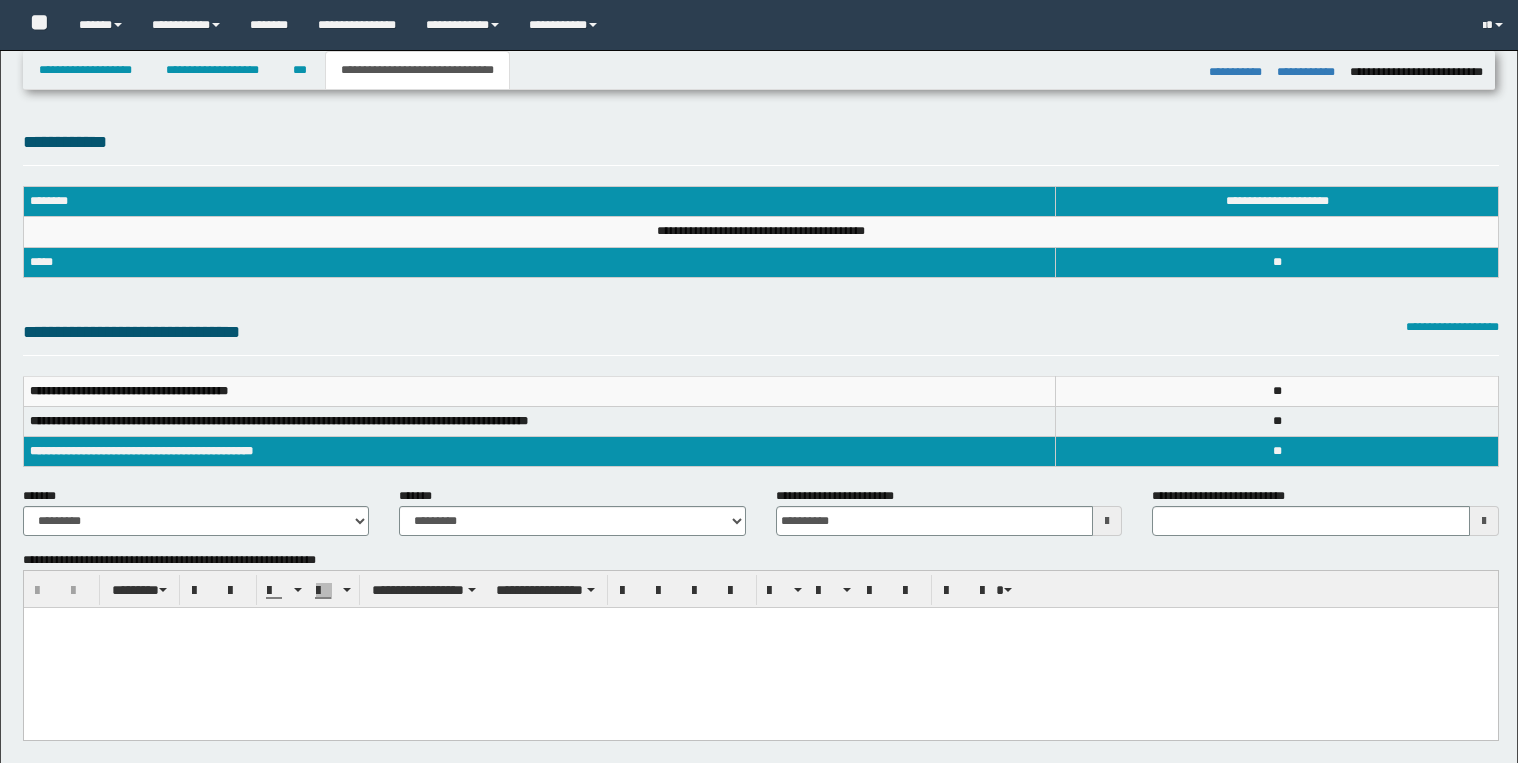 select on "*" 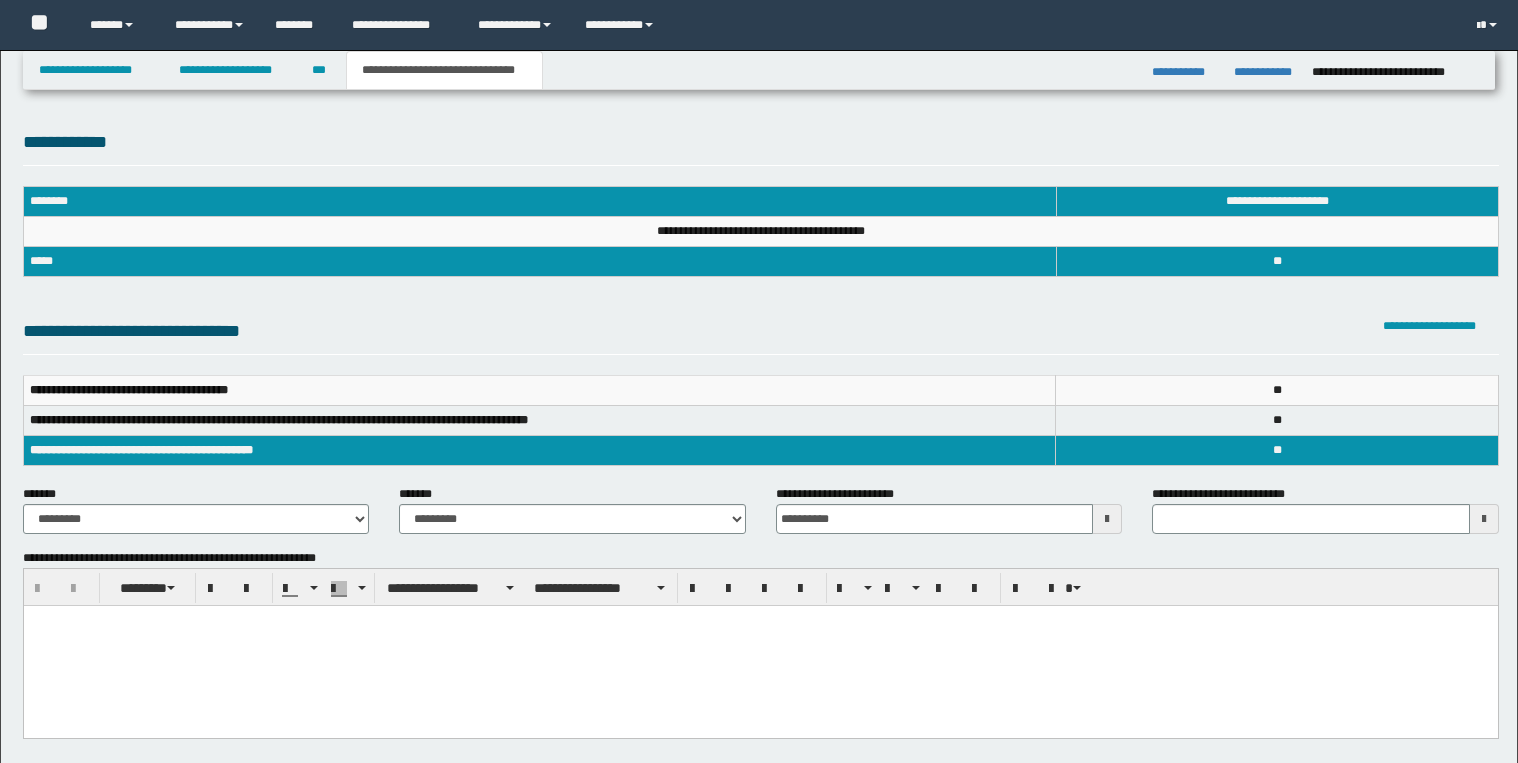 scroll, scrollTop: 0, scrollLeft: 0, axis: both 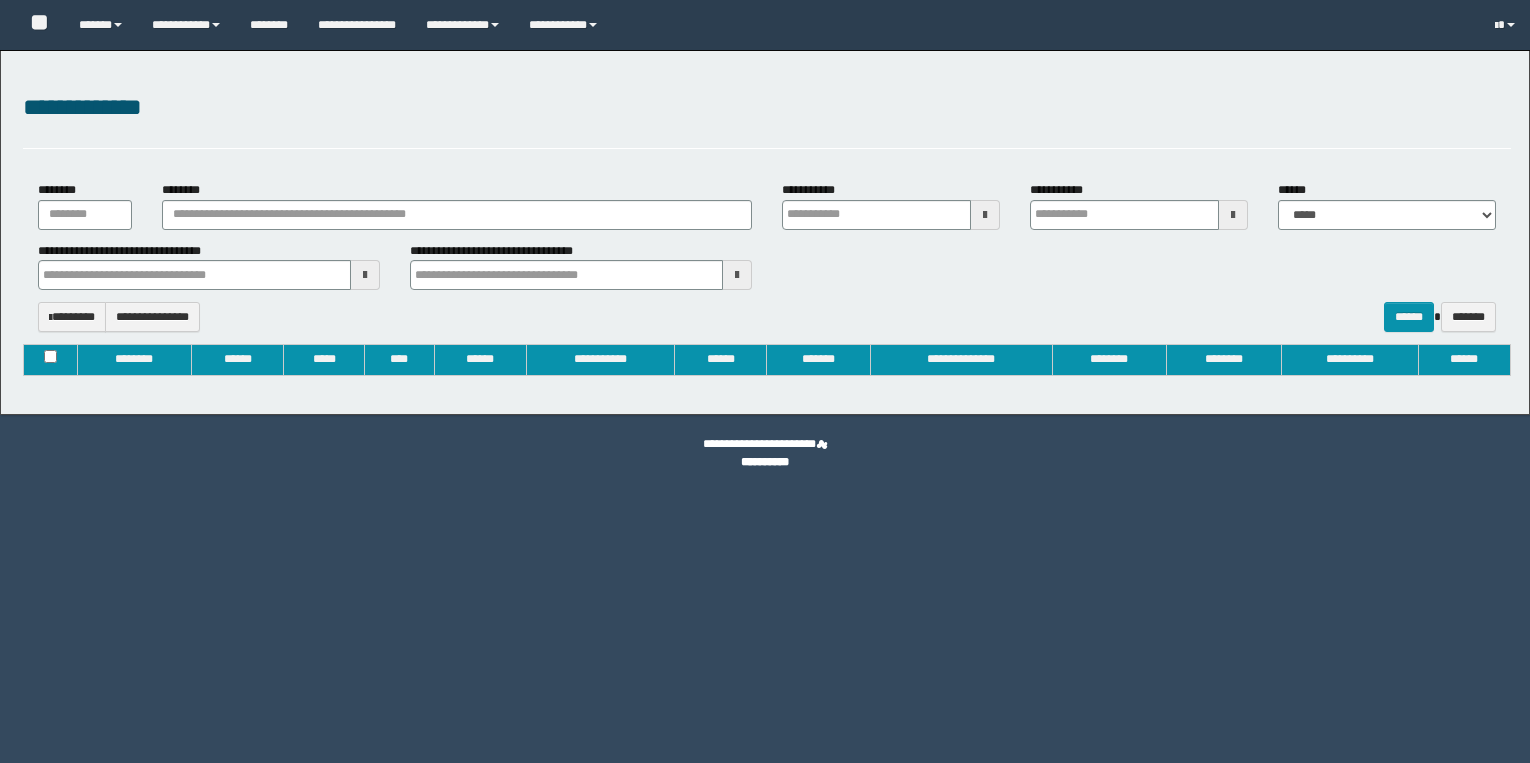 type on "**********" 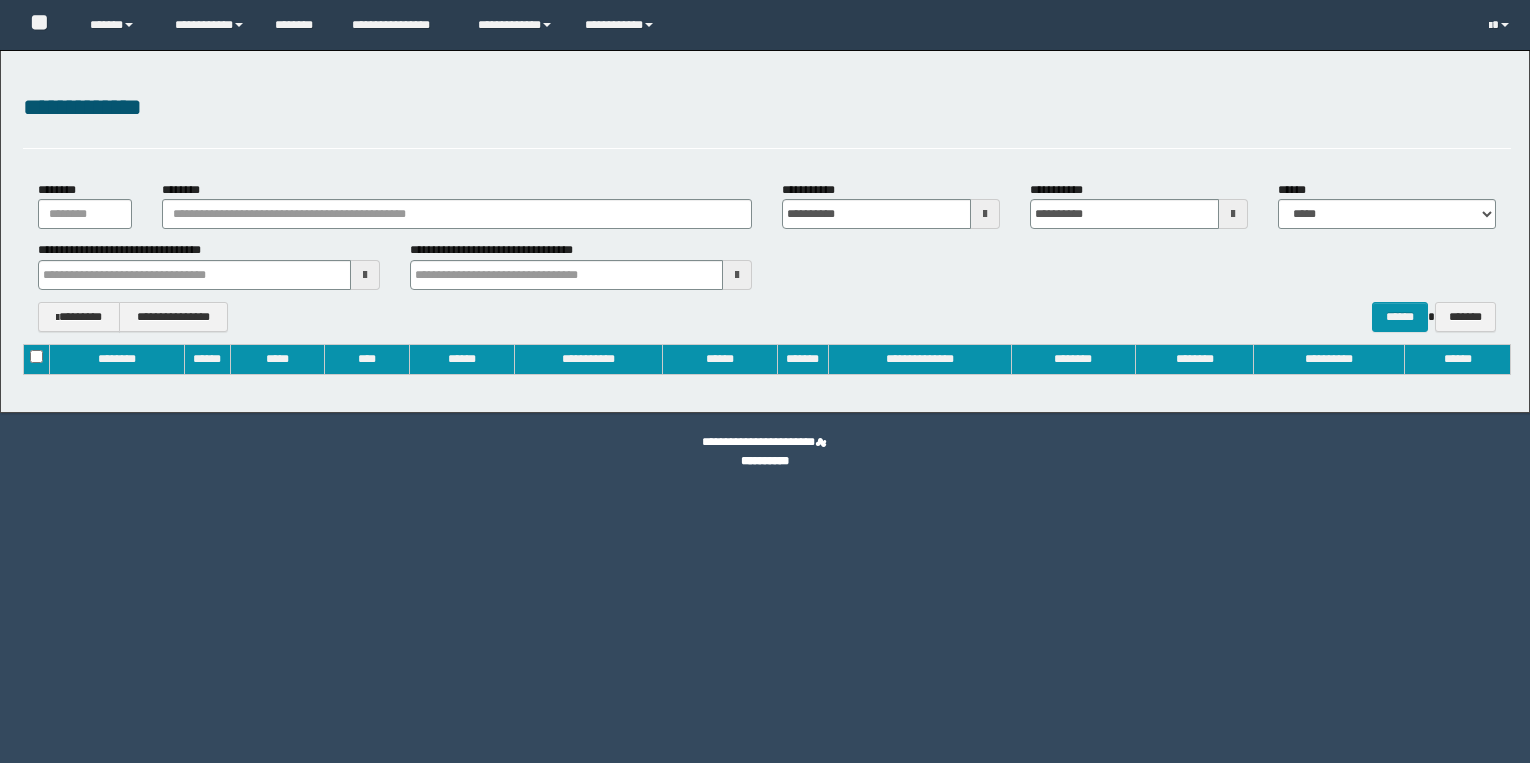 scroll, scrollTop: 0, scrollLeft: 0, axis: both 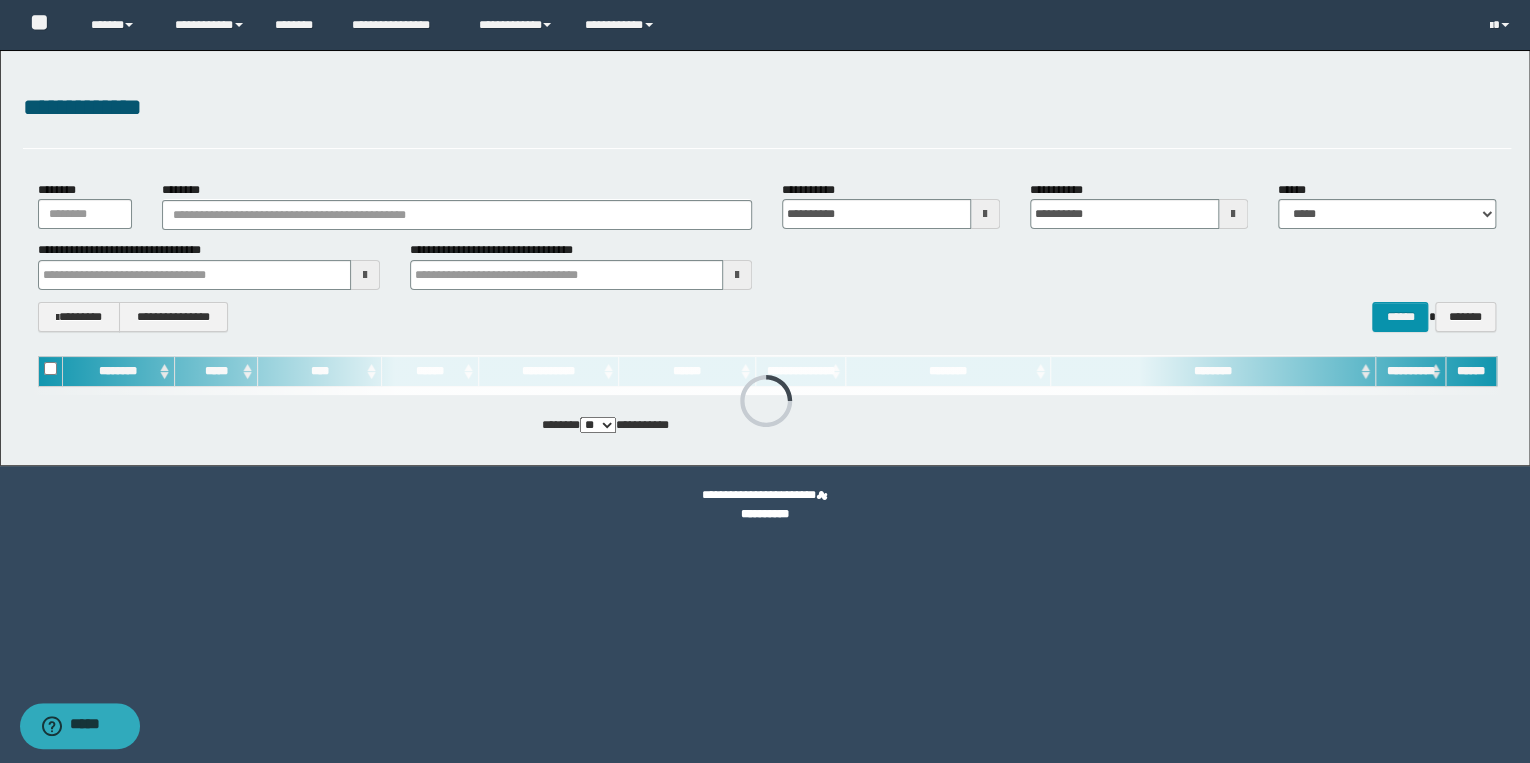 type 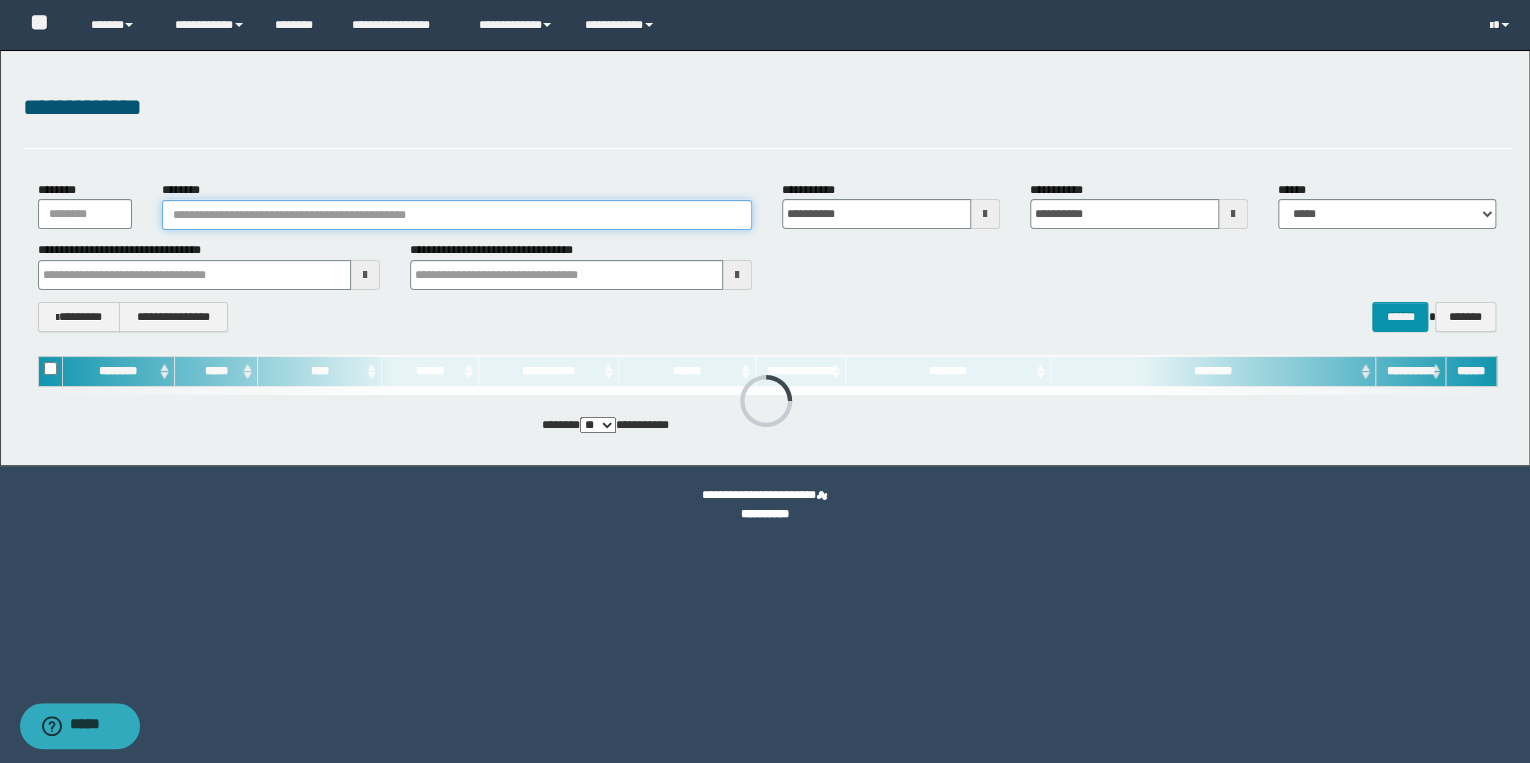 click on "********" at bounding box center [457, 215] 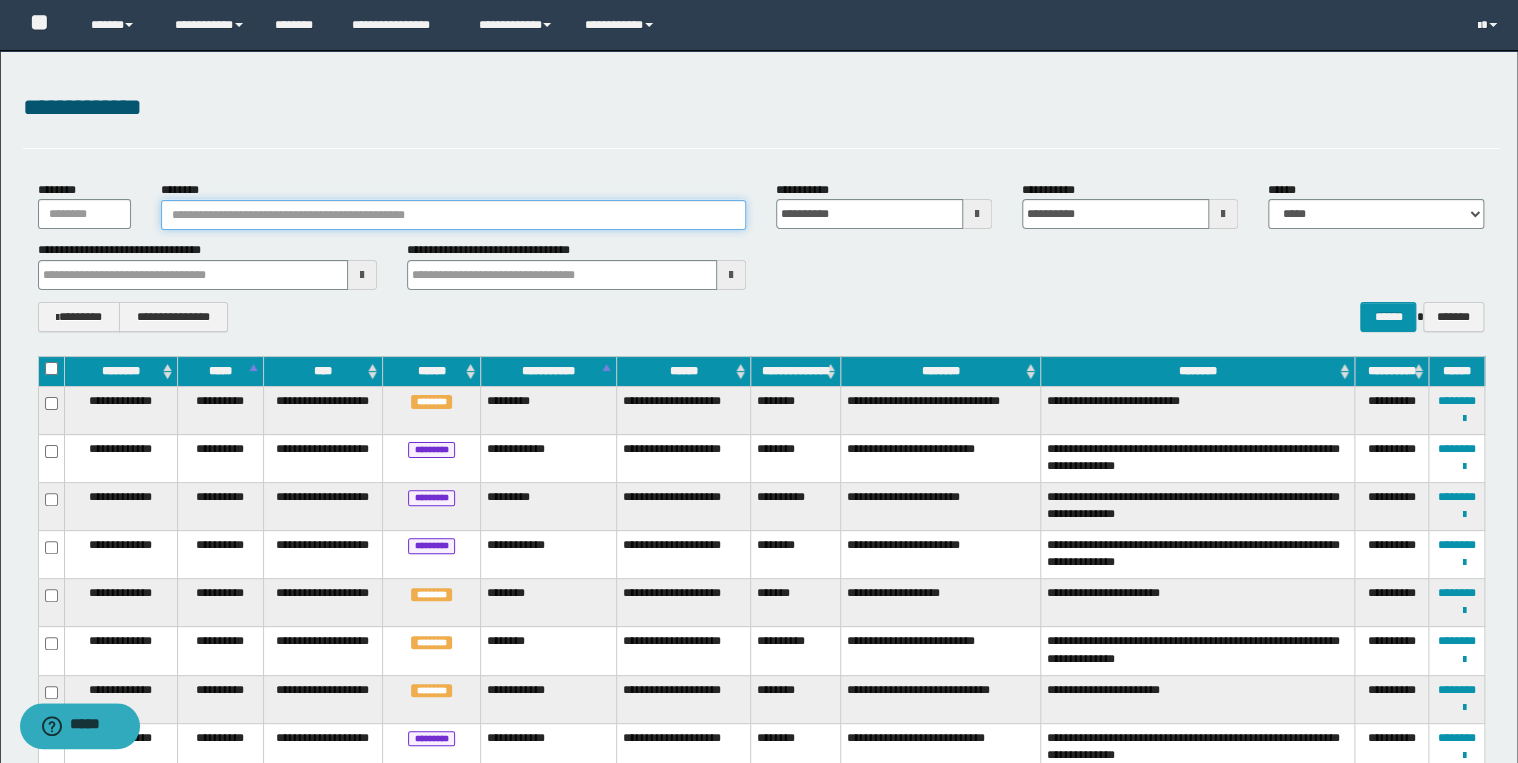 paste on "********" 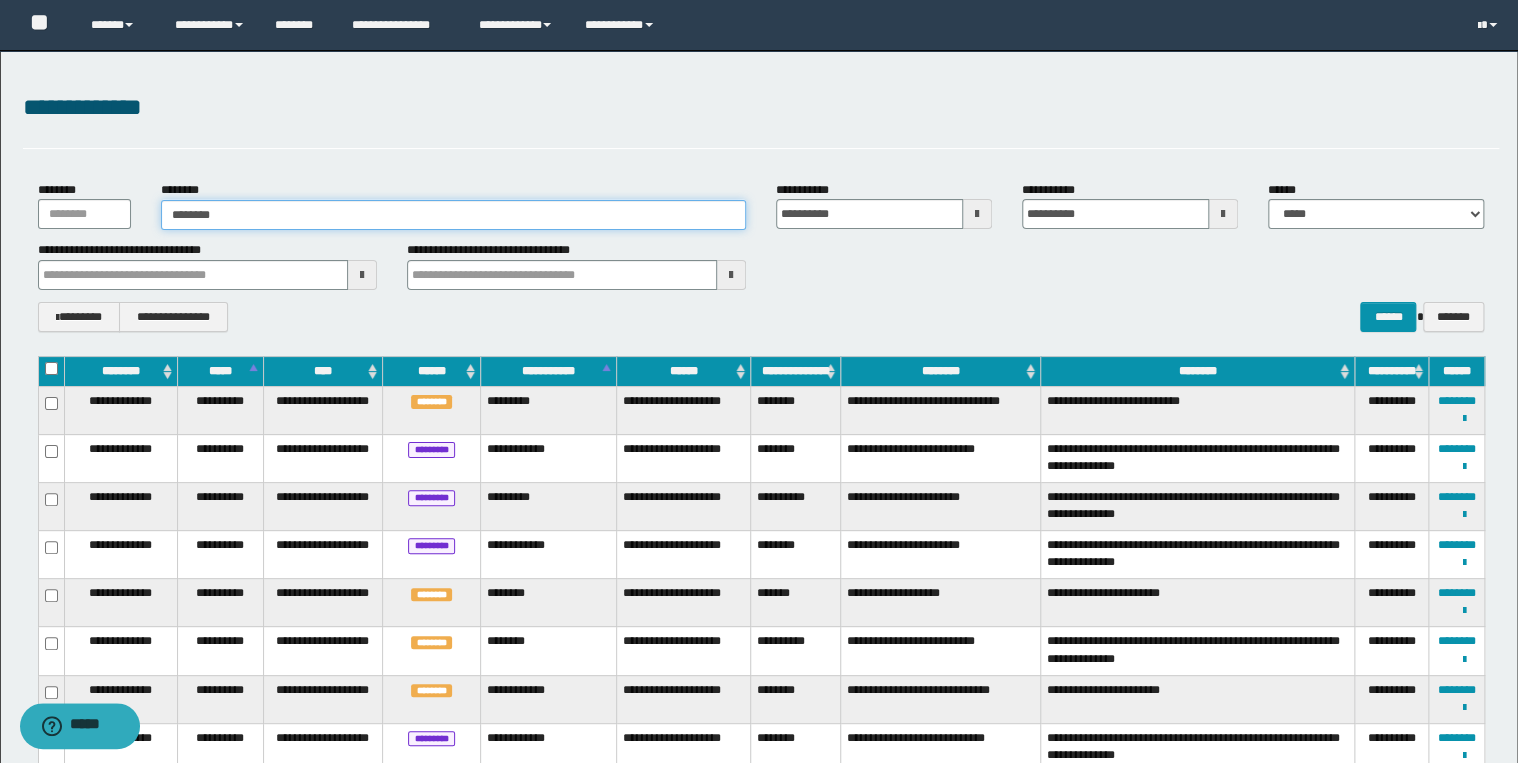 type on "********" 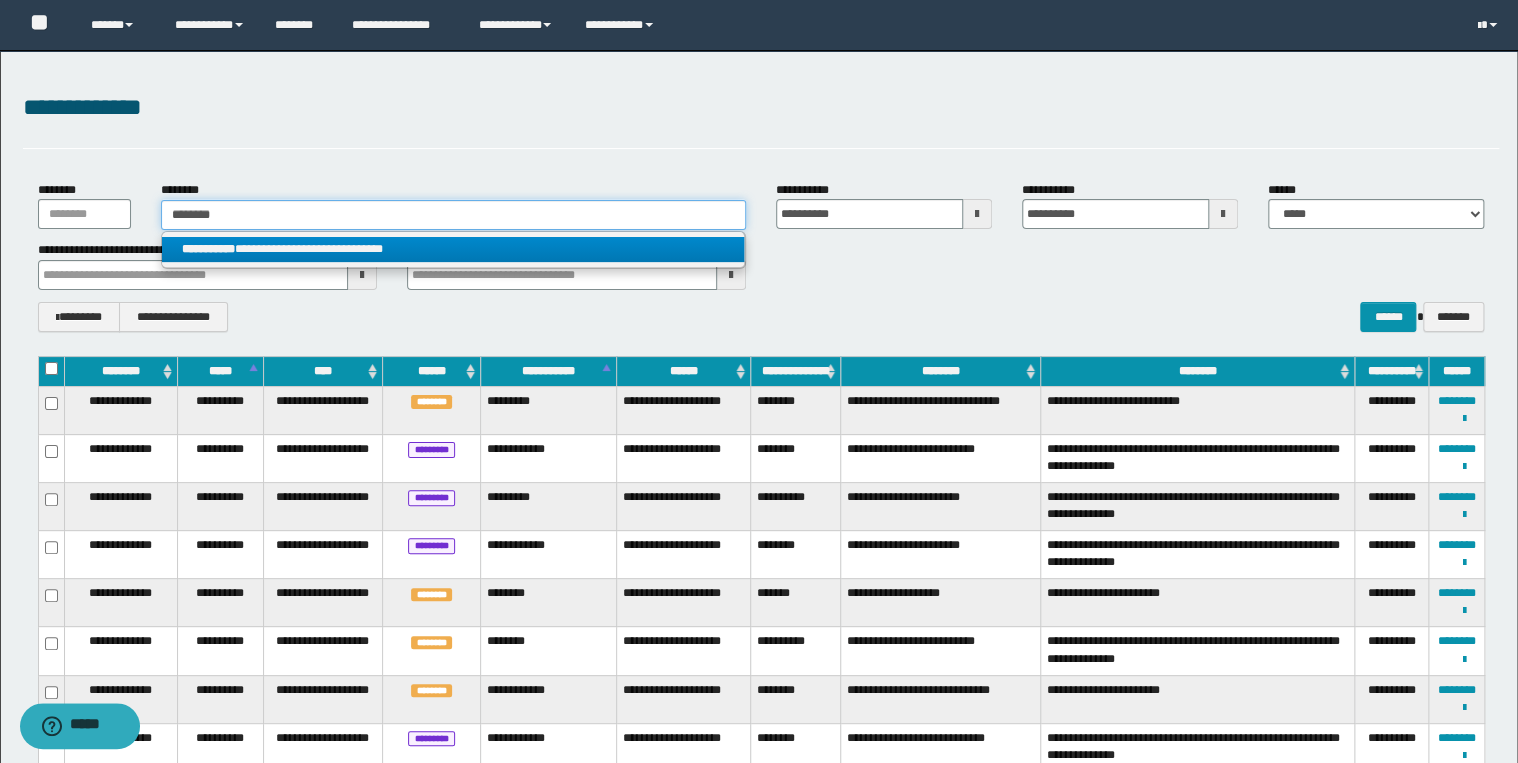 type on "********" 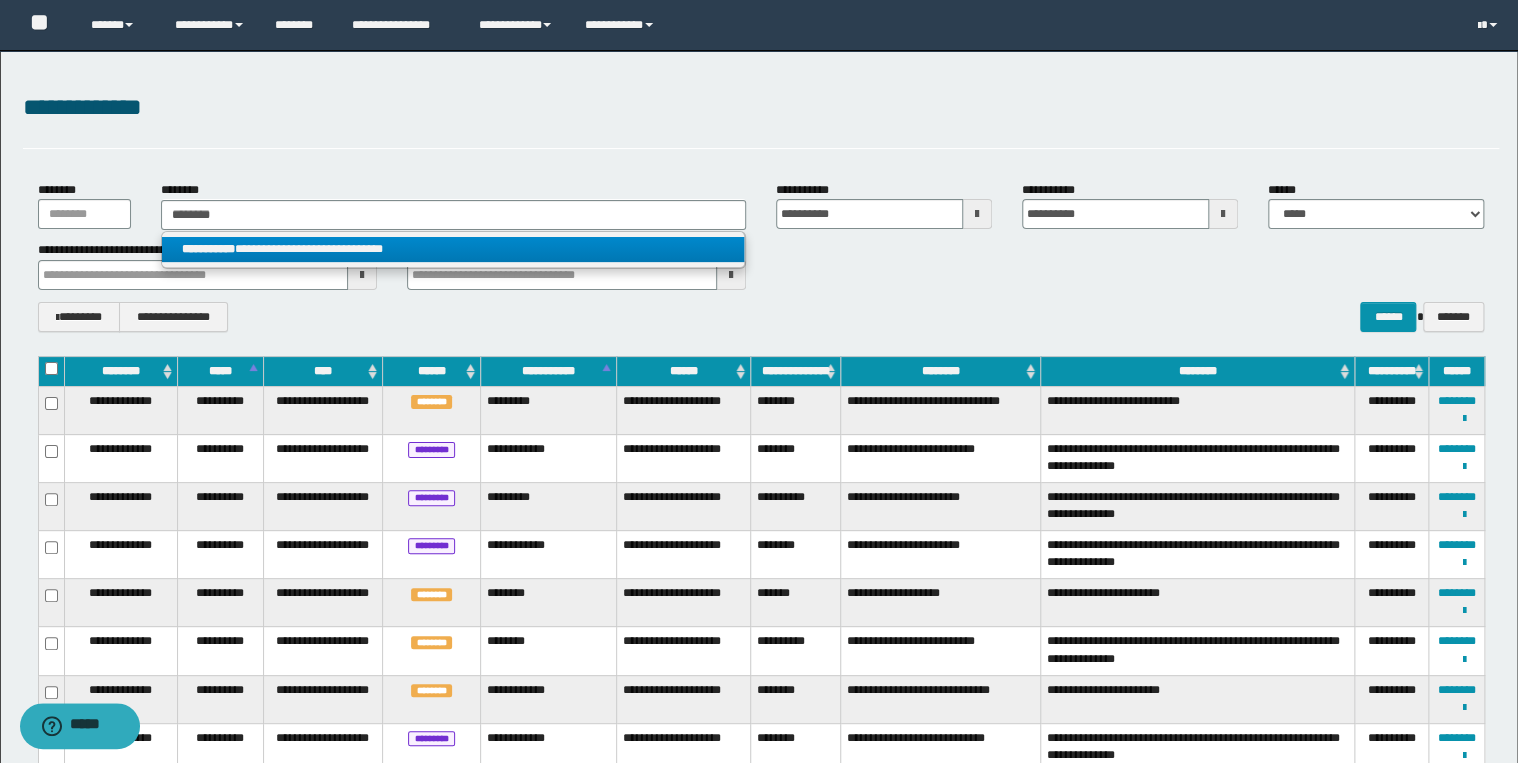 click on "**********" at bounding box center [453, 249] 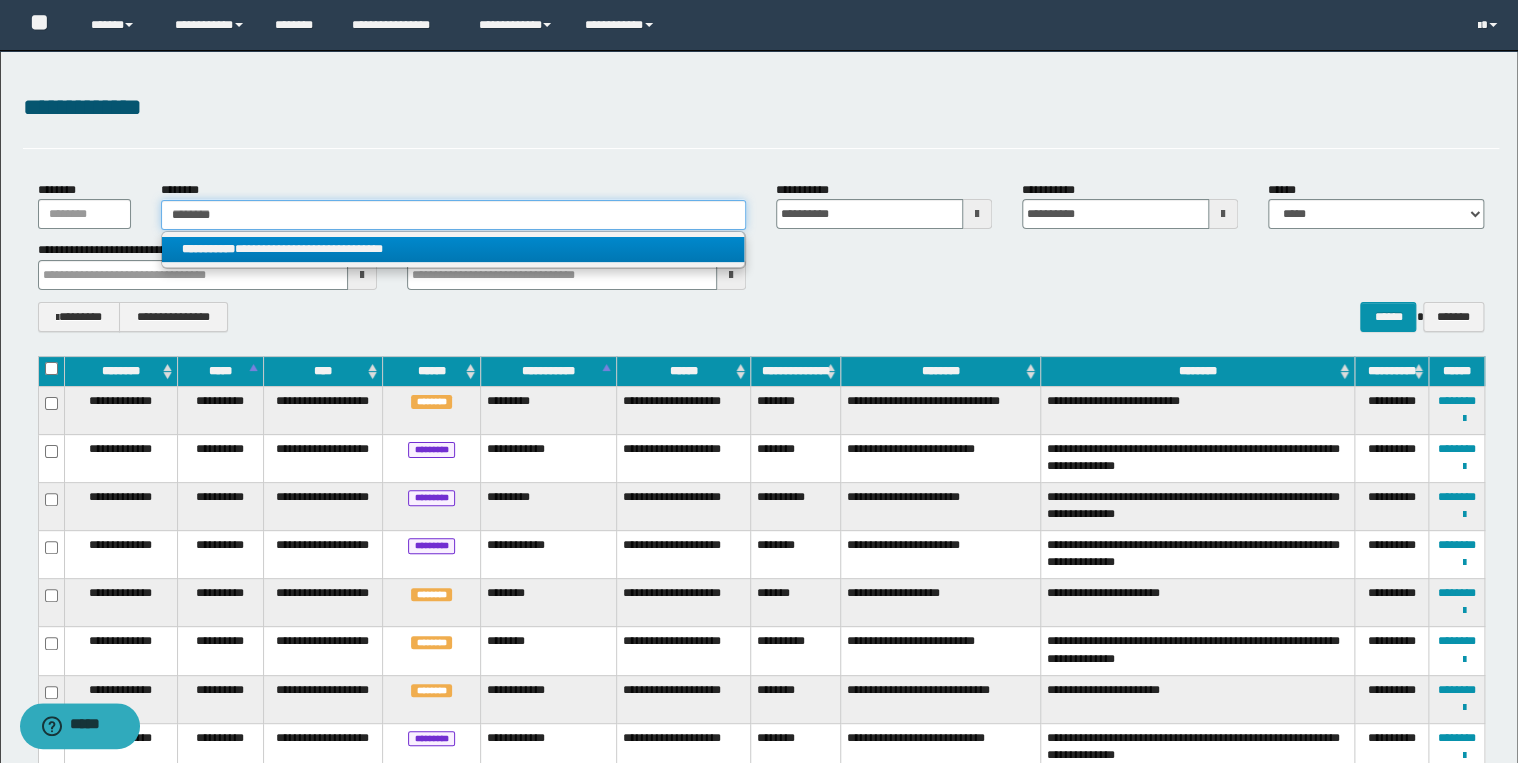 type 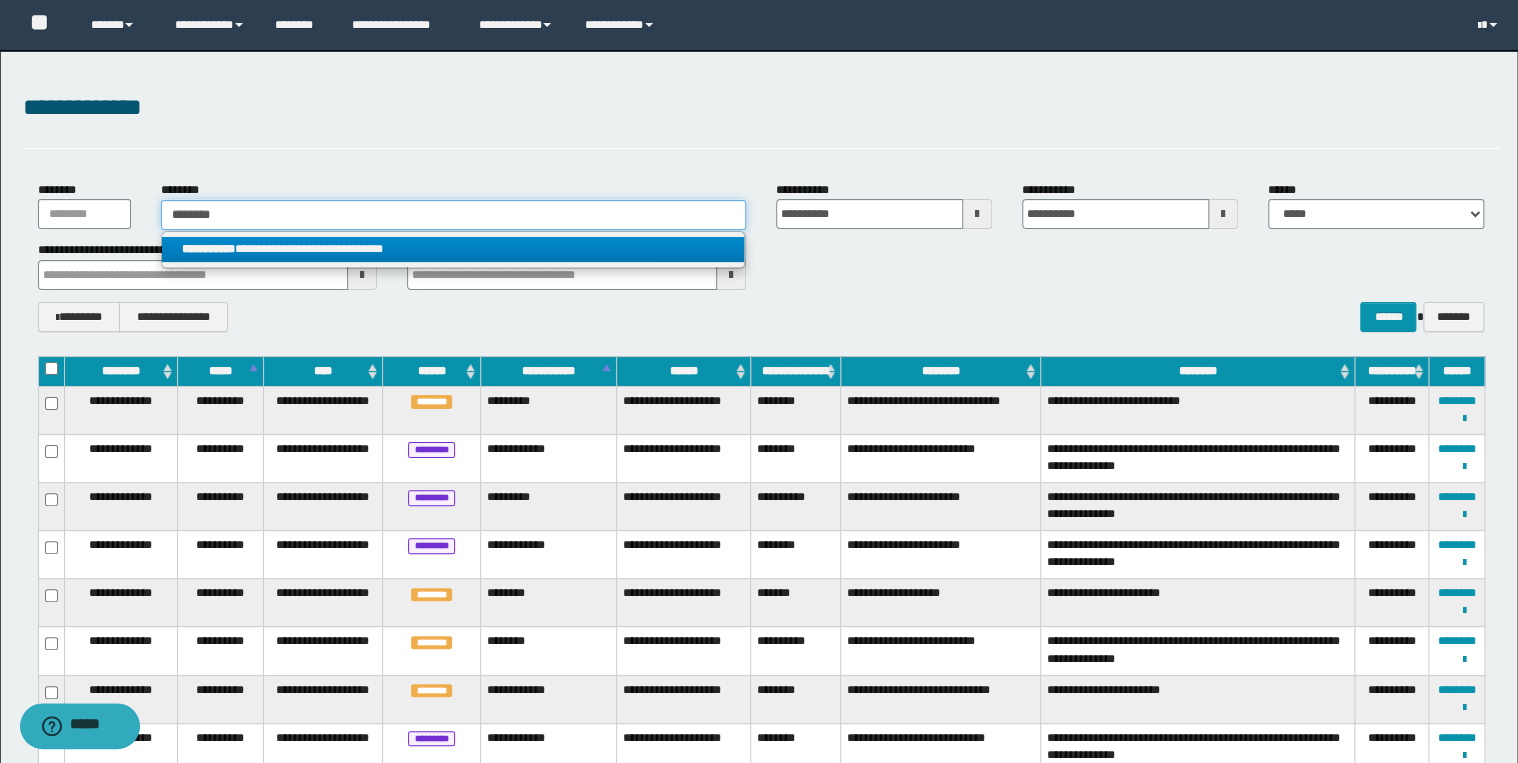 type 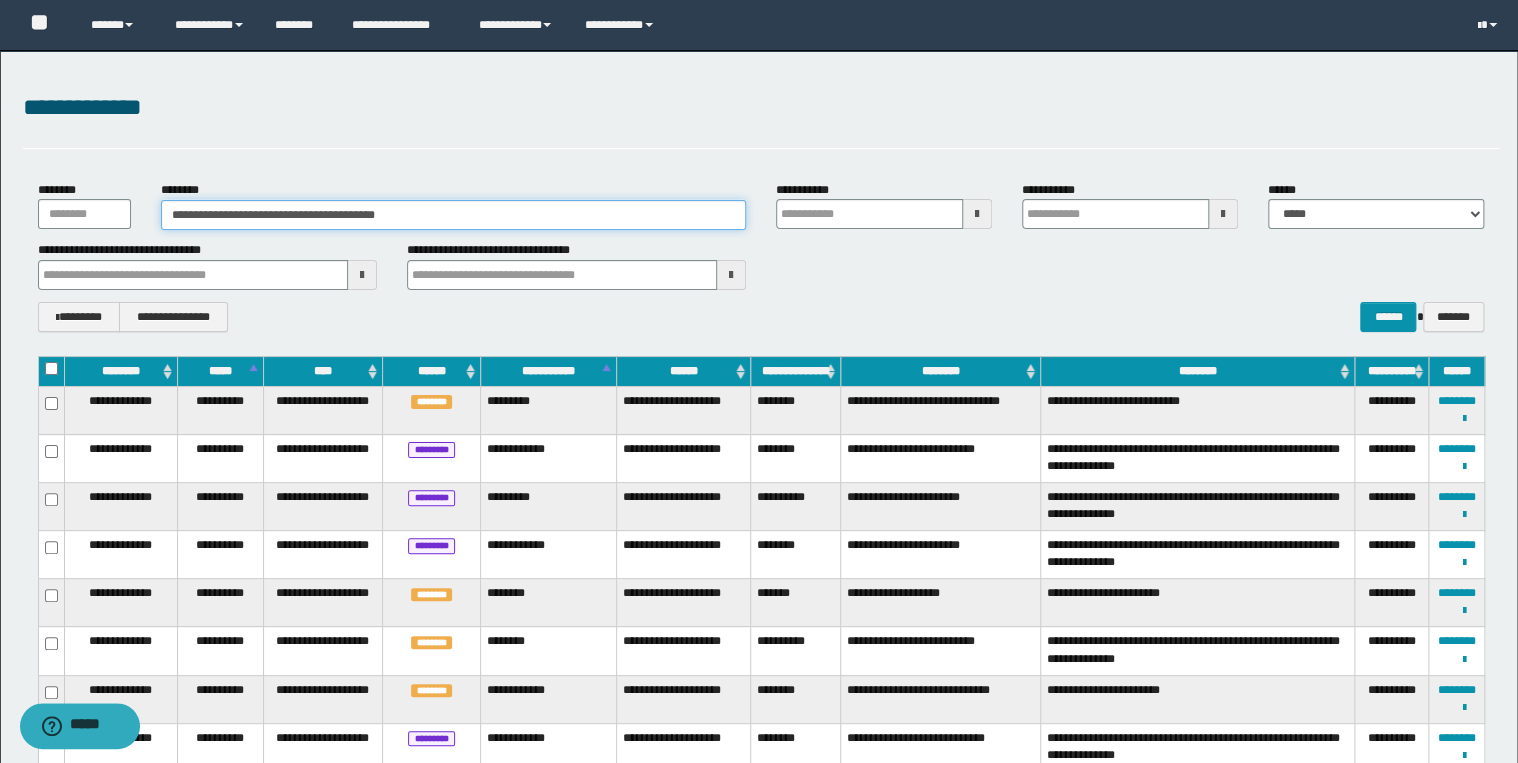 type 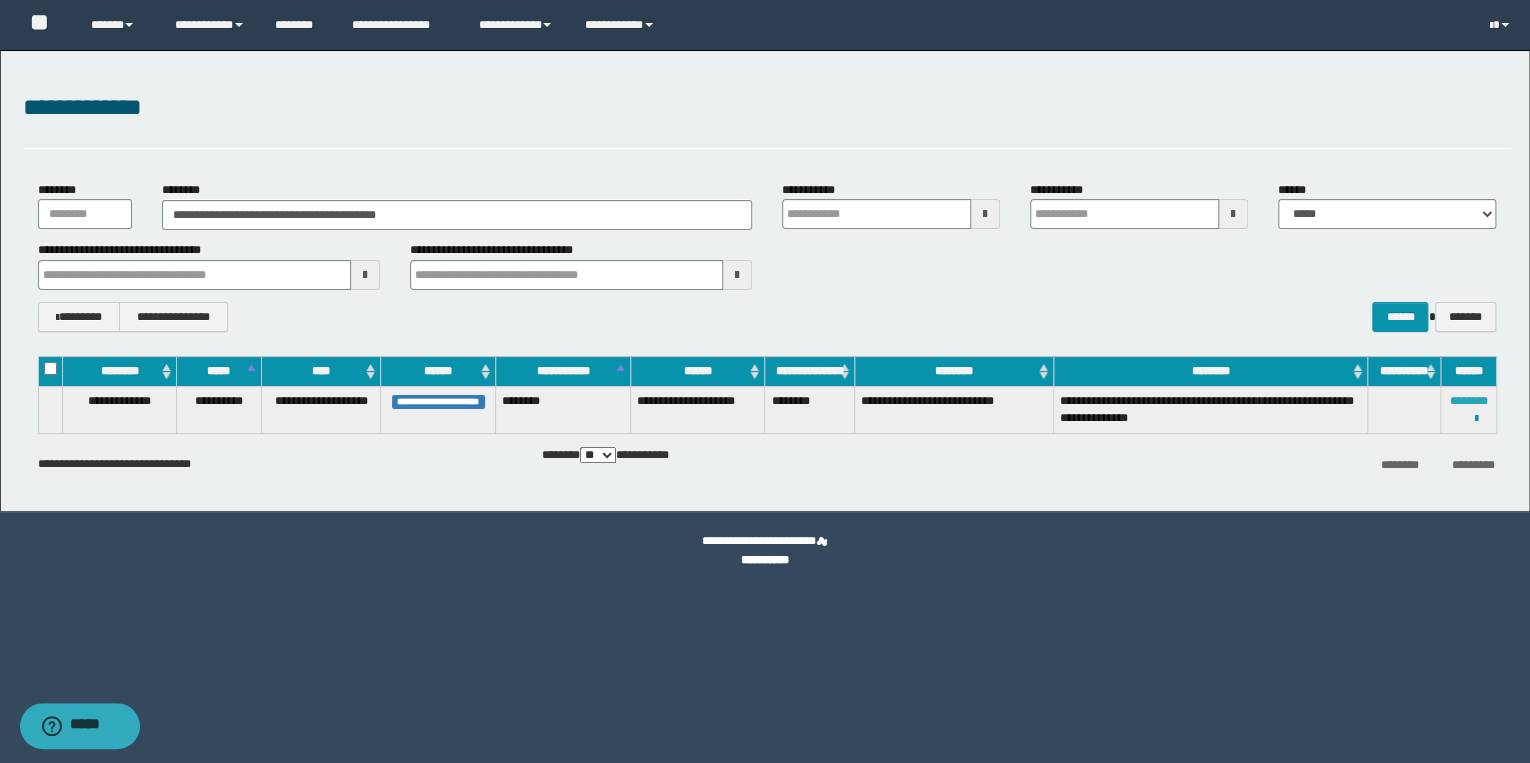 click on "********" at bounding box center [1468, 401] 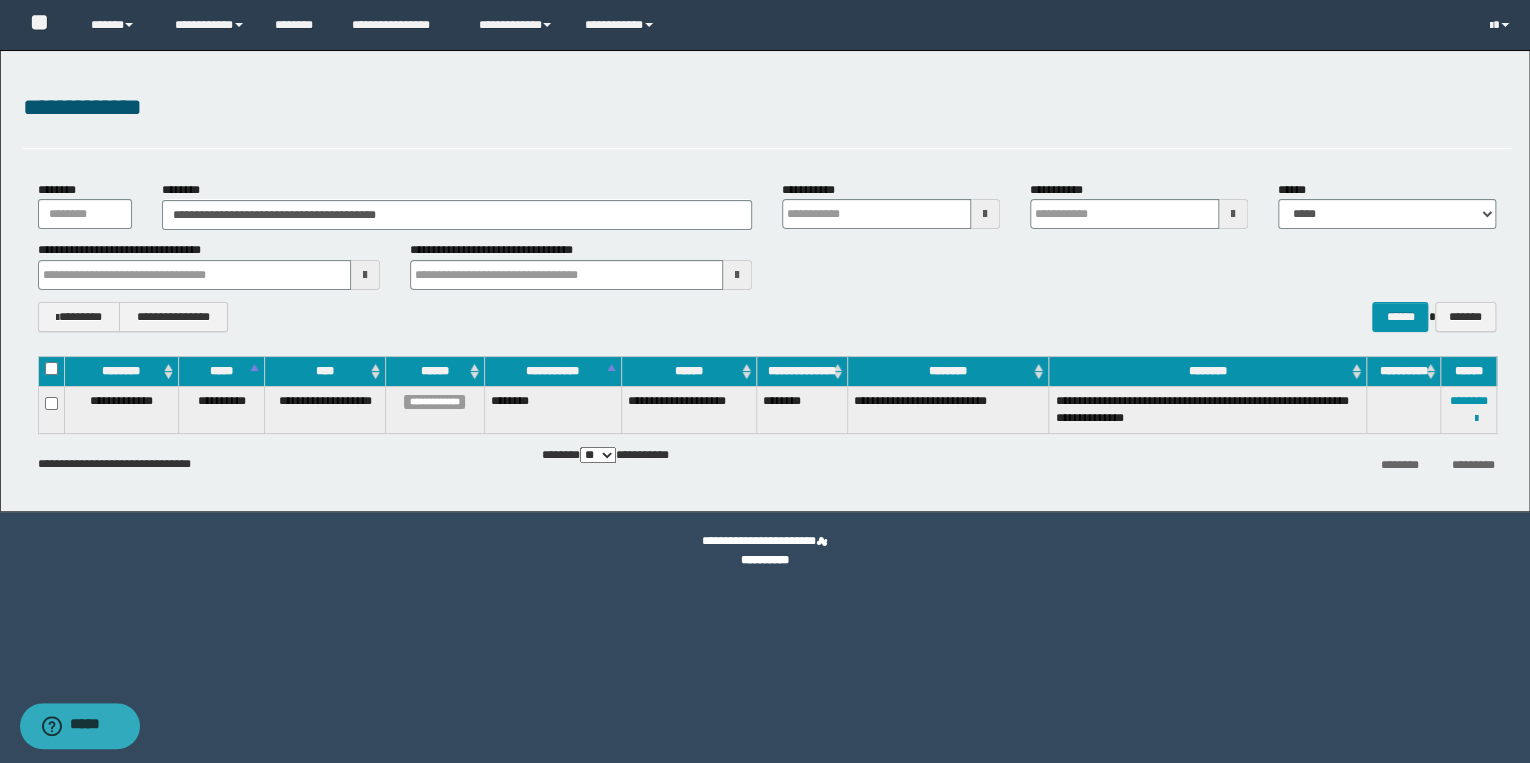 type 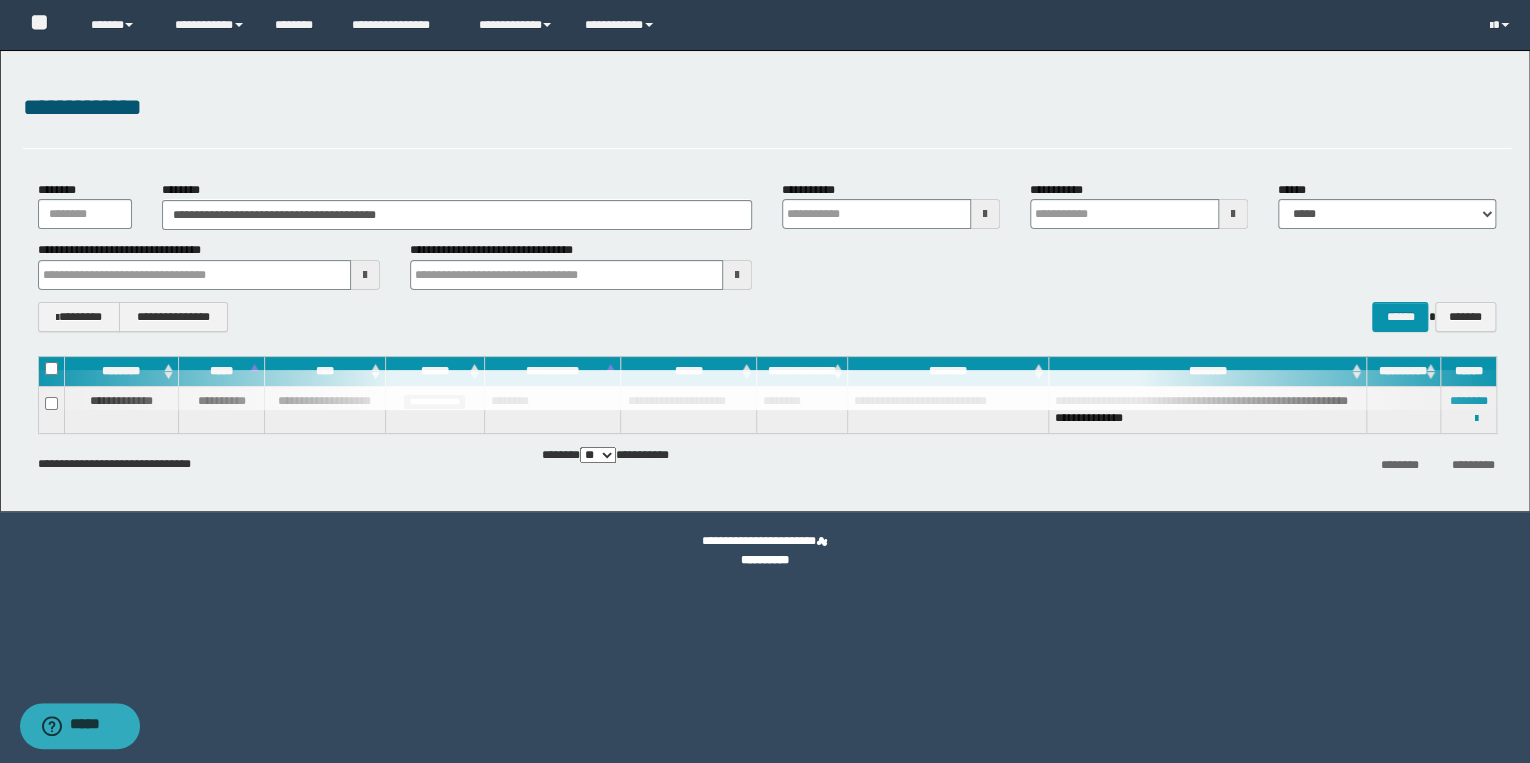 type 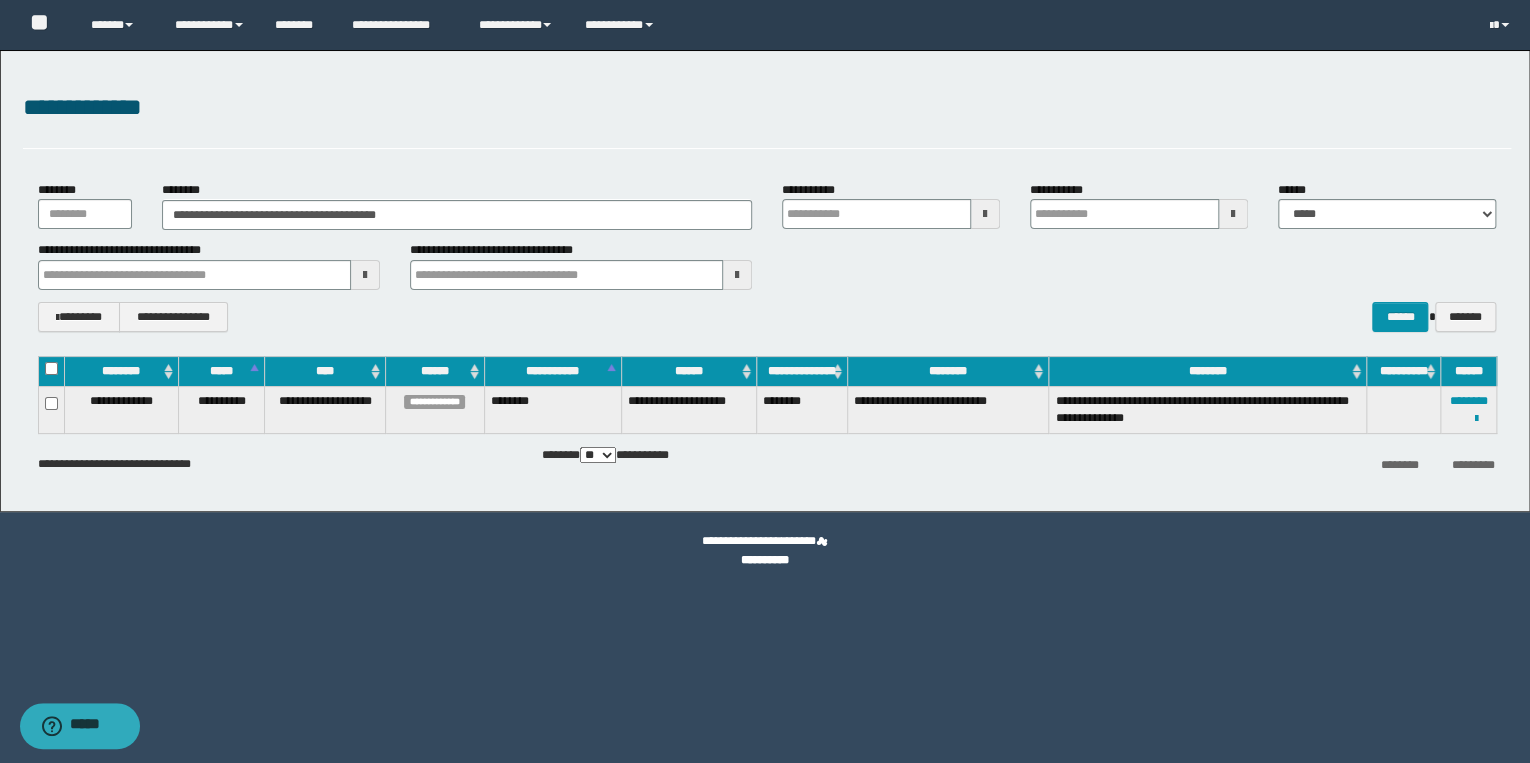 type 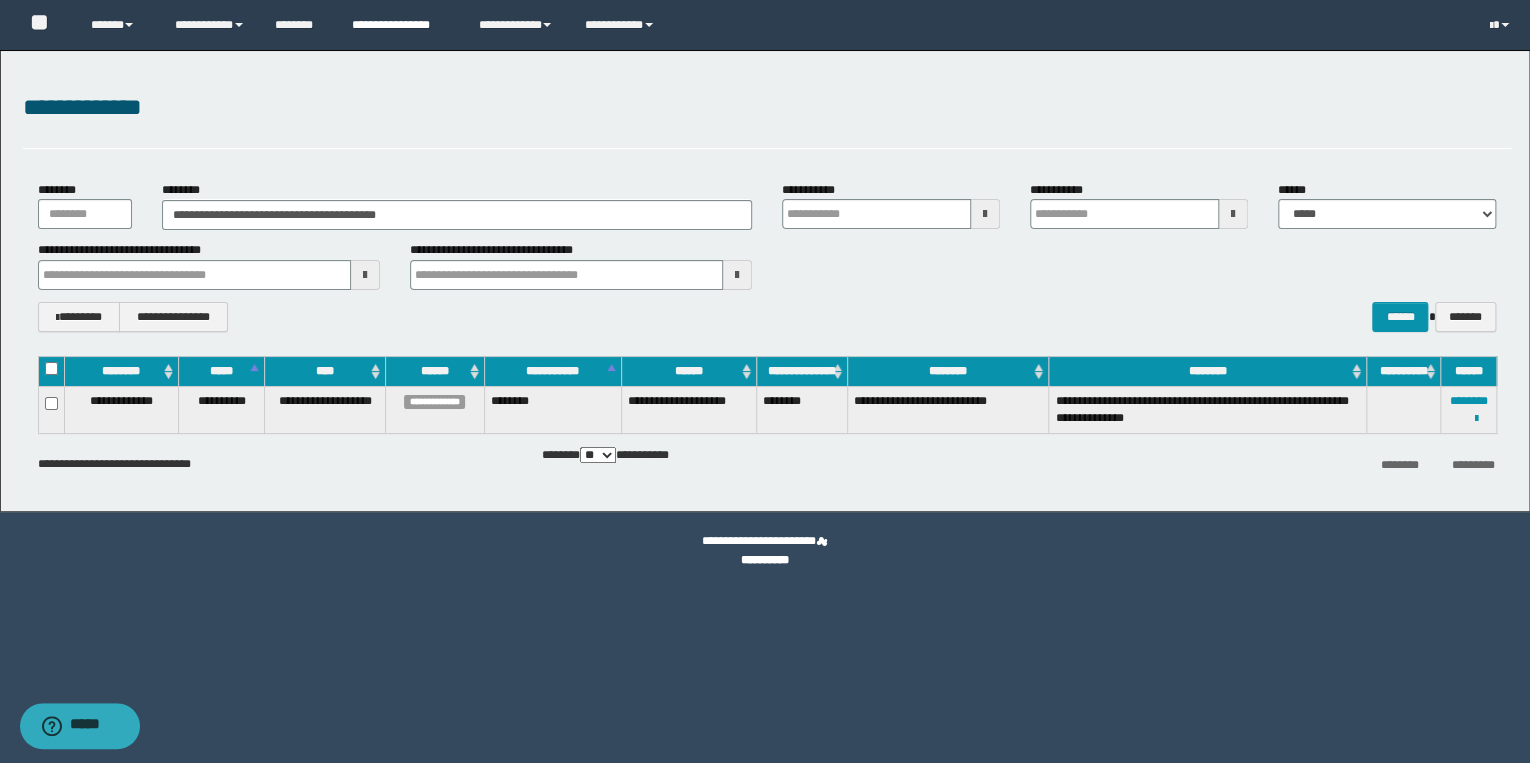 type 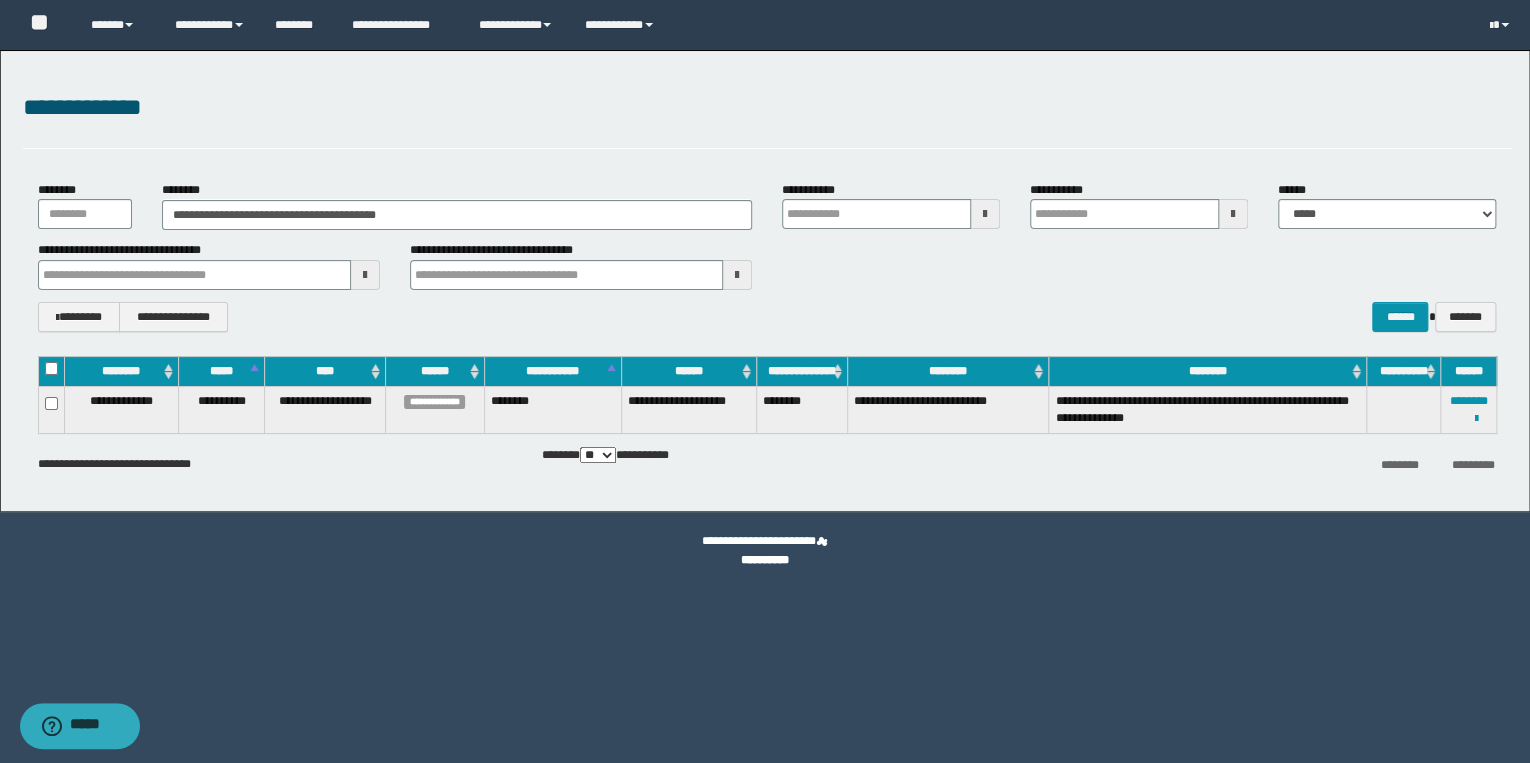 type 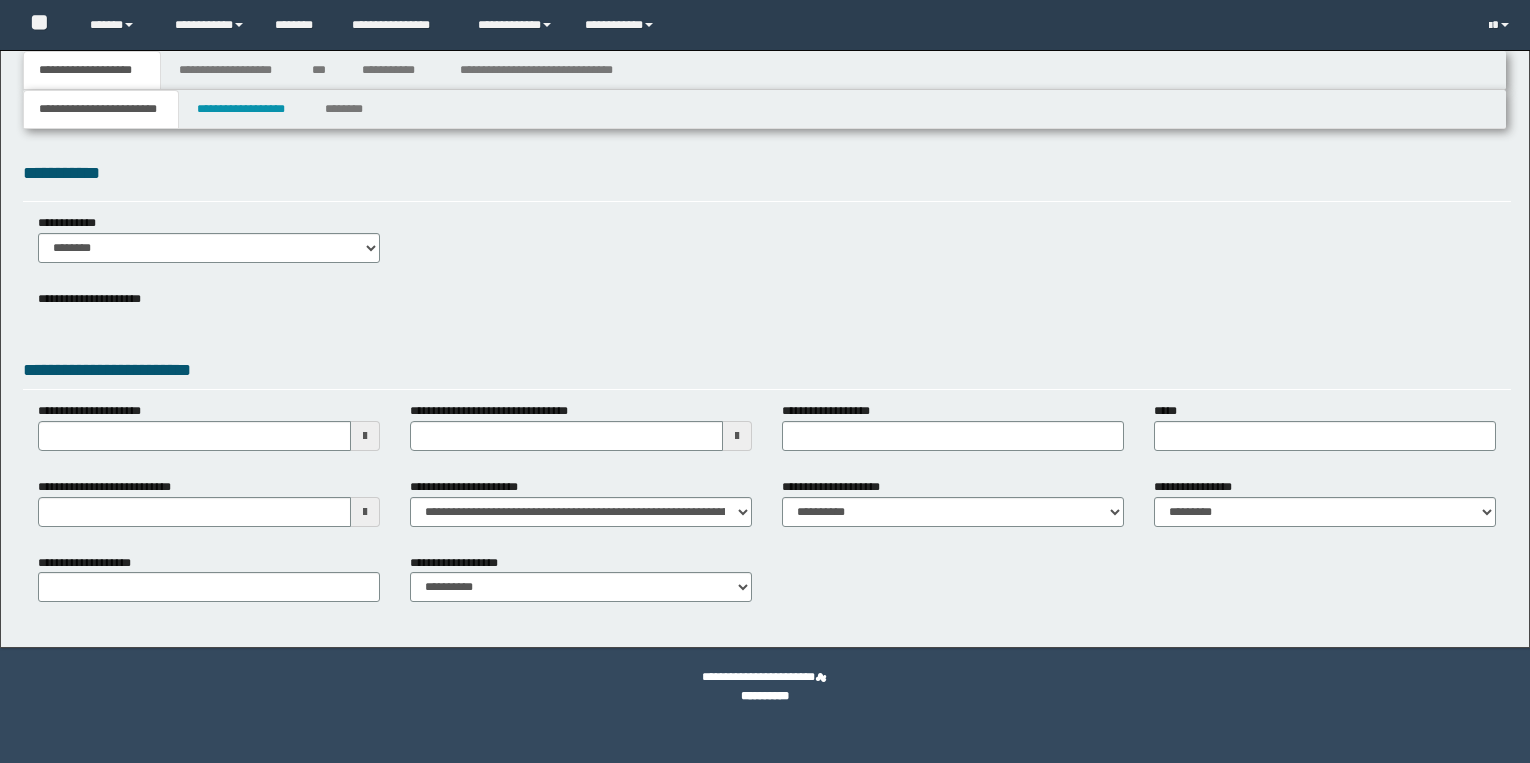 scroll, scrollTop: 0, scrollLeft: 0, axis: both 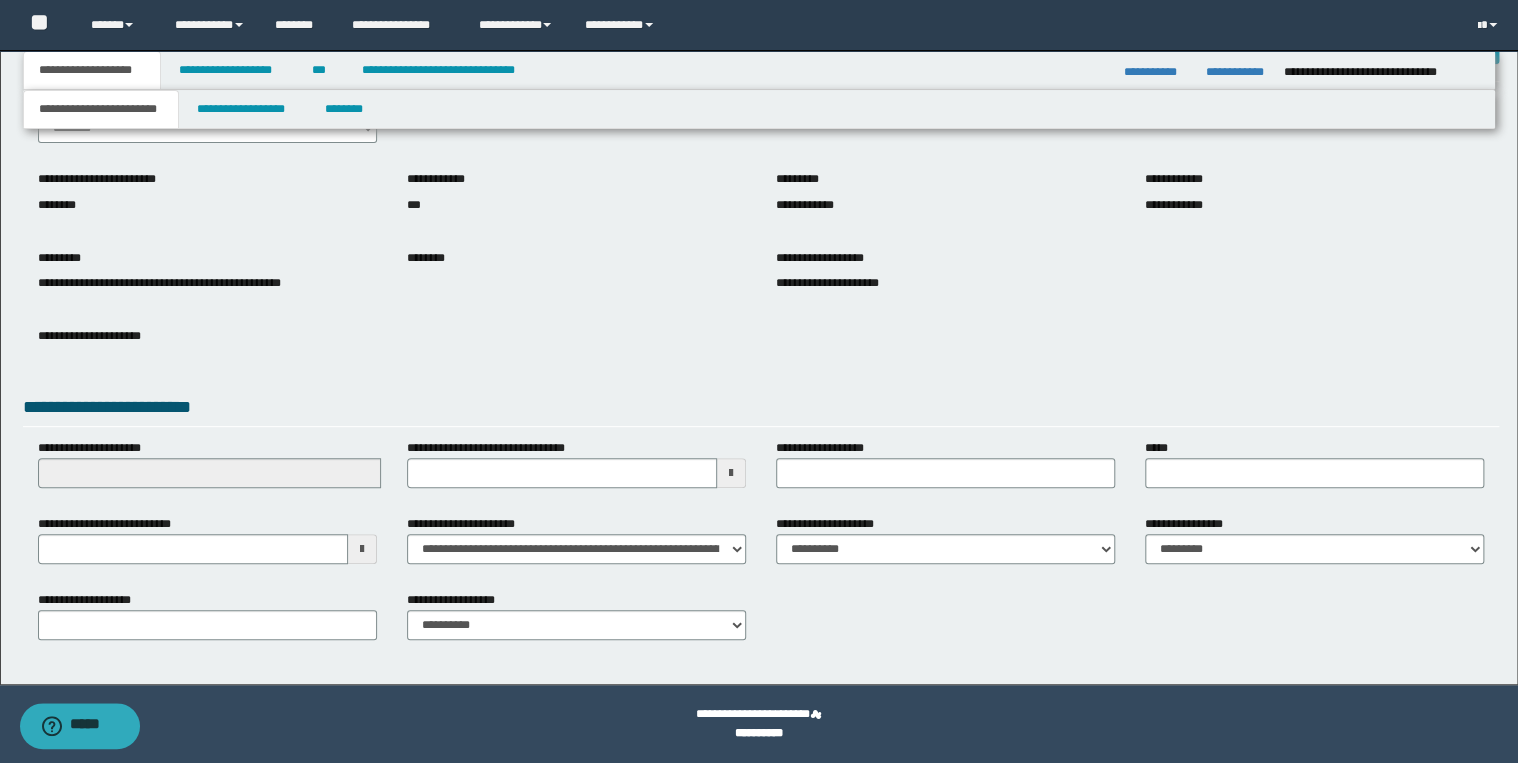 click on "**********" at bounding box center (759, 261) 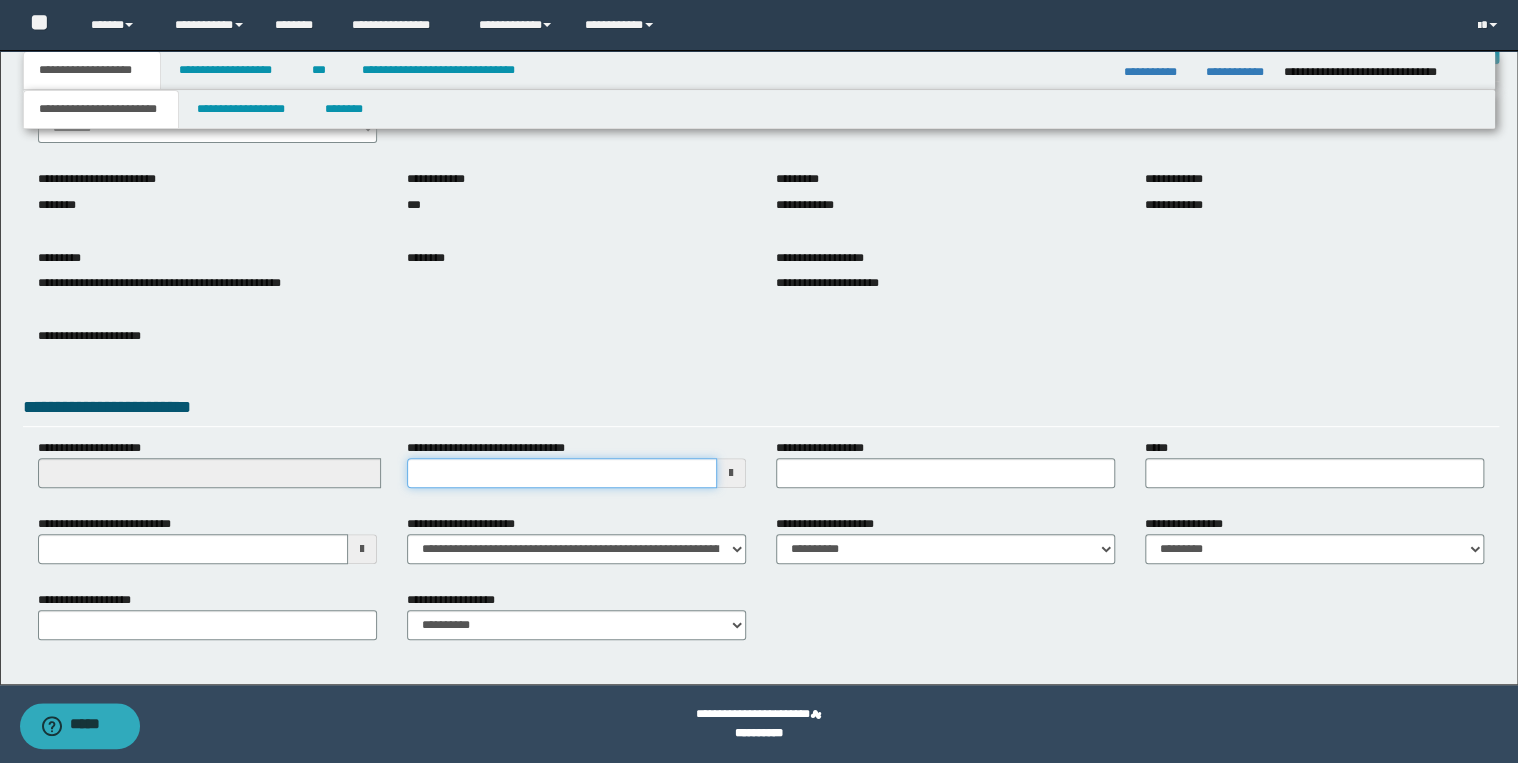 click on "**********" at bounding box center [562, 473] 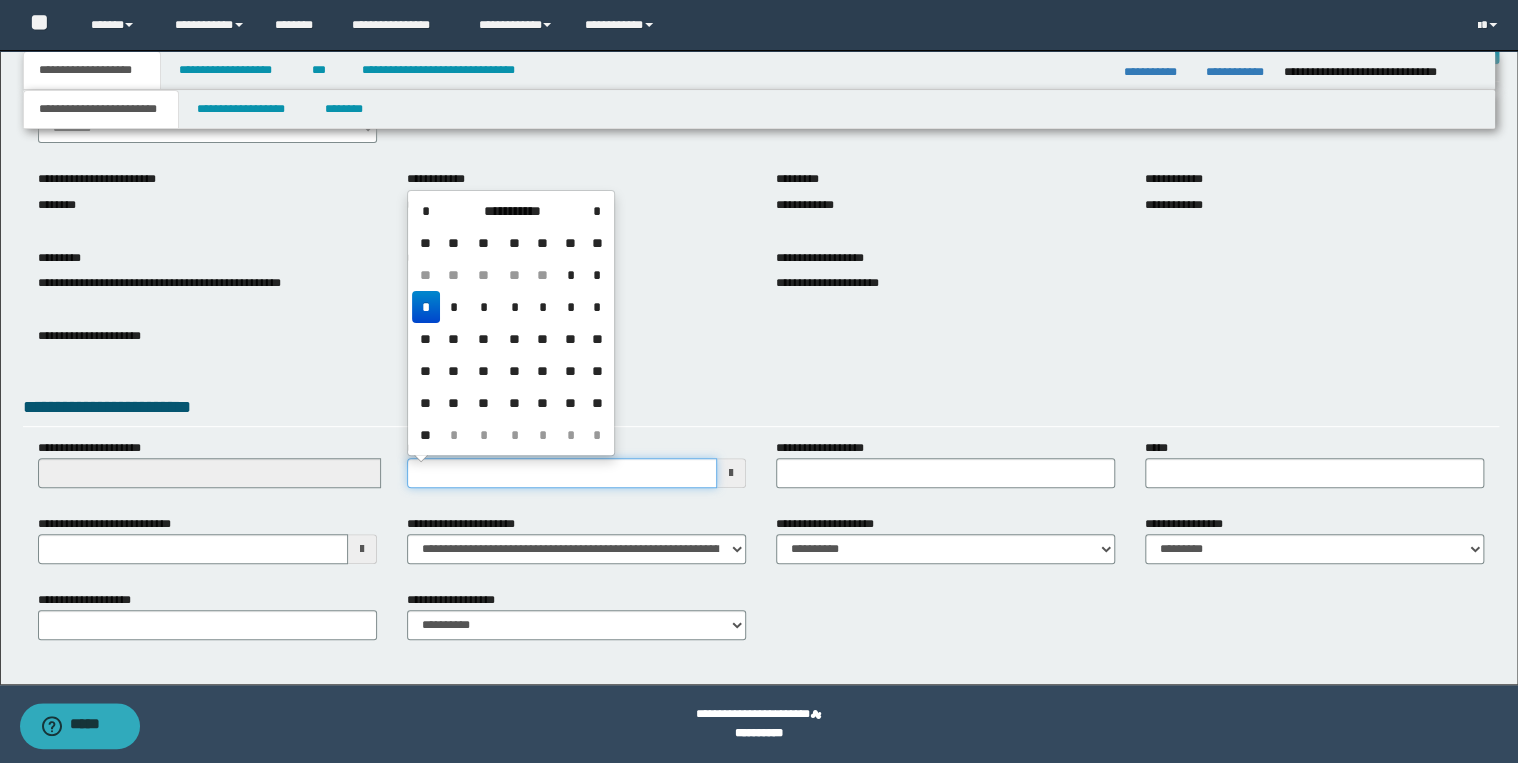 type on "**********" 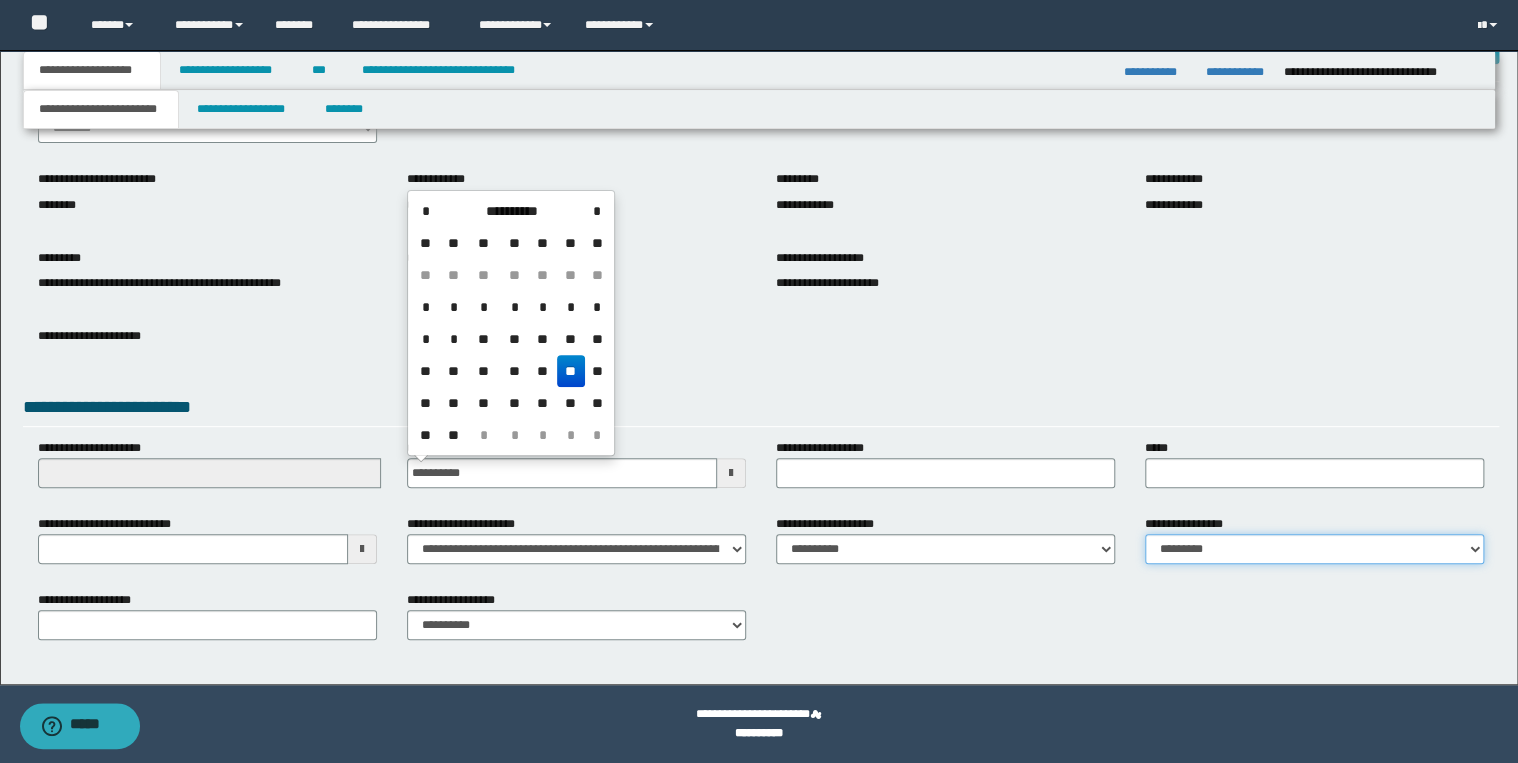 click on "**********" at bounding box center (1314, 549) 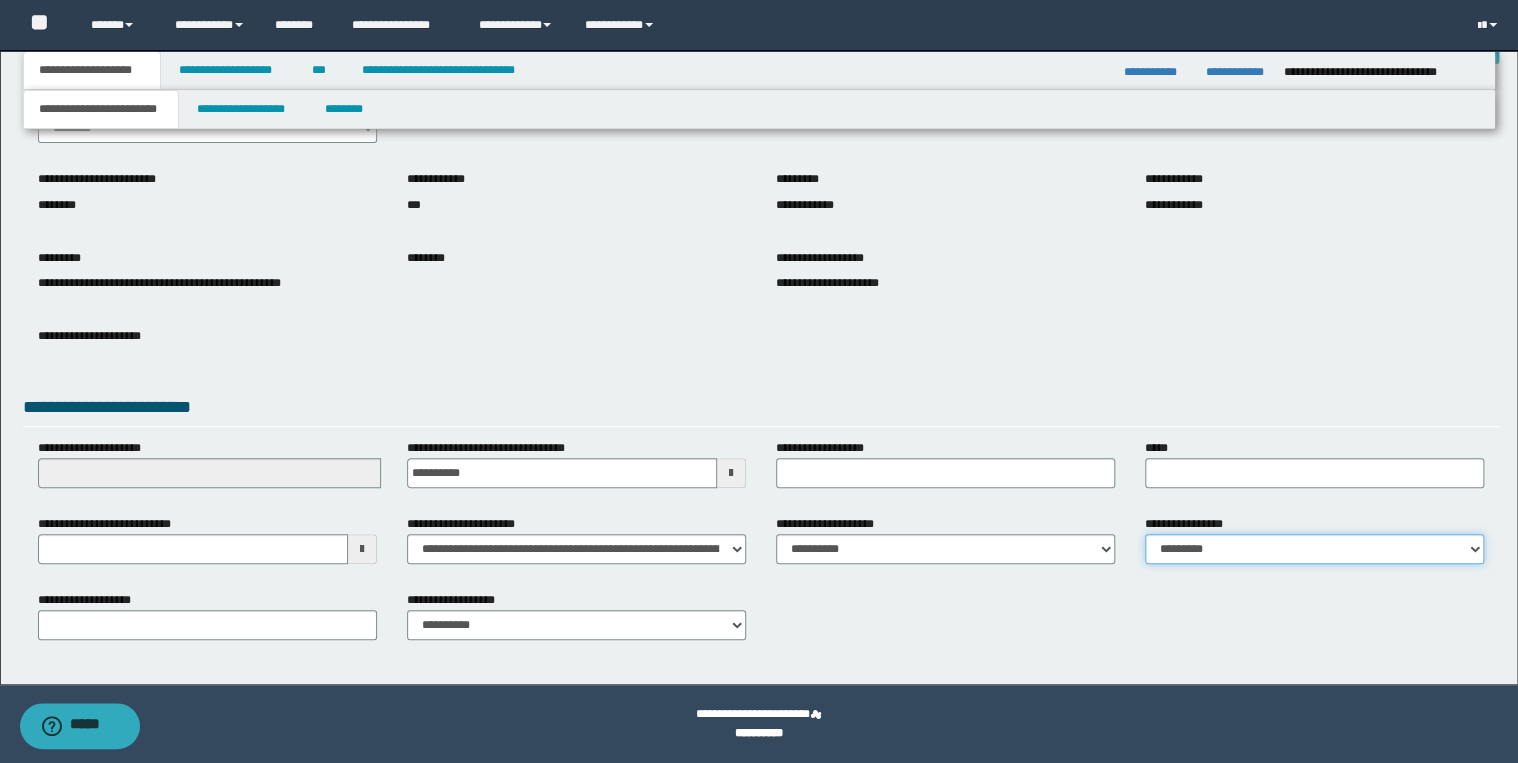select on "*" 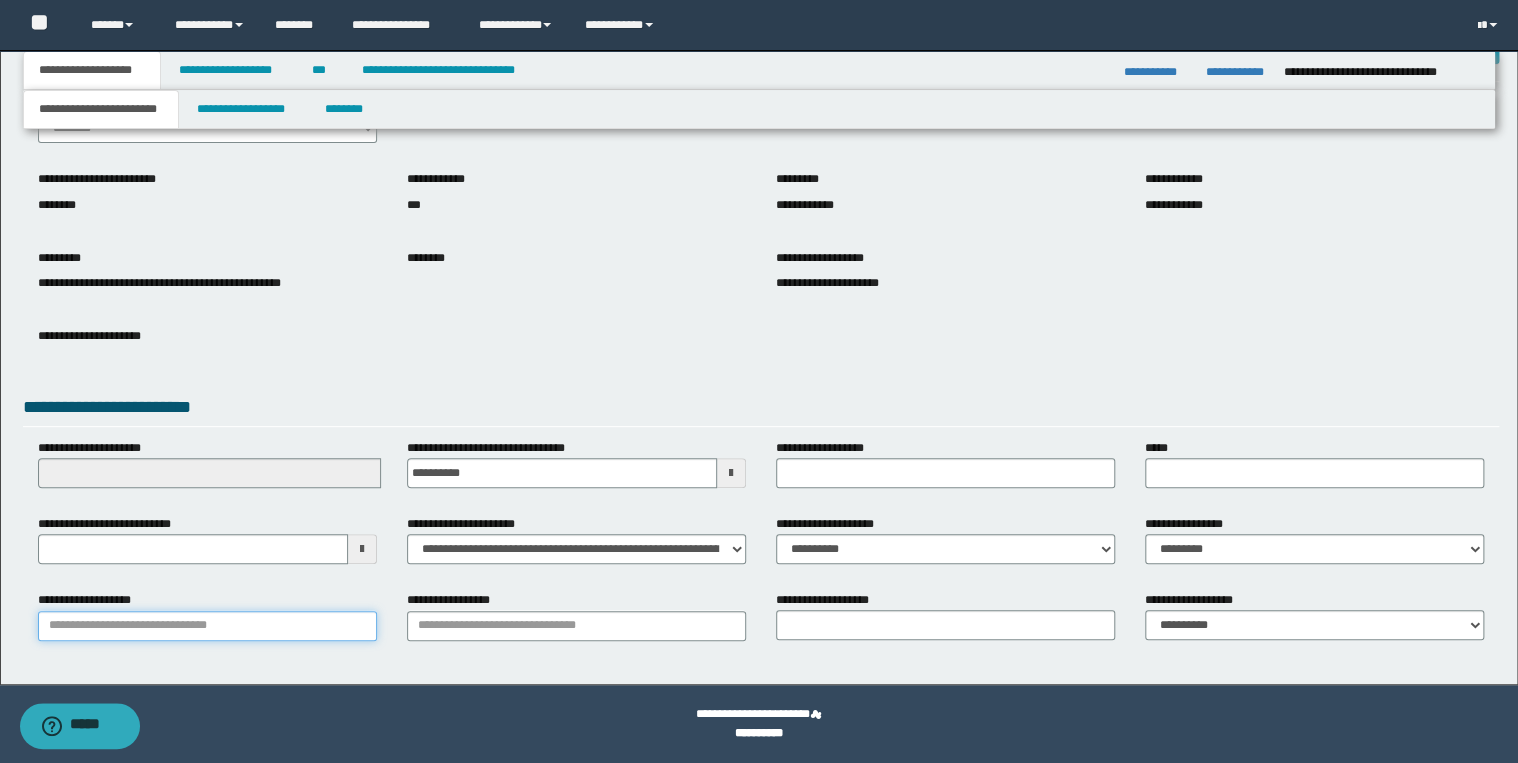 click on "**********" at bounding box center [207, 626] 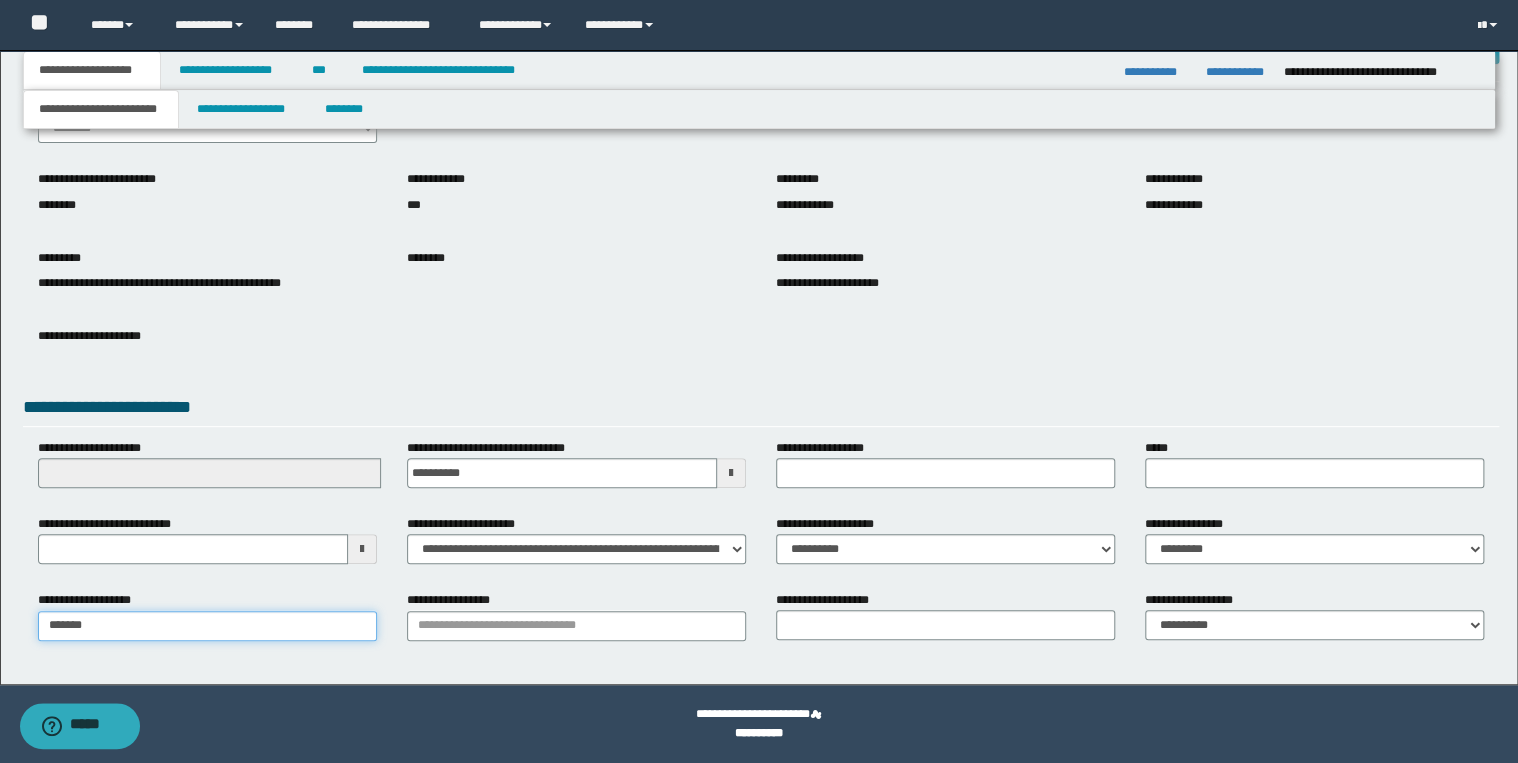 type on "********" 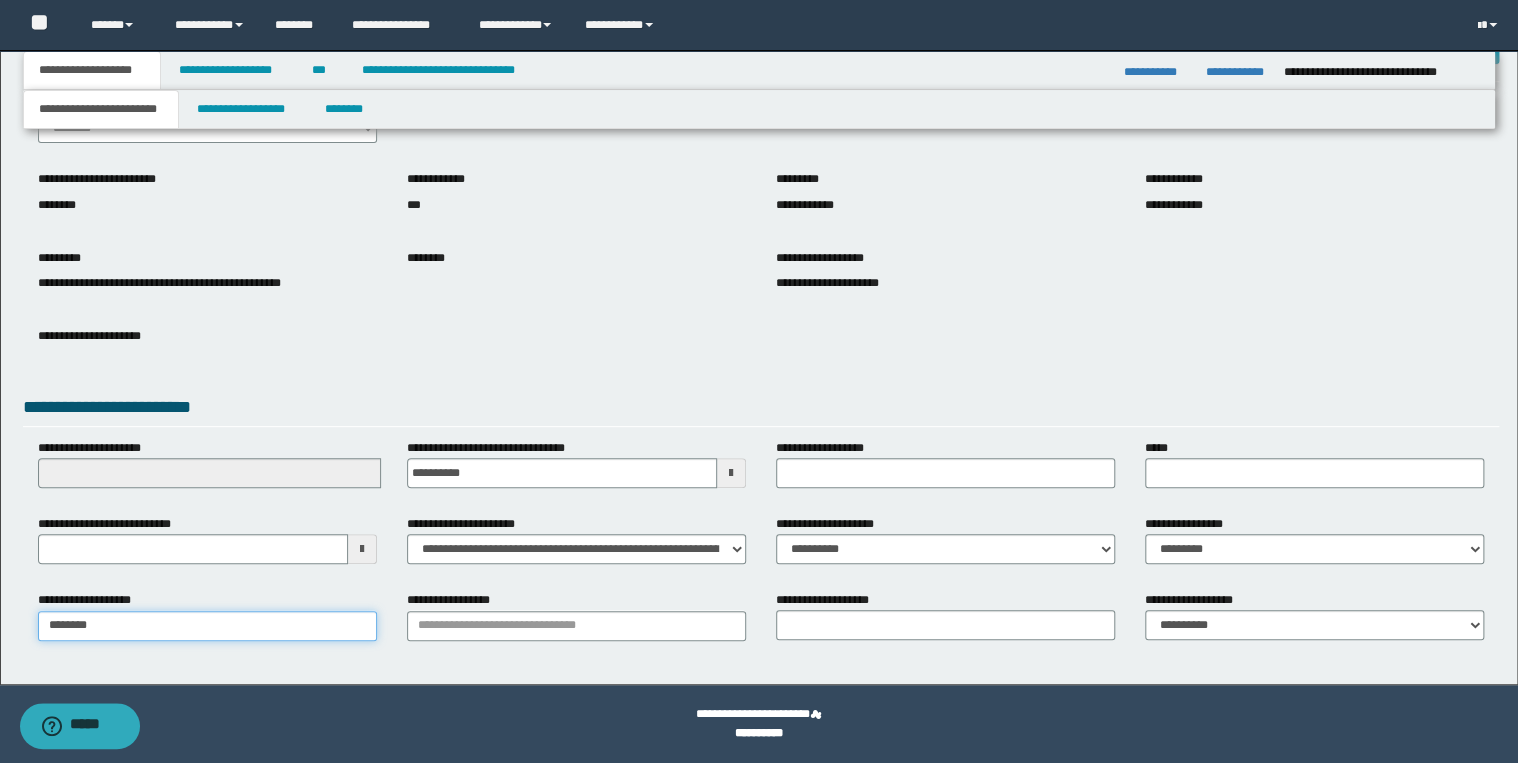type on "**********" 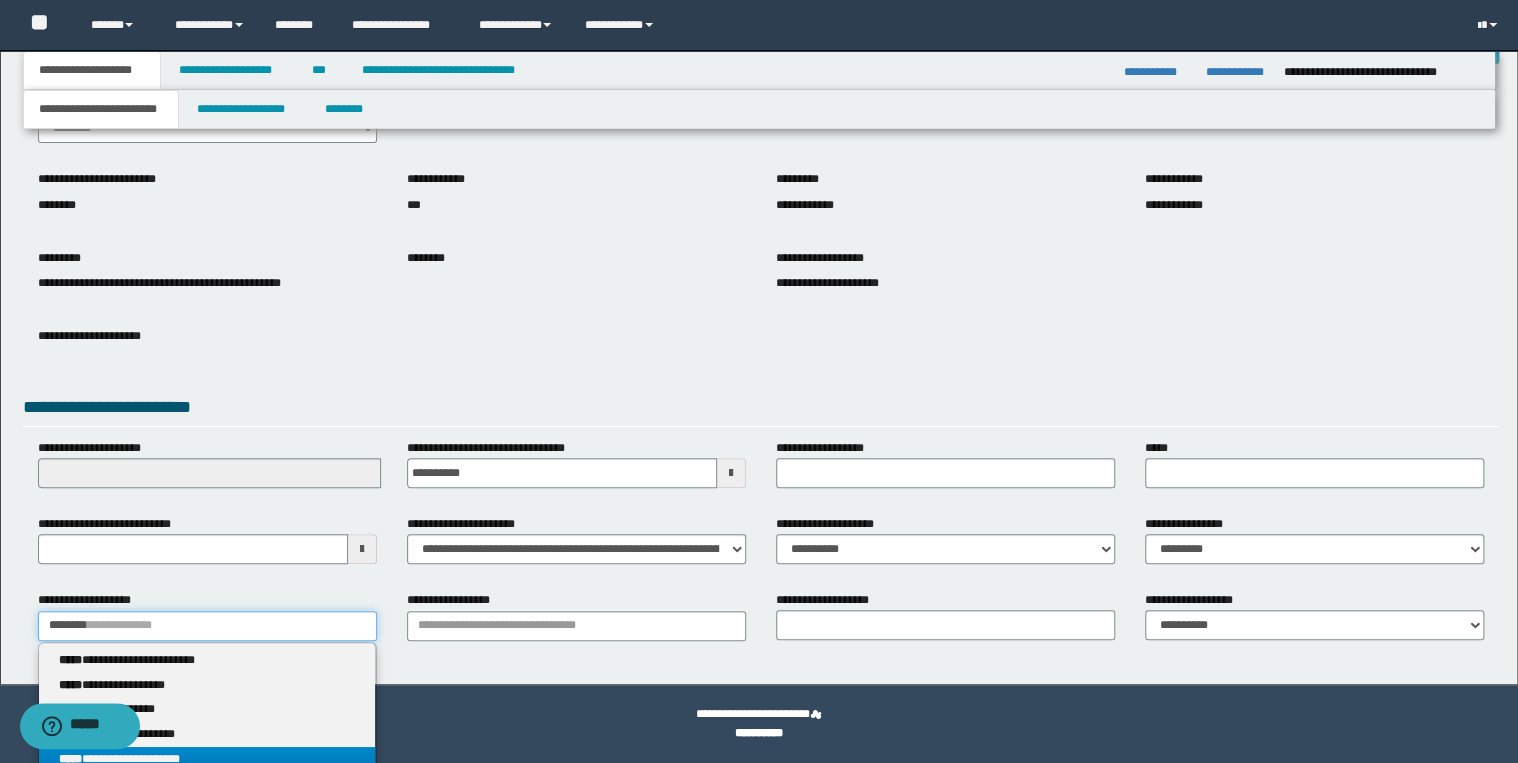 type on "********" 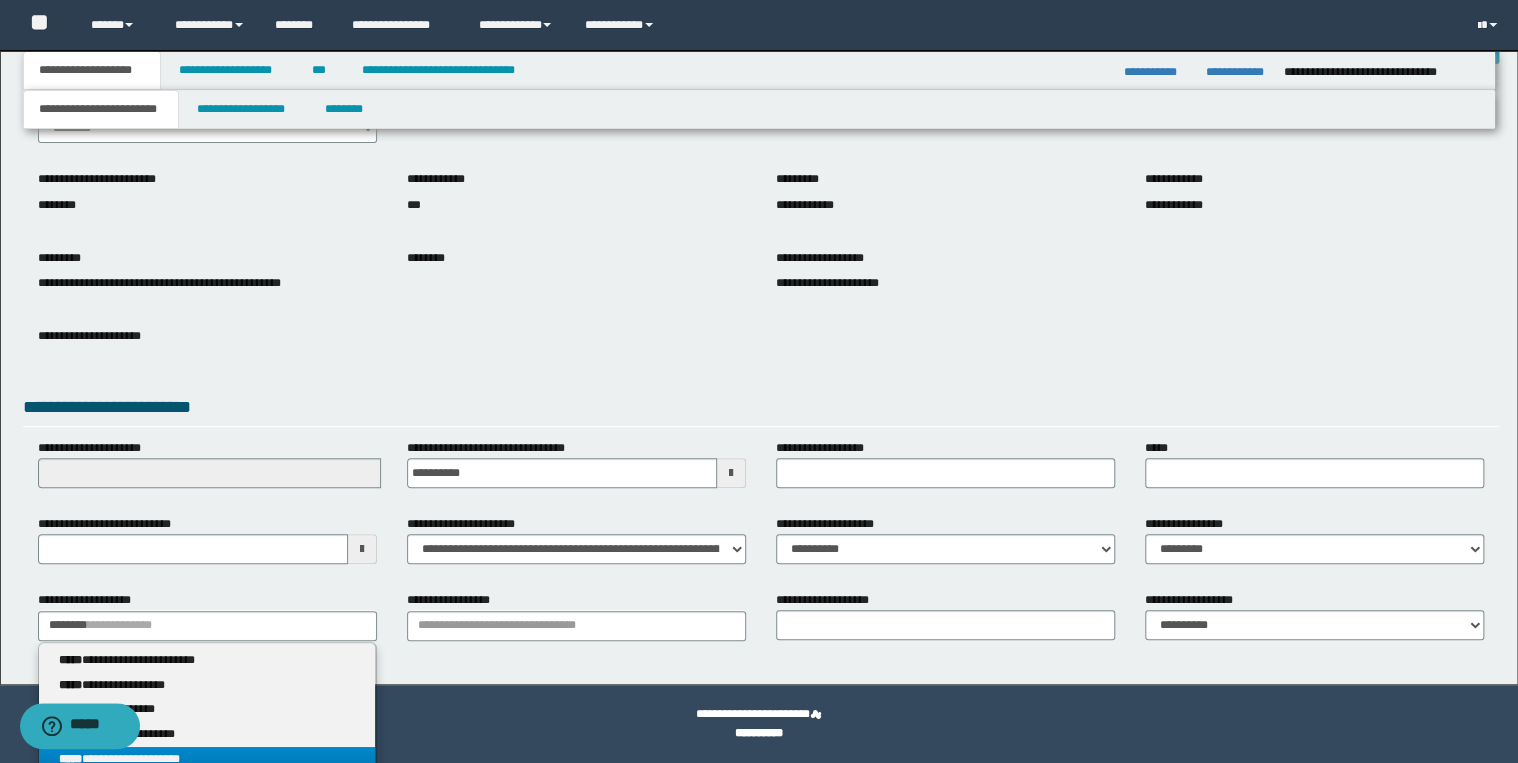 click on "**********" at bounding box center (207, 759) 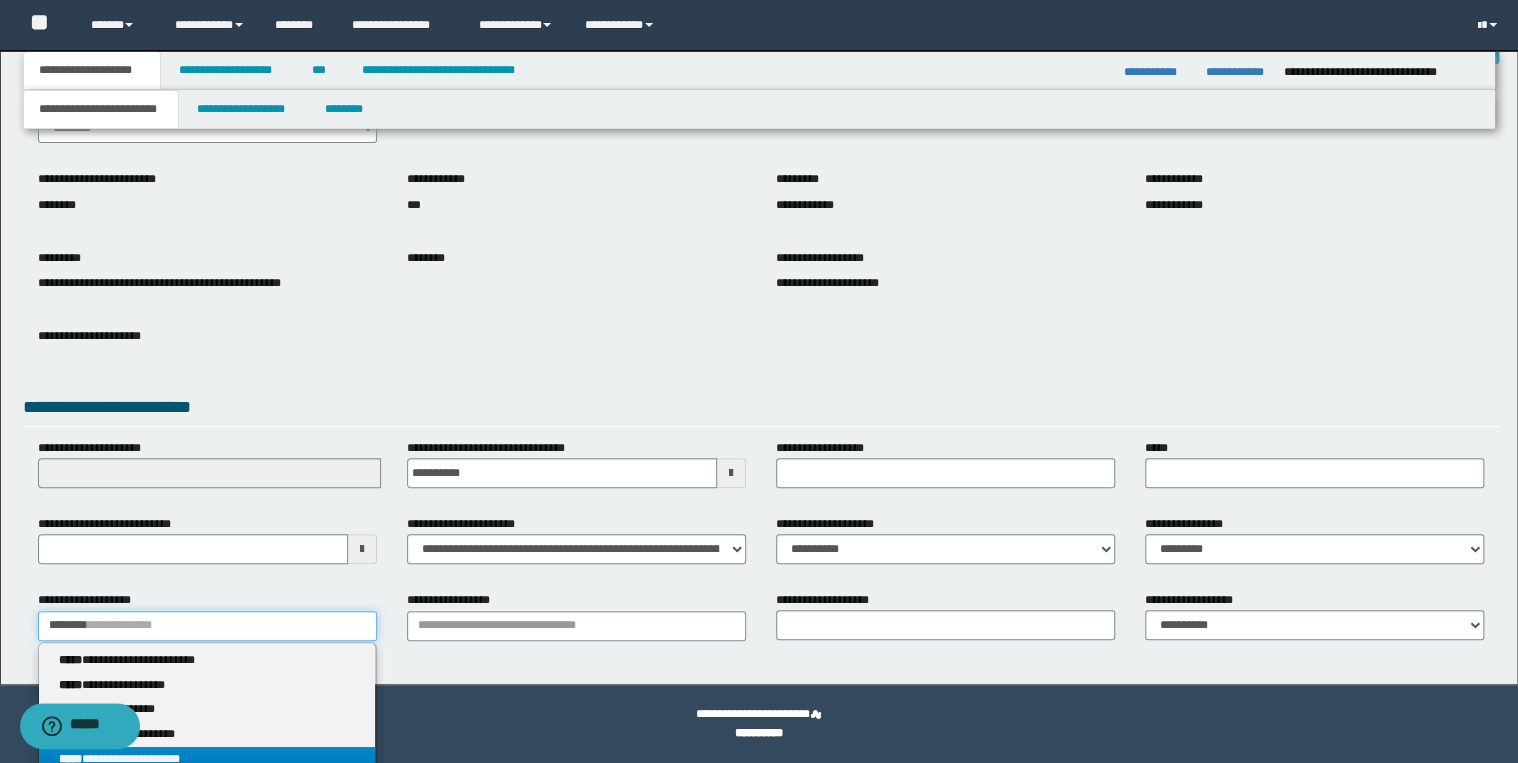 type 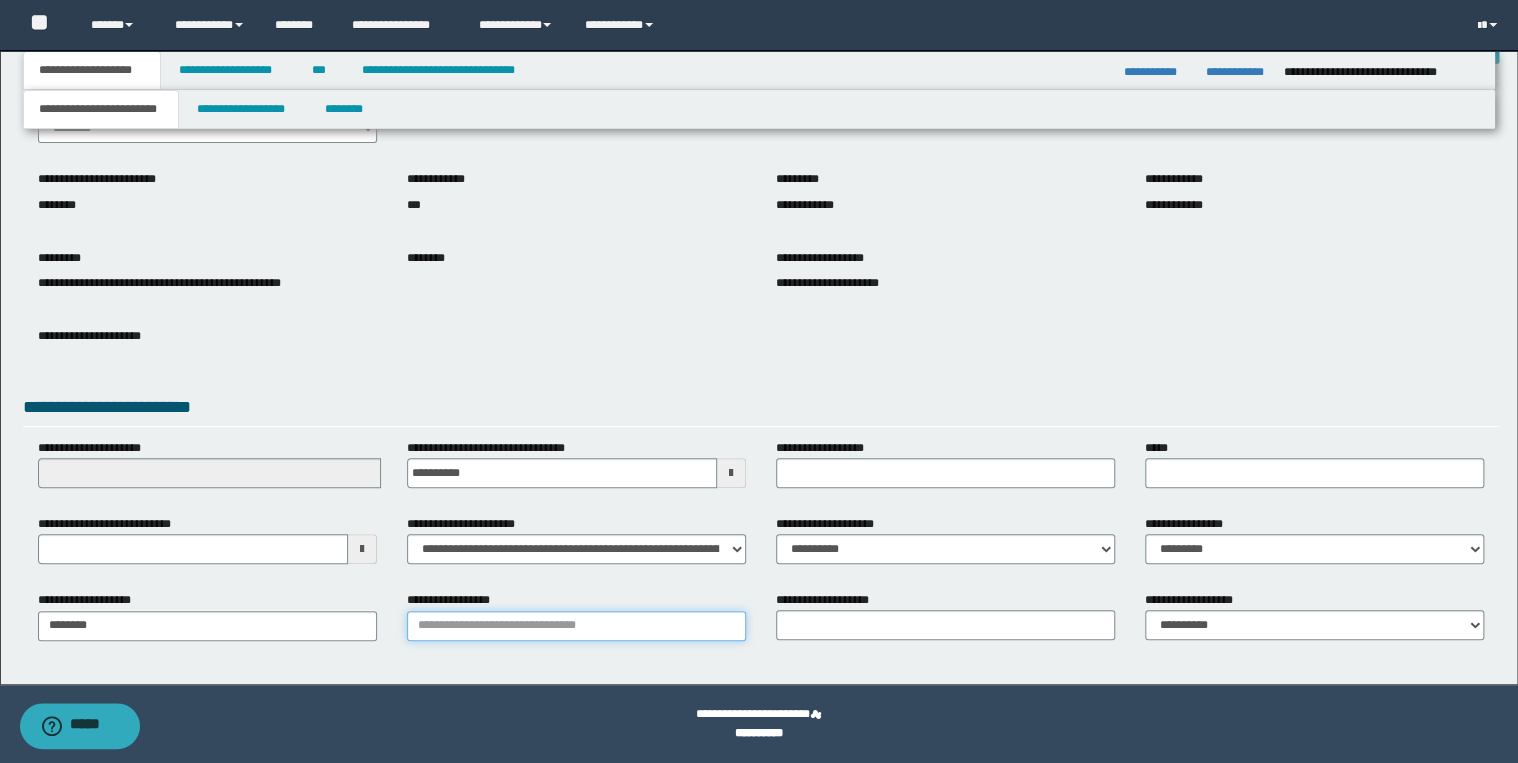 click on "**********" at bounding box center (576, 626) 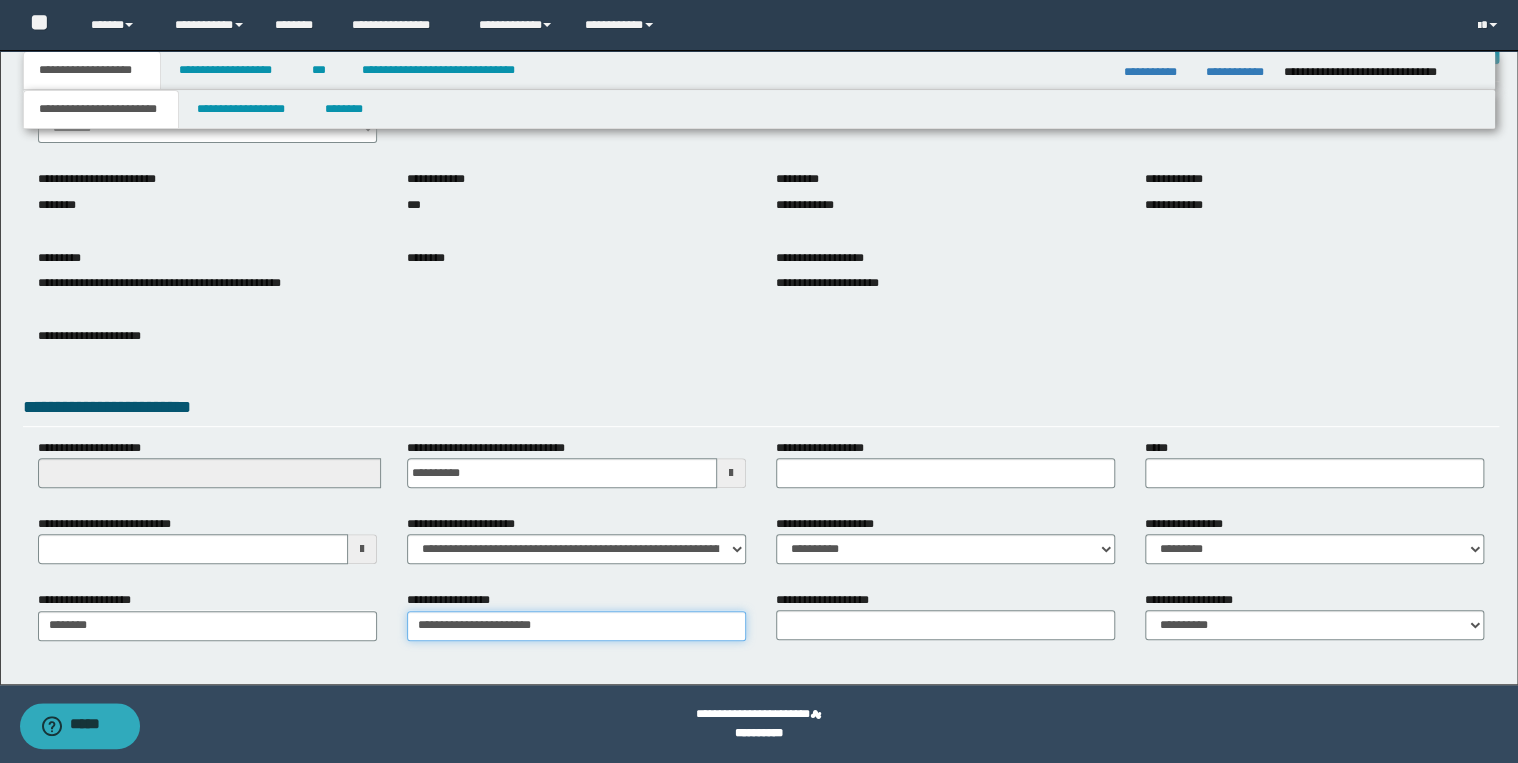 type on "**********" 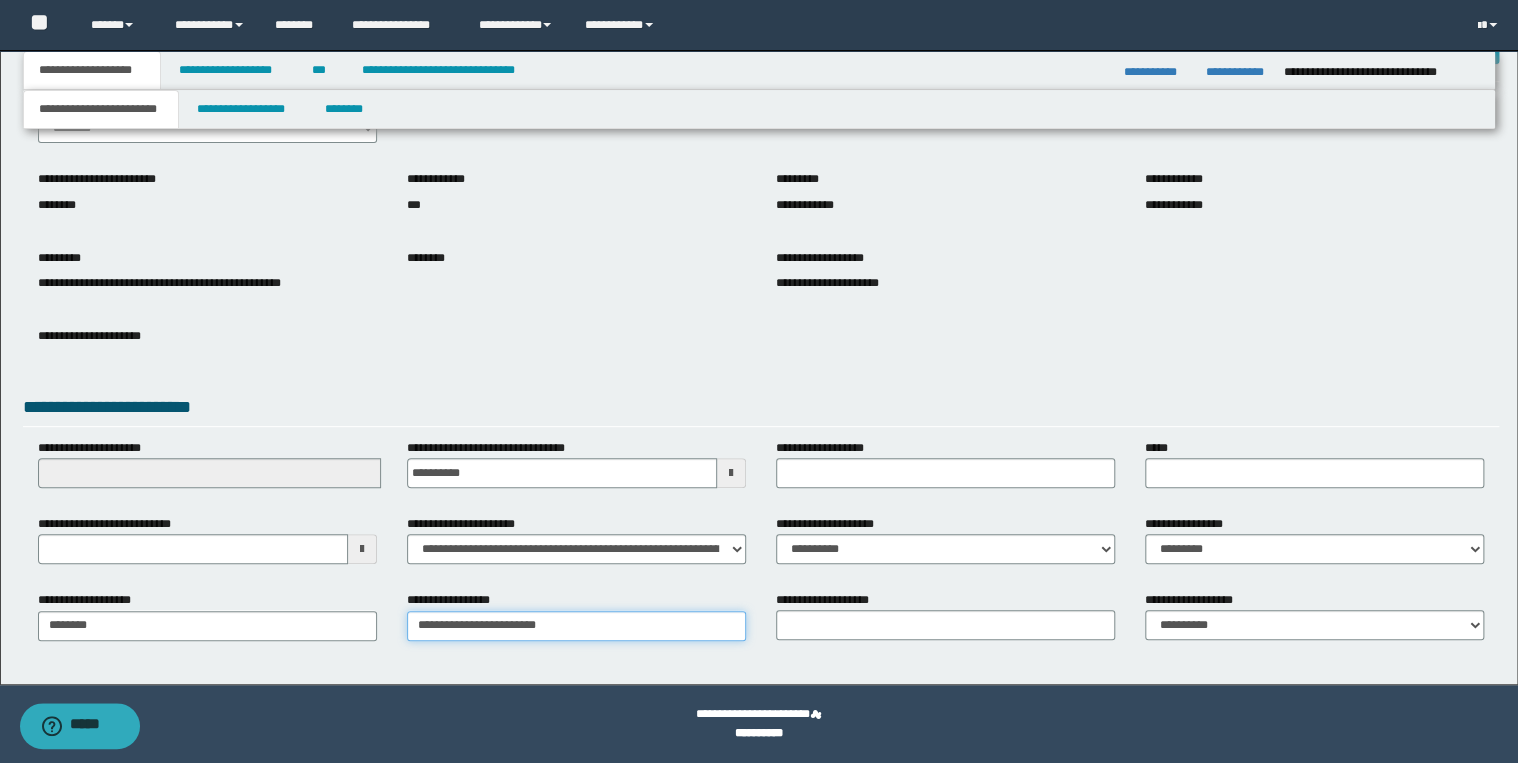 type on "**********" 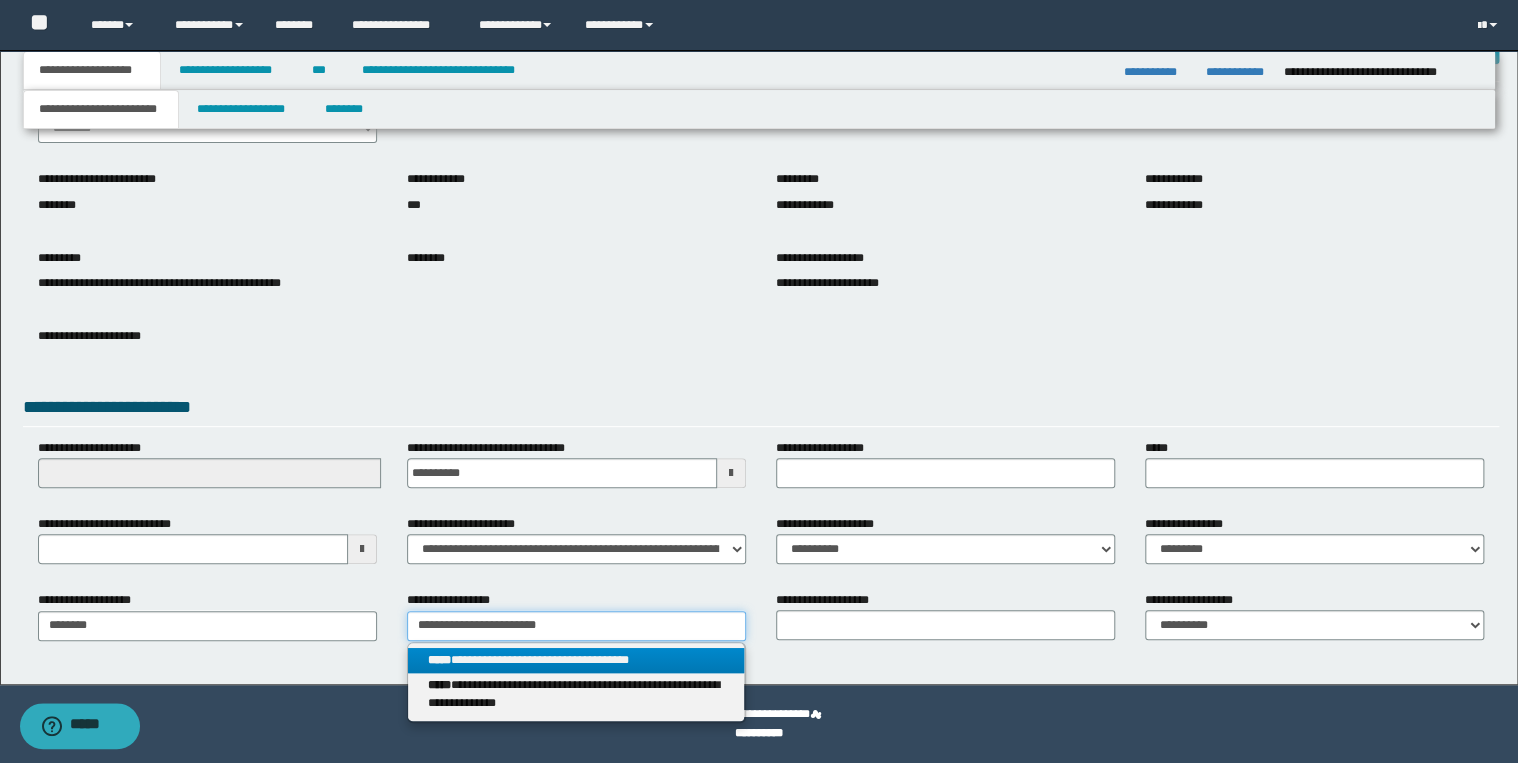type on "**********" 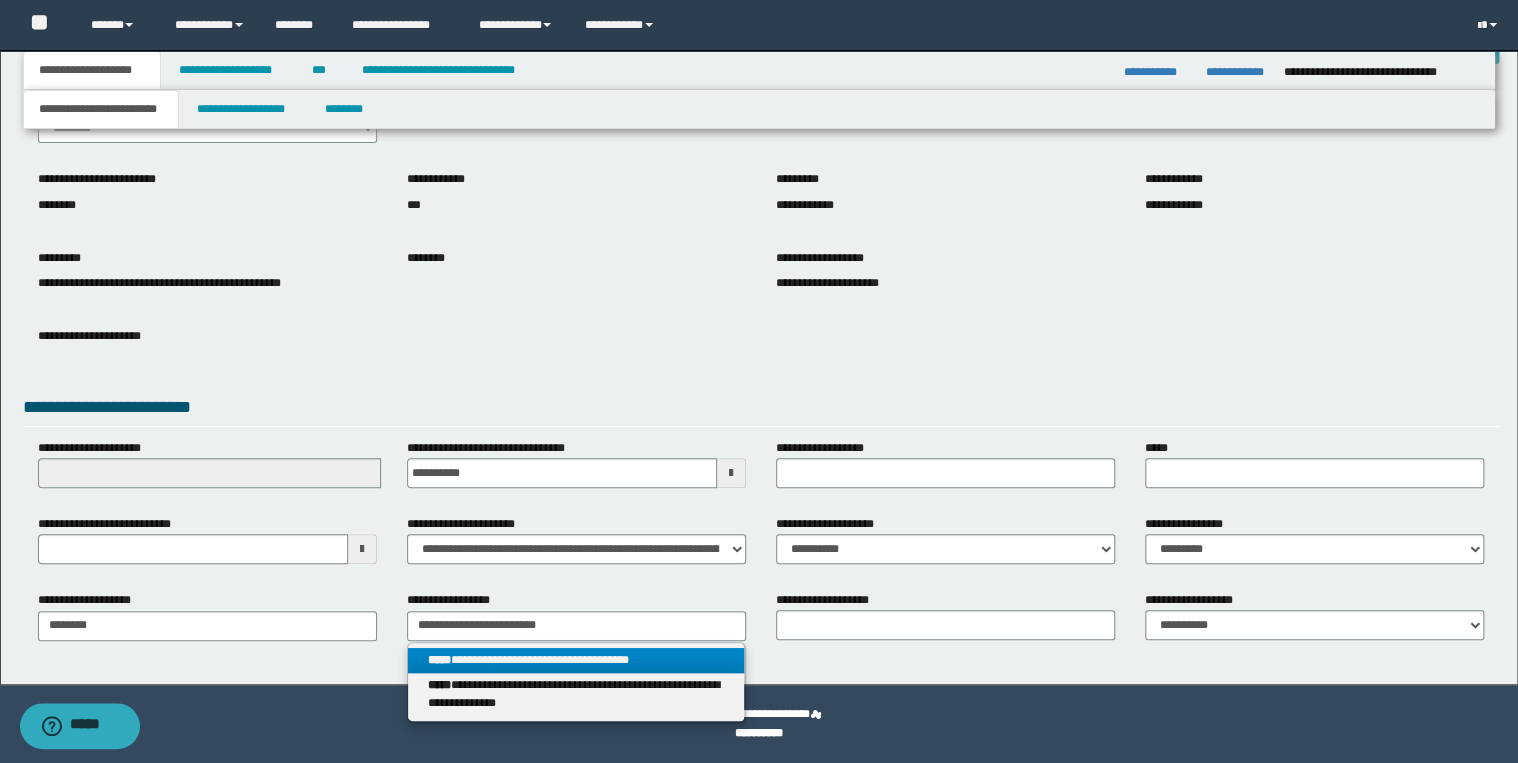 click on "**********" at bounding box center (576, 660) 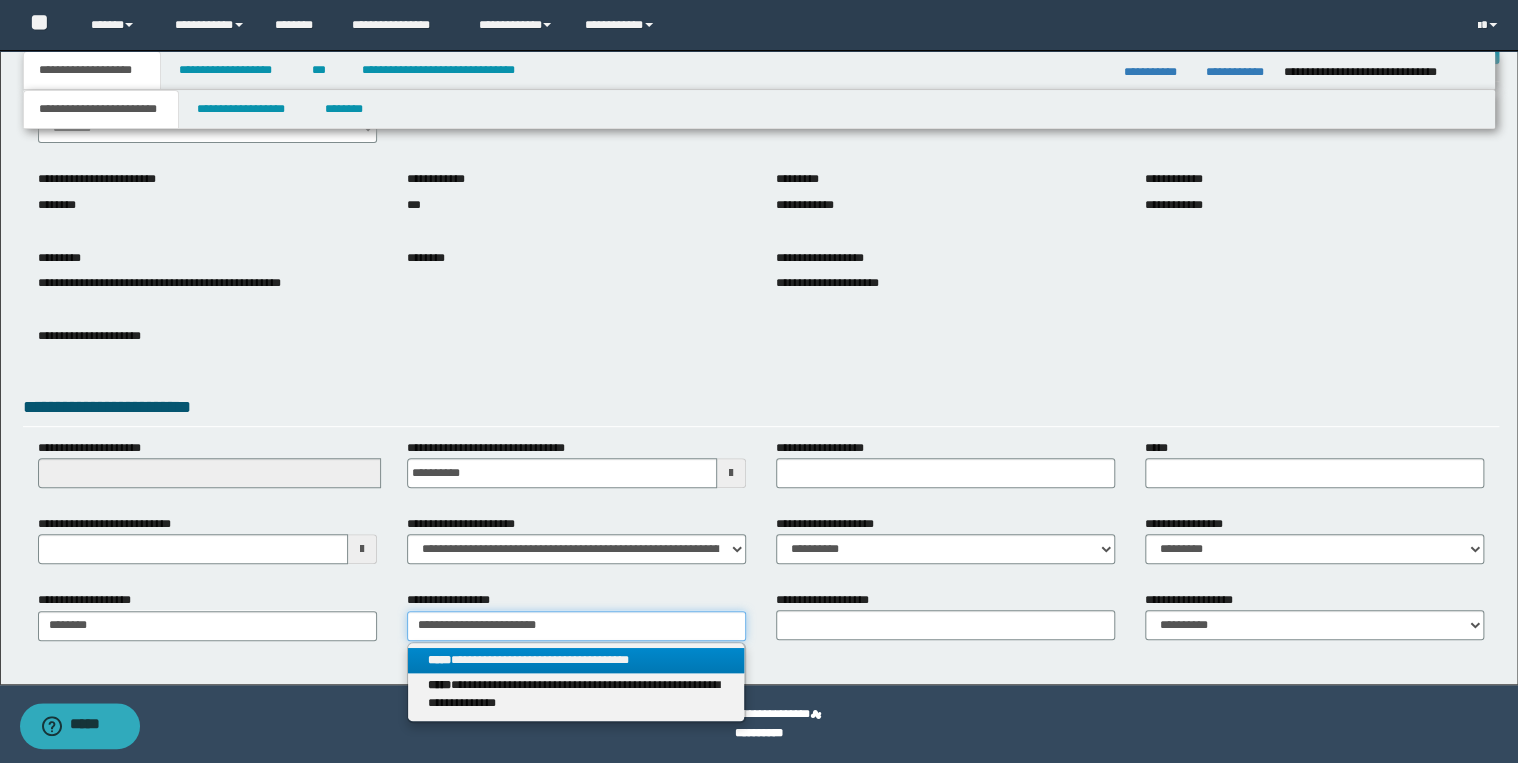 type 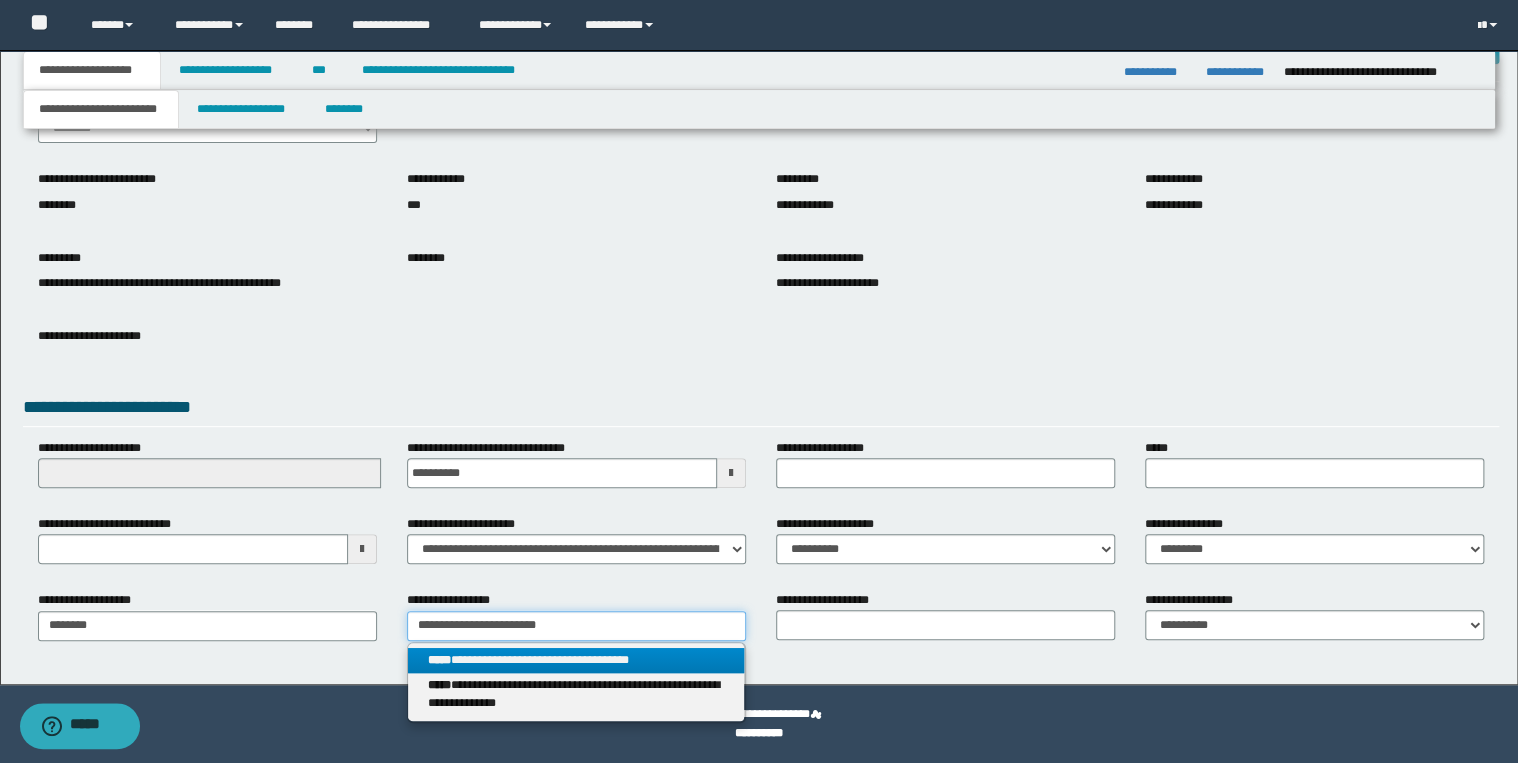 type on "**********" 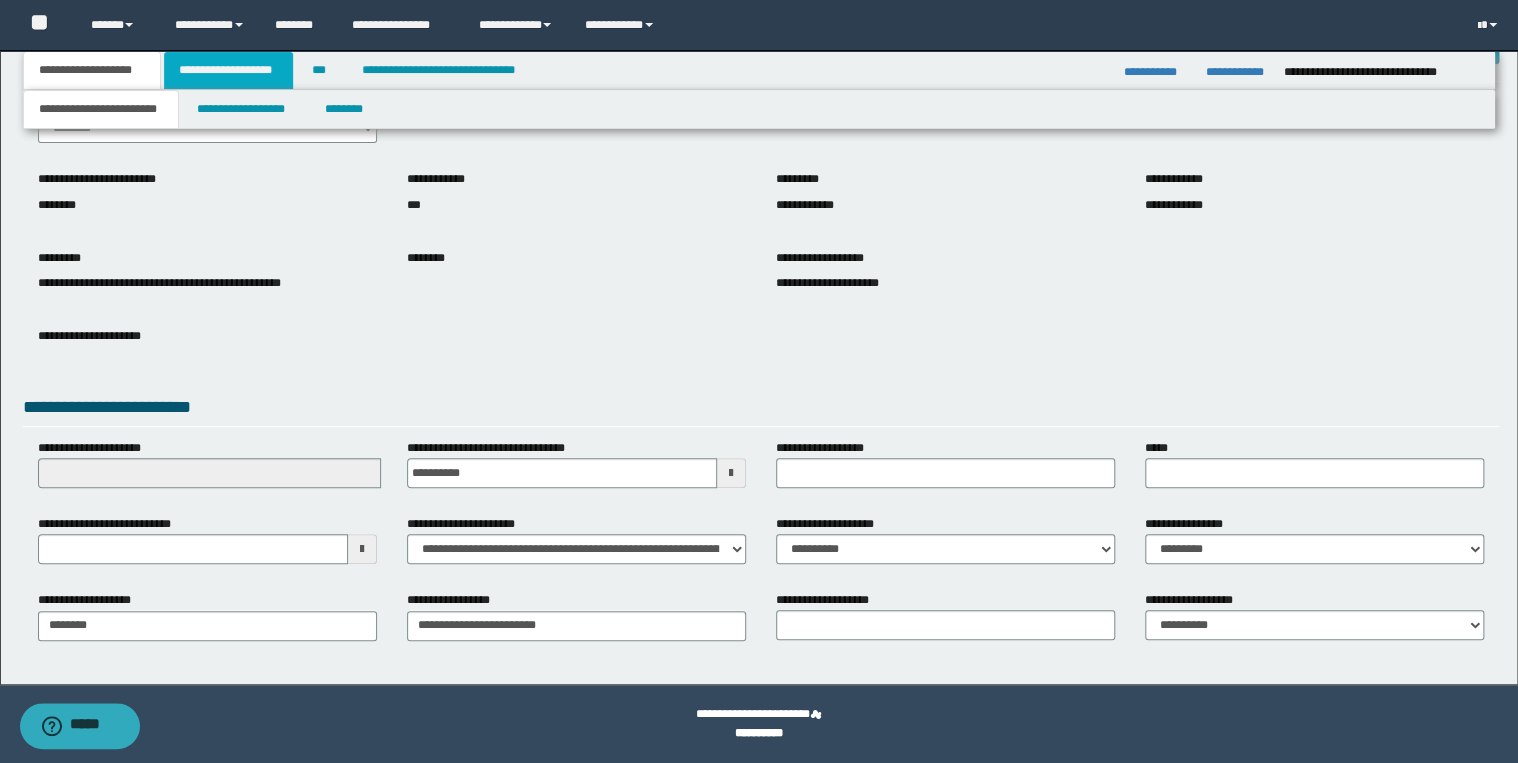 drag, startPoint x: 248, startPoint y: 76, endPoint x: 264, endPoint y: 108, distance: 35.77709 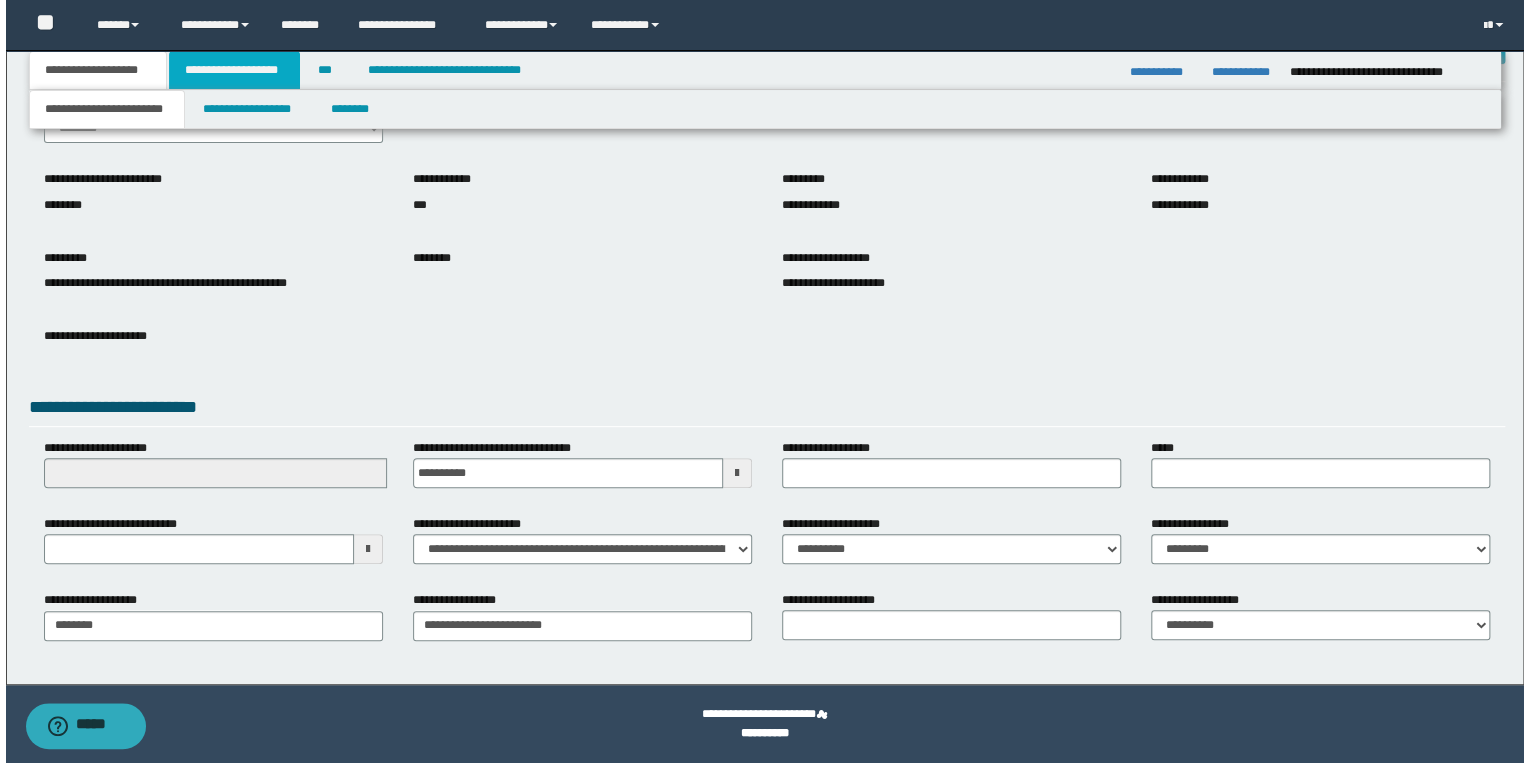 scroll, scrollTop: 0, scrollLeft: 0, axis: both 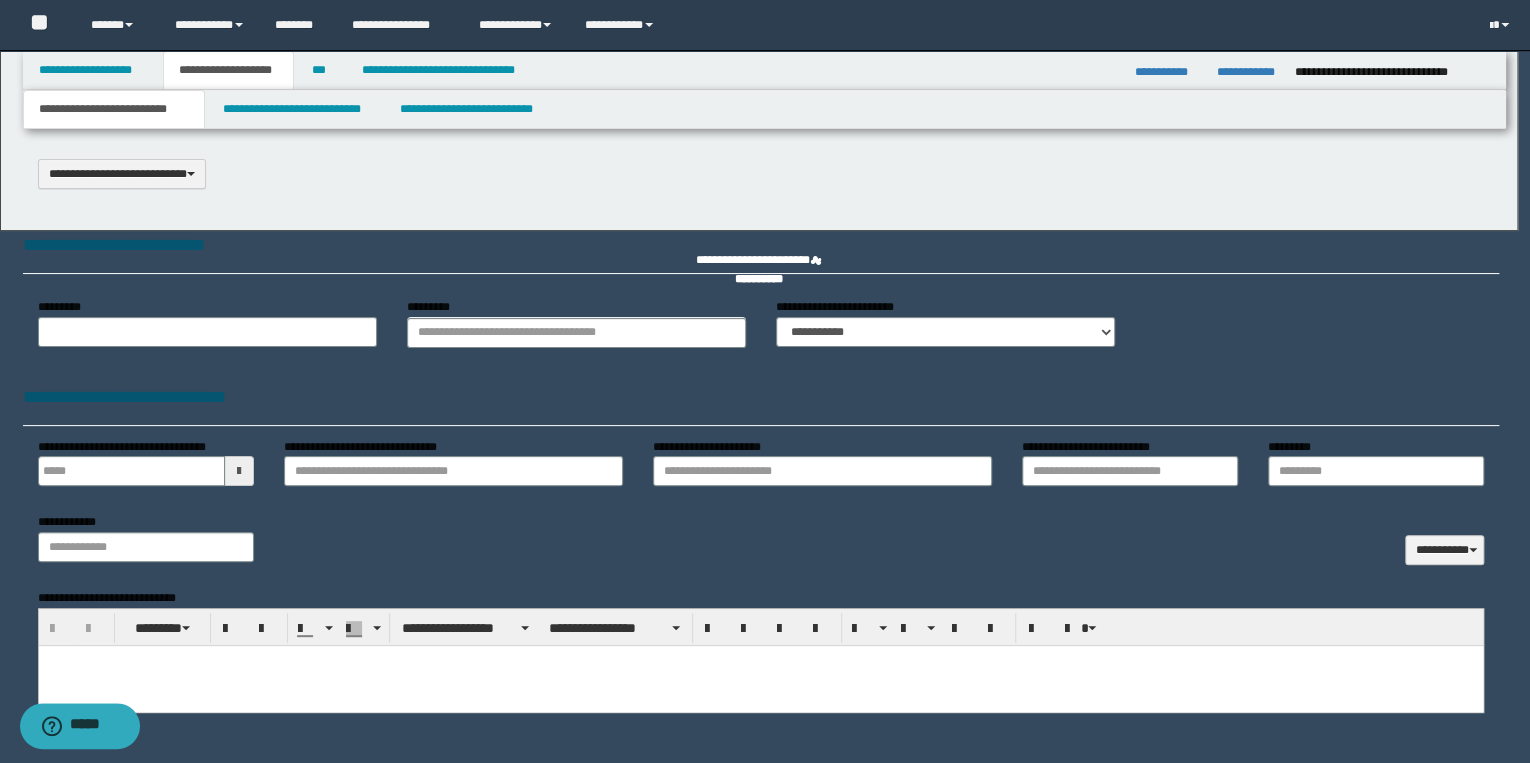 select on "*" 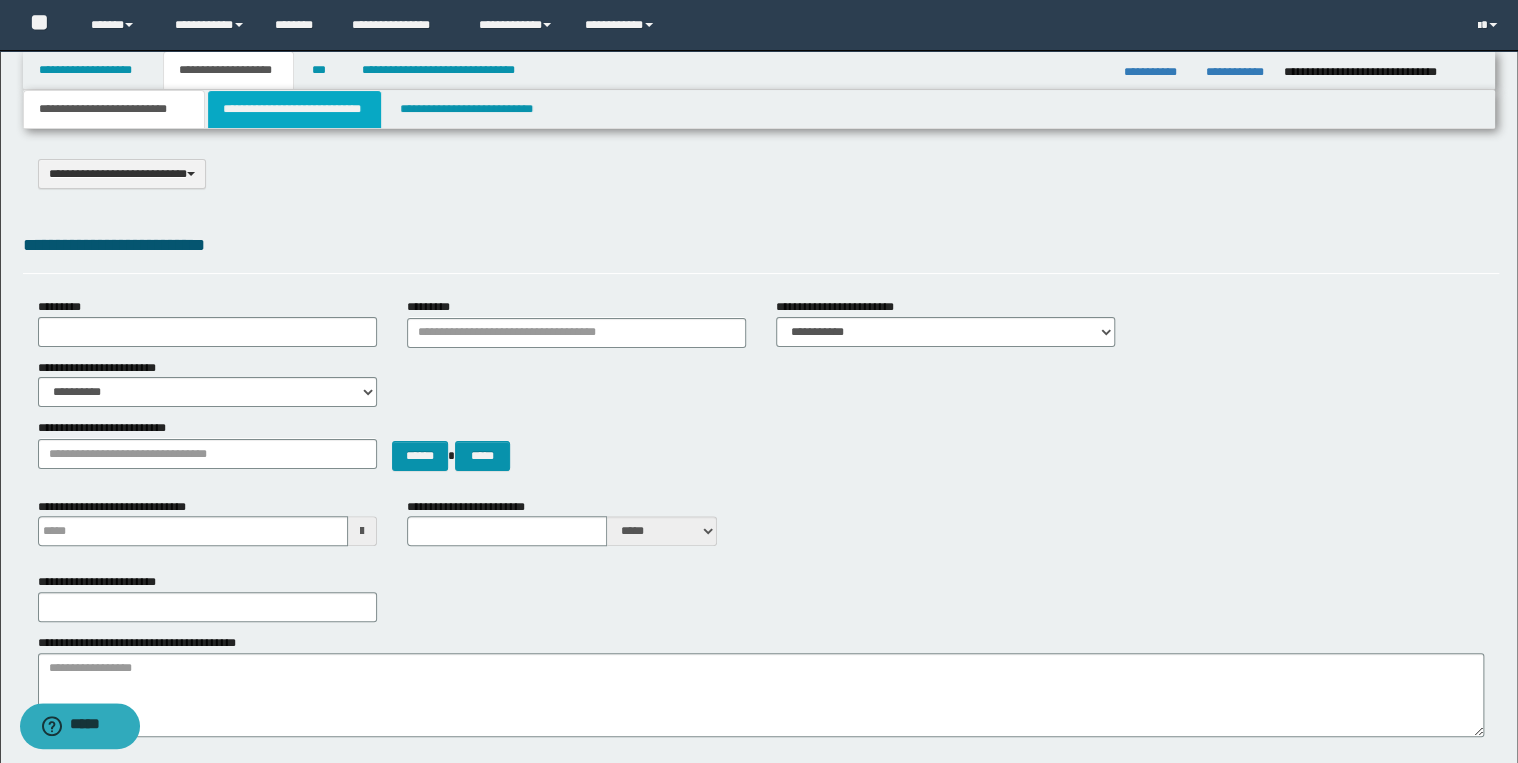 click on "**********" at bounding box center [294, 109] 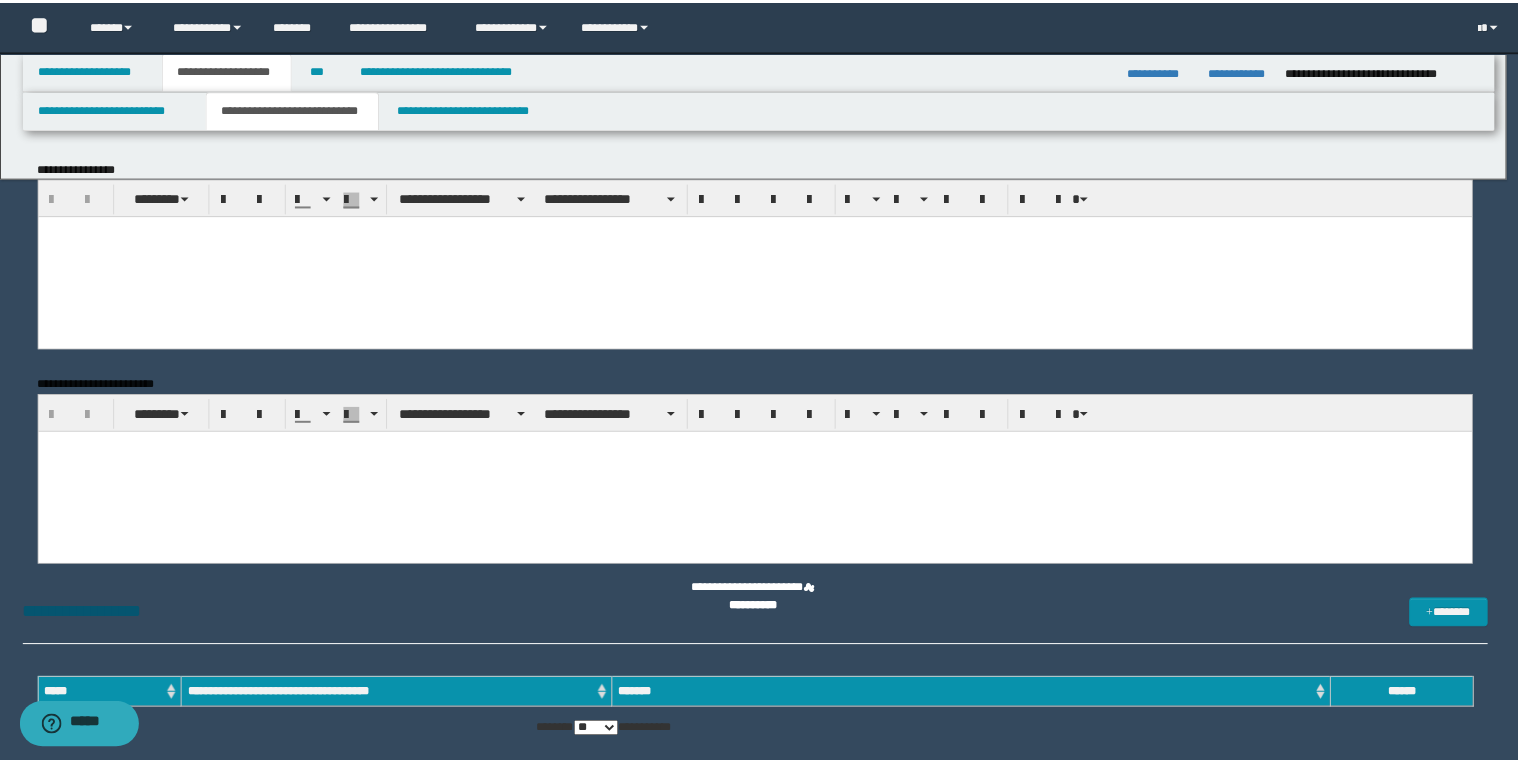 scroll, scrollTop: 0, scrollLeft: 0, axis: both 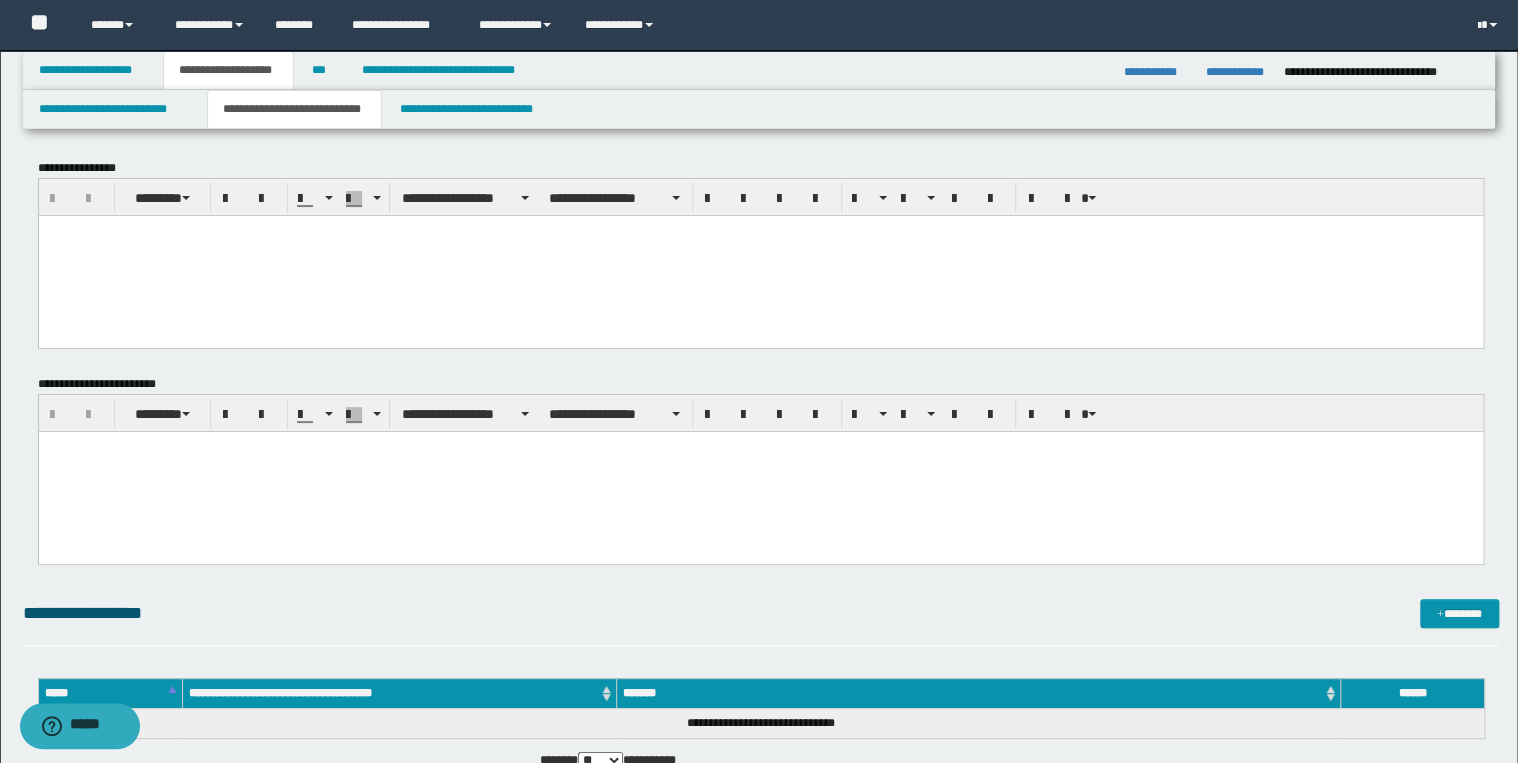 click at bounding box center (760, 255) 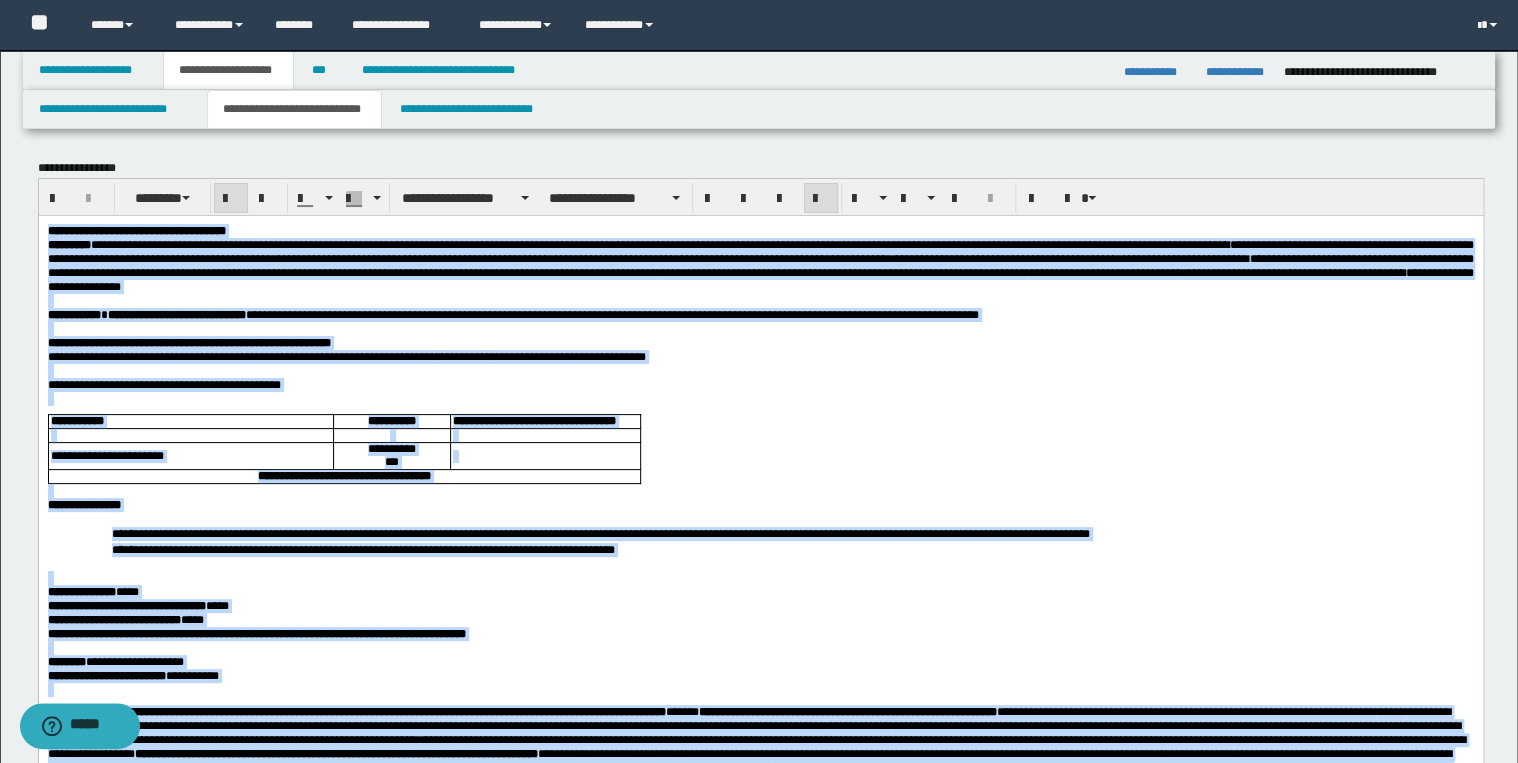 click at bounding box center (821, 199) 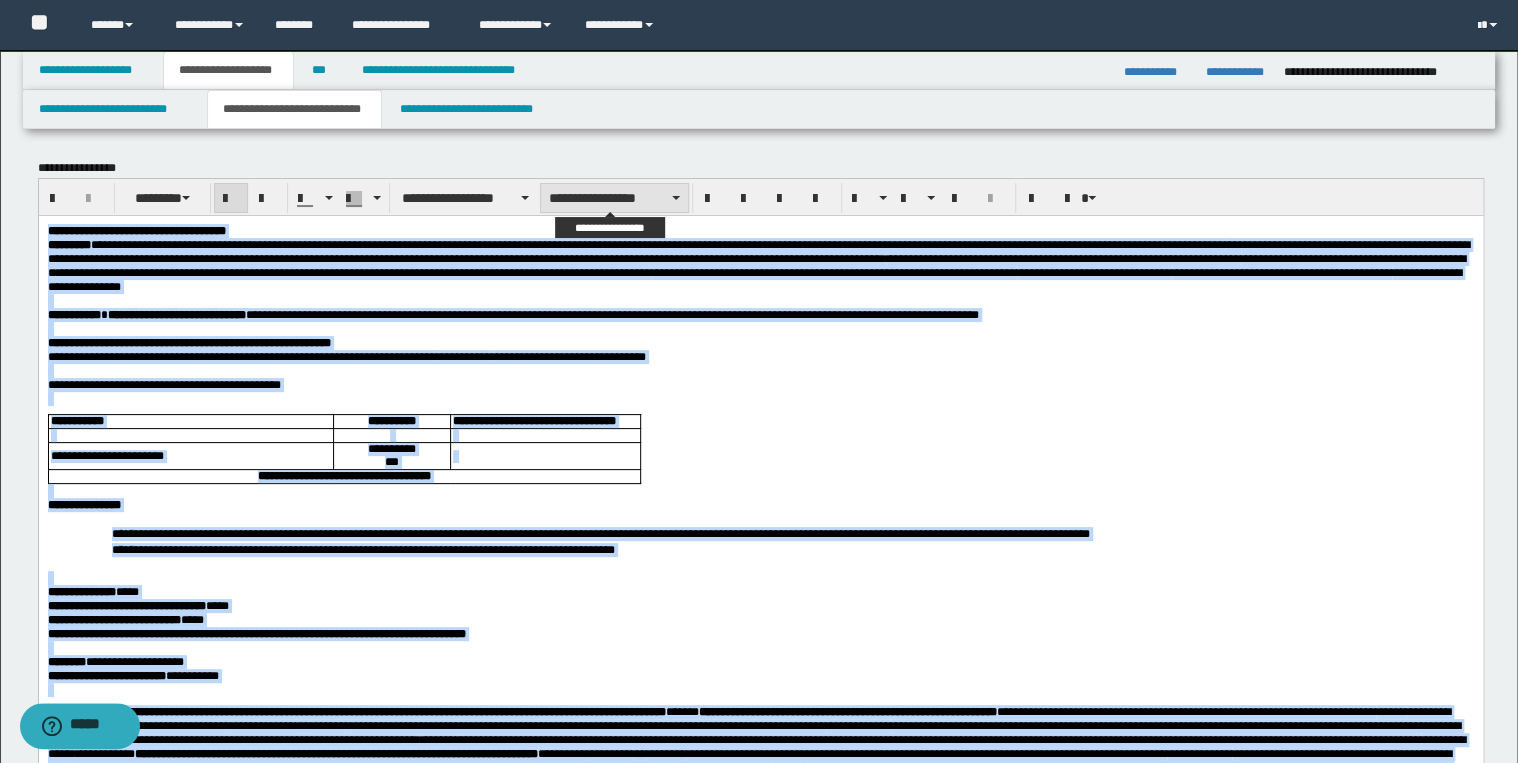 click on "**********" at bounding box center [614, 198] 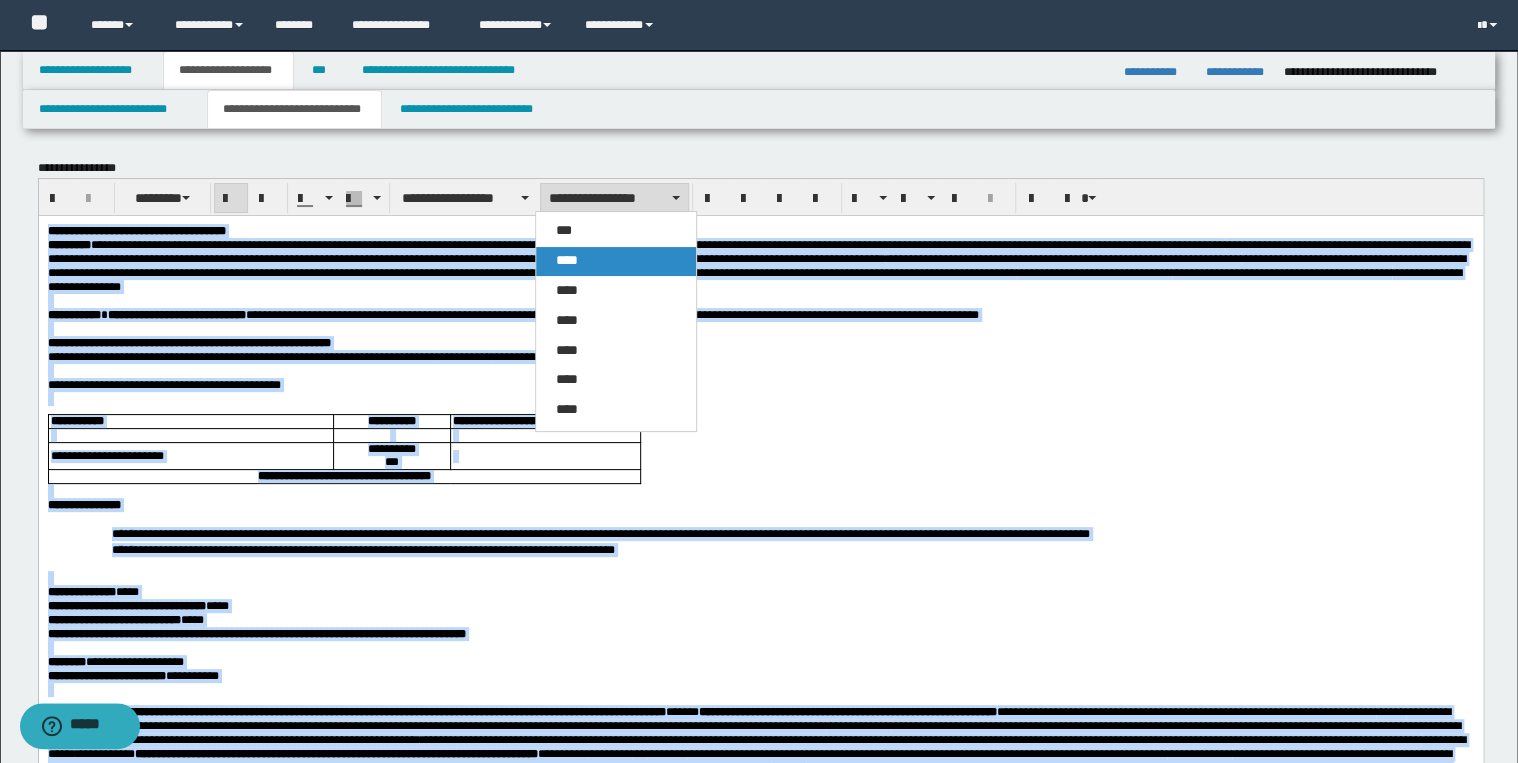 click on "****" at bounding box center [616, 261] 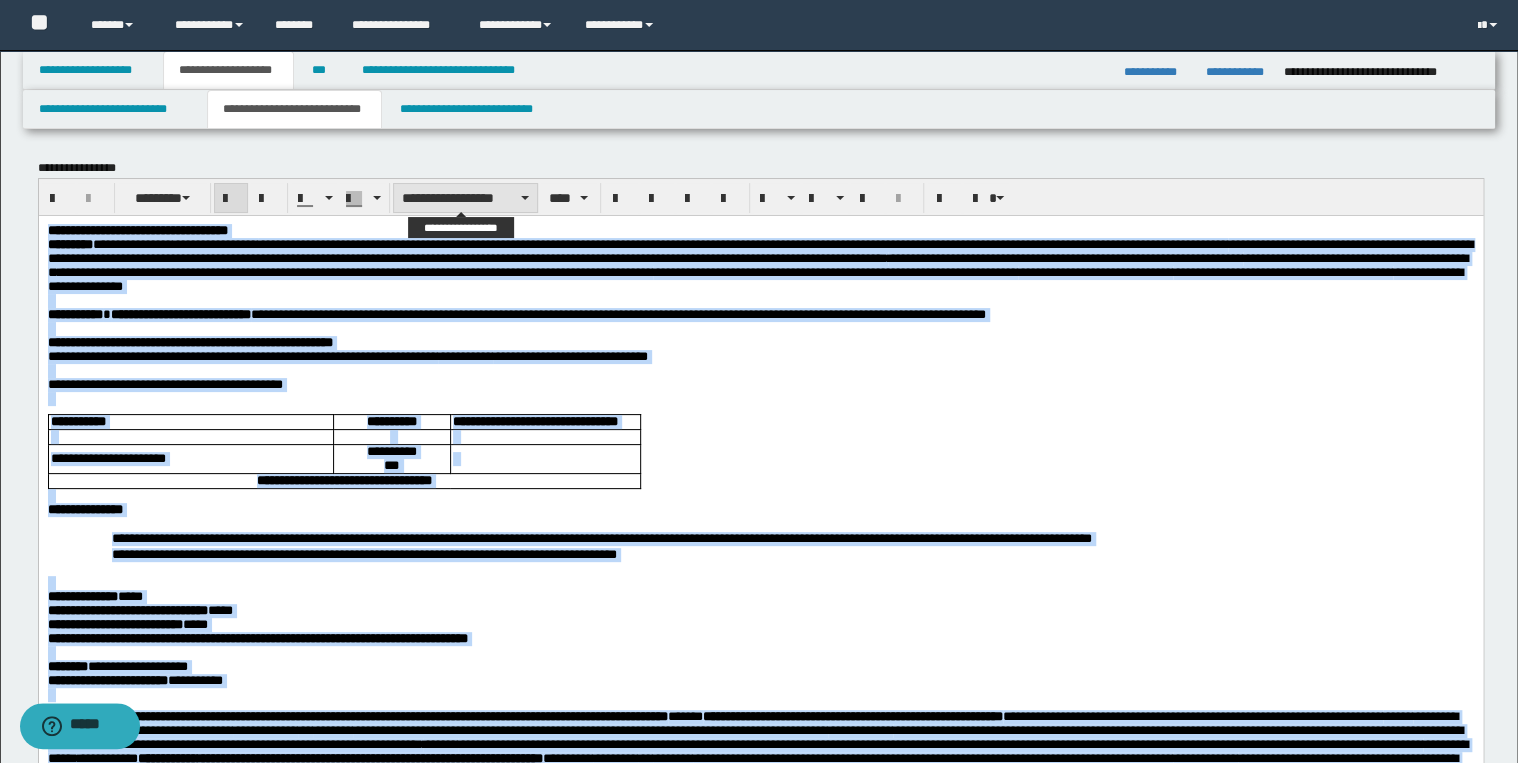 click on "**********" at bounding box center [465, 198] 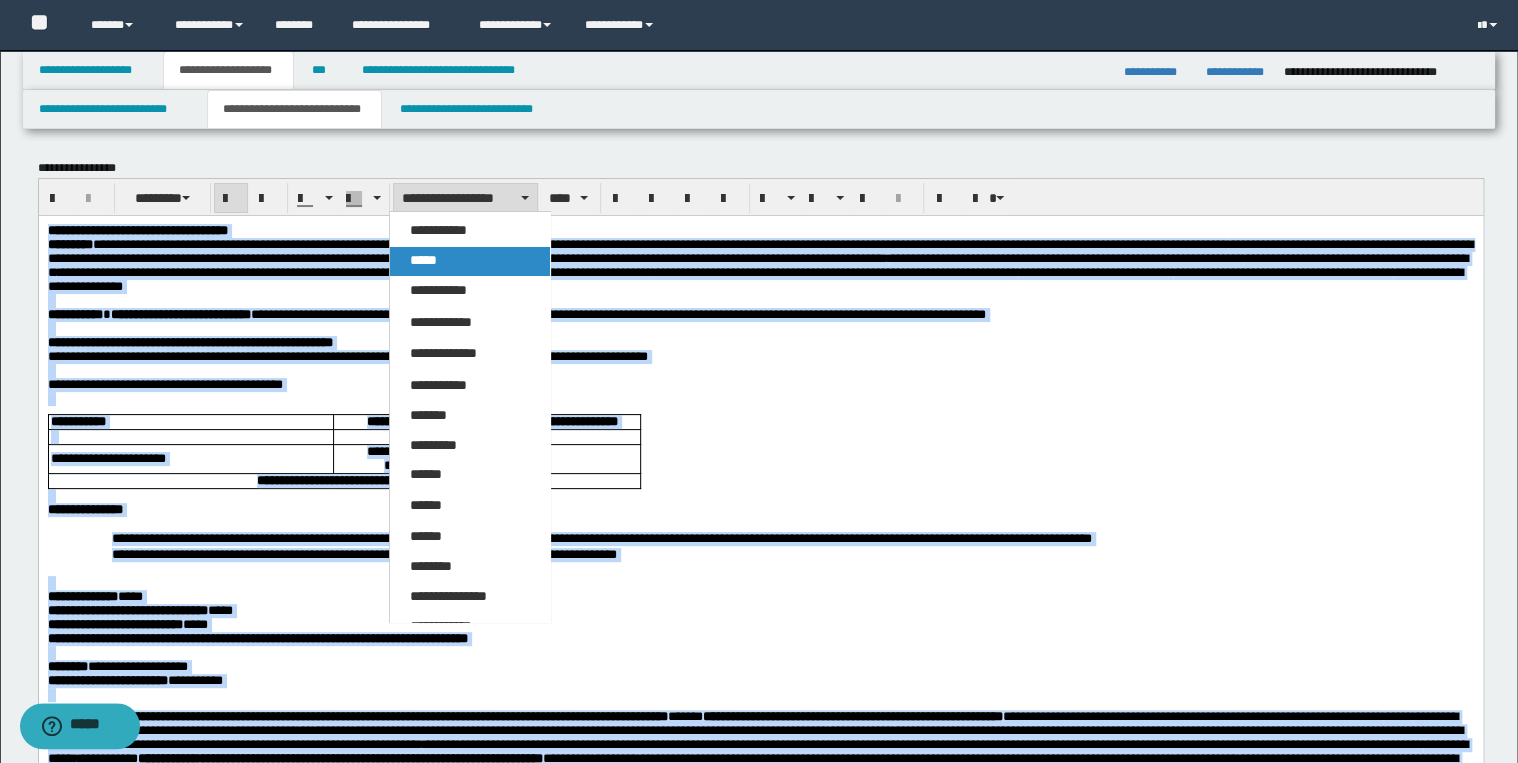 click on "*****" at bounding box center (470, 261) 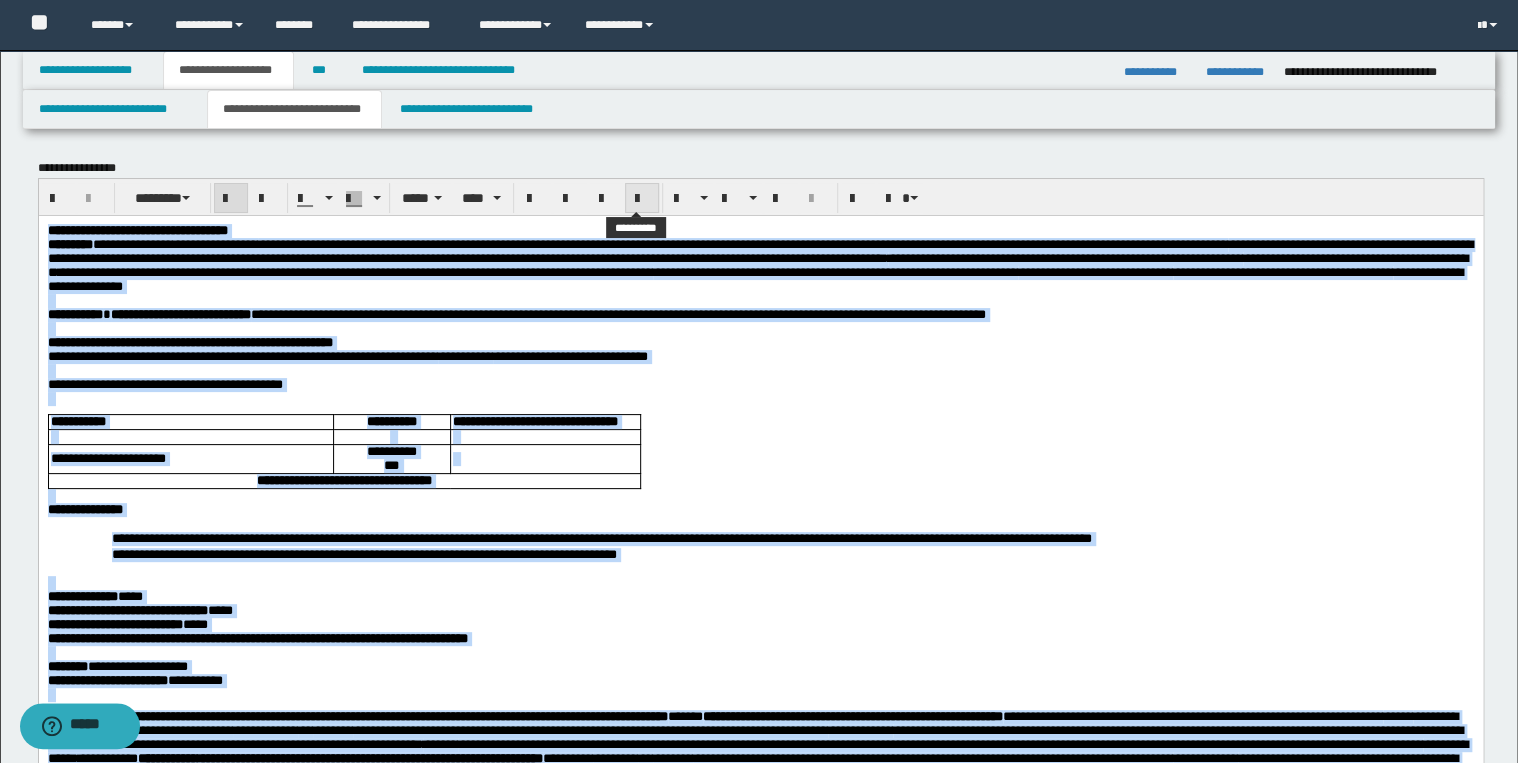 click at bounding box center [642, 199] 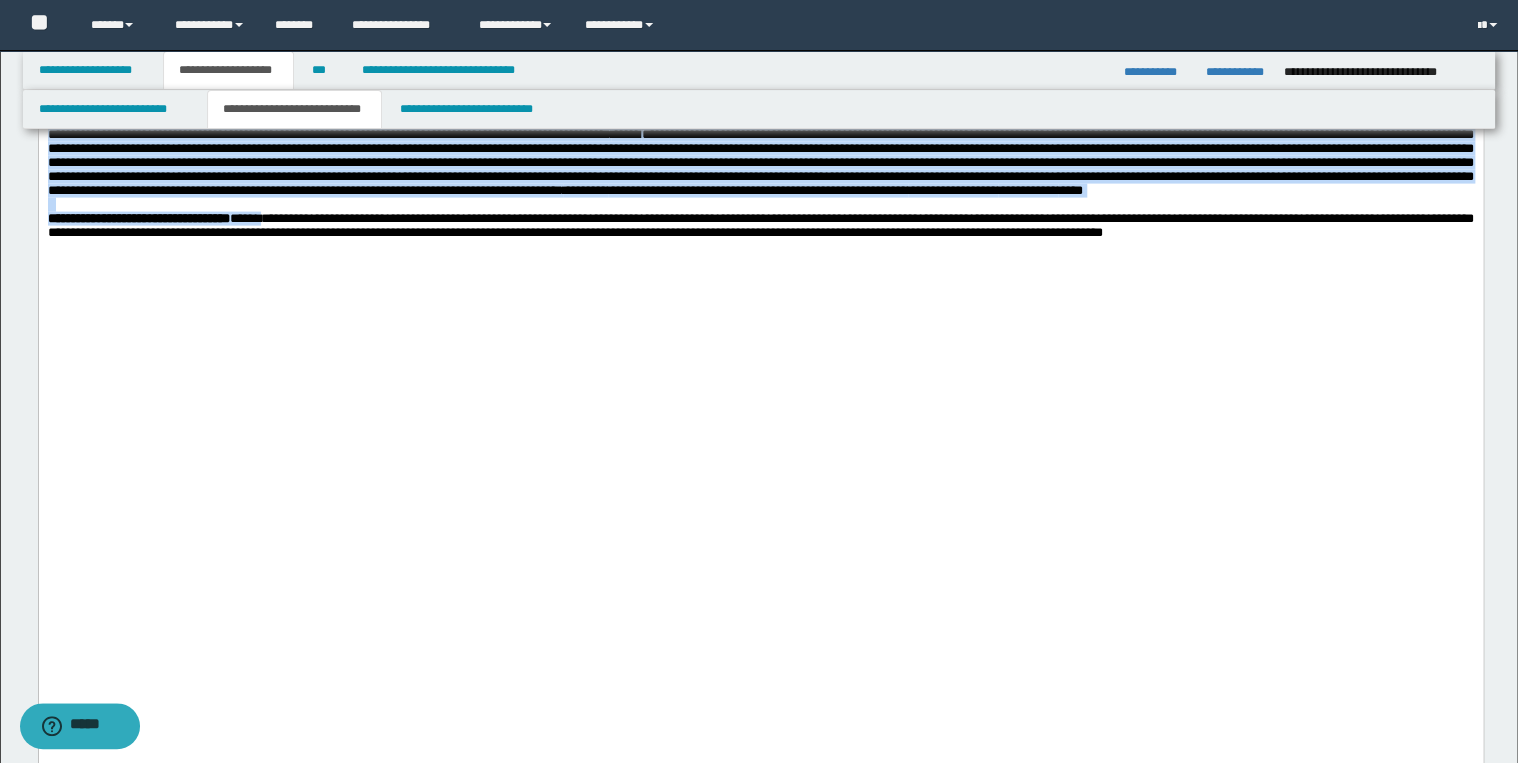 scroll, scrollTop: 1760, scrollLeft: 0, axis: vertical 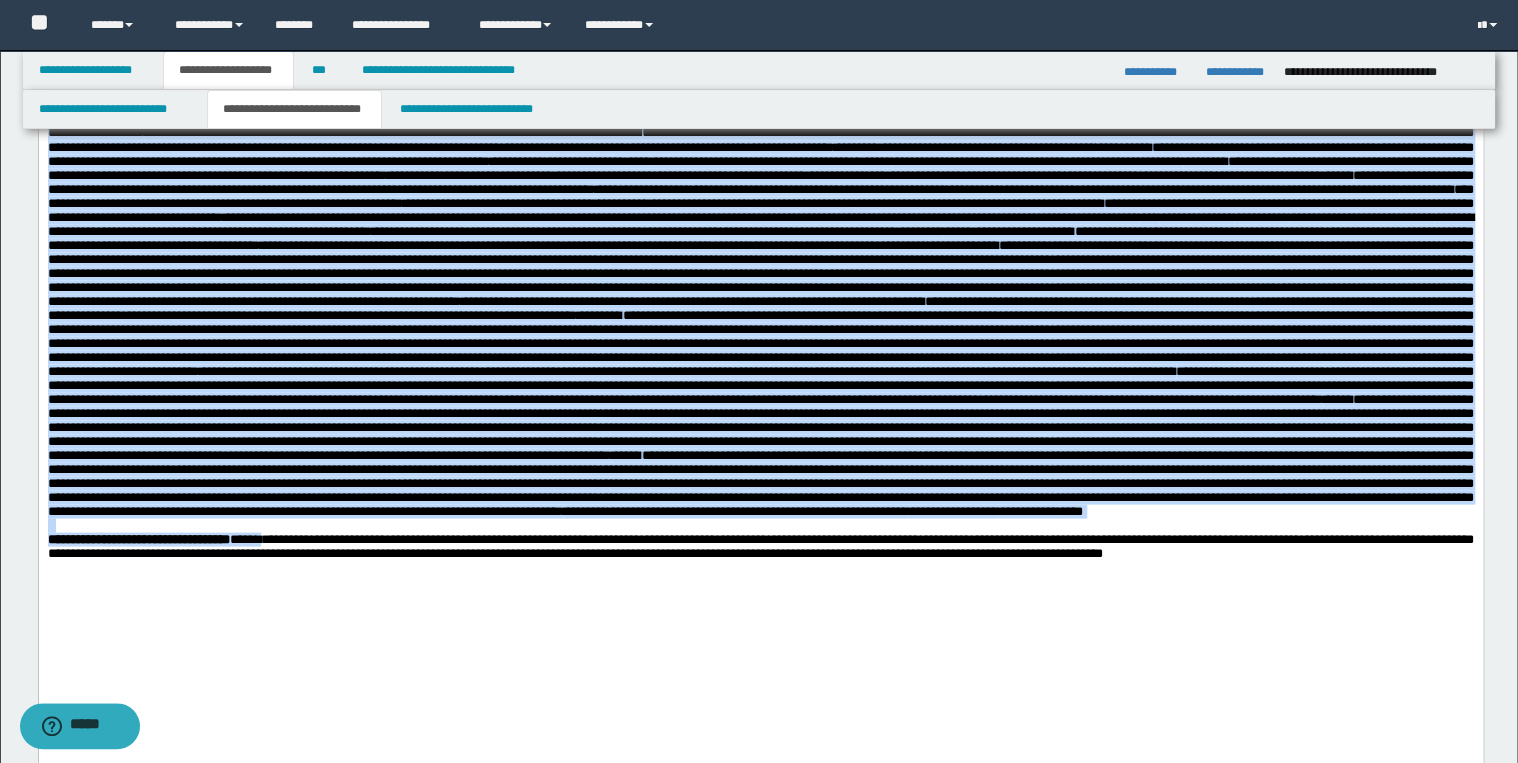 click on "**********" at bounding box center (760, 209) 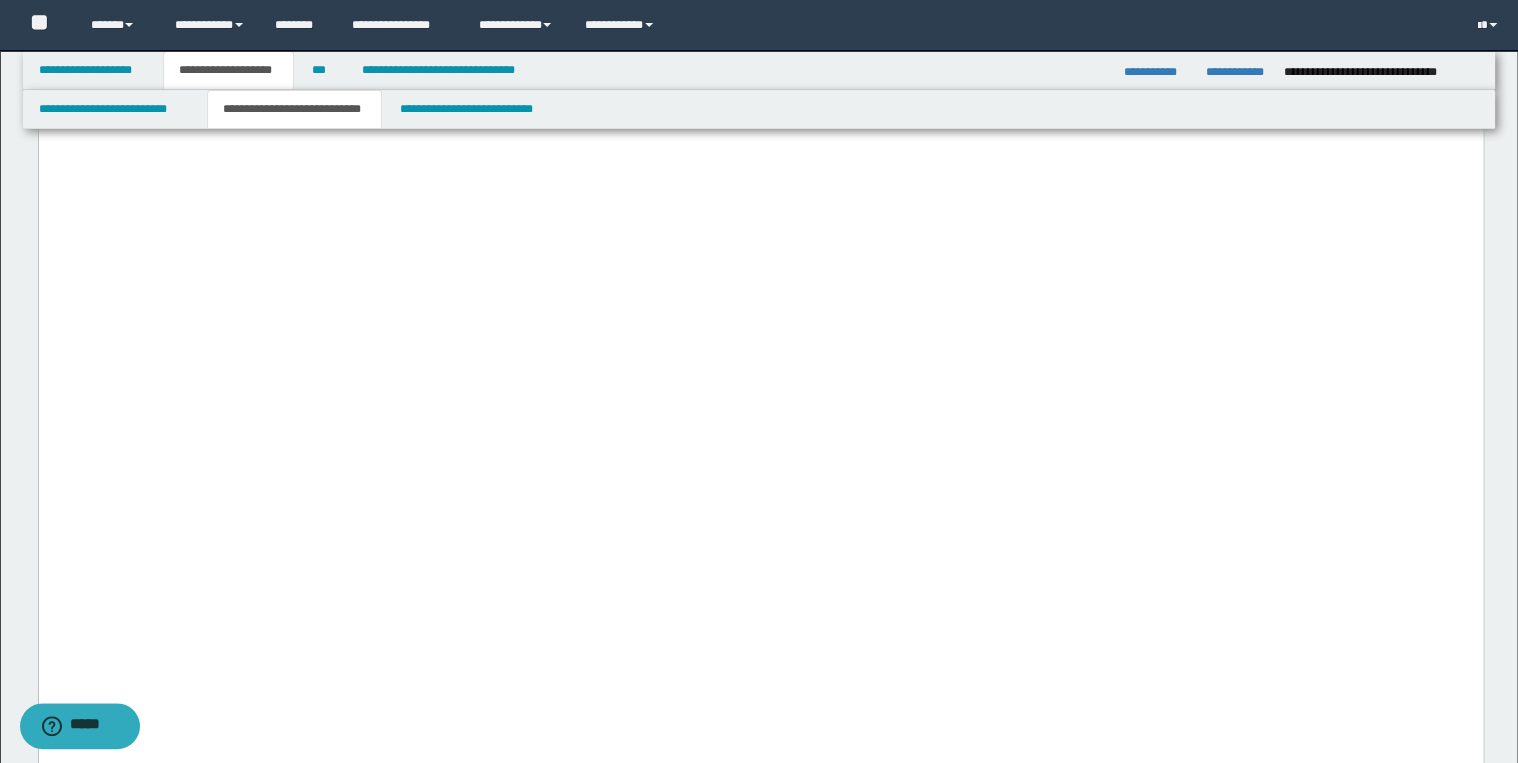 scroll, scrollTop: 2960, scrollLeft: 0, axis: vertical 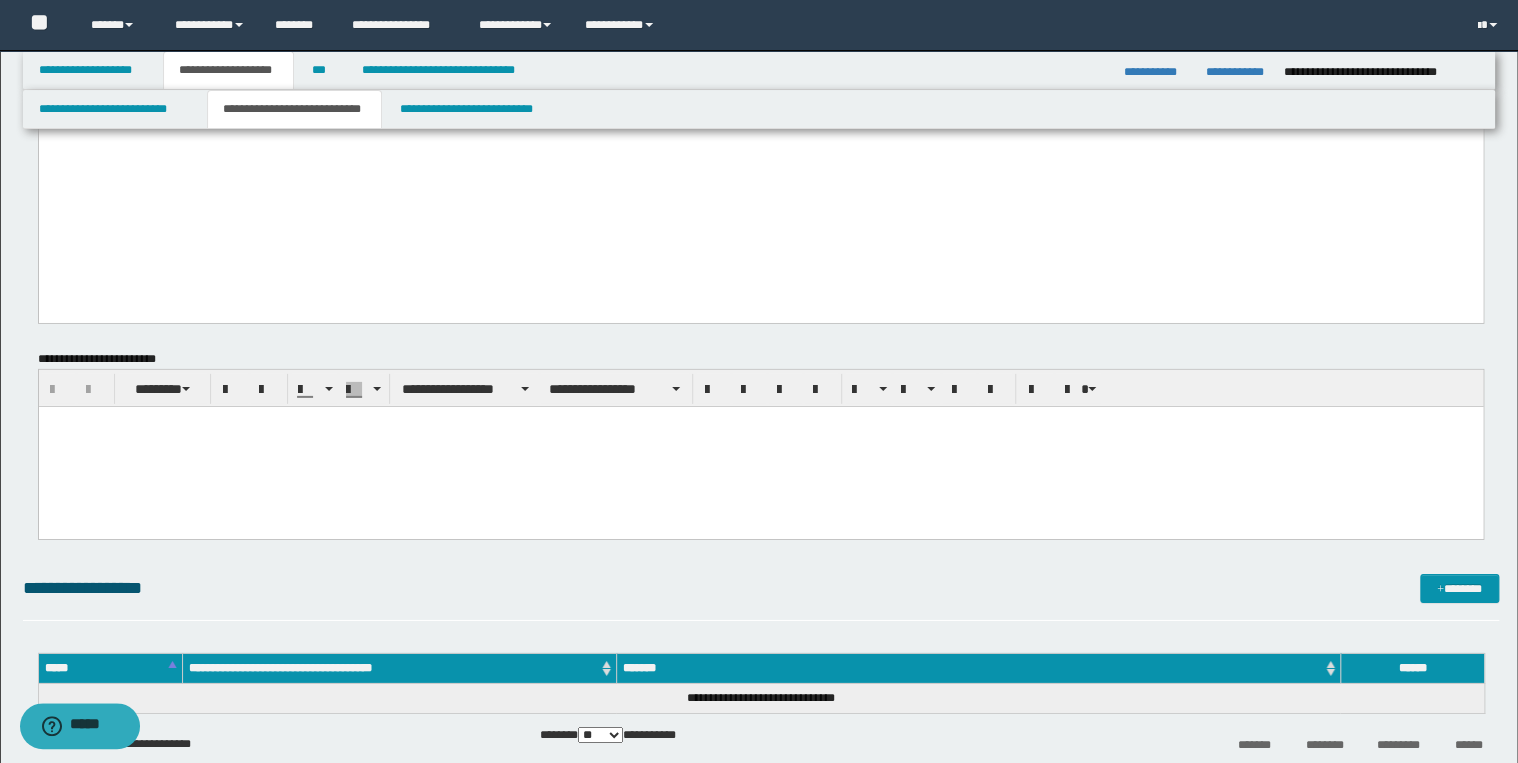 click at bounding box center (760, 446) 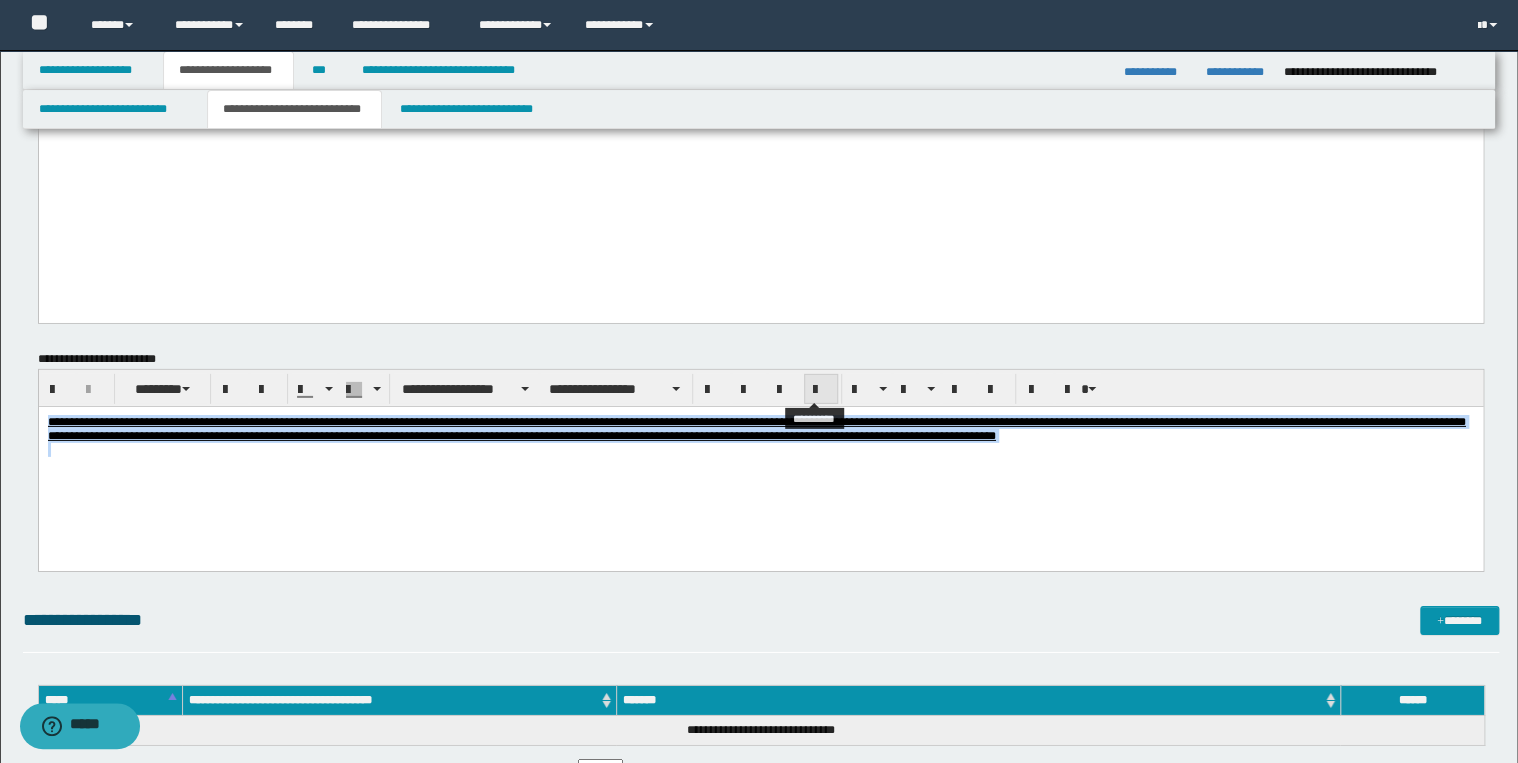 click at bounding box center (821, 390) 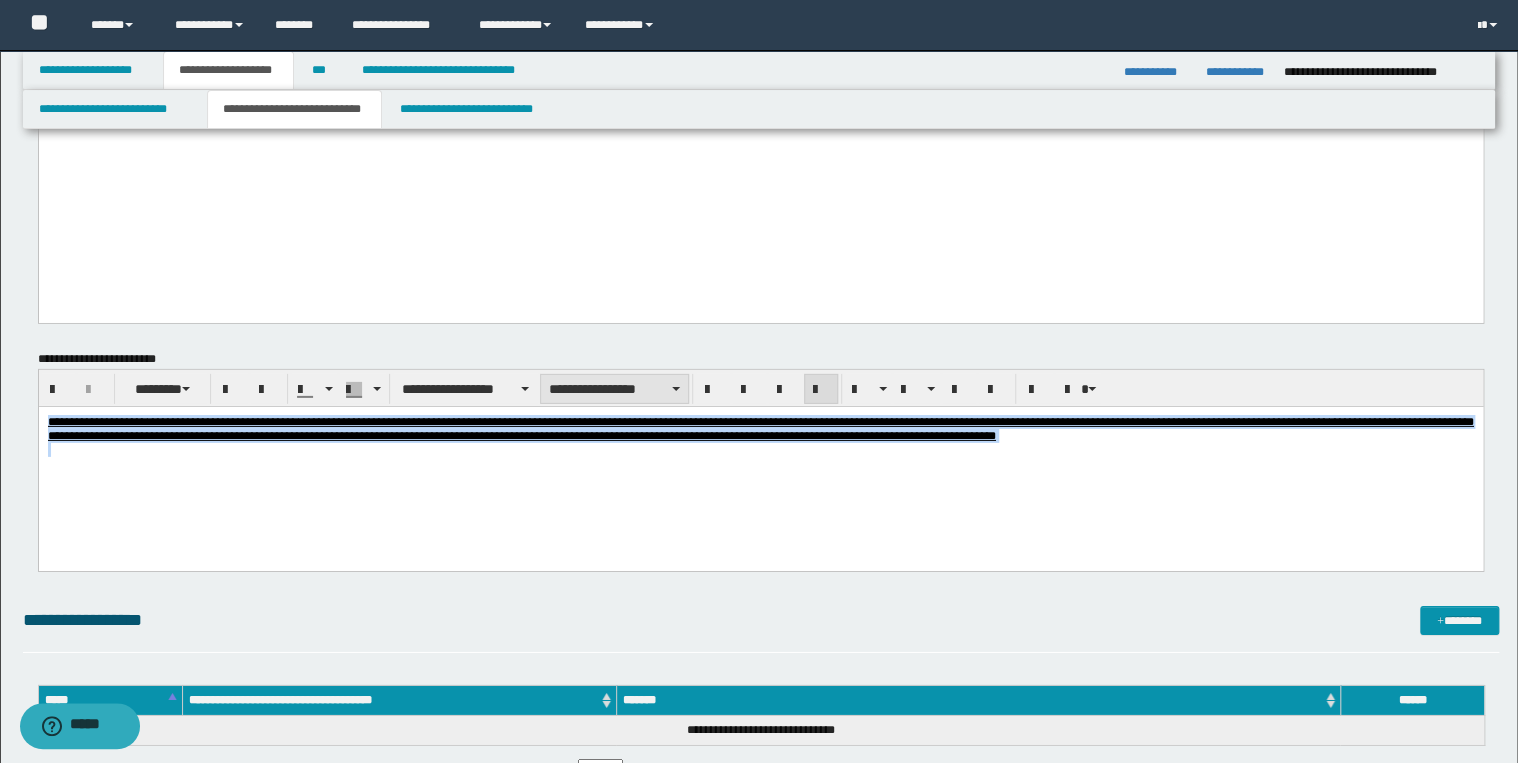 click on "**********" at bounding box center (614, 389) 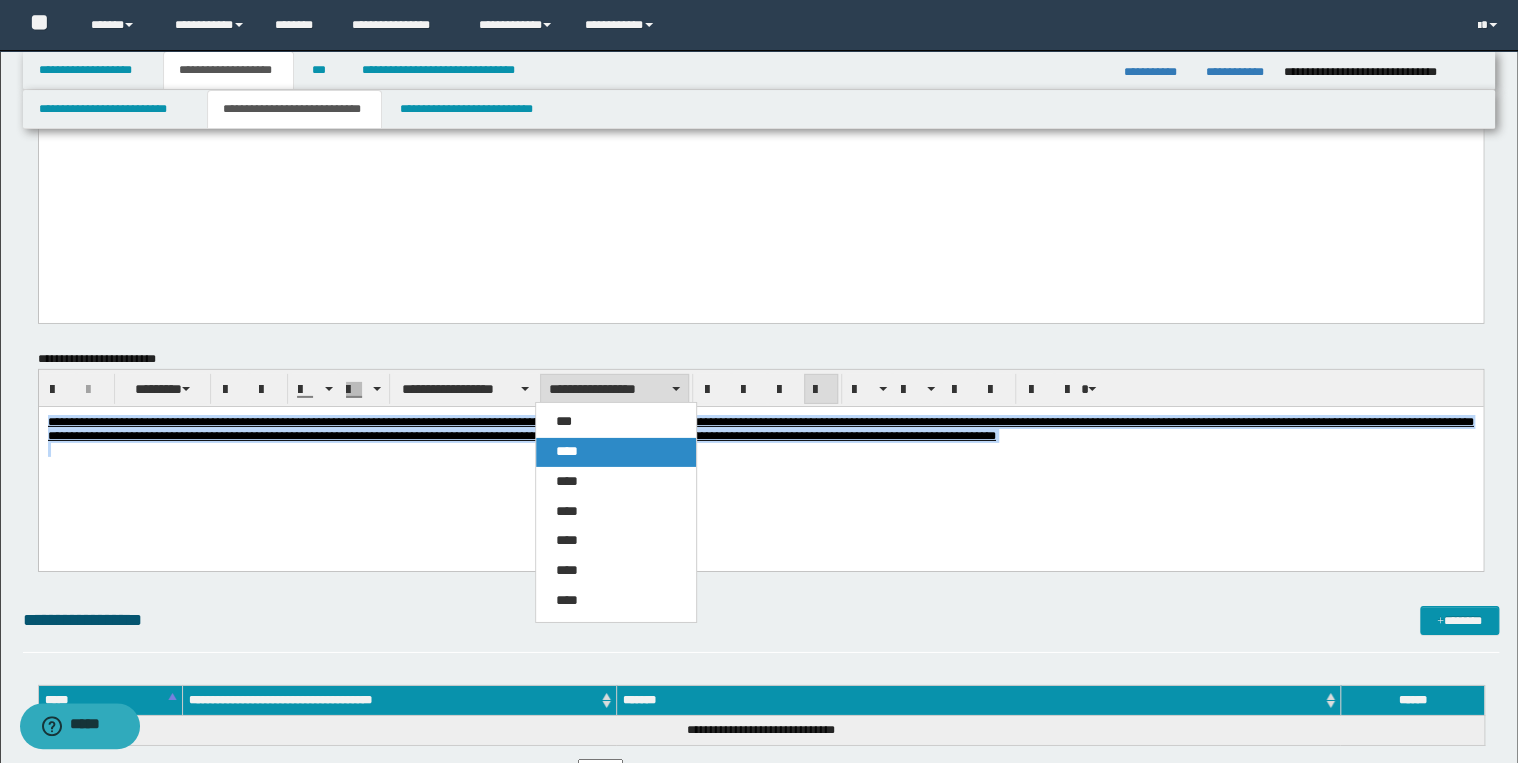 drag, startPoint x: 618, startPoint y: 449, endPoint x: 443, endPoint y: 386, distance: 185.99463 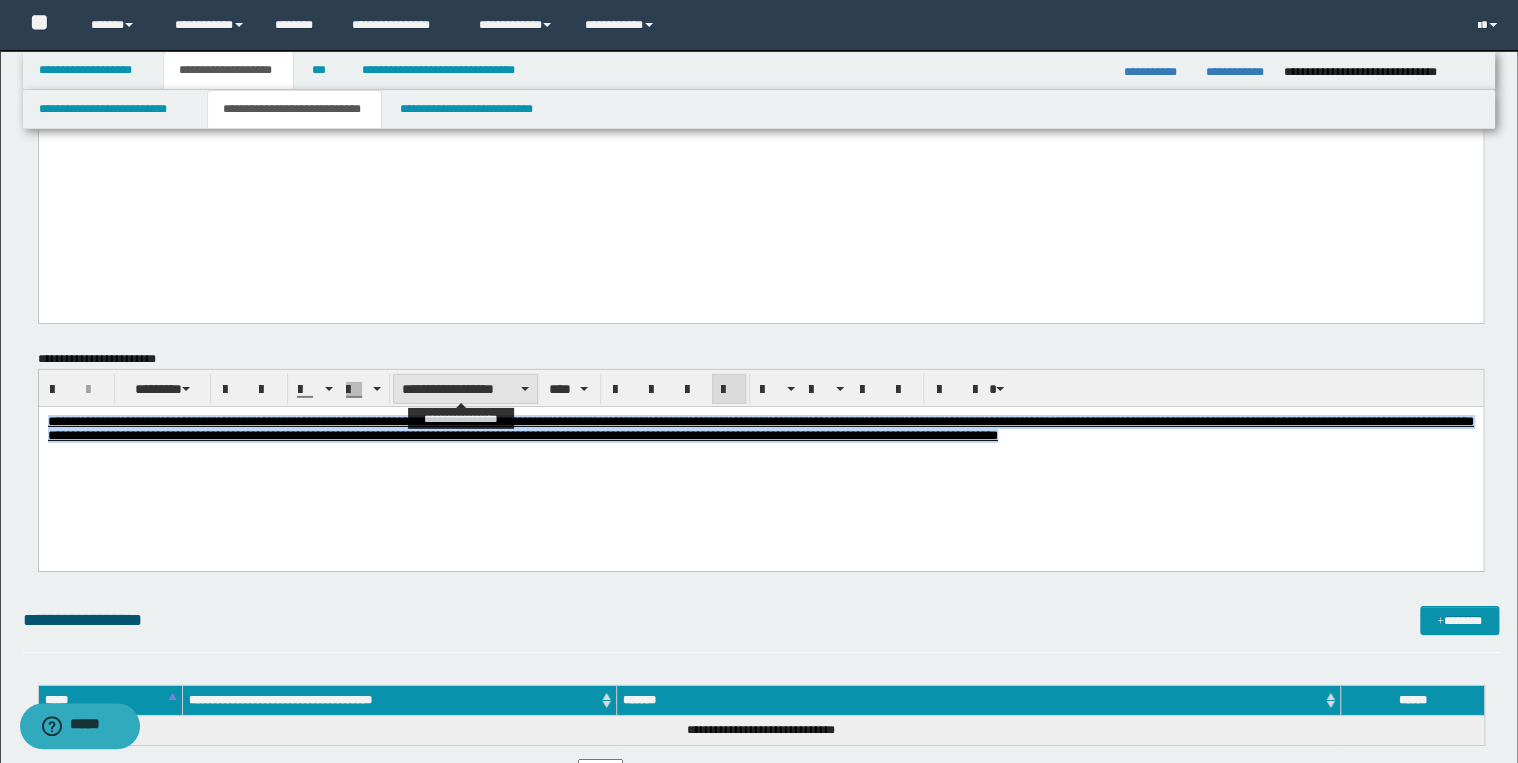 click on "**********" at bounding box center [465, 389] 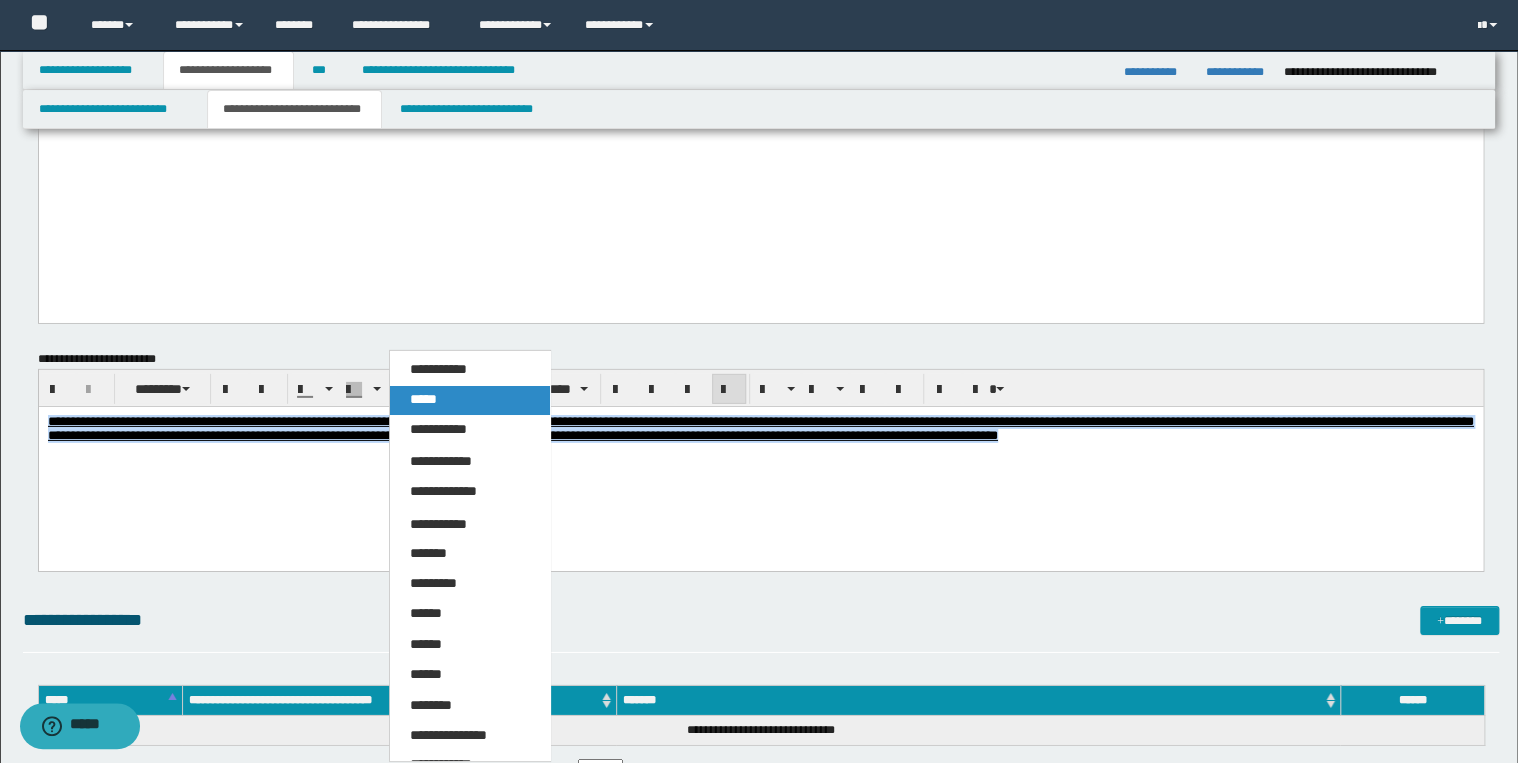 click on "*****" at bounding box center [470, 400] 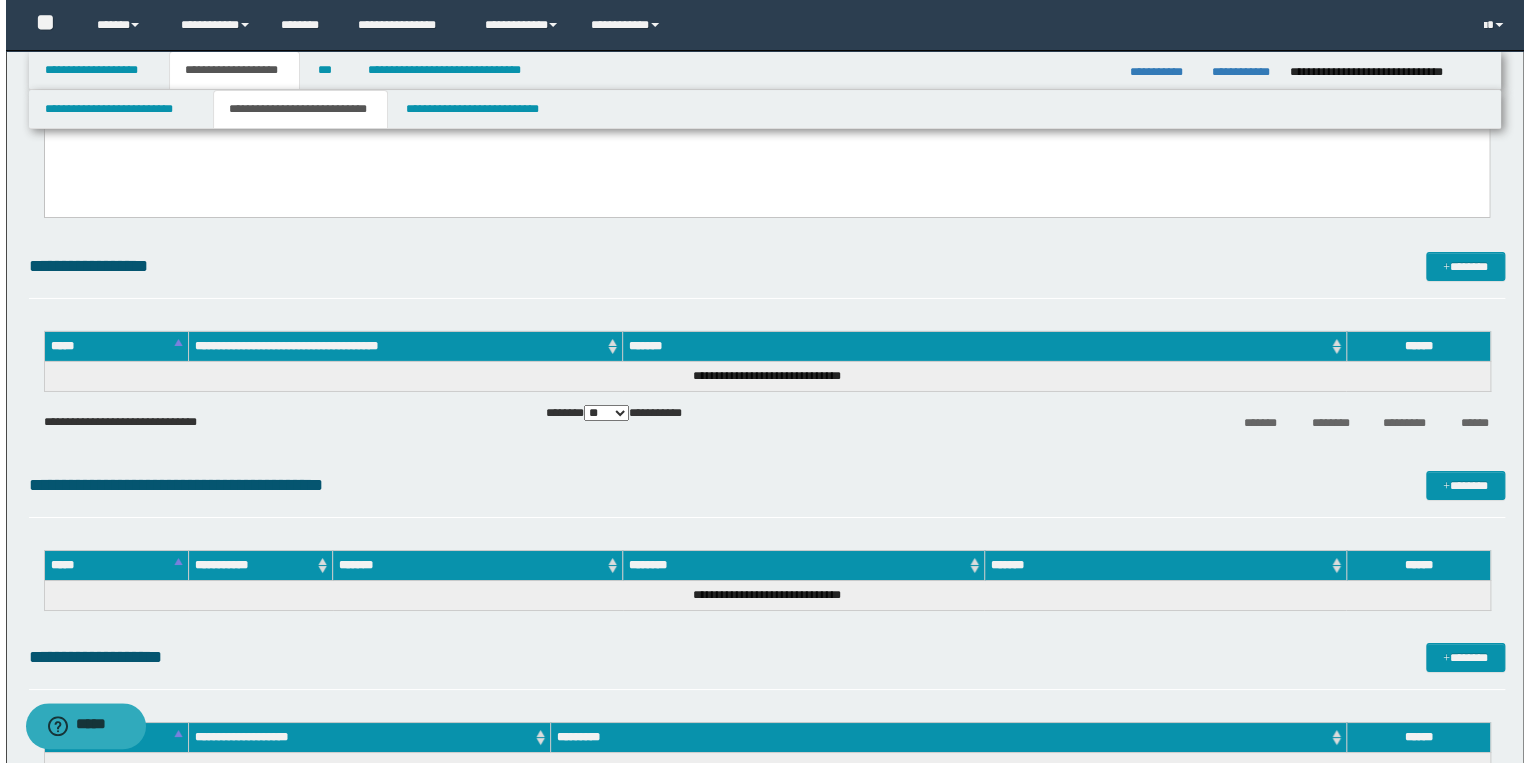 scroll, scrollTop: 3360, scrollLeft: 0, axis: vertical 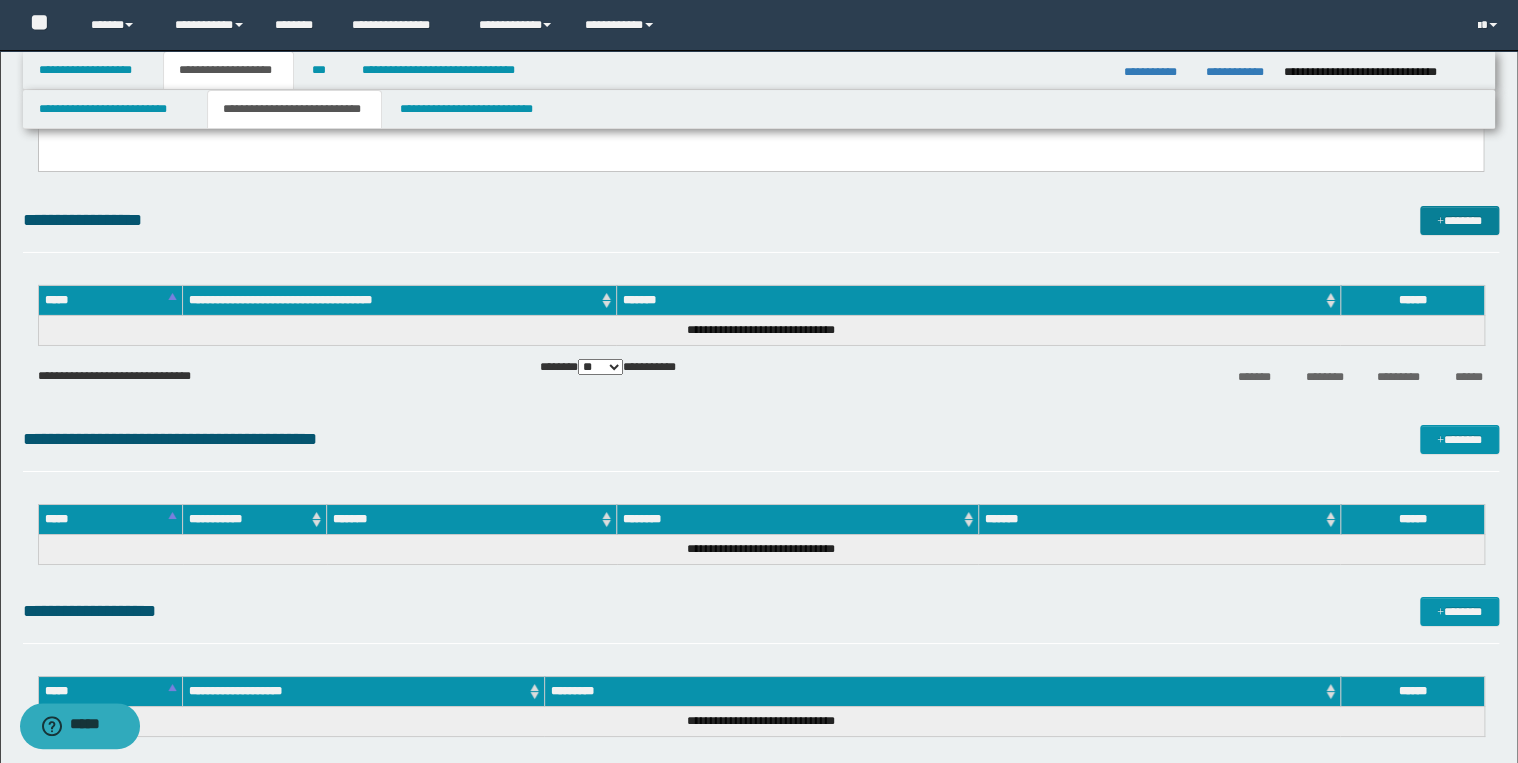 click on "*******" at bounding box center (1459, 221) 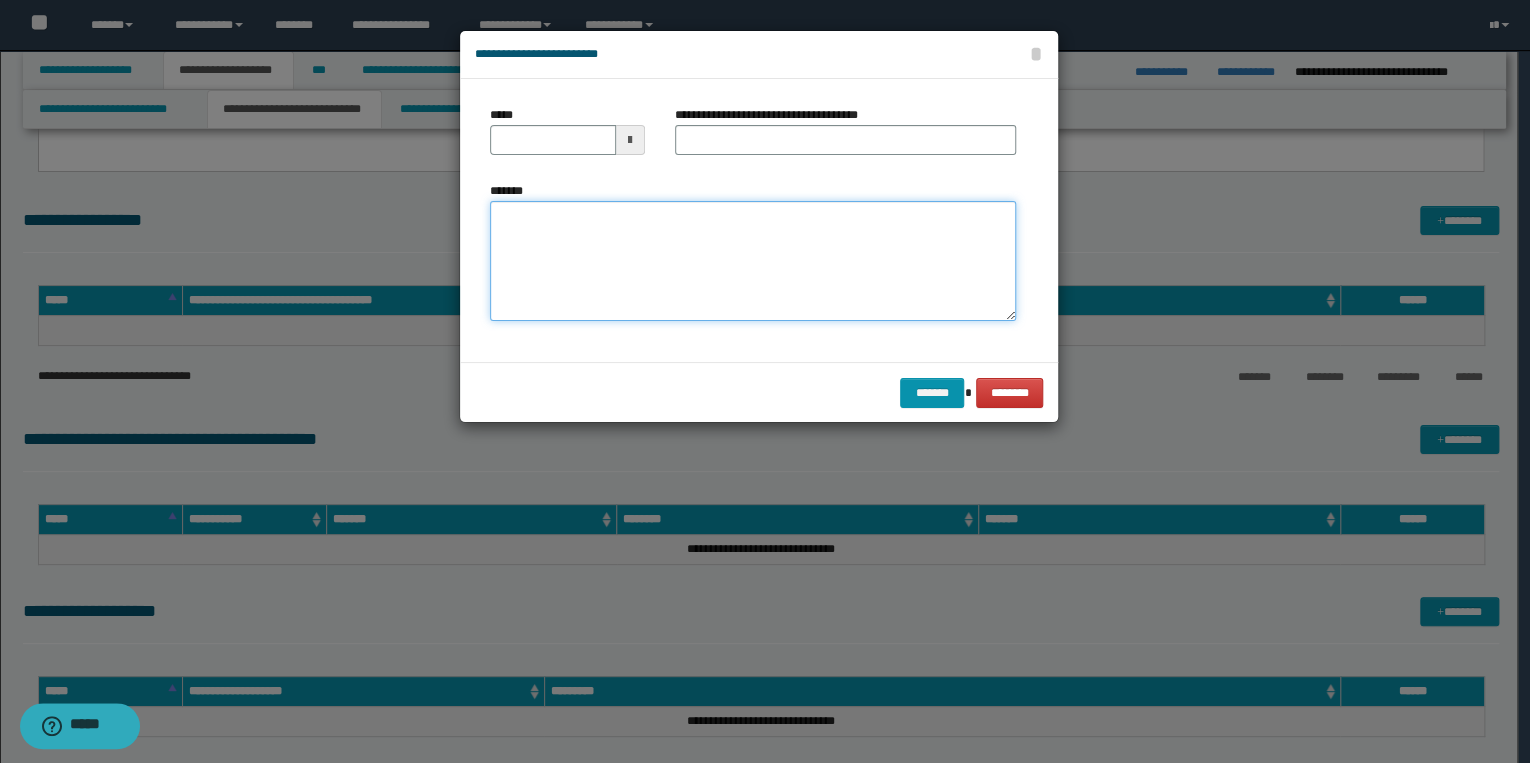 drag, startPoint x: 493, startPoint y: 242, endPoint x: 618, endPoint y: 254, distance: 125.57468 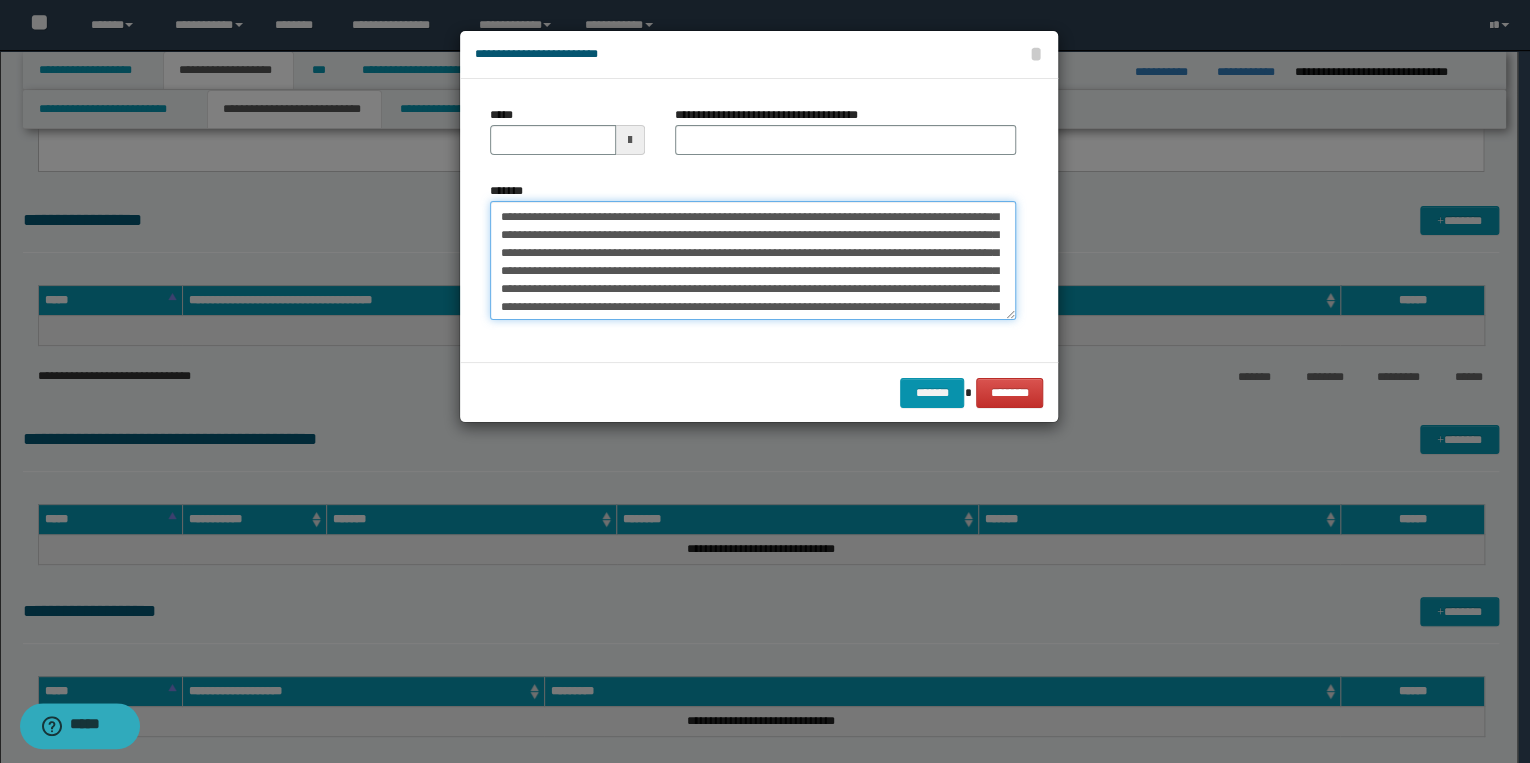 scroll, scrollTop: 0, scrollLeft: 0, axis: both 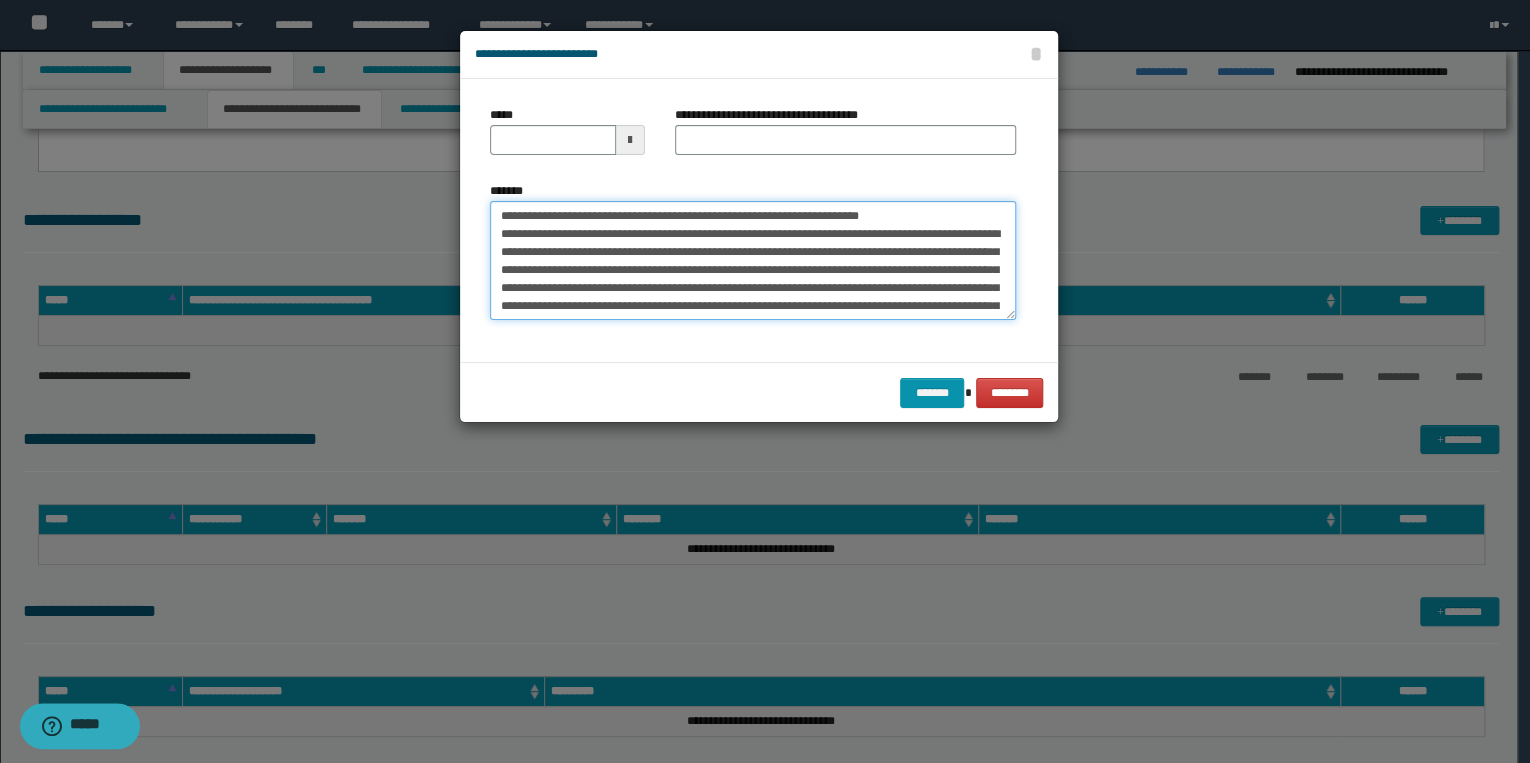 drag, startPoint x: 562, startPoint y: 216, endPoint x: 472, endPoint y: 216, distance: 90 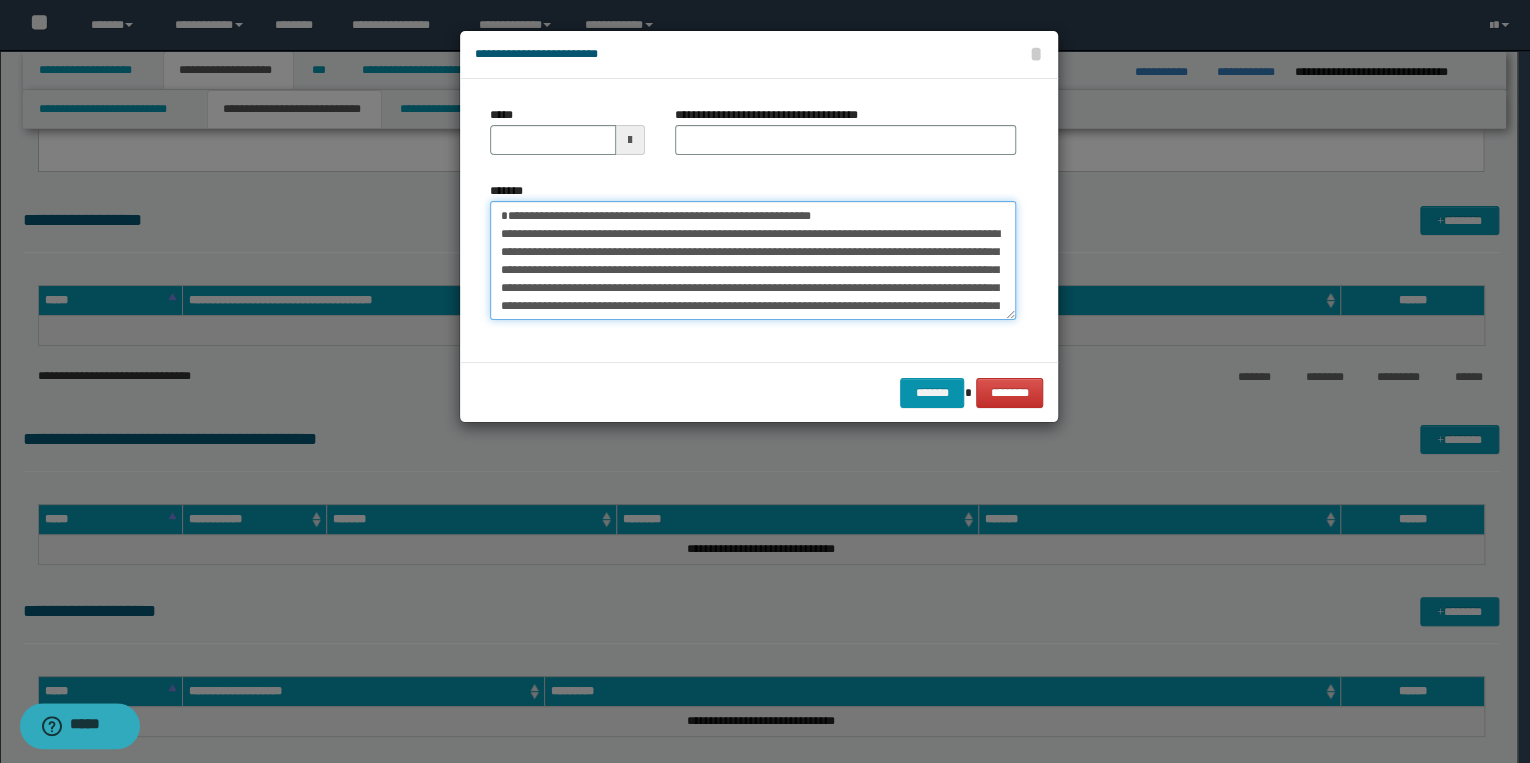 type on "**********" 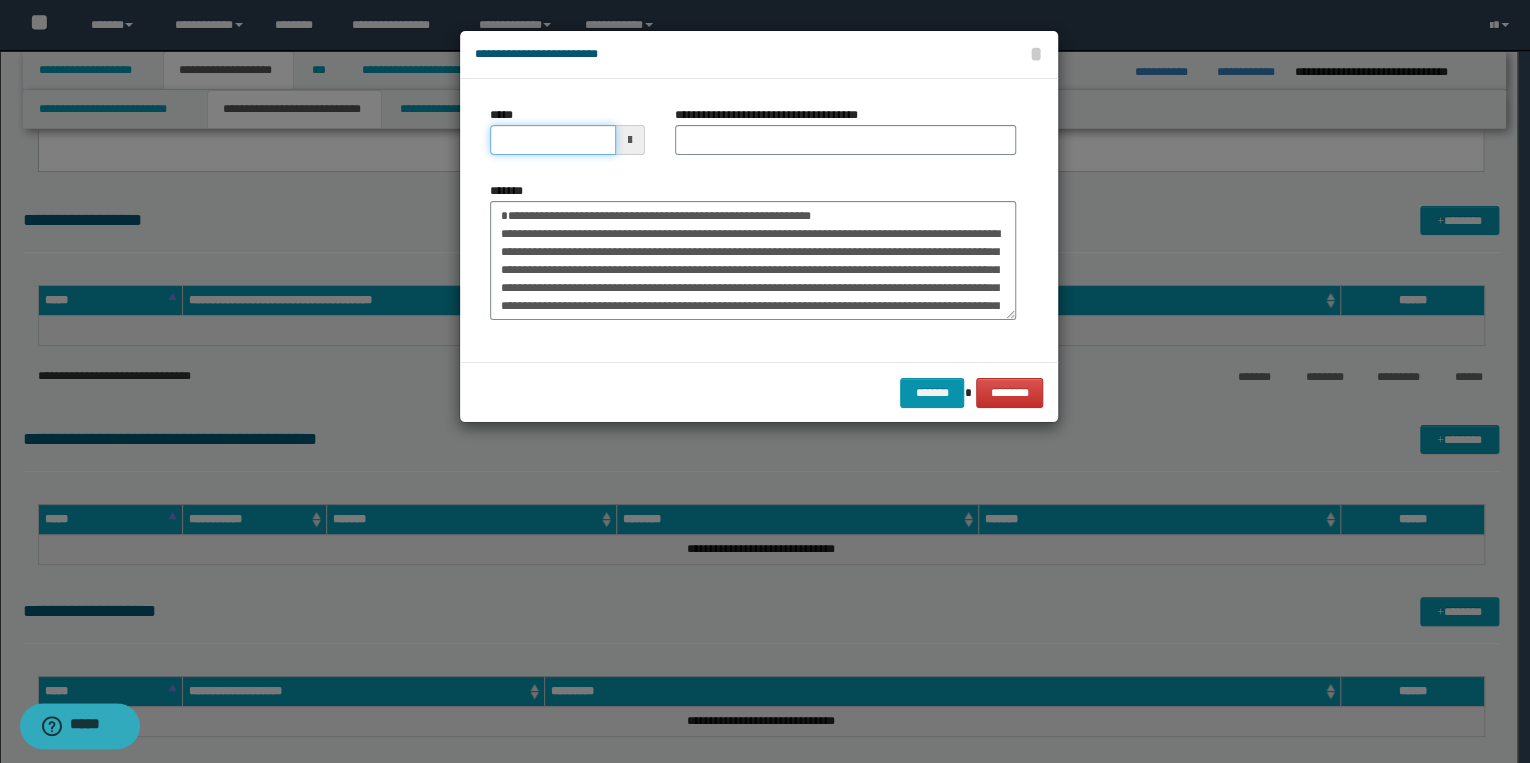 drag, startPoint x: 499, startPoint y: 140, endPoint x: 541, endPoint y: 140, distance: 42 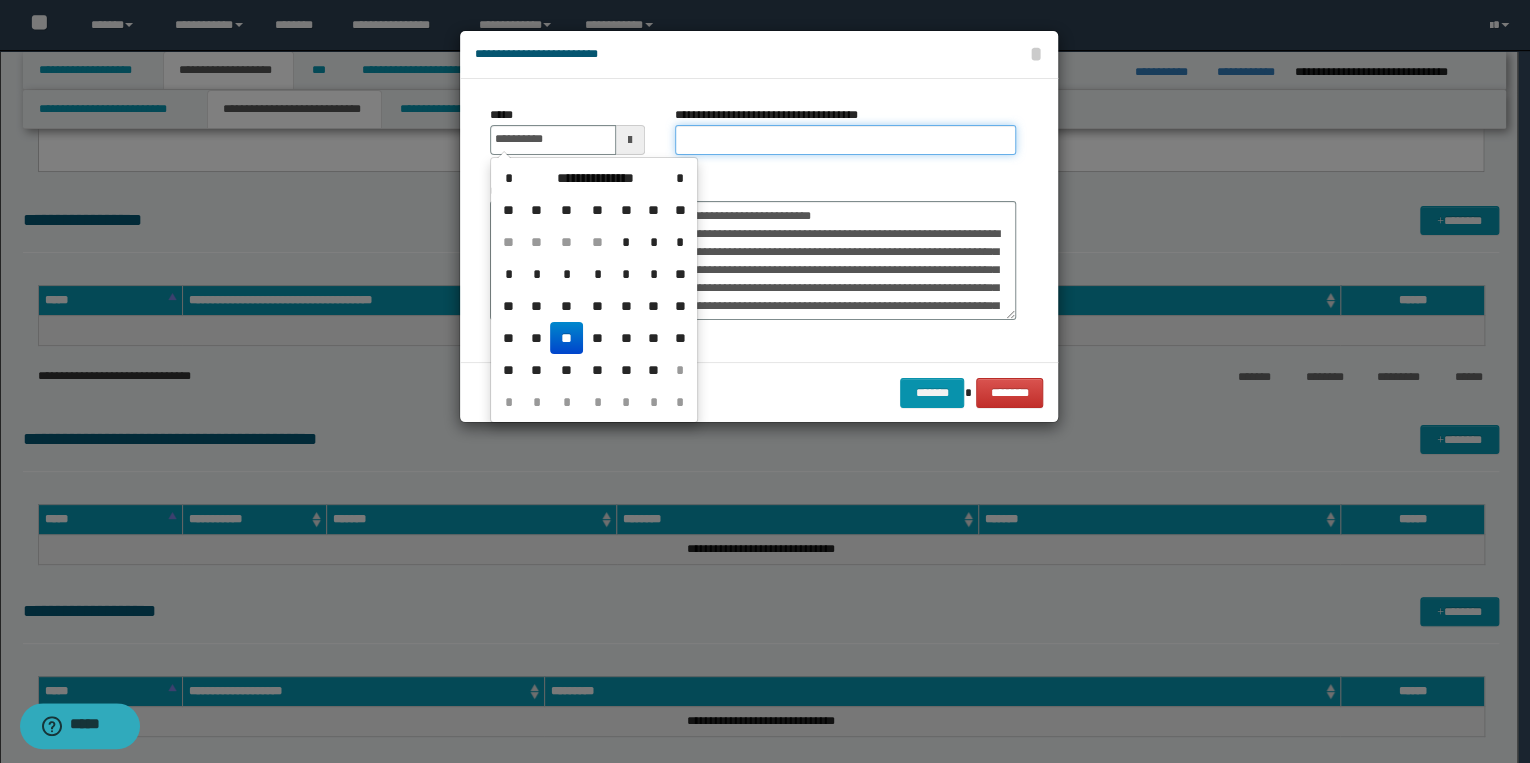 type on "**********" 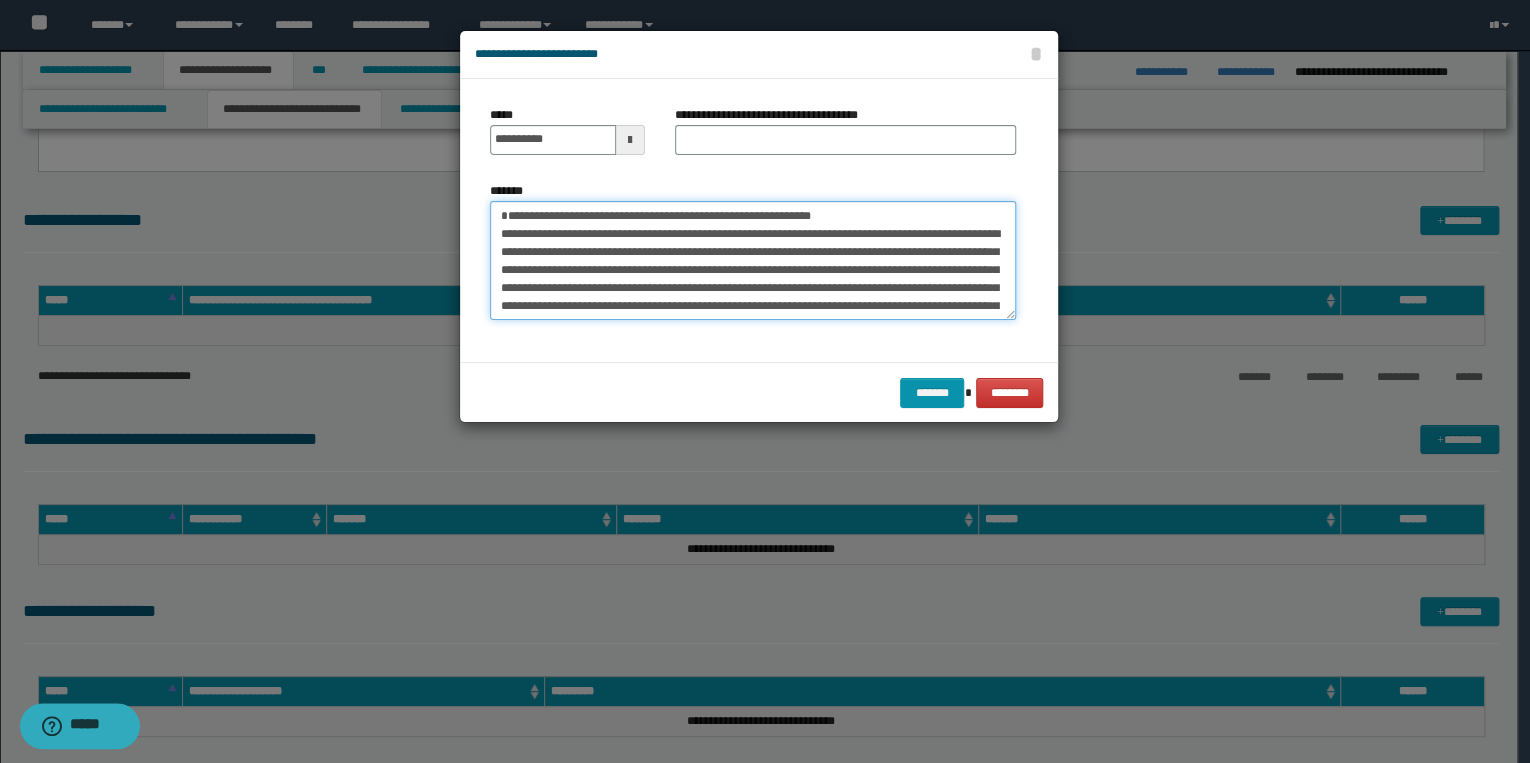 drag, startPoint x: 502, startPoint y: 219, endPoint x: 829, endPoint y: 217, distance: 327.0061 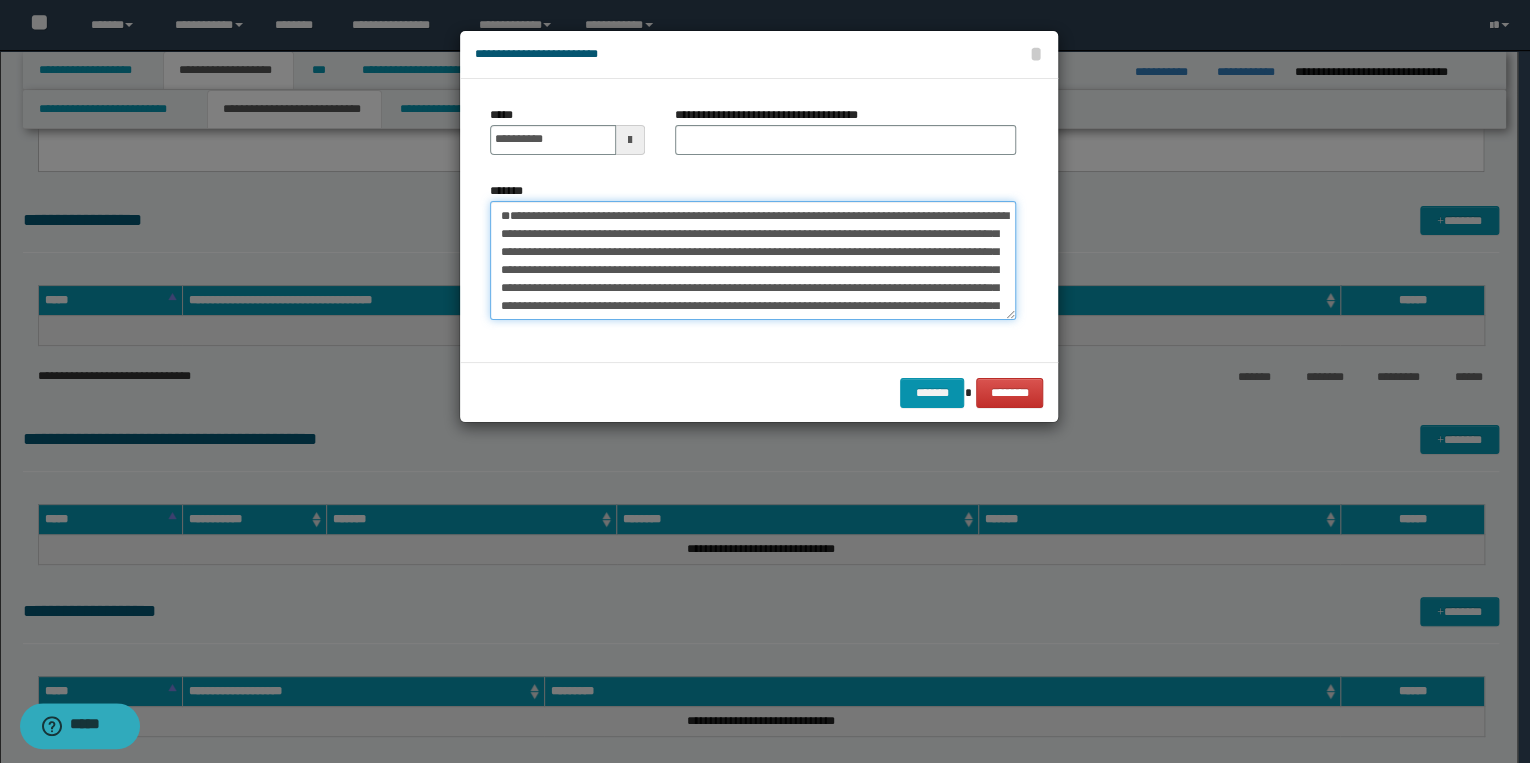 type on "**********" 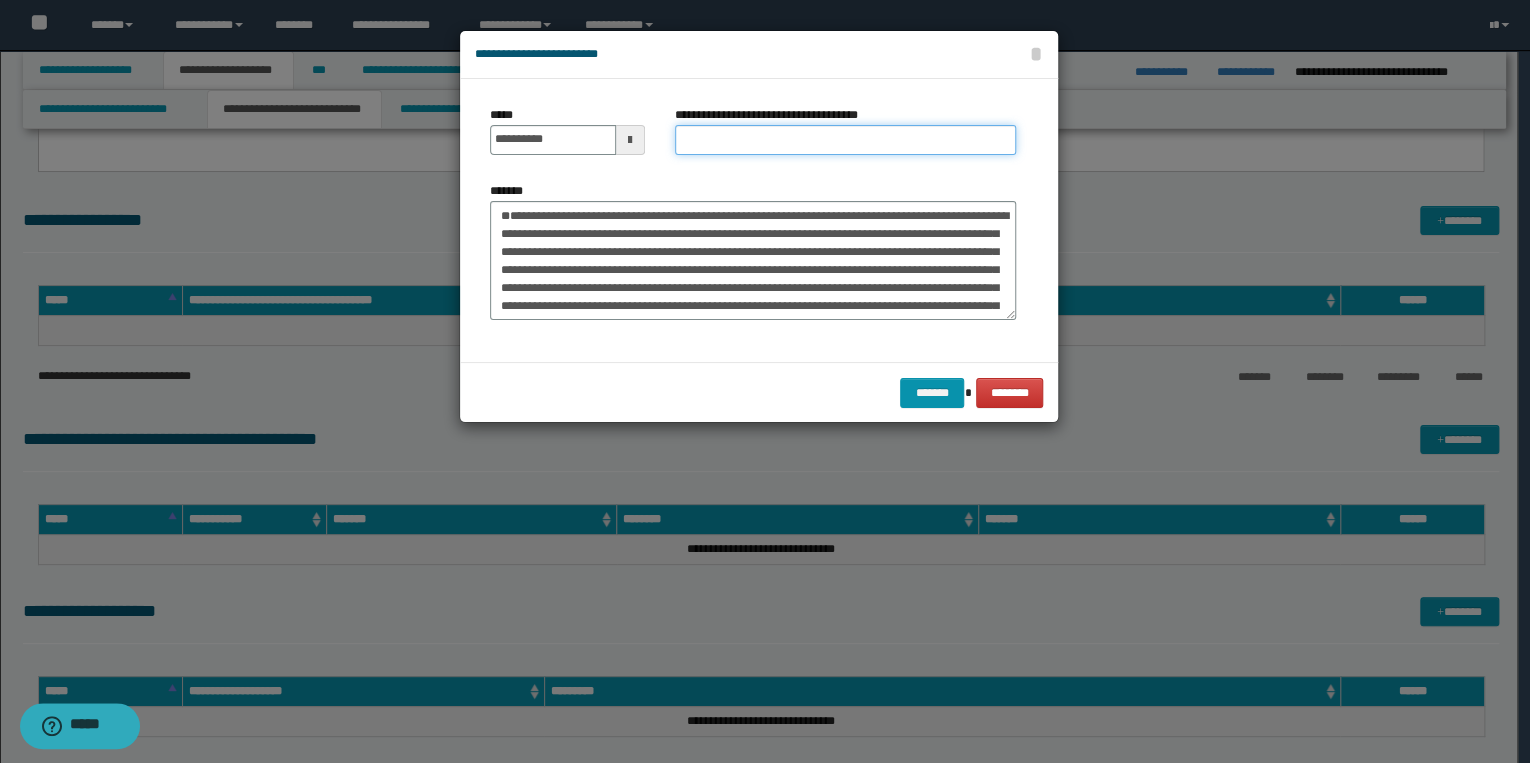 click on "**********" at bounding box center [845, 140] 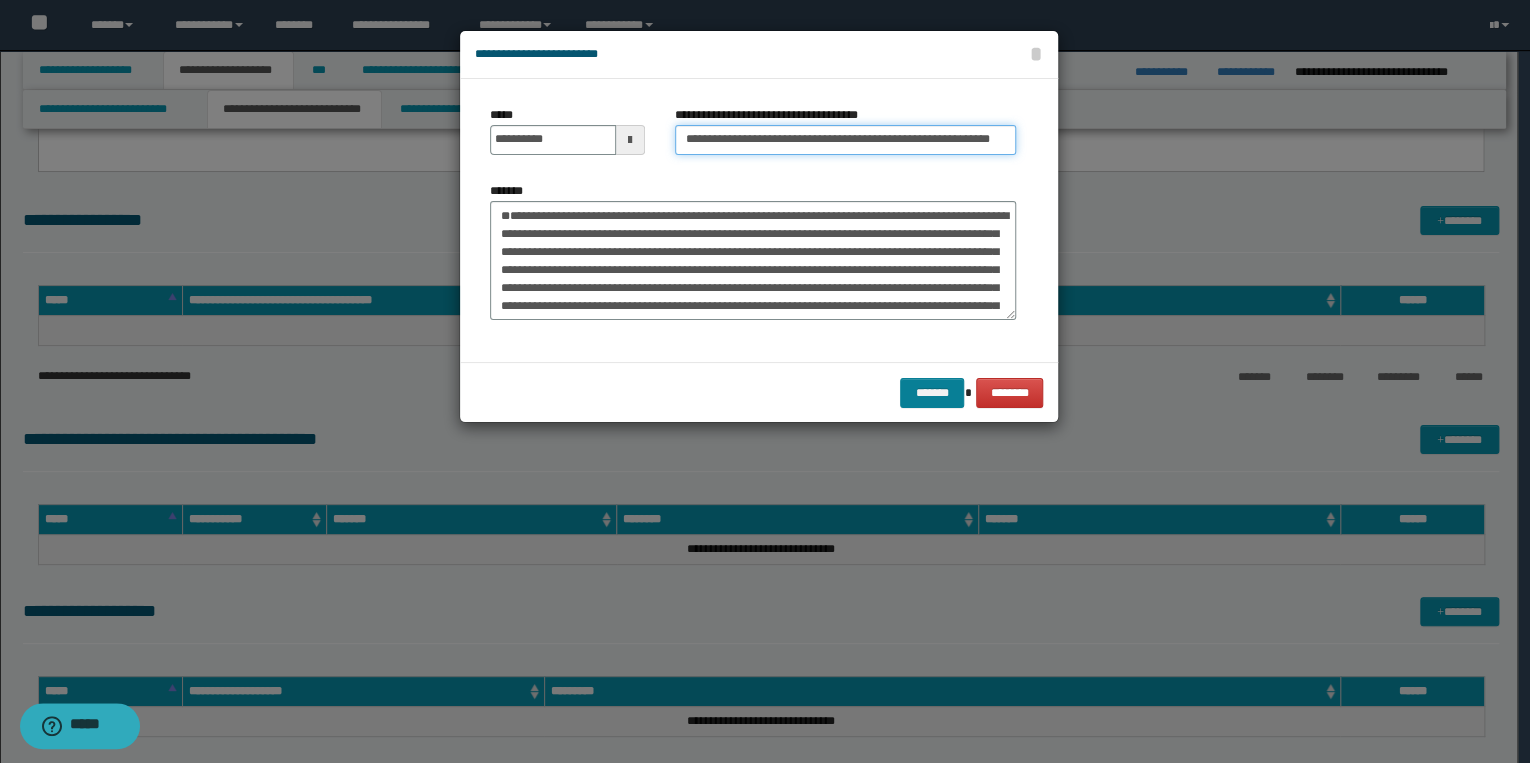 type on "**********" 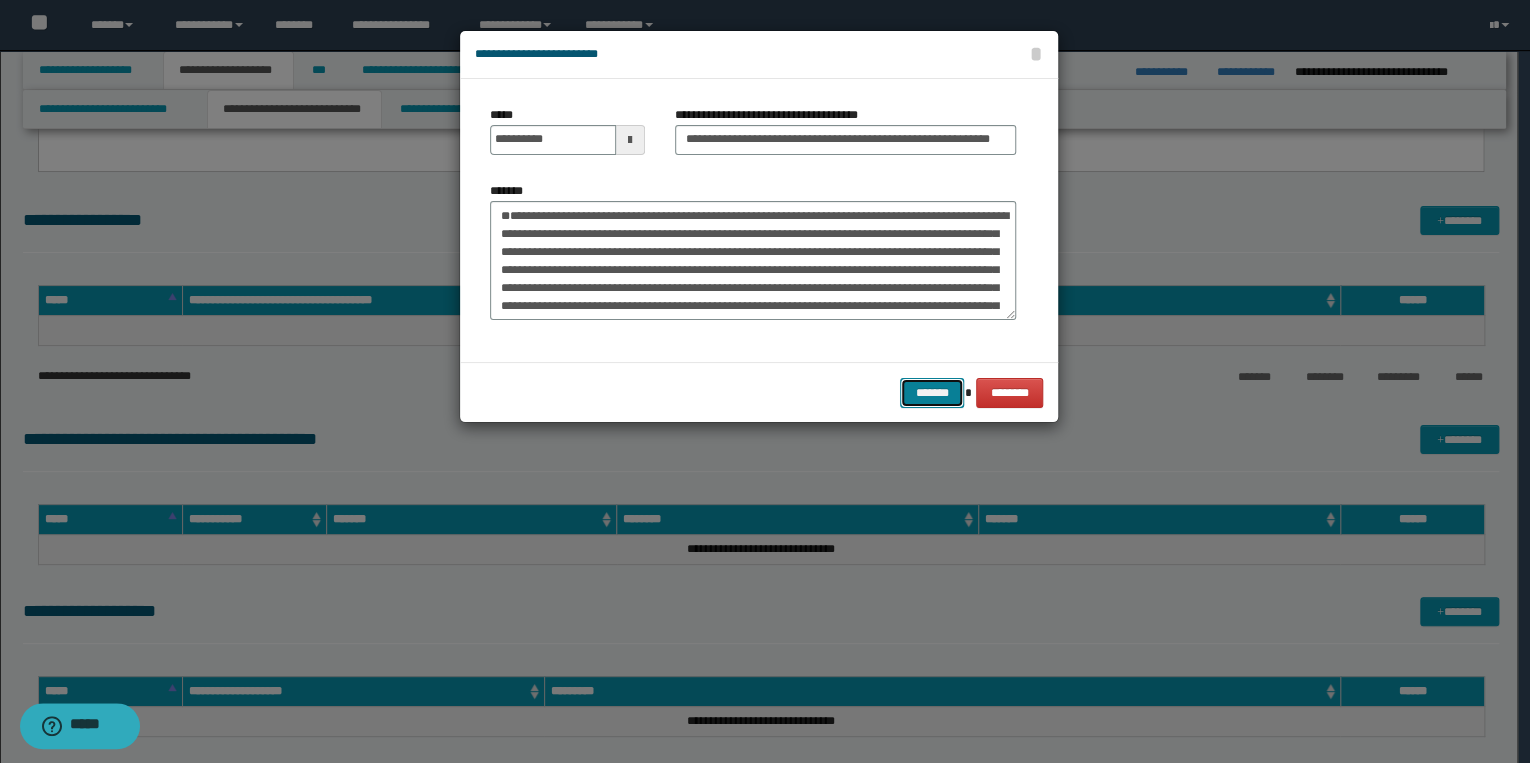 click on "*******" at bounding box center [932, 393] 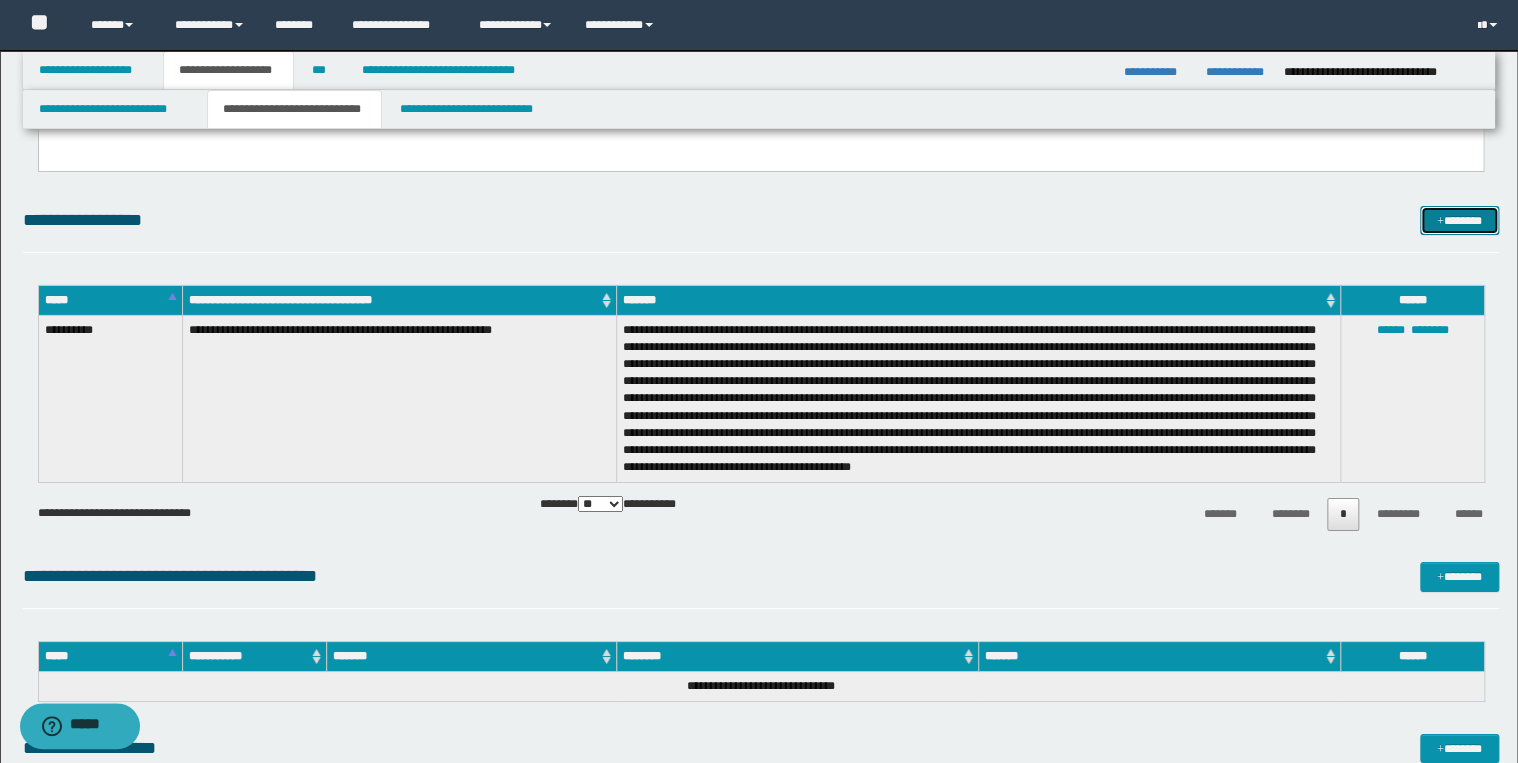 click on "*******" at bounding box center (1459, 221) 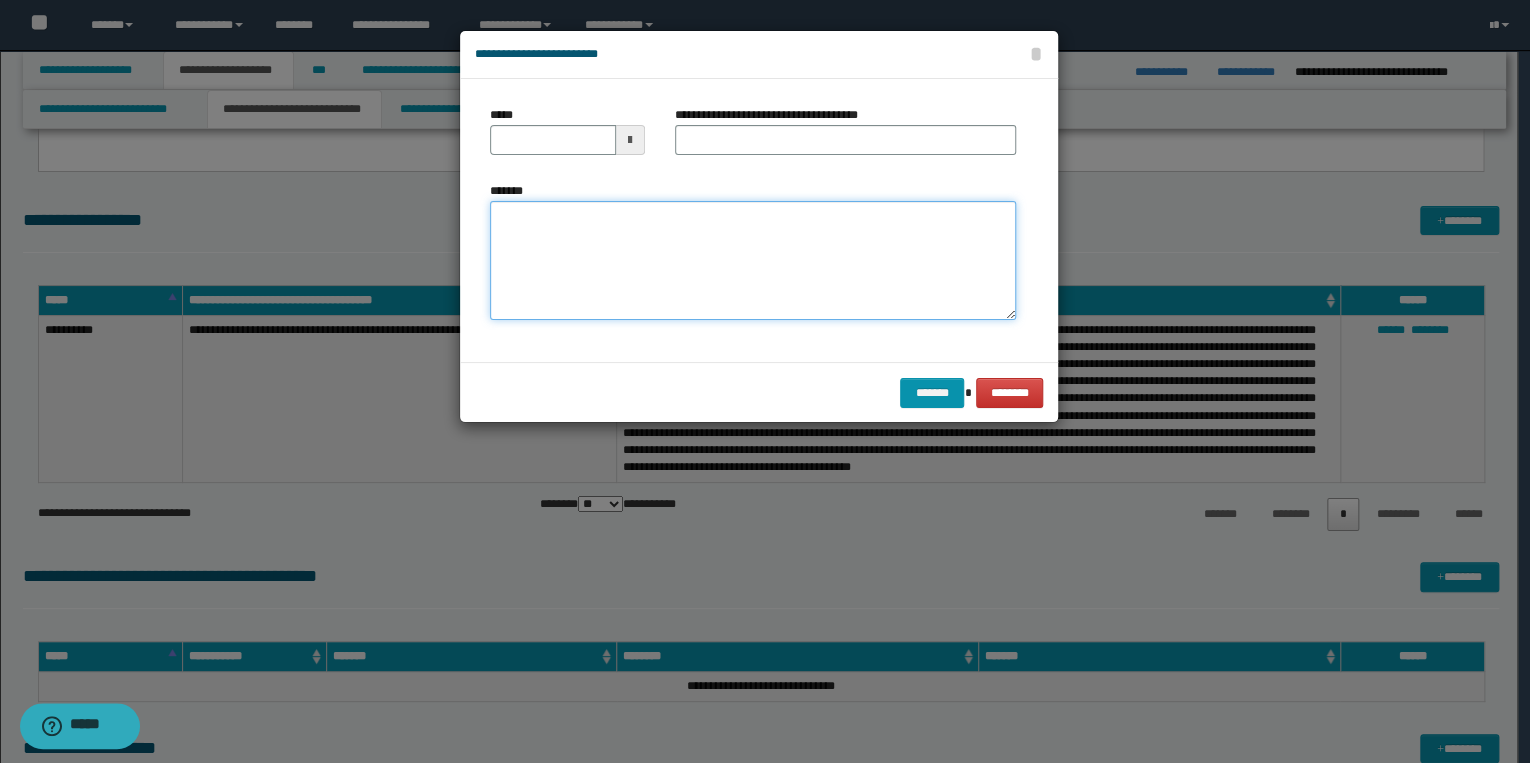 click on "*******" at bounding box center (753, 261) 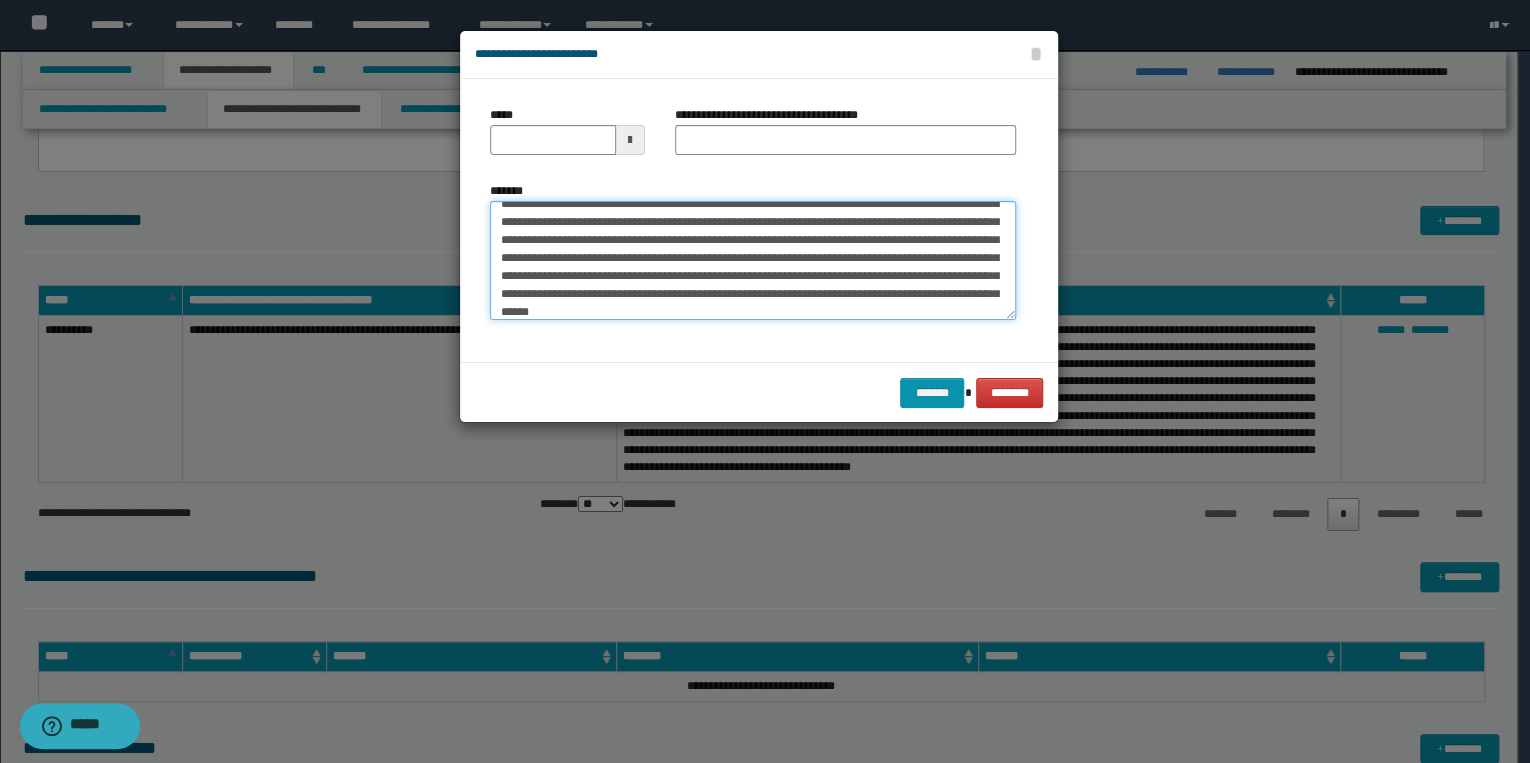 scroll, scrollTop: 0, scrollLeft: 0, axis: both 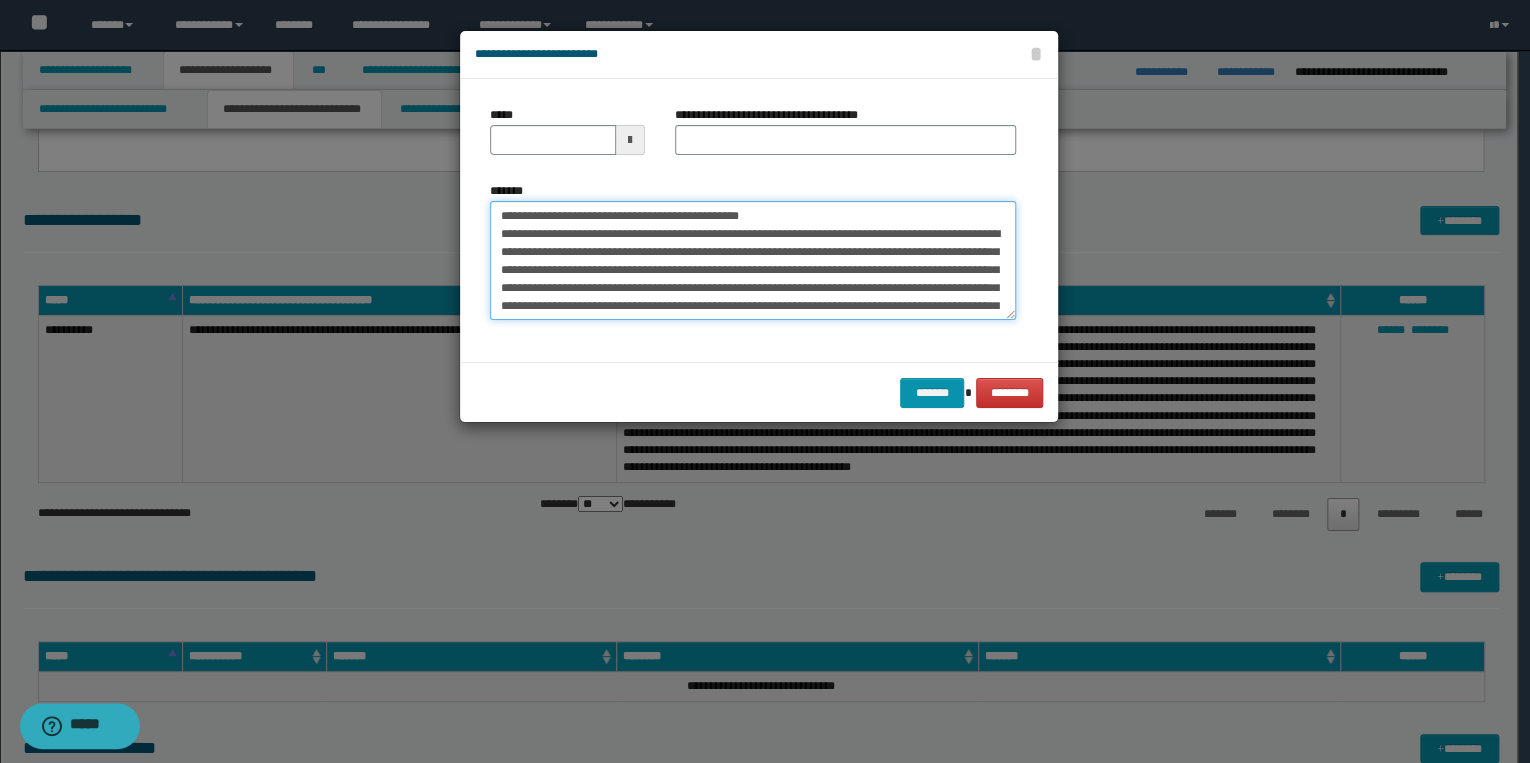 drag, startPoint x: 563, startPoint y: 214, endPoint x: 484, endPoint y: 215, distance: 79.00633 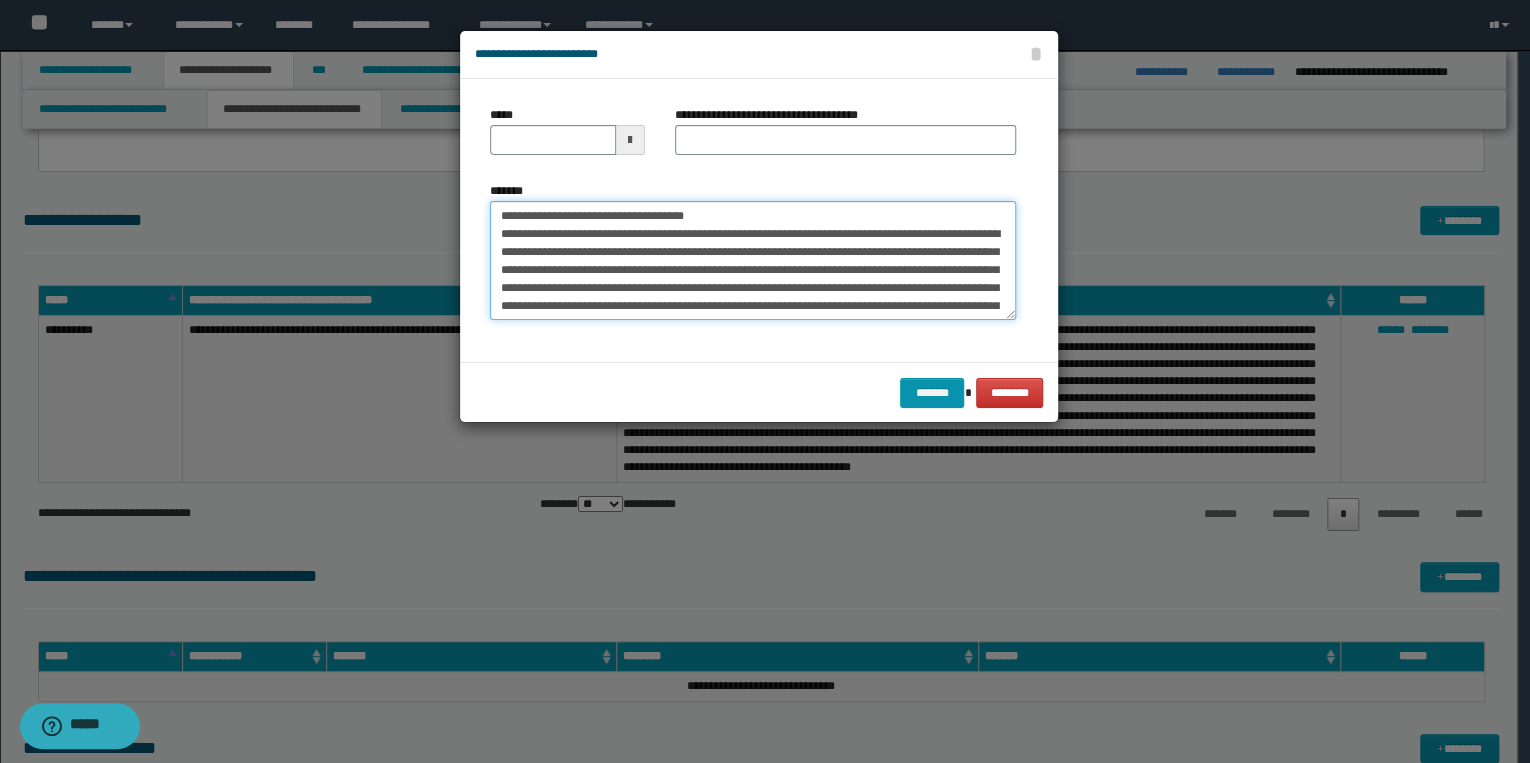 type 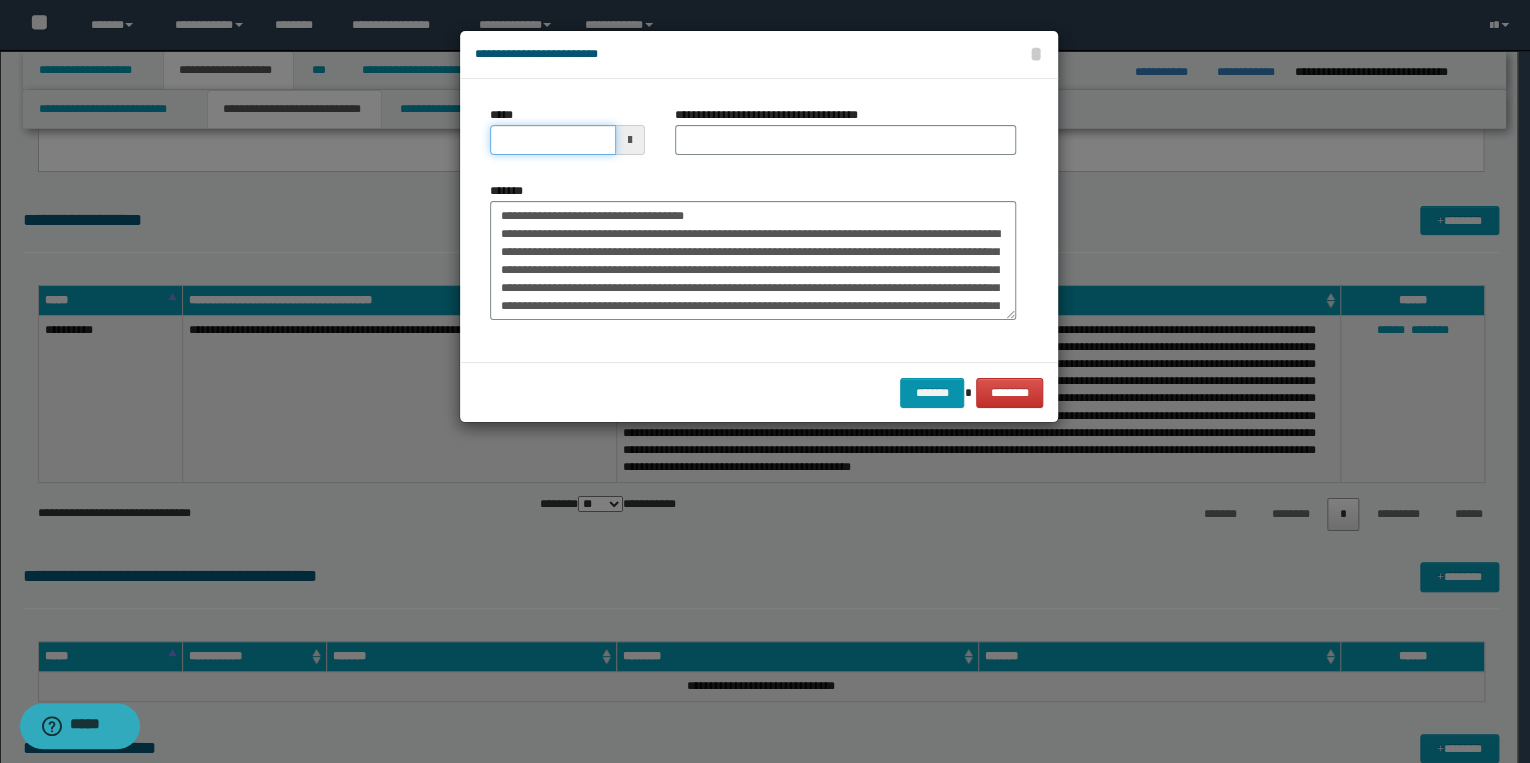 click on "*****" at bounding box center [553, 140] 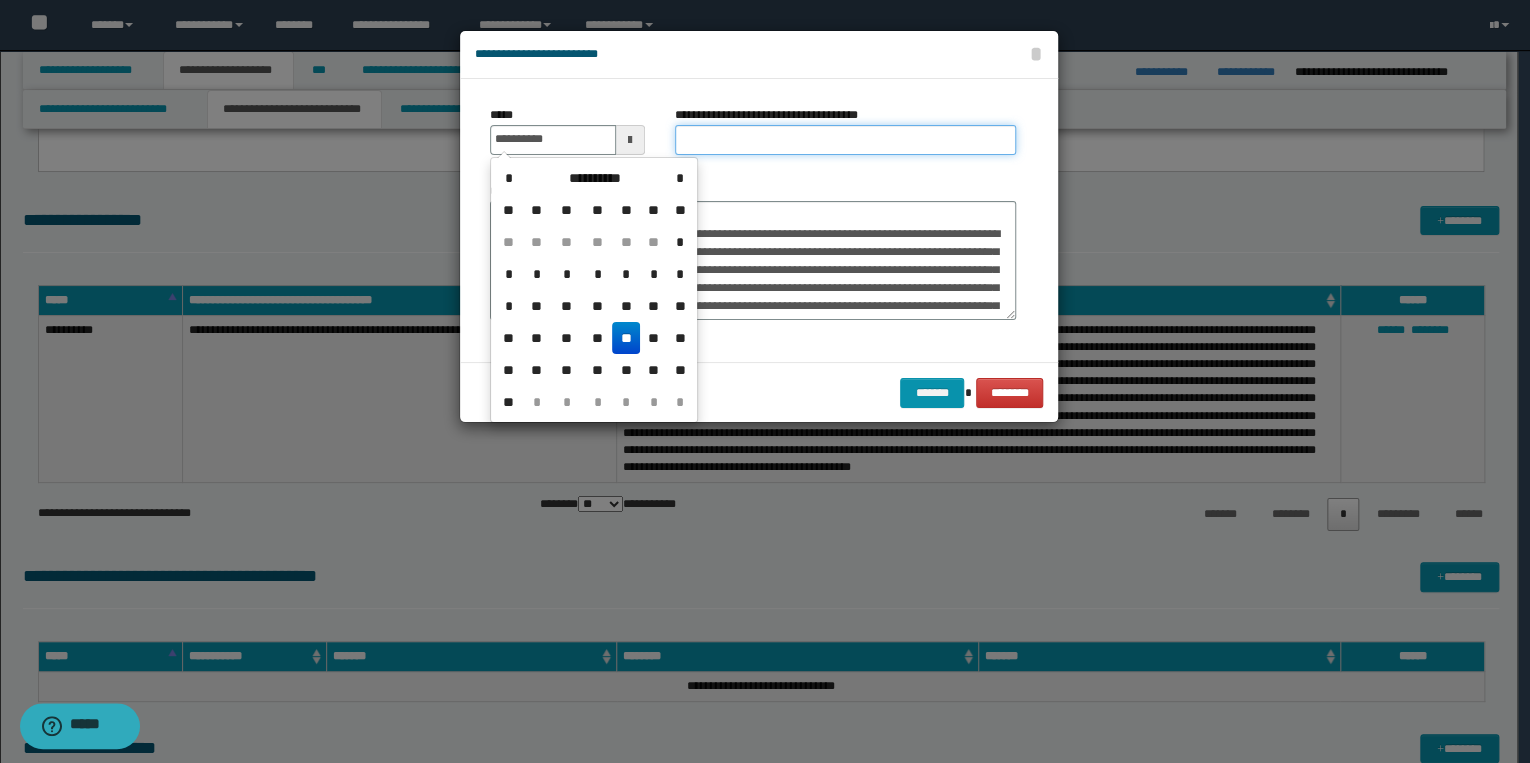 type on "**********" 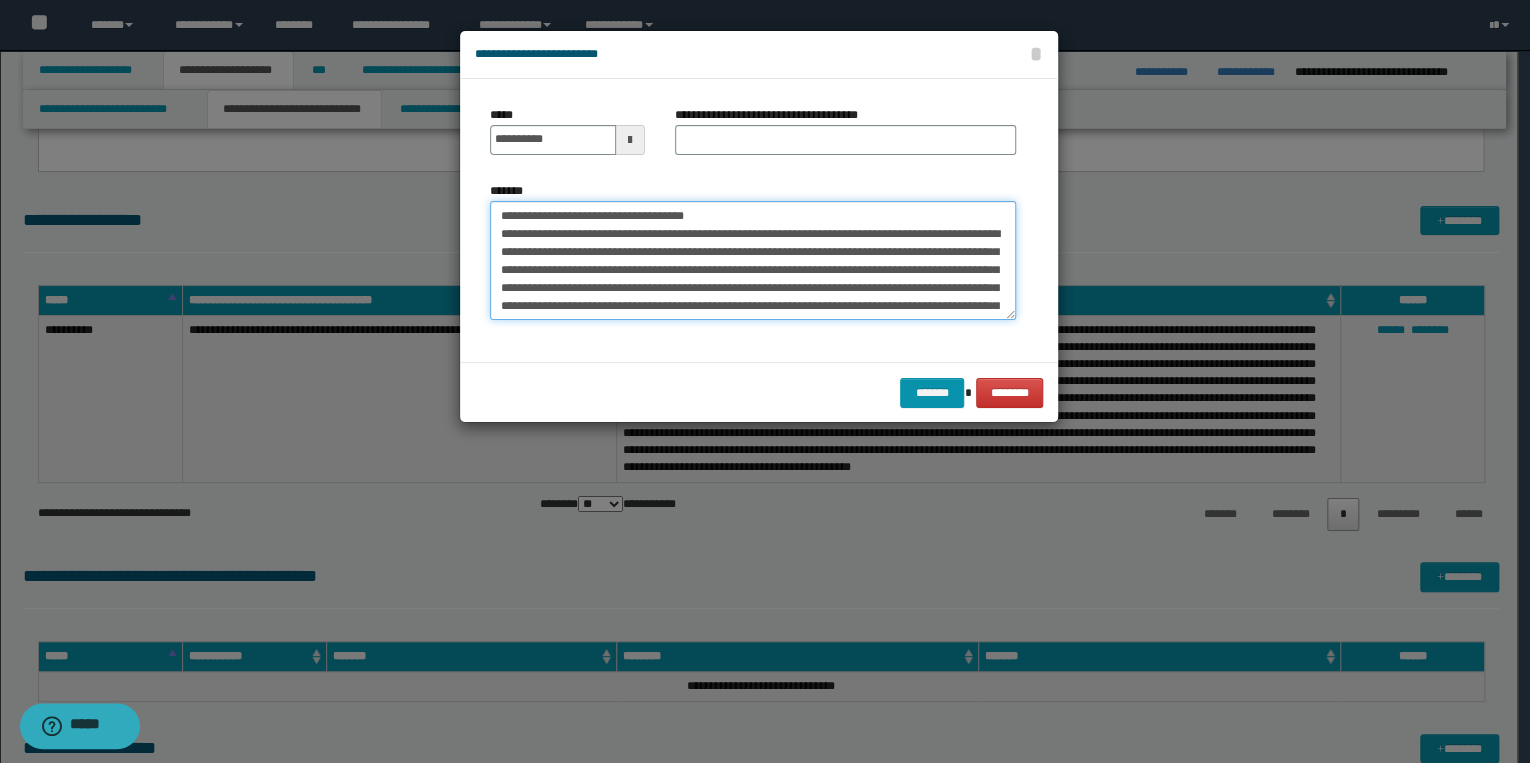 drag, startPoint x: 497, startPoint y: 216, endPoint x: 731, endPoint y: 220, distance: 234.03418 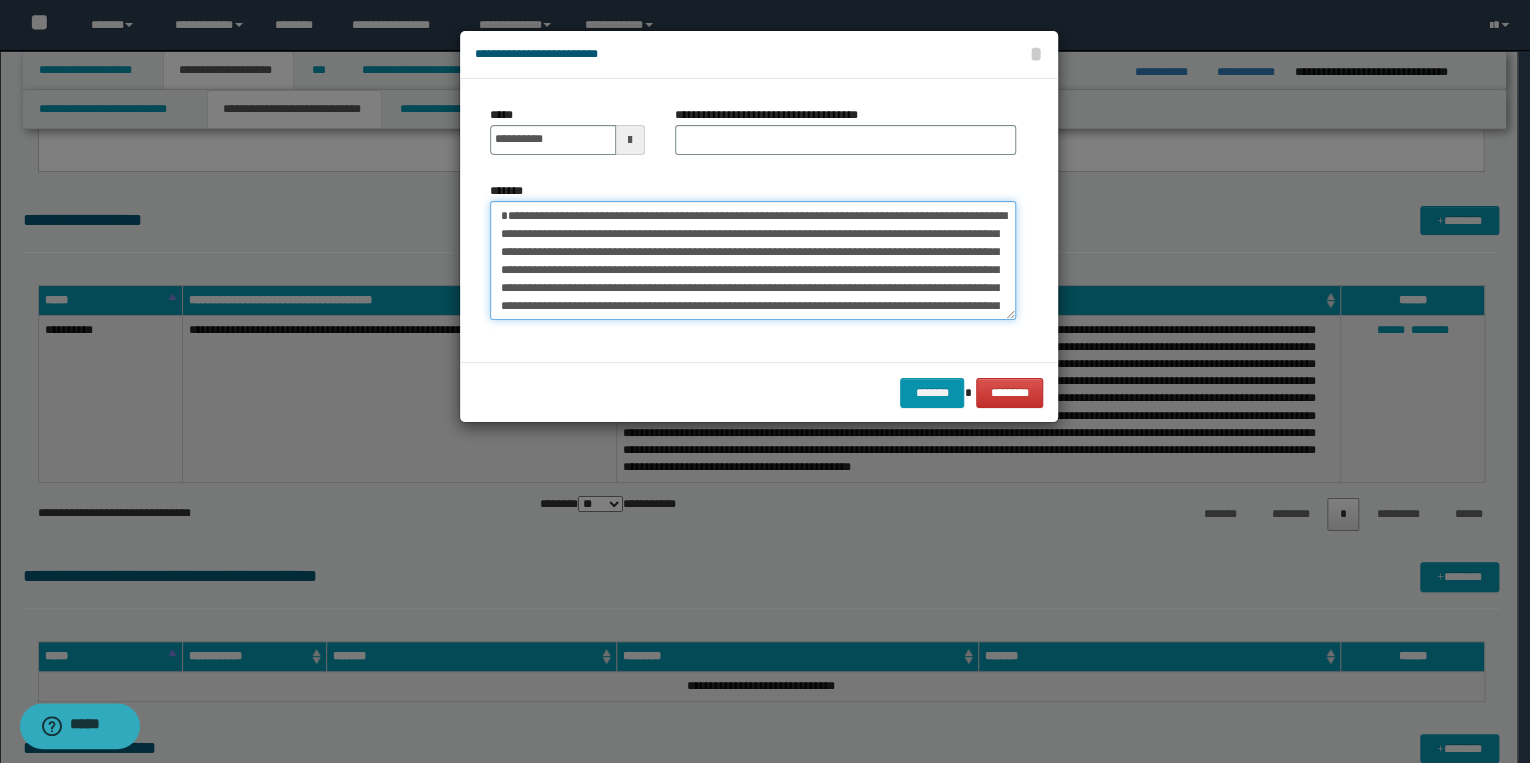 type on "**********" 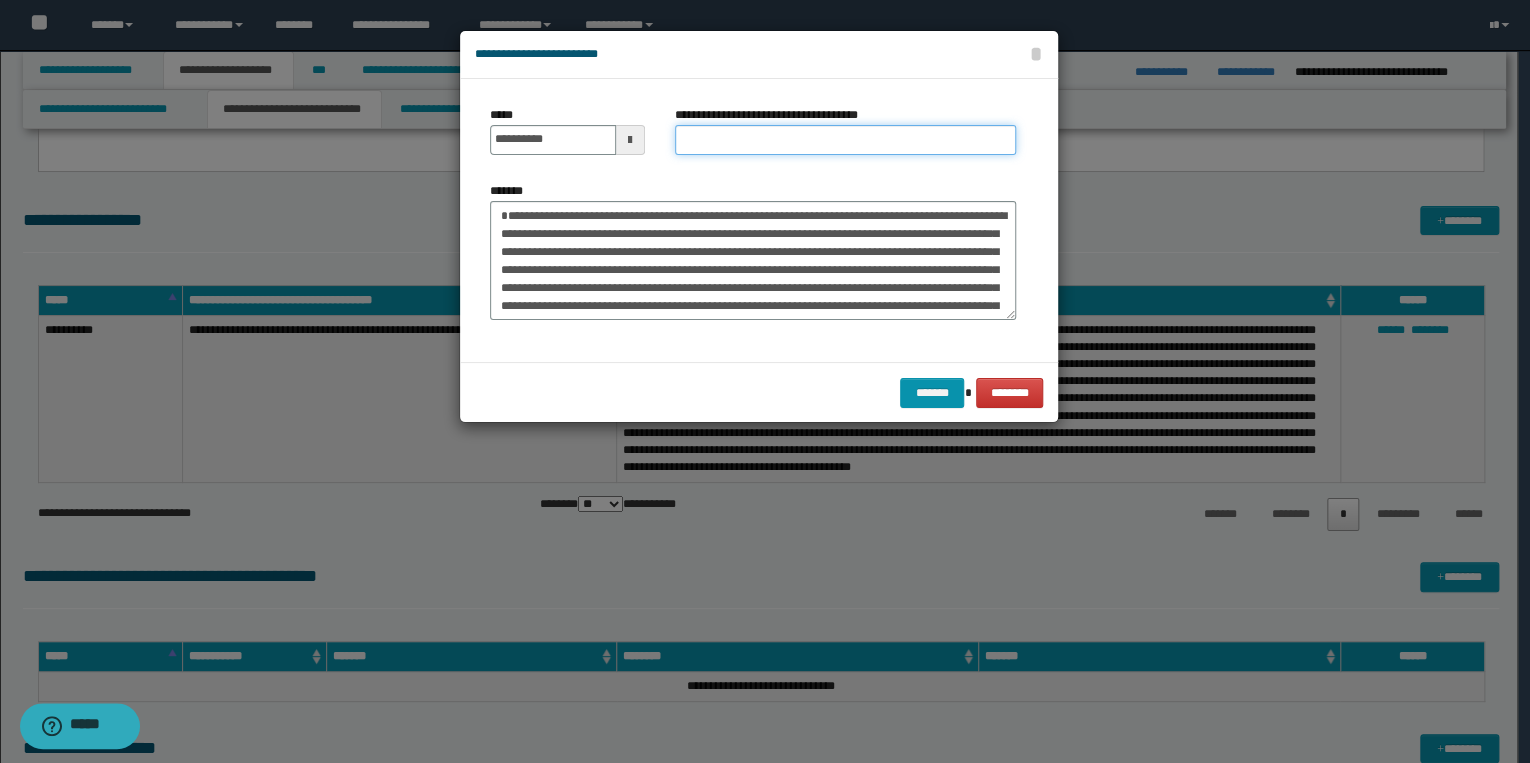click on "**********" at bounding box center (845, 140) 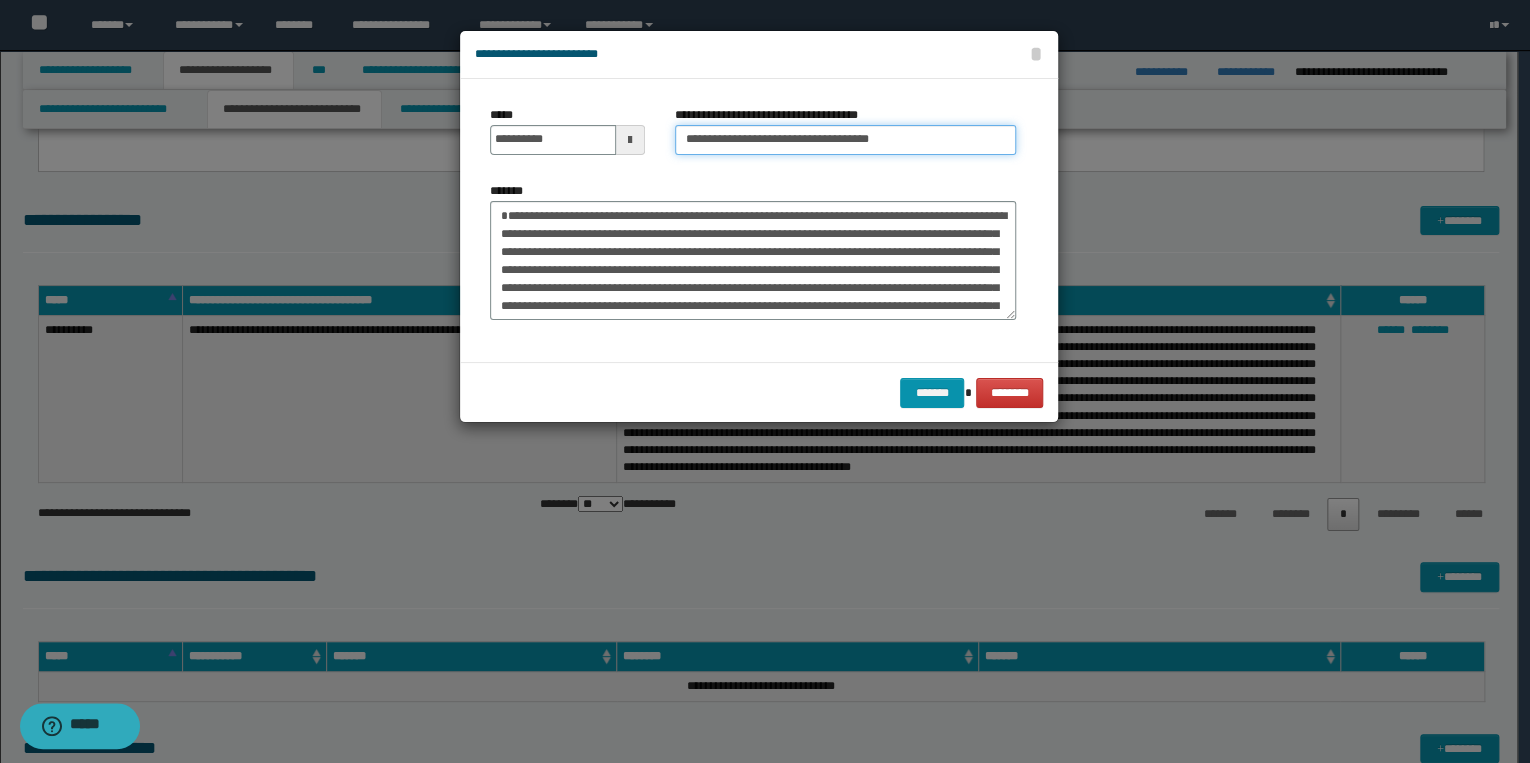 type on "**********" 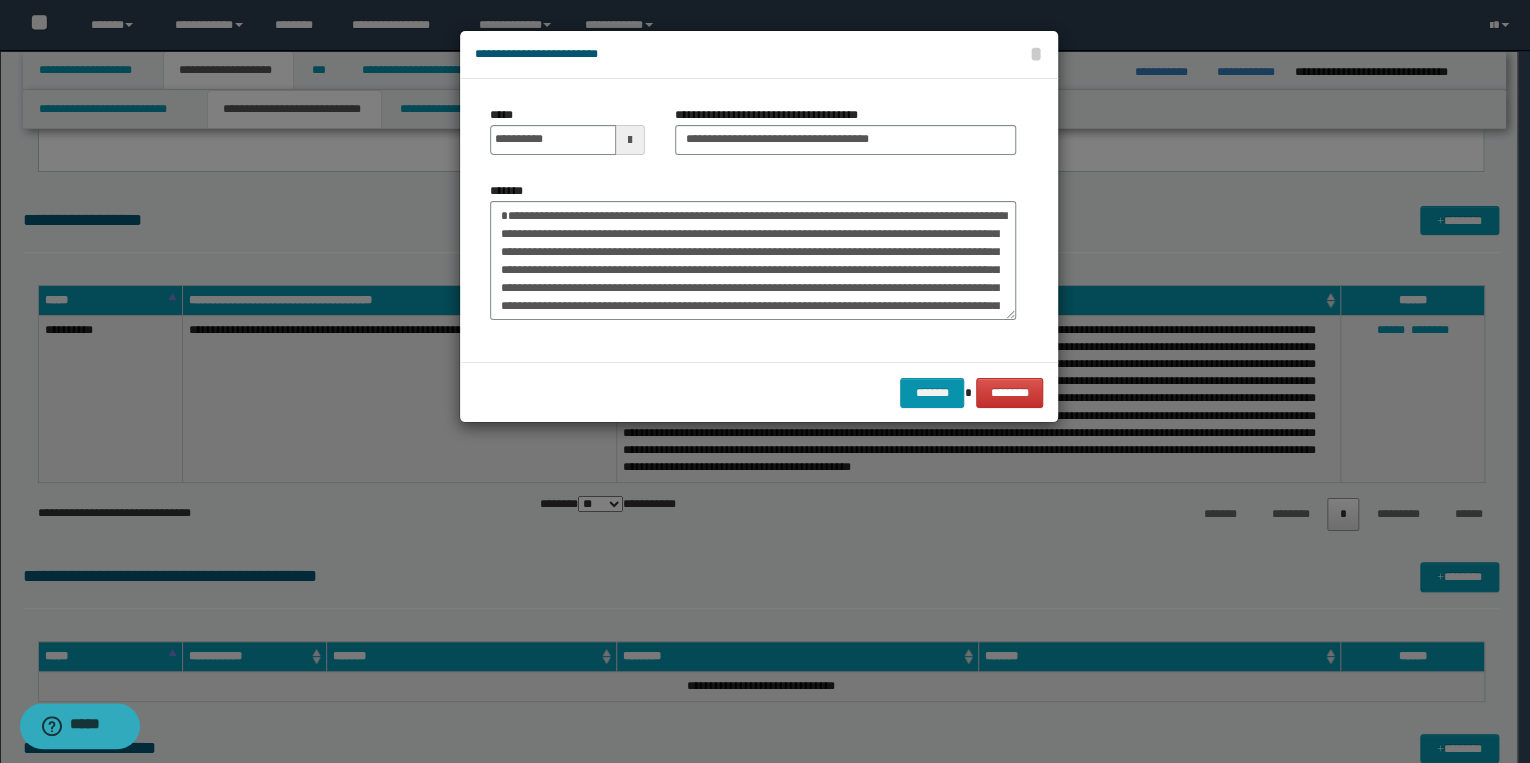 click on "*******
********" at bounding box center [759, 392] 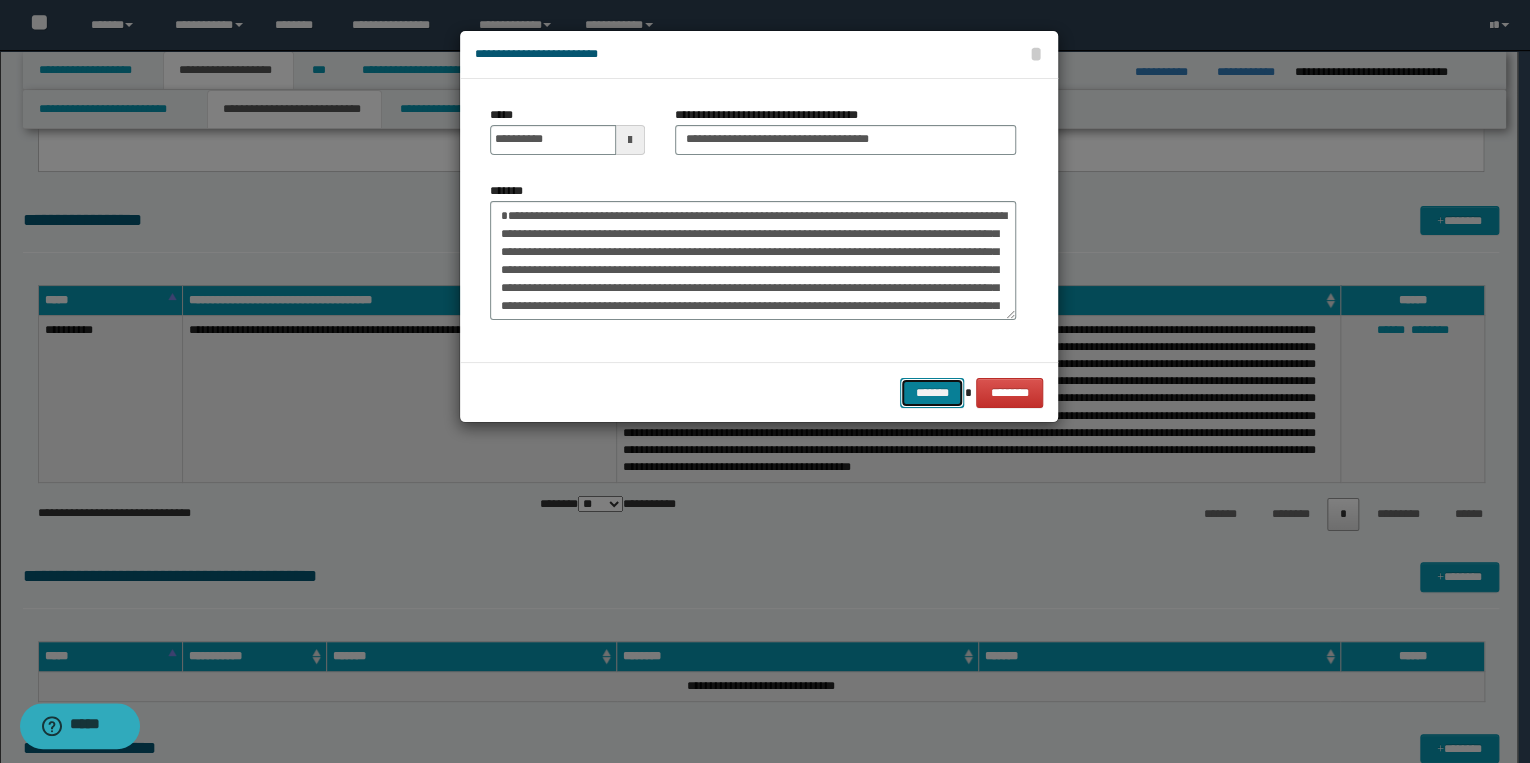 click on "*******" at bounding box center (932, 393) 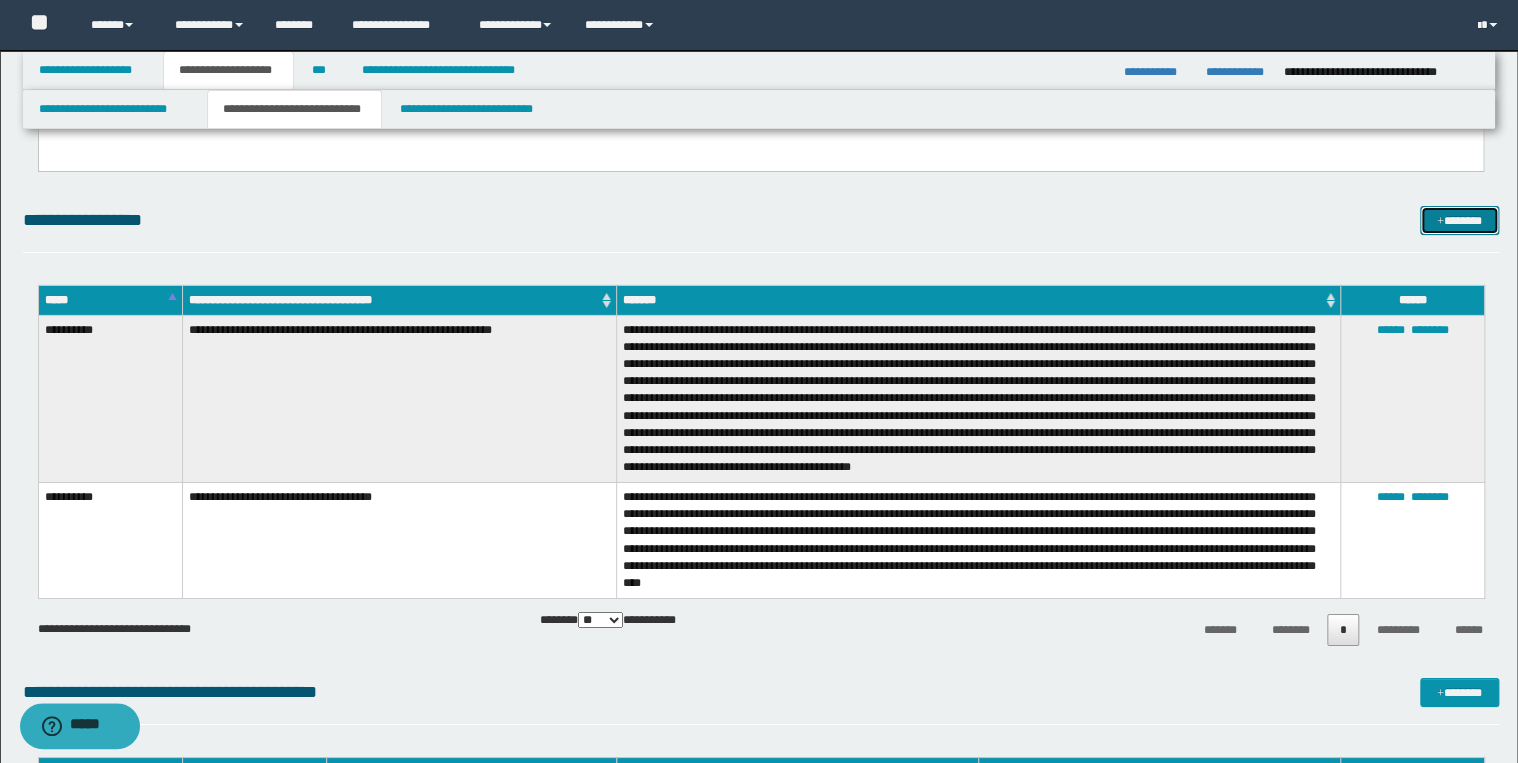 click on "*******" at bounding box center (1459, 221) 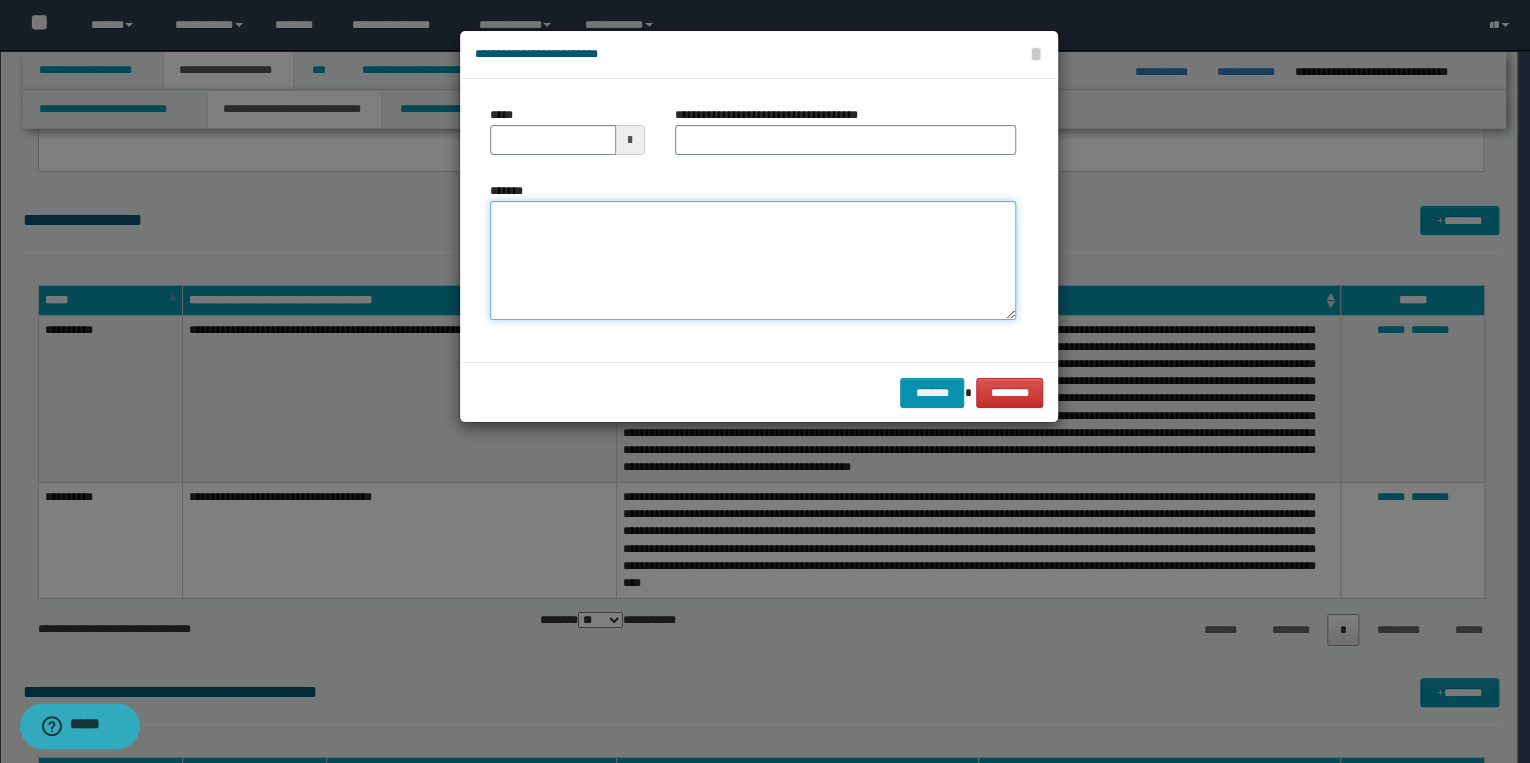 click on "*******" at bounding box center [753, 261] 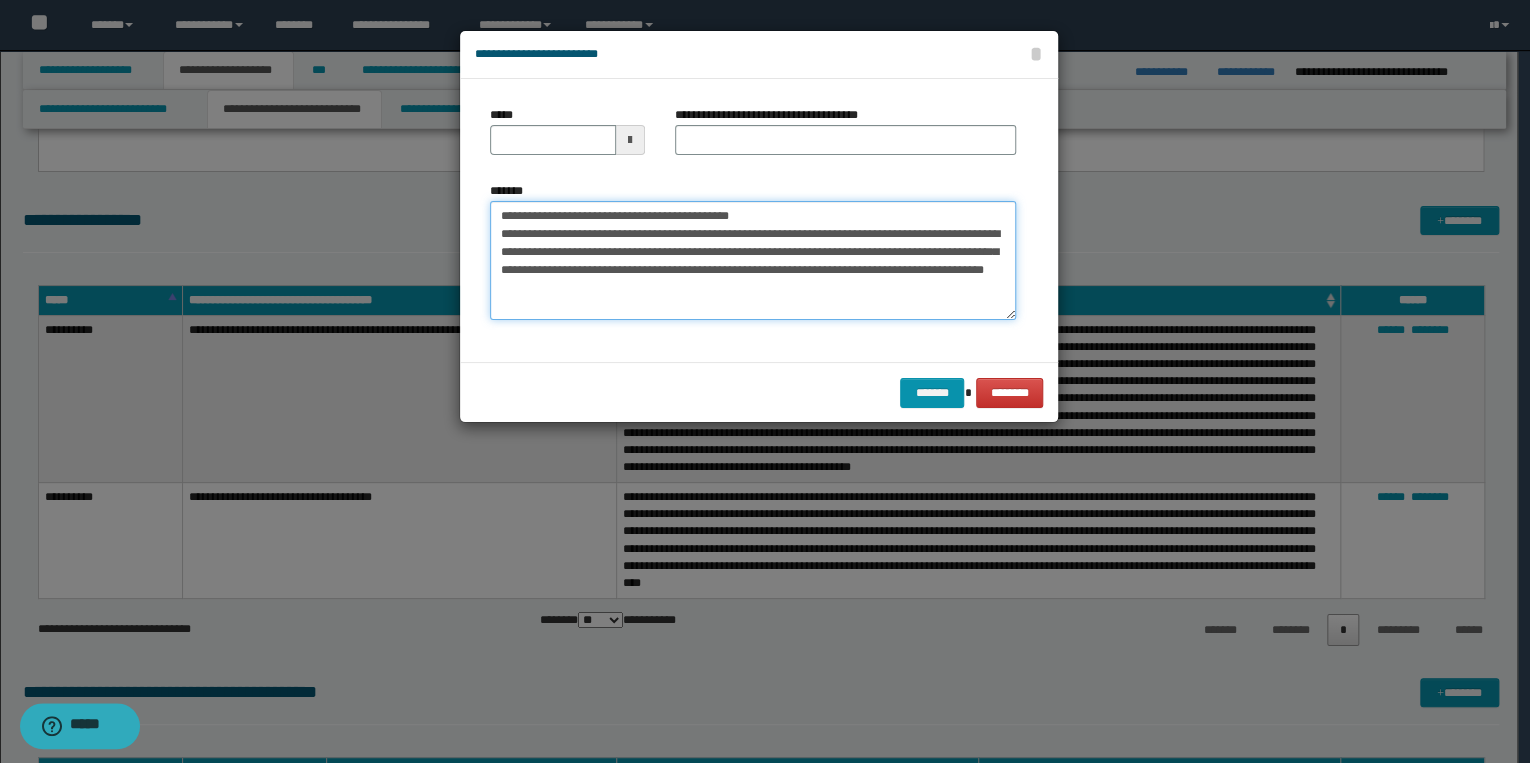 scroll, scrollTop: 0, scrollLeft: 0, axis: both 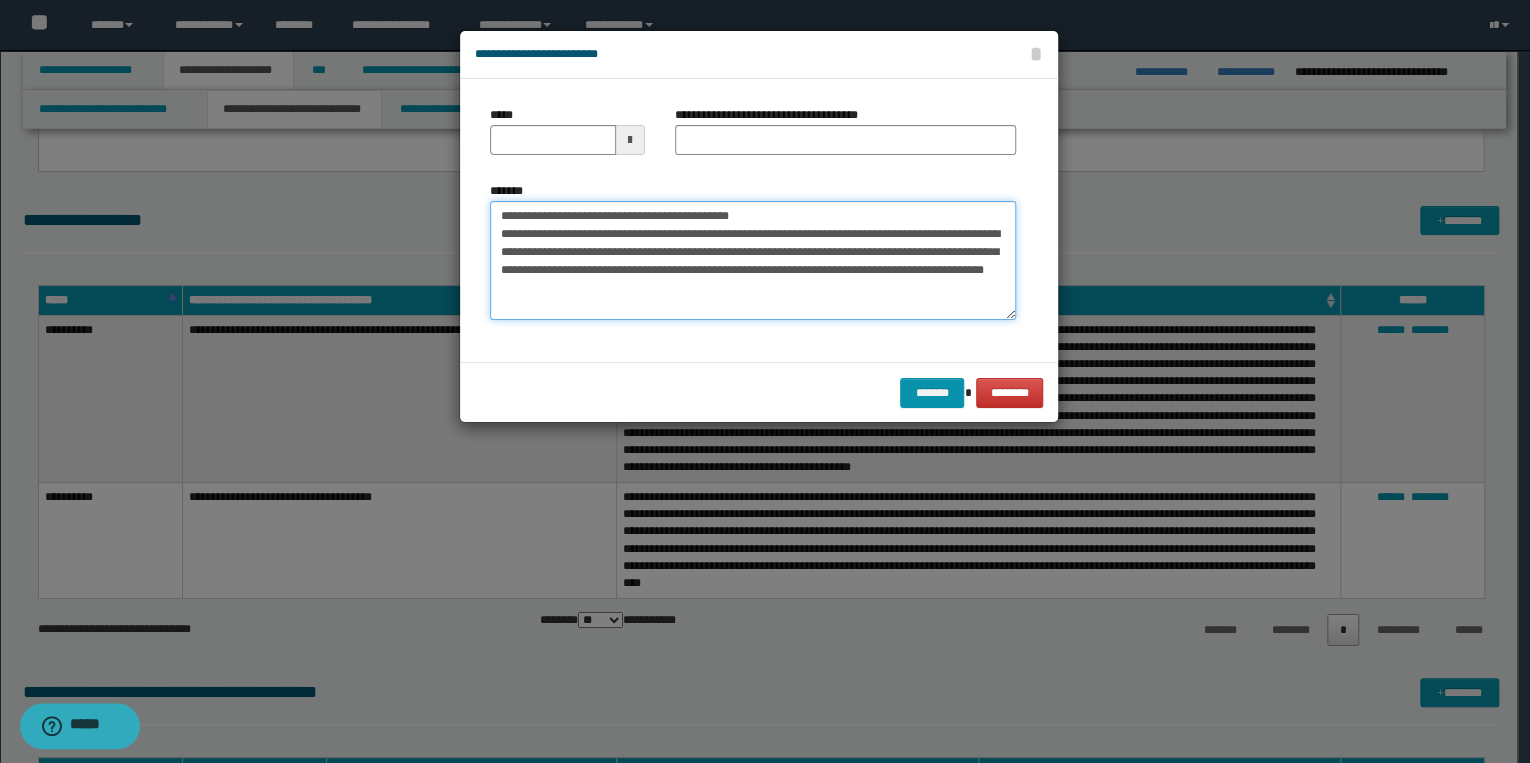 drag, startPoint x: 562, startPoint y: 216, endPoint x: 480, endPoint y: 216, distance: 82 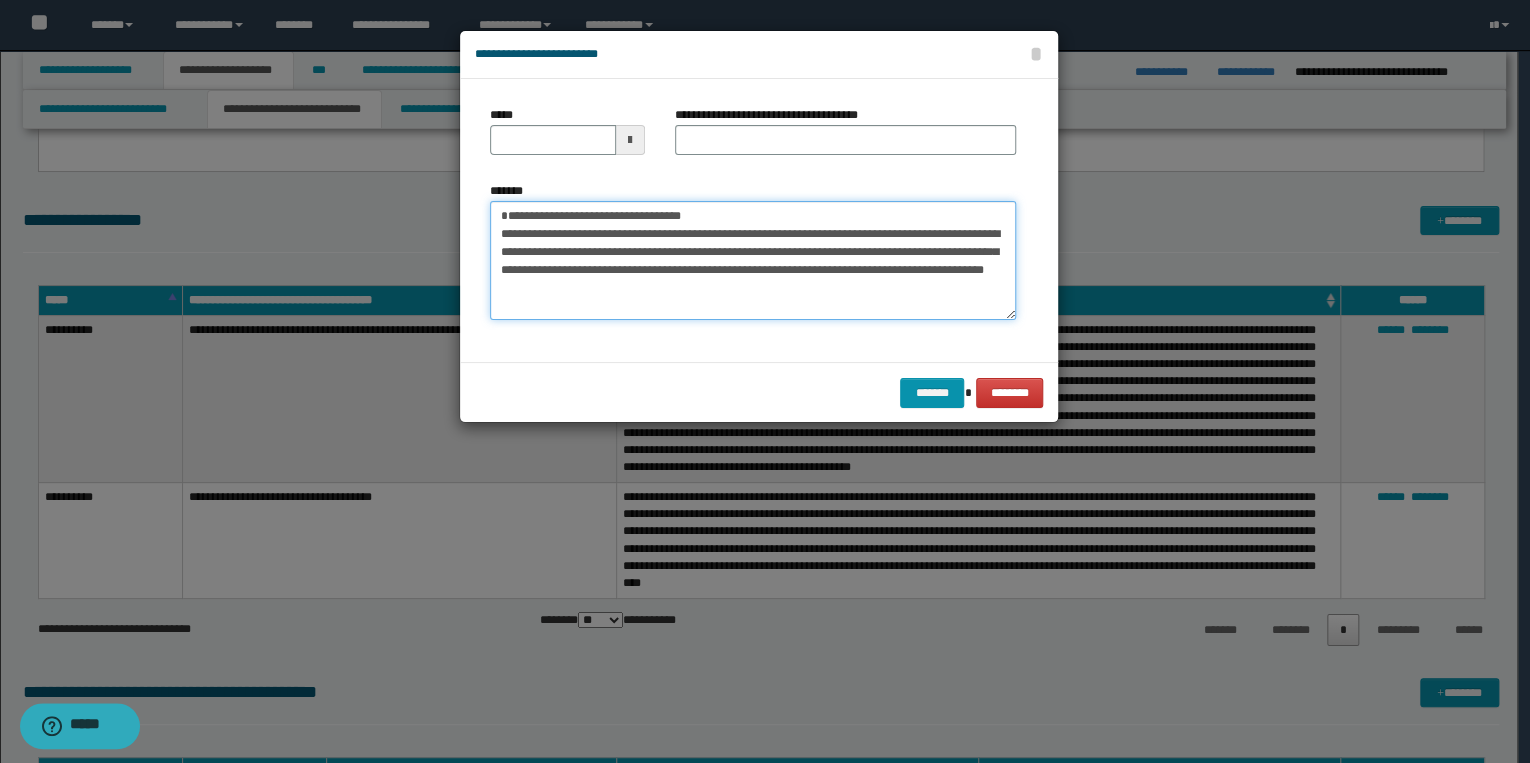 type on "**********" 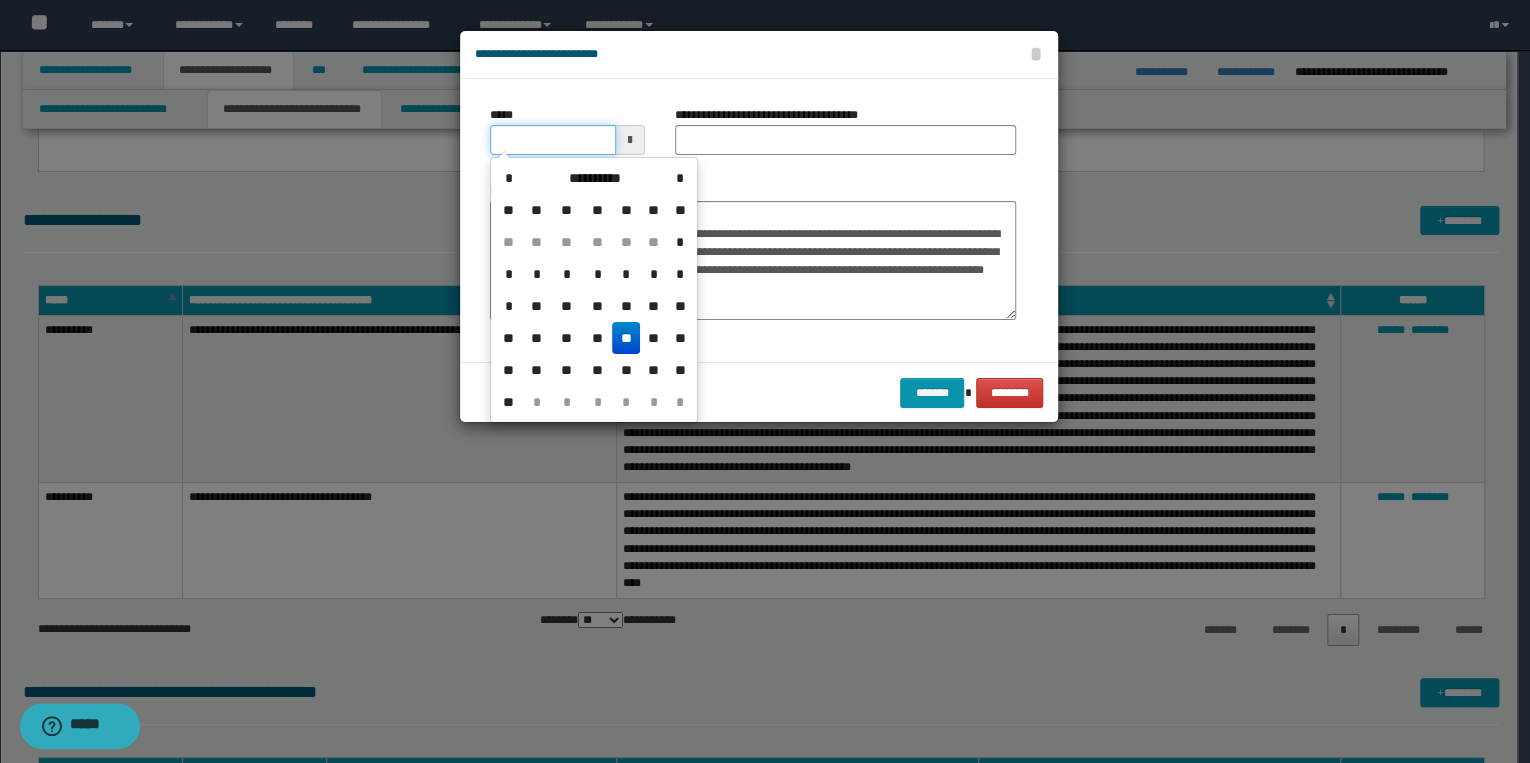 click on "*****" at bounding box center [553, 140] 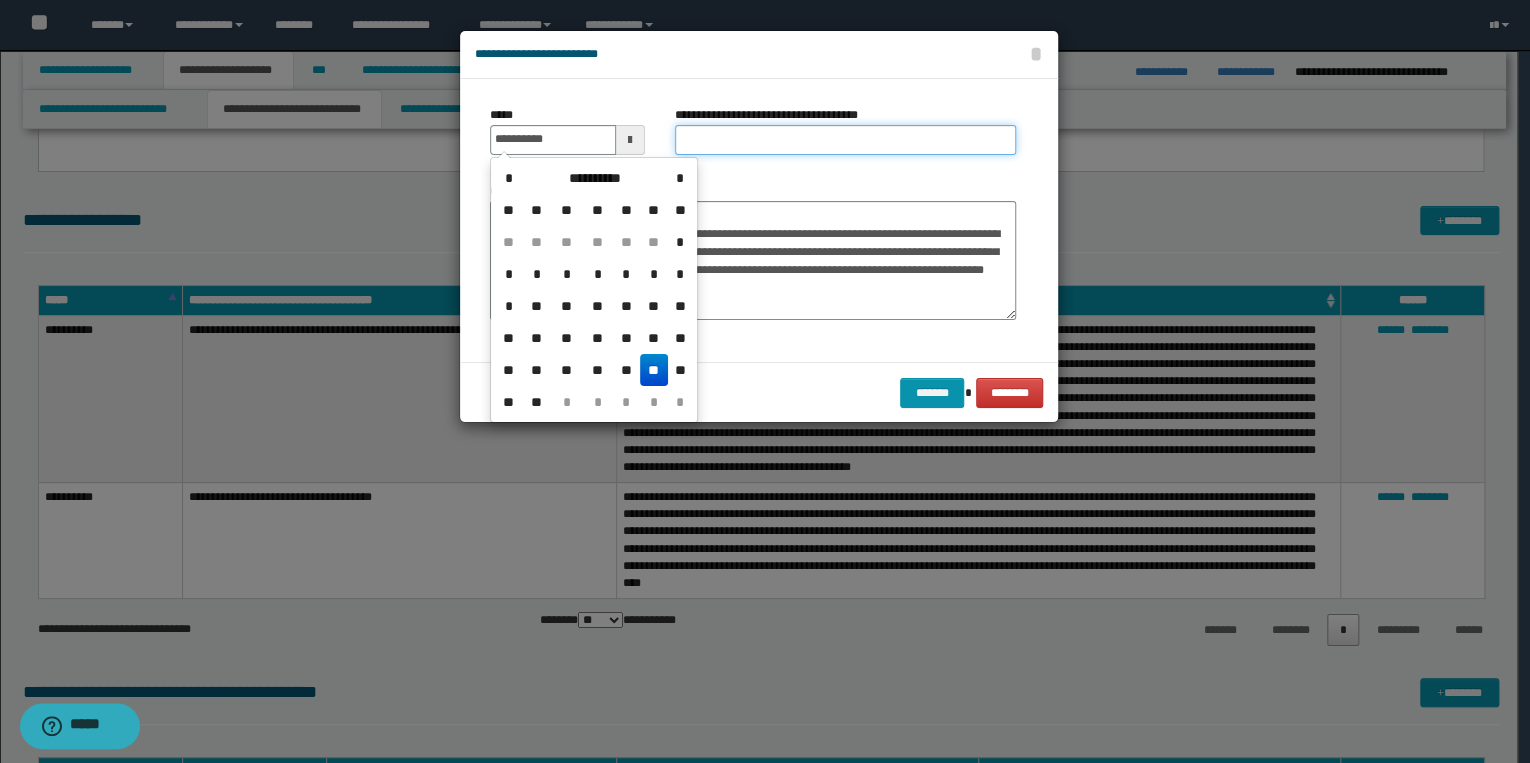 type on "**********" 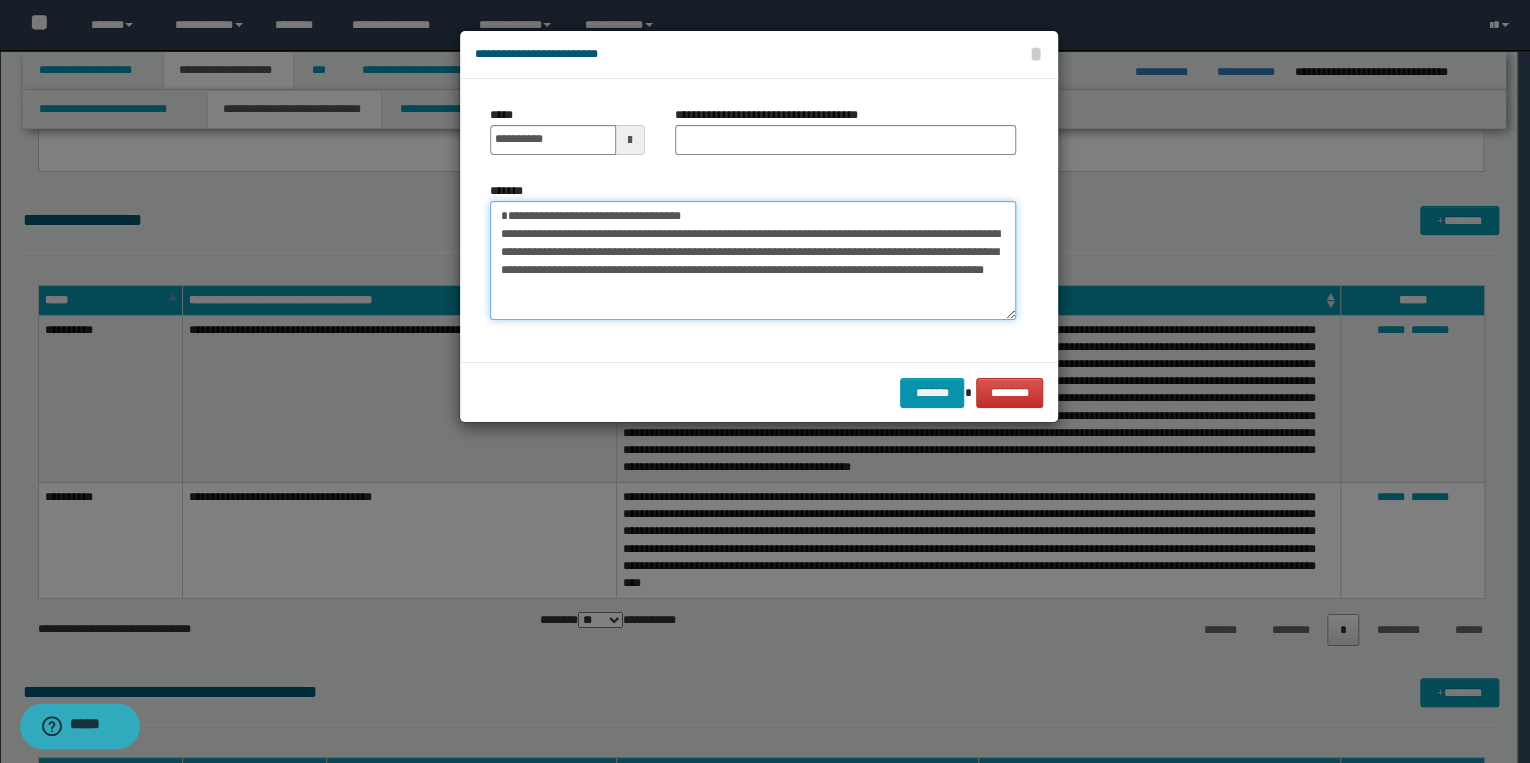 drag, startPoint x: 504, startPoint y: 212, endPoint x: 755, endPoint y: 216, distance: 251.03188 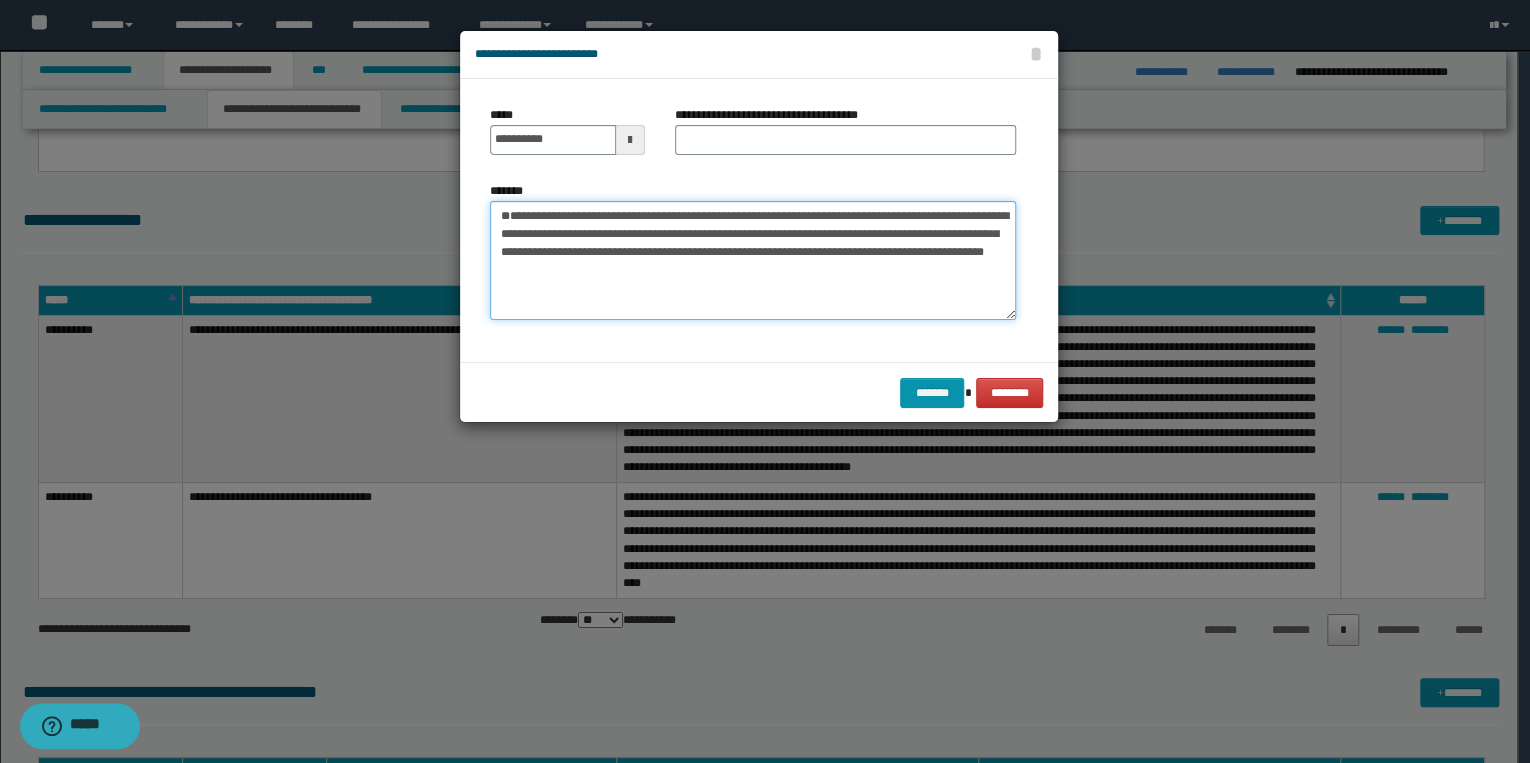 type on "**********" 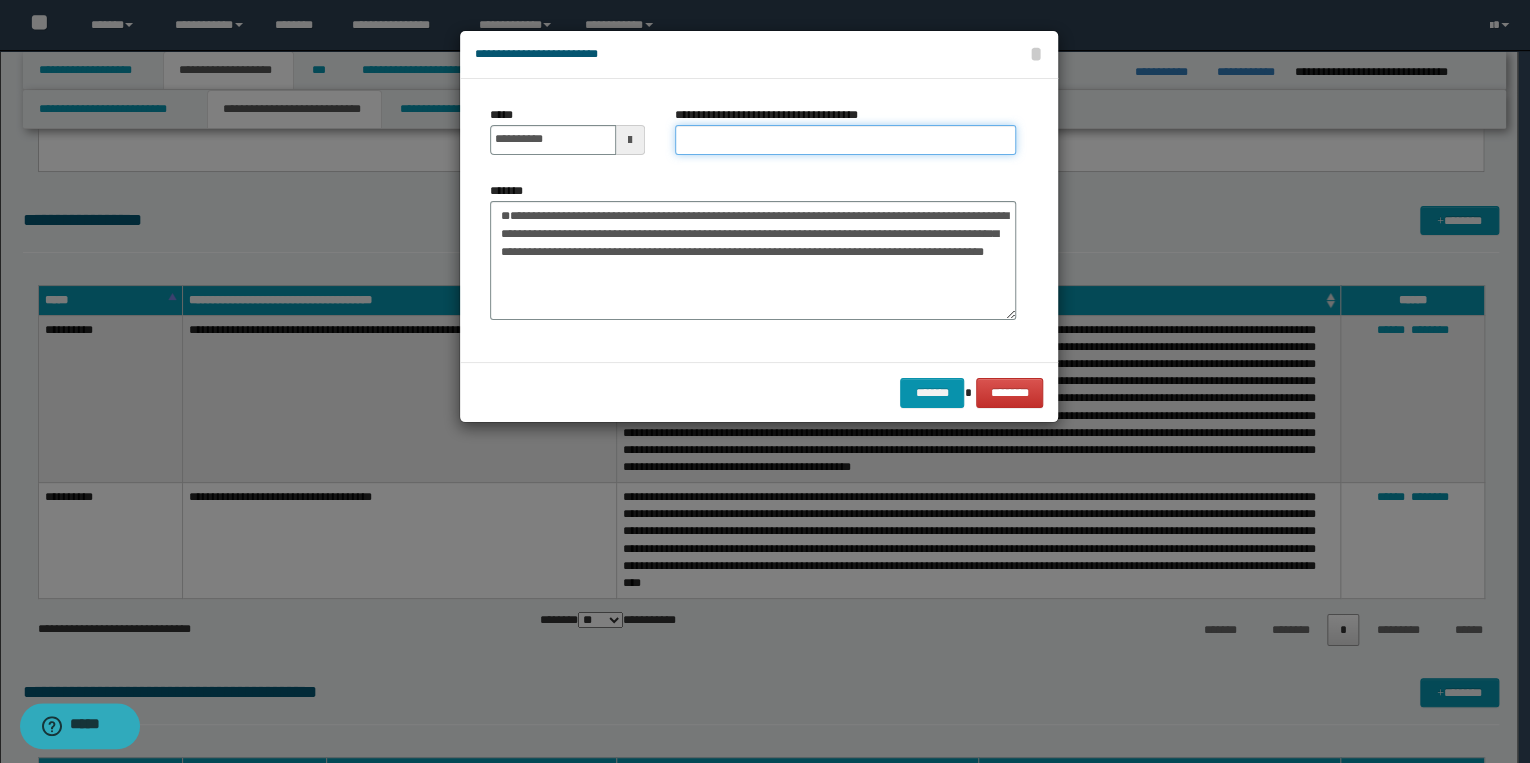 click on "**********" at bounding box center (845, 140) 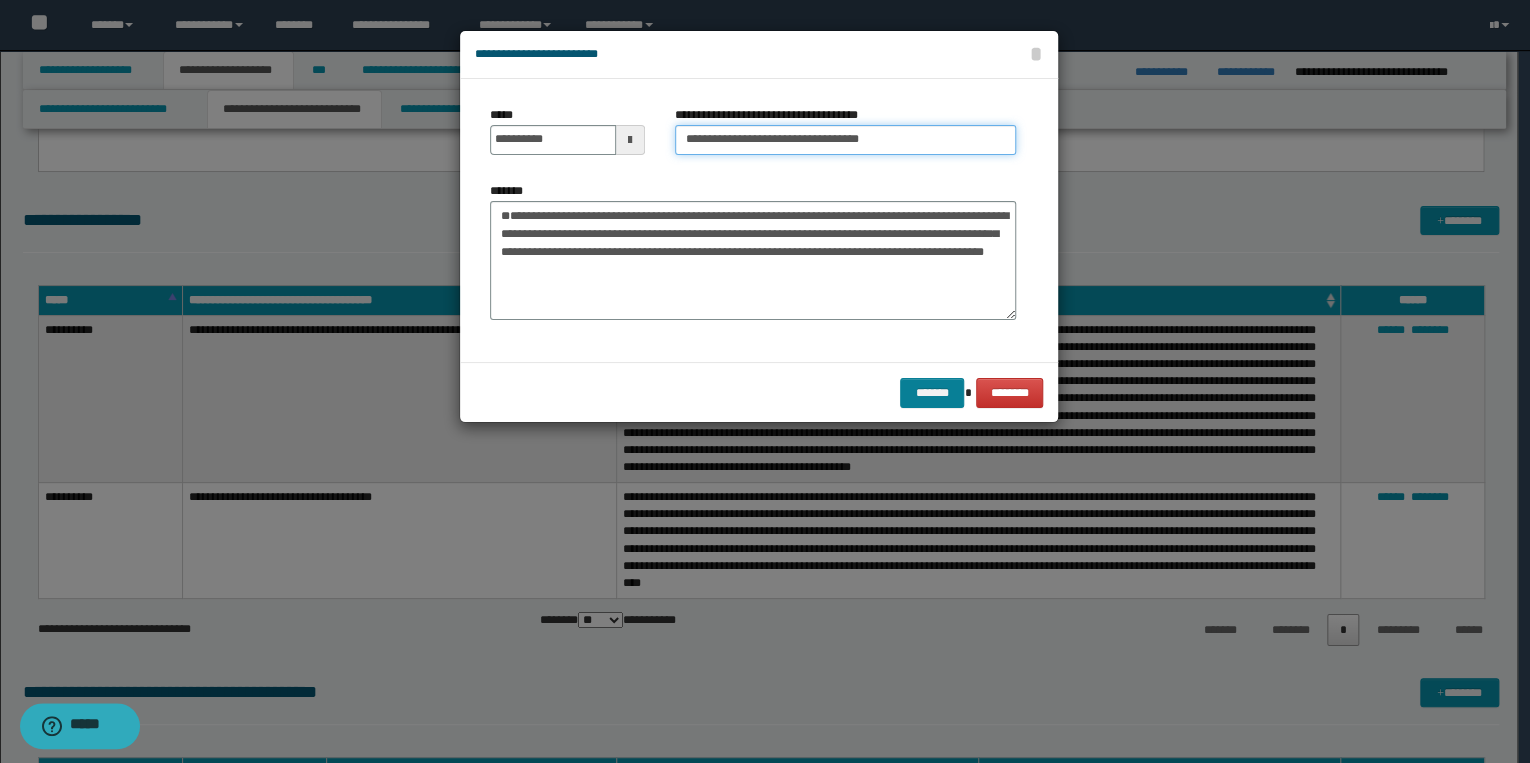 type on "**********" 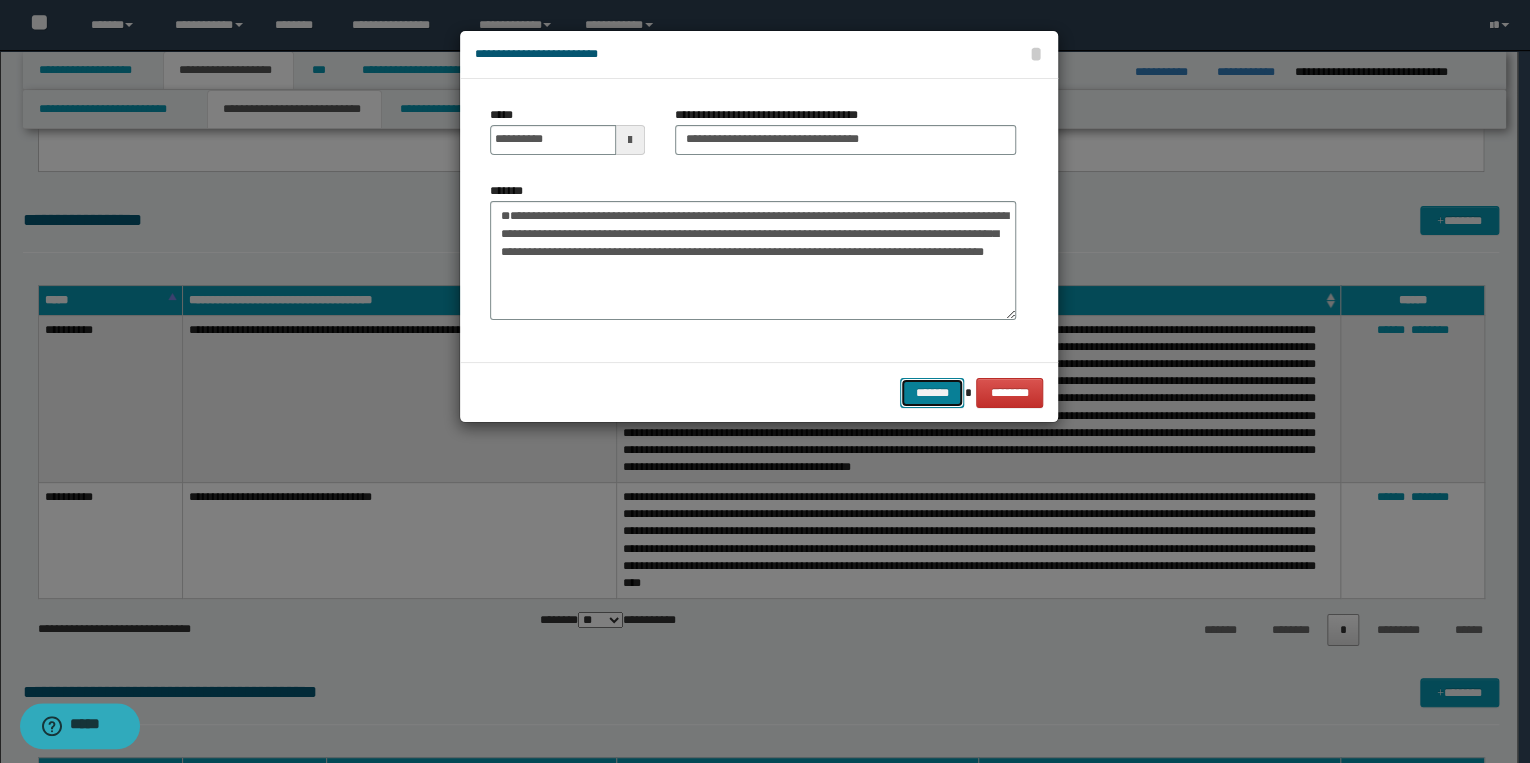 click on "*******" at bounding box center (932, 393) 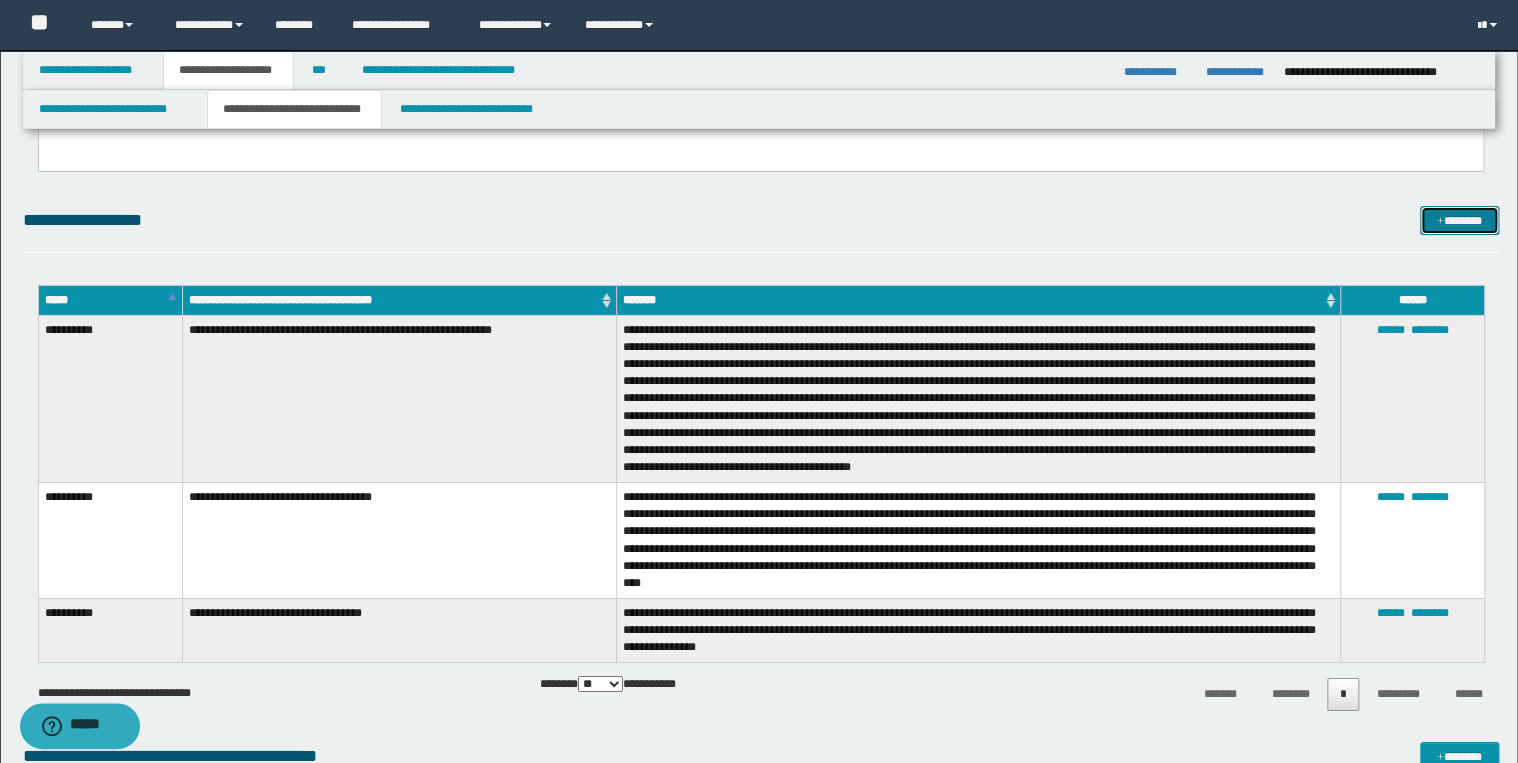 click on "*******" at bounding box center (1459, 221) 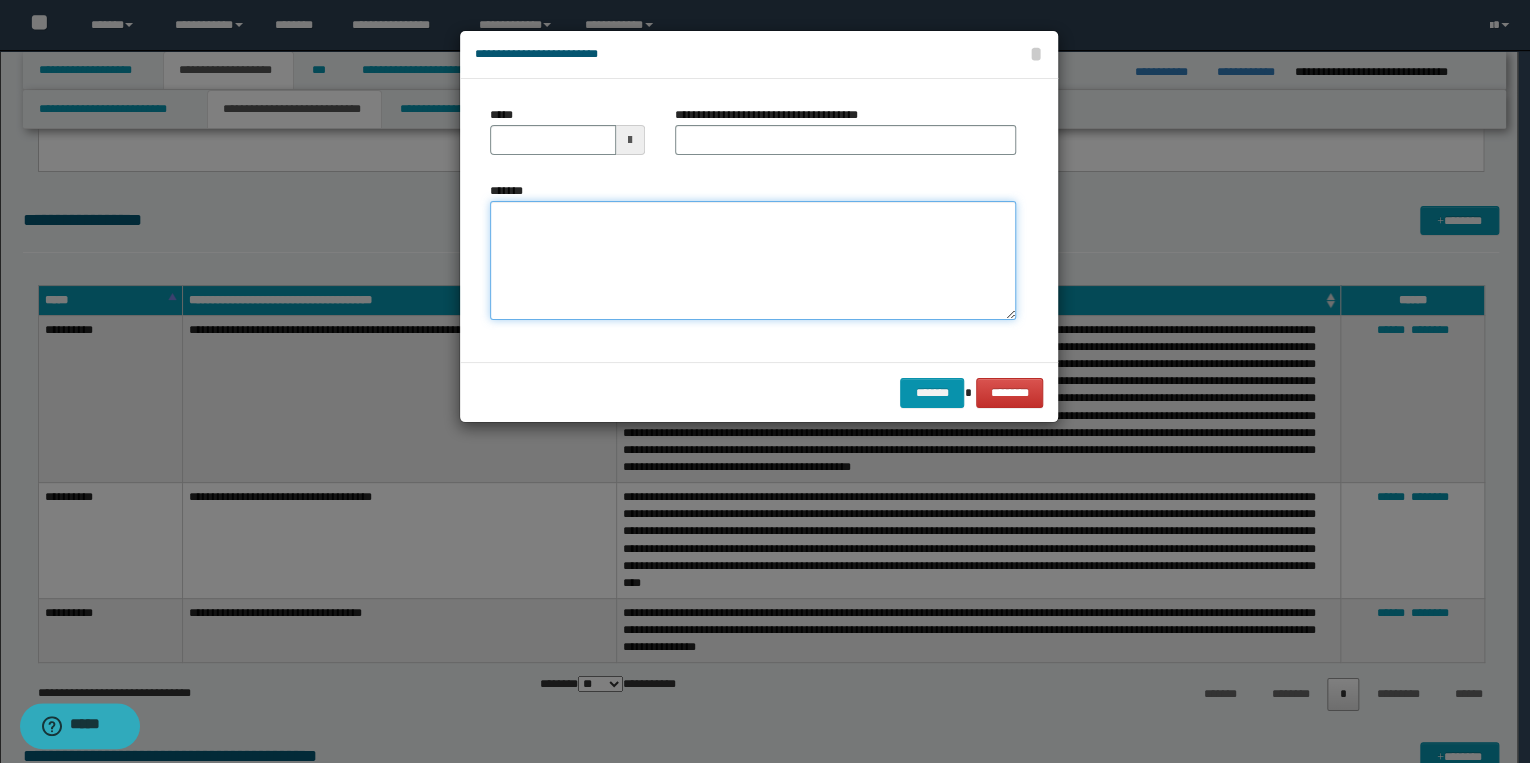 drag, startPoint x: 613, startPoint y: 262, endPoint x: 605, endPoint y: 272, distance: 12.806249 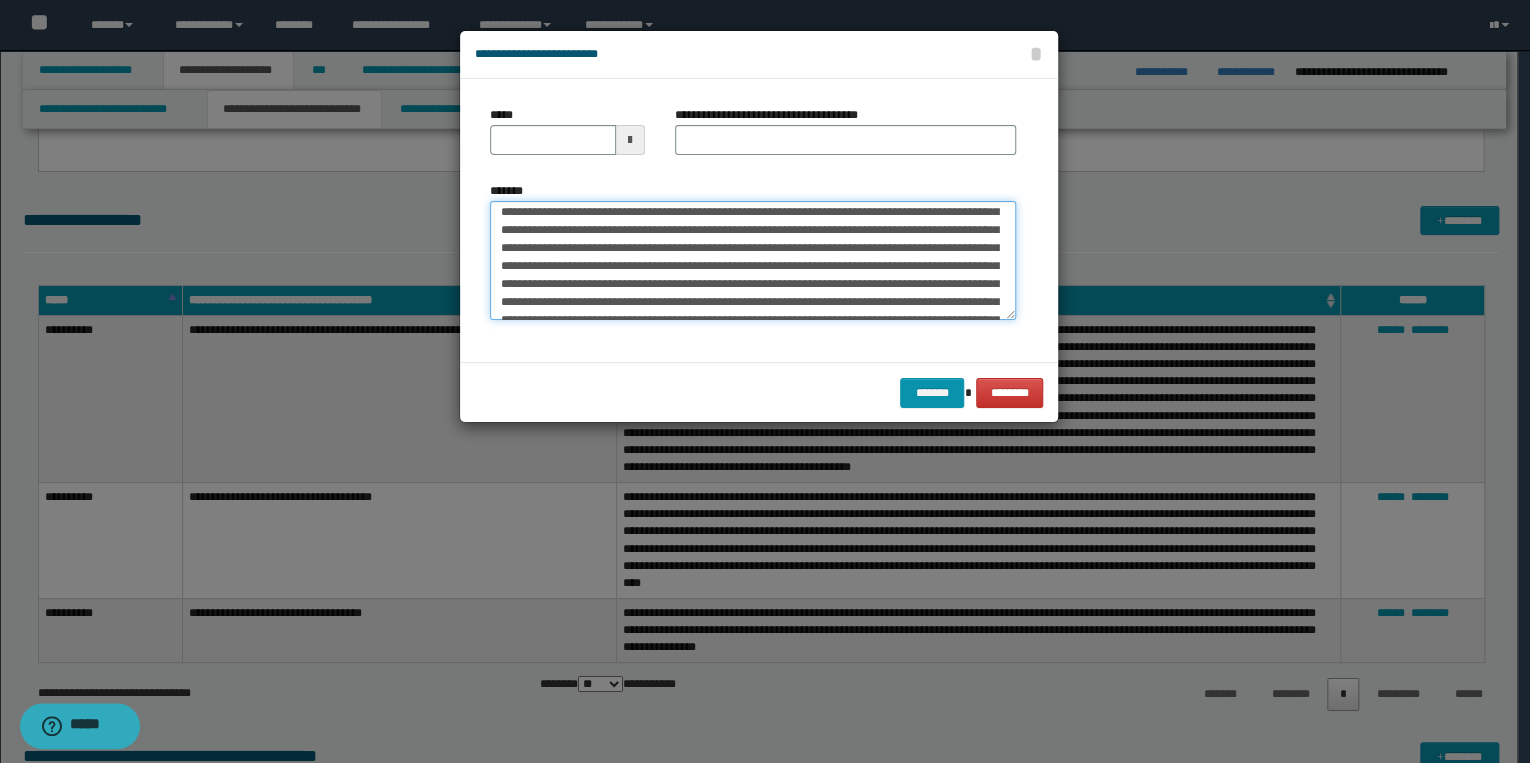scroll, scrollTop: 0, scrollLeft: 0, axis: both 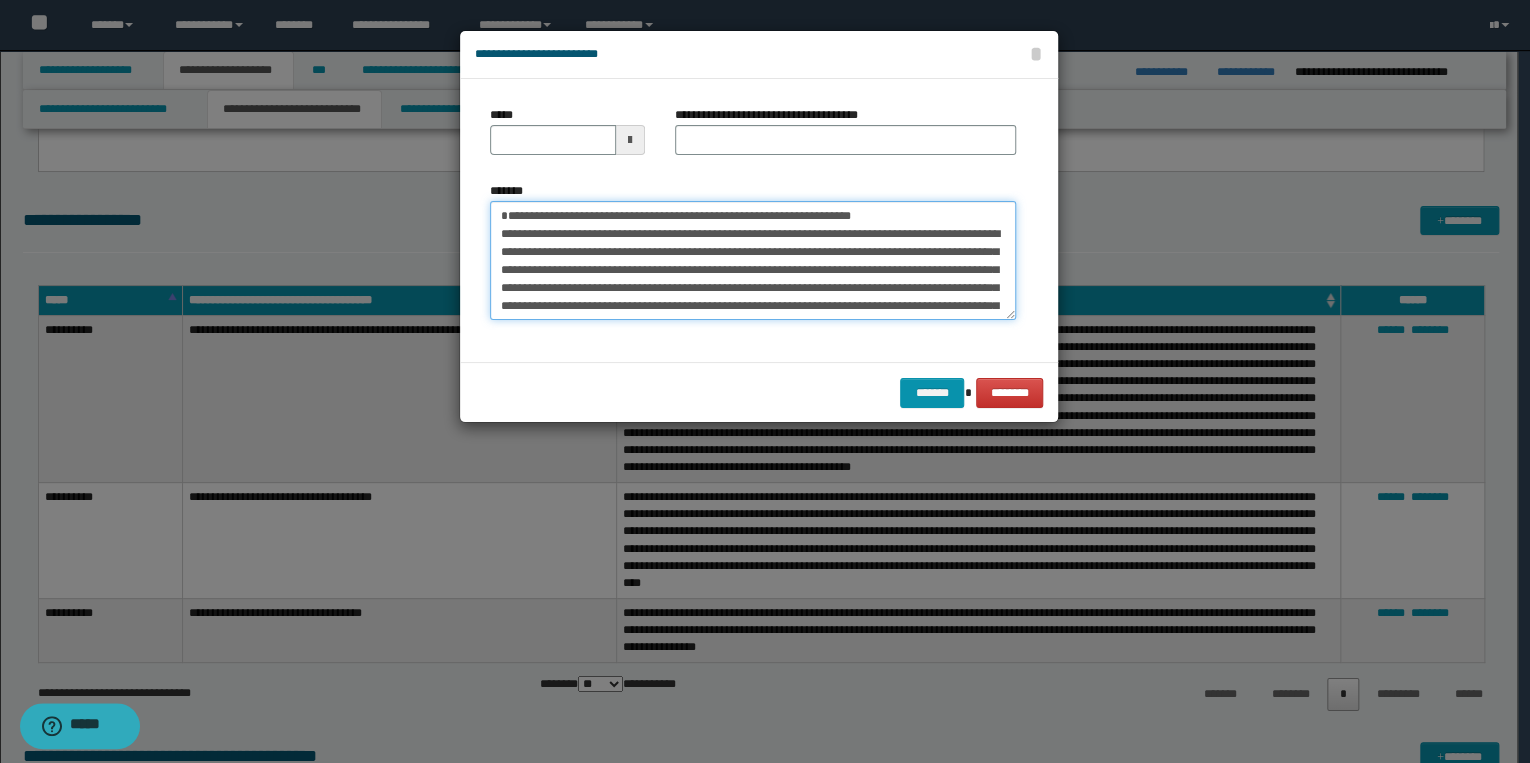 drag, startPoint x: 564, startPoint y: 232, endPoint x: 496, endPoint y: 229, distance: 68.06615 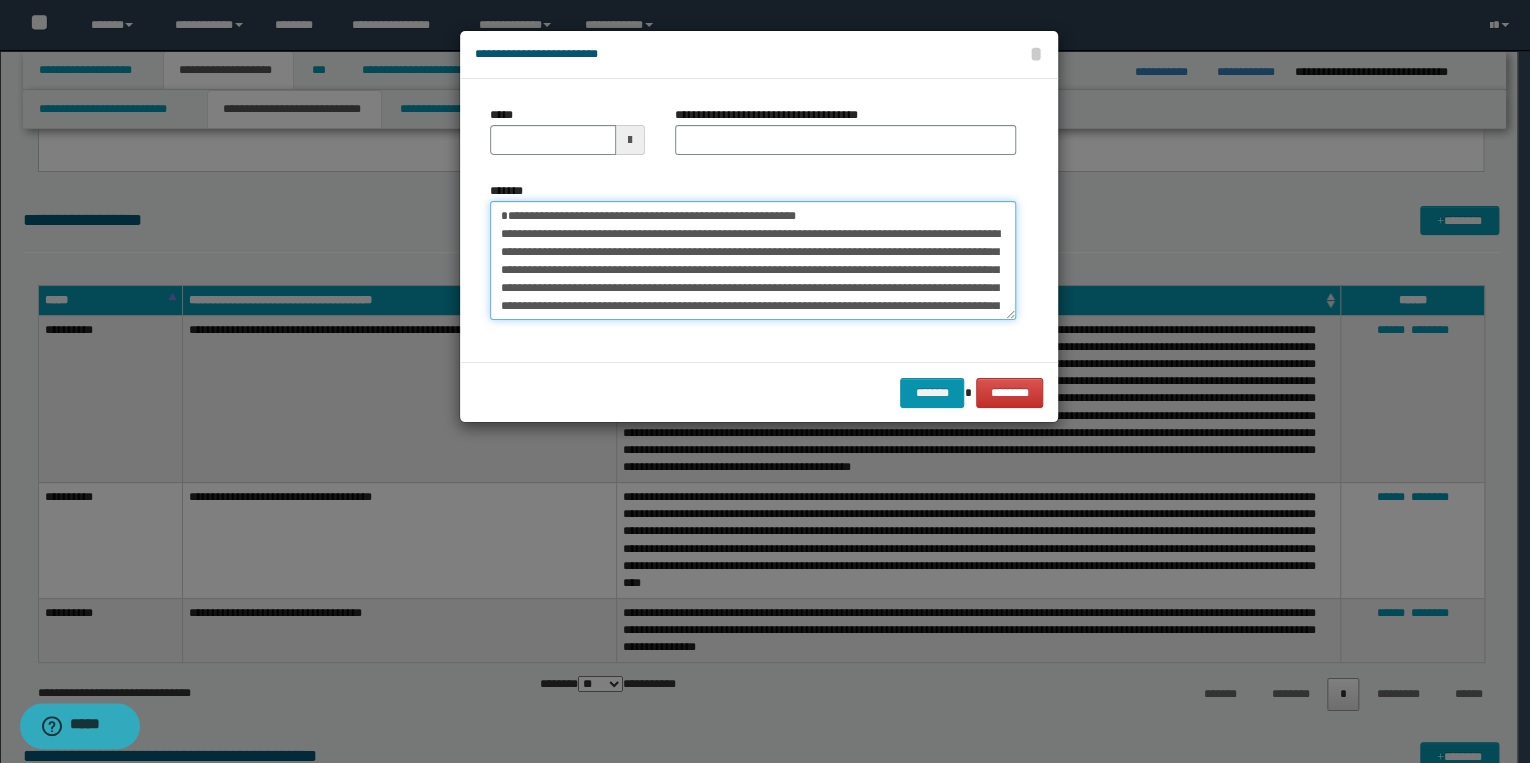 type 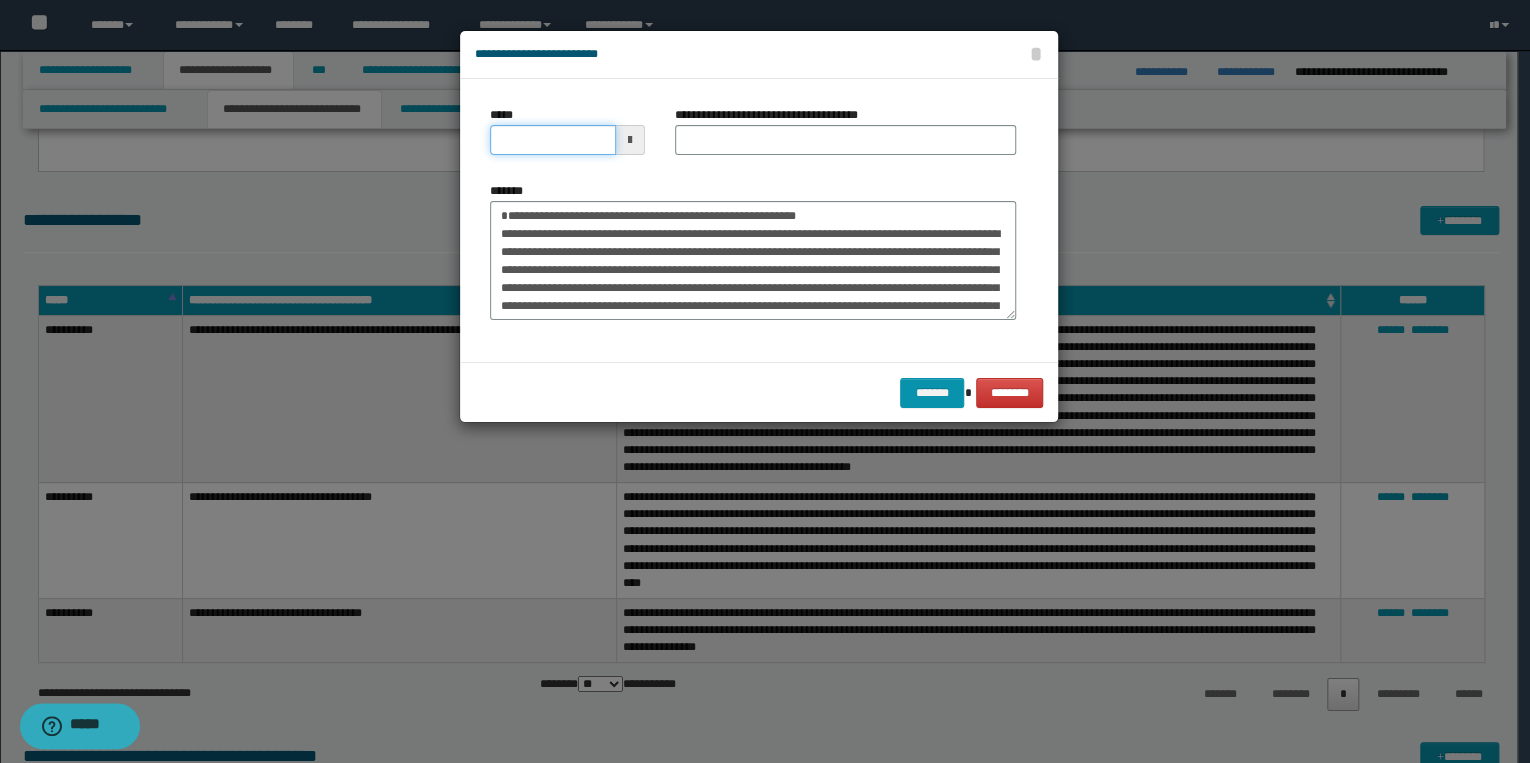 click on "*****" at bounding box center (553, 140) 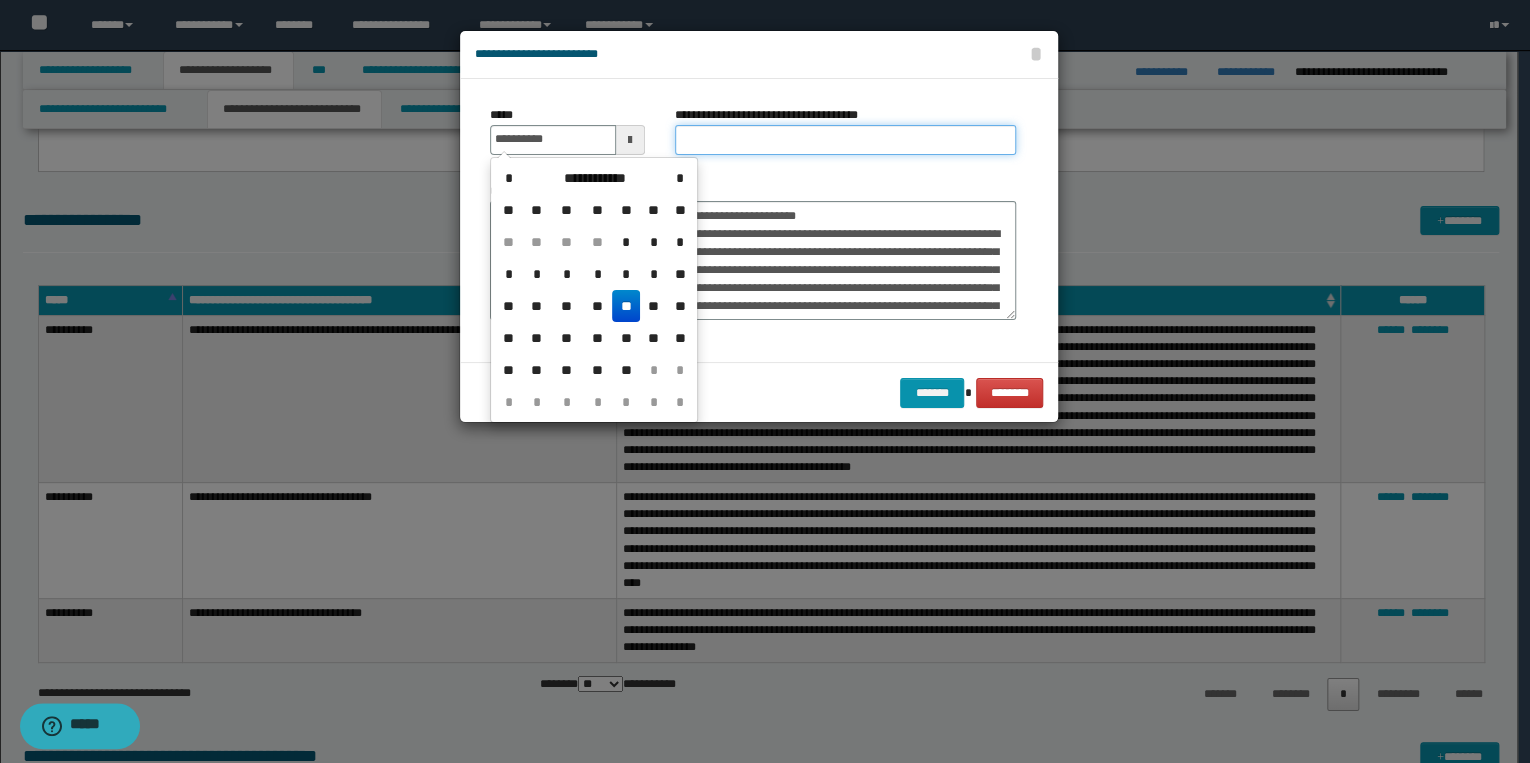 type on "**********" 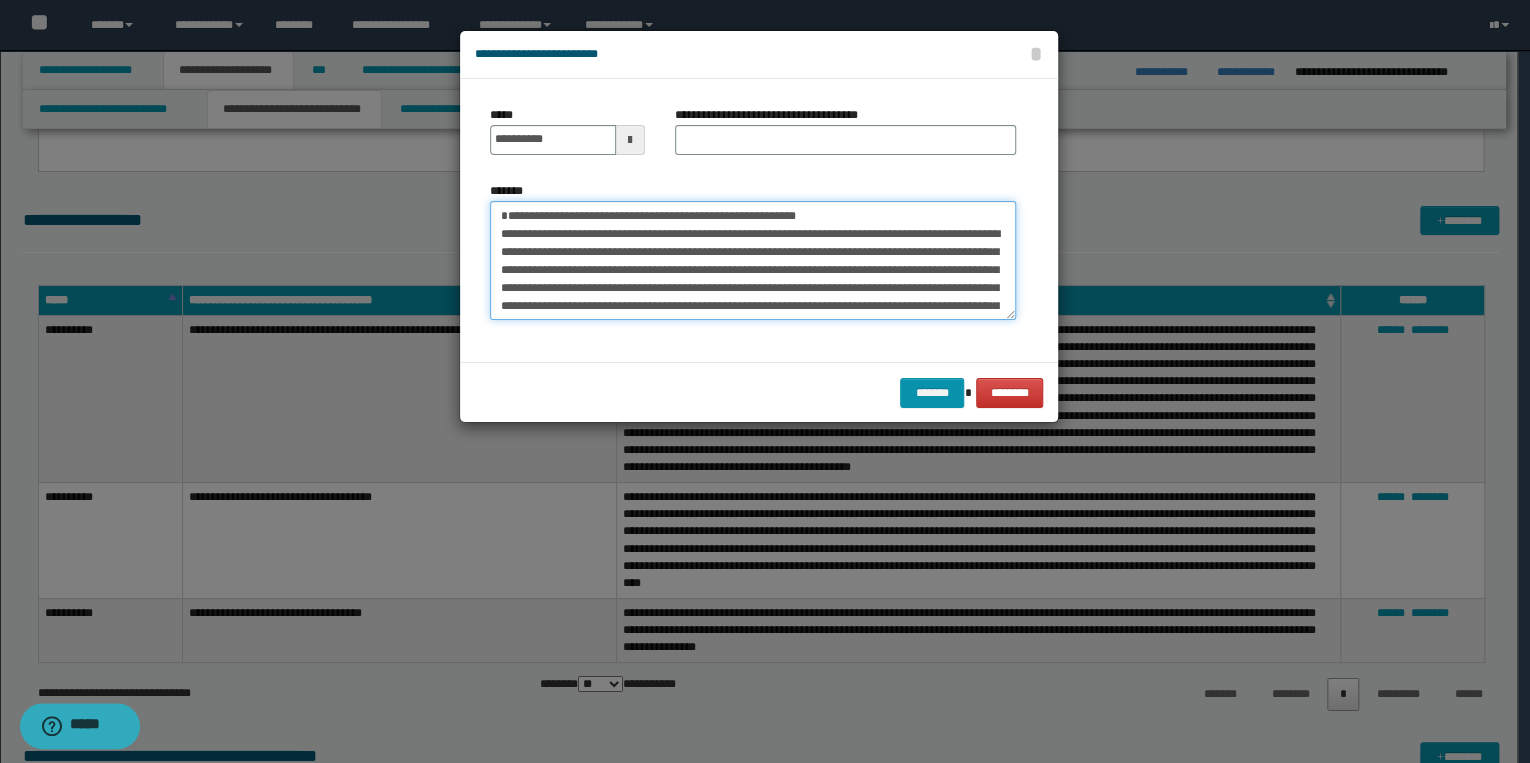 drag, startPoint x: 499, startPoint y: 235, endPoint x: 860, endPoint y: 232, distance: 361.01245 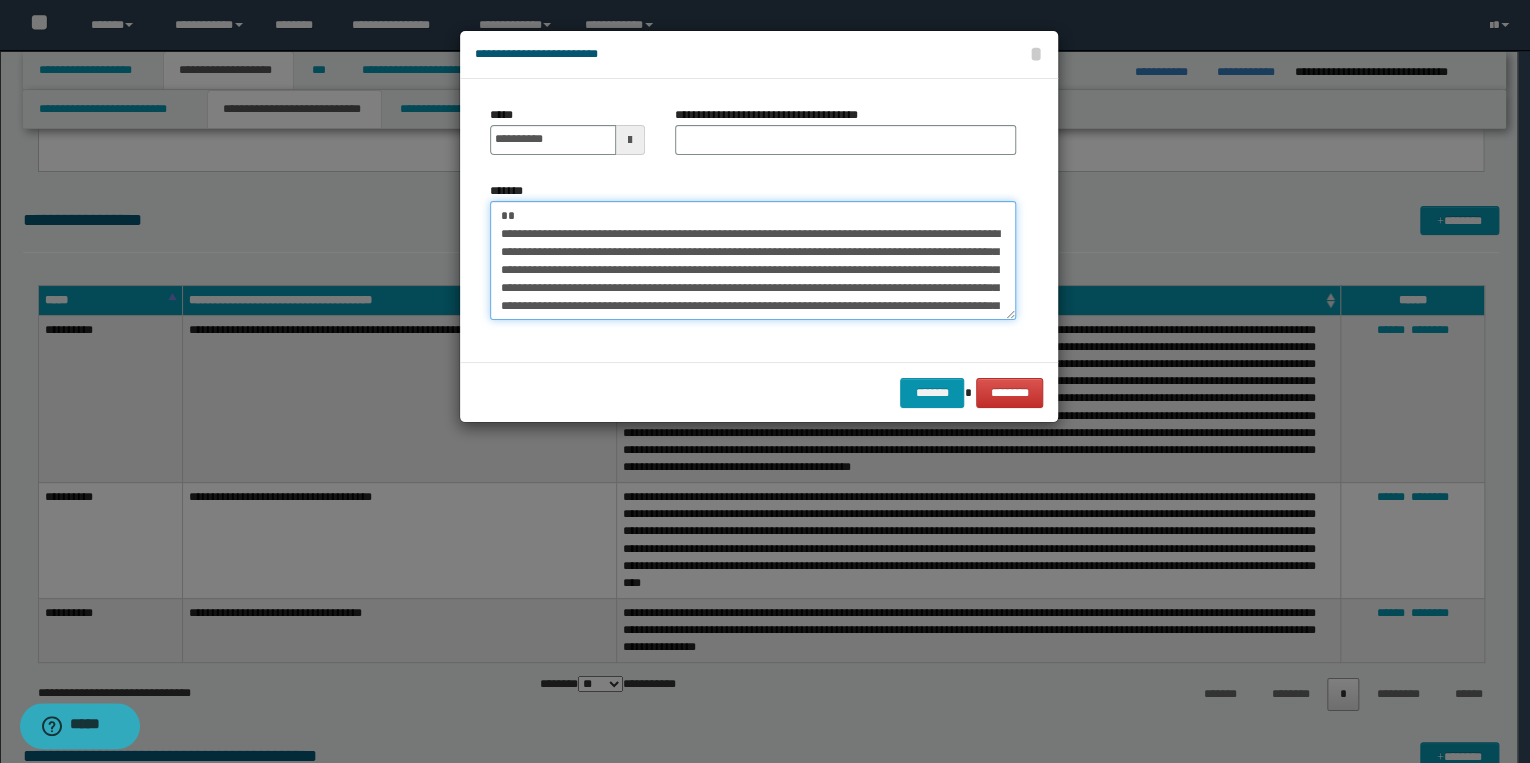 type on "**********" 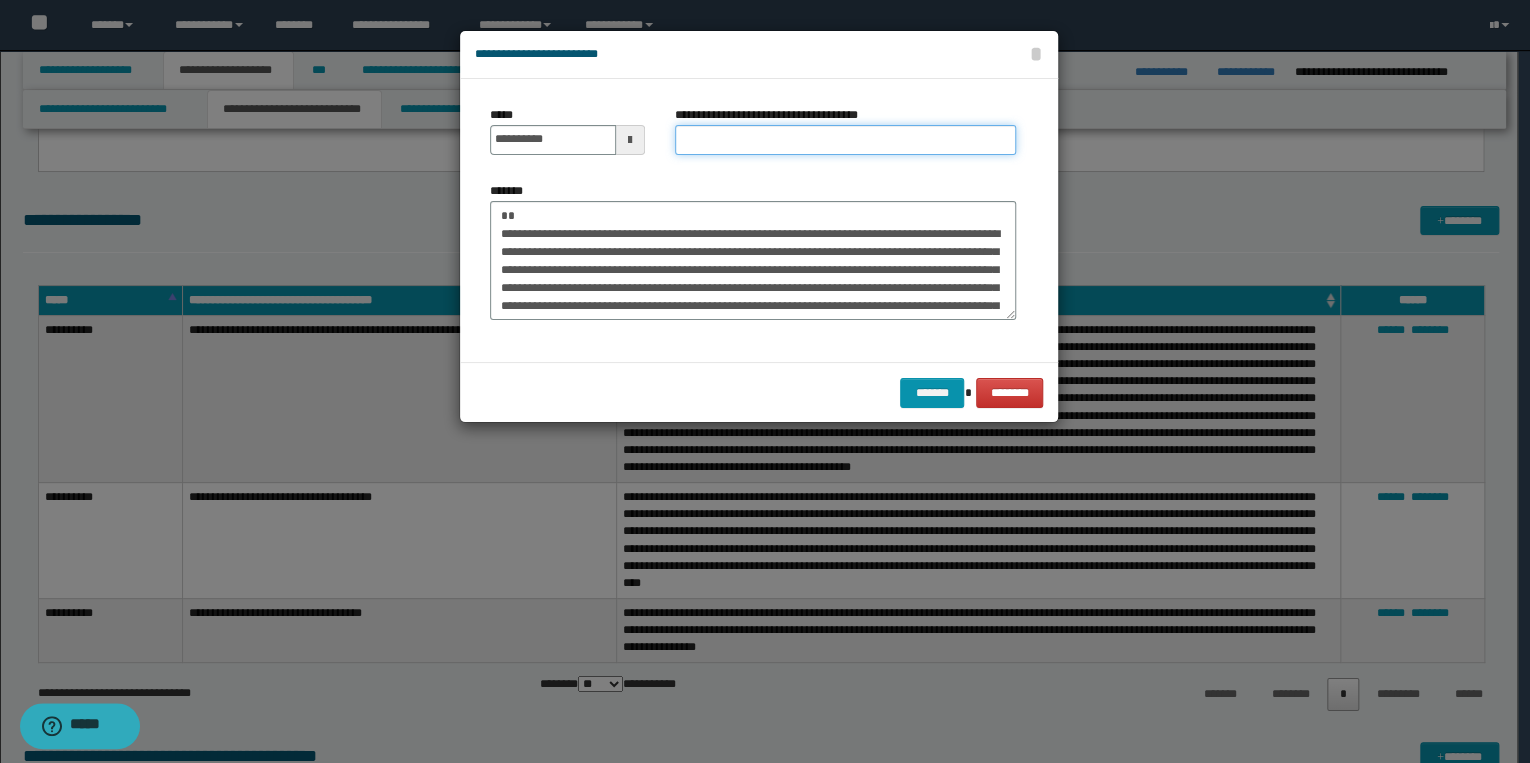 click on "**********" at bounding box center (845, 140) 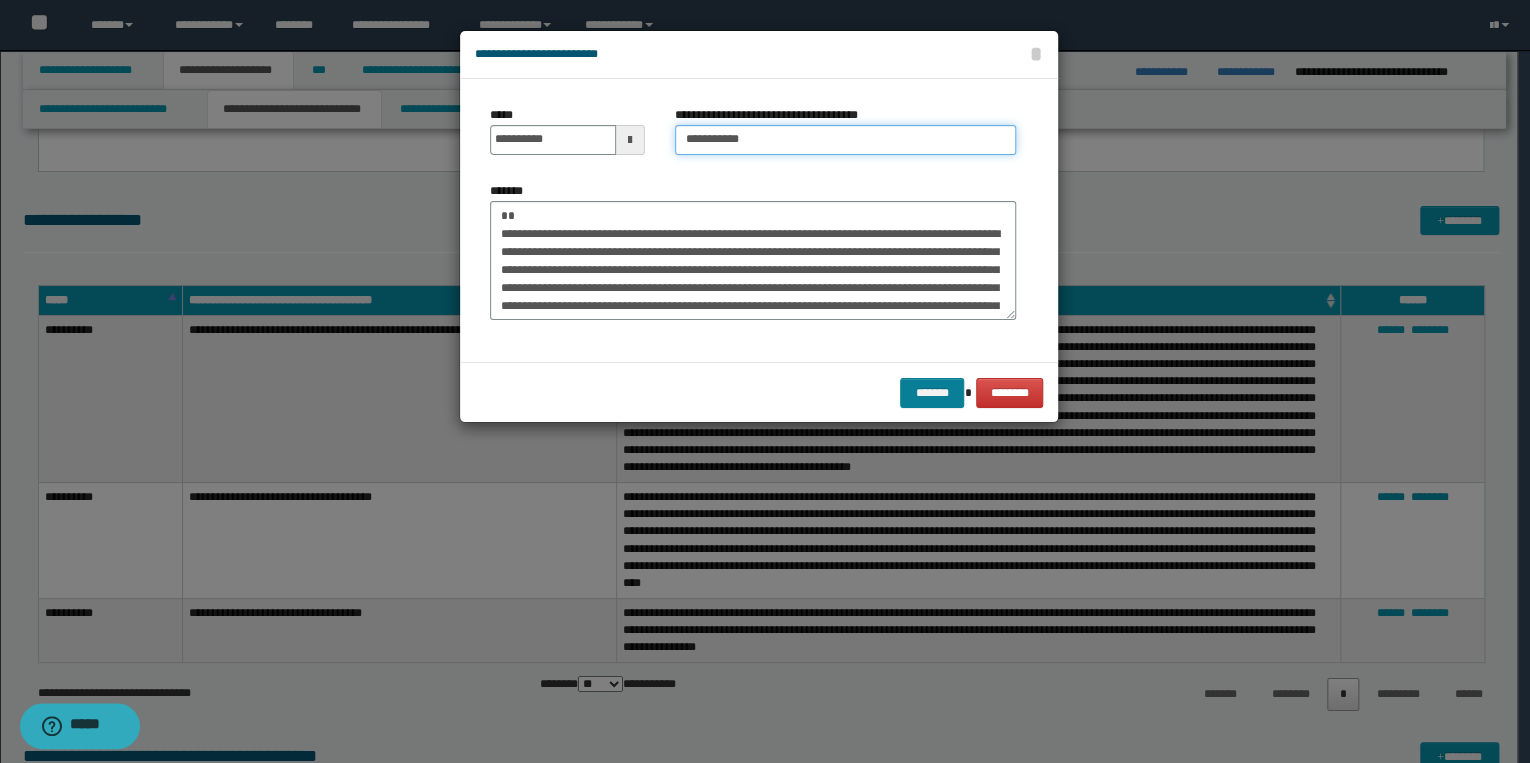 type on "**********" 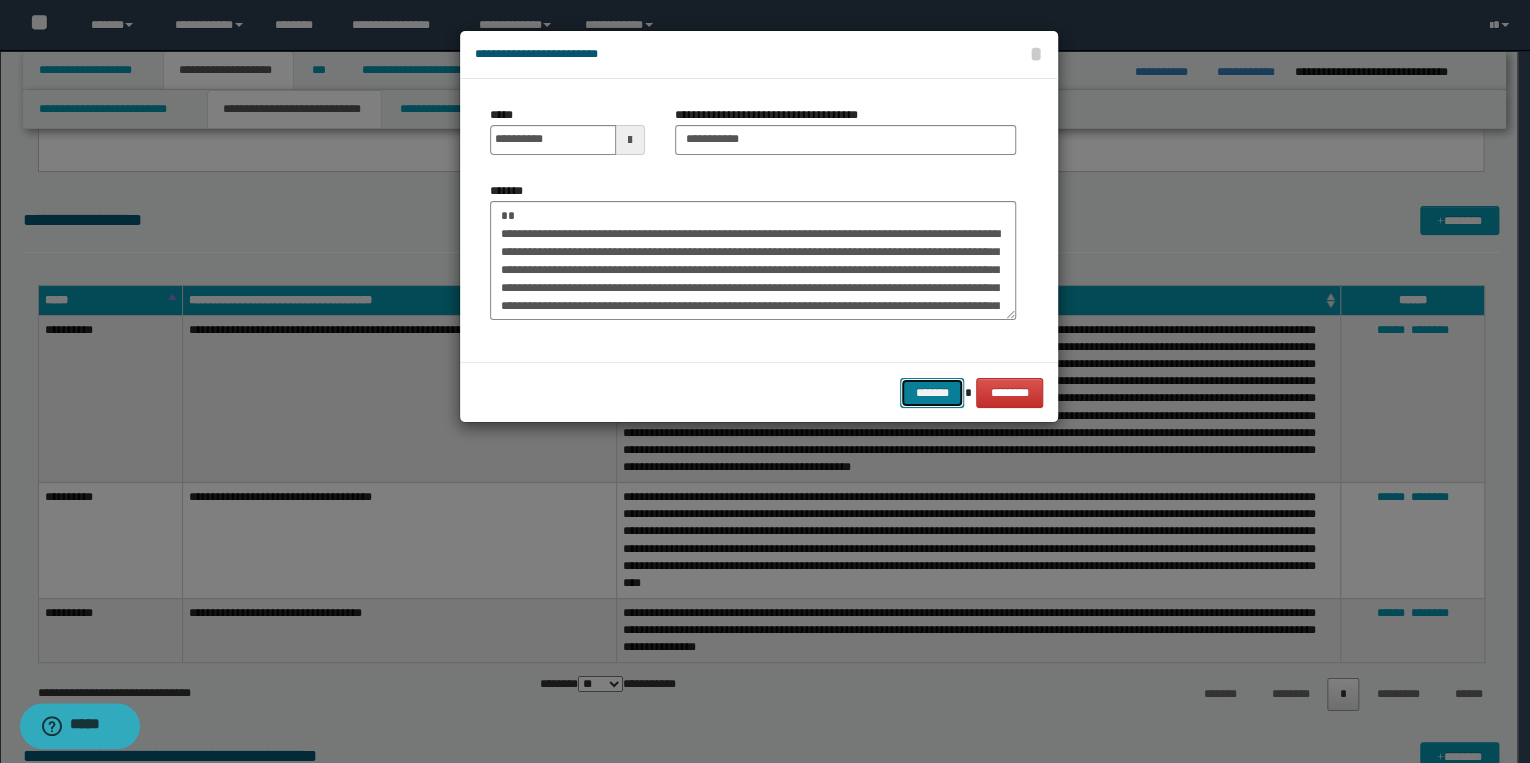 click on "*******" at bounding box center [932, 393] 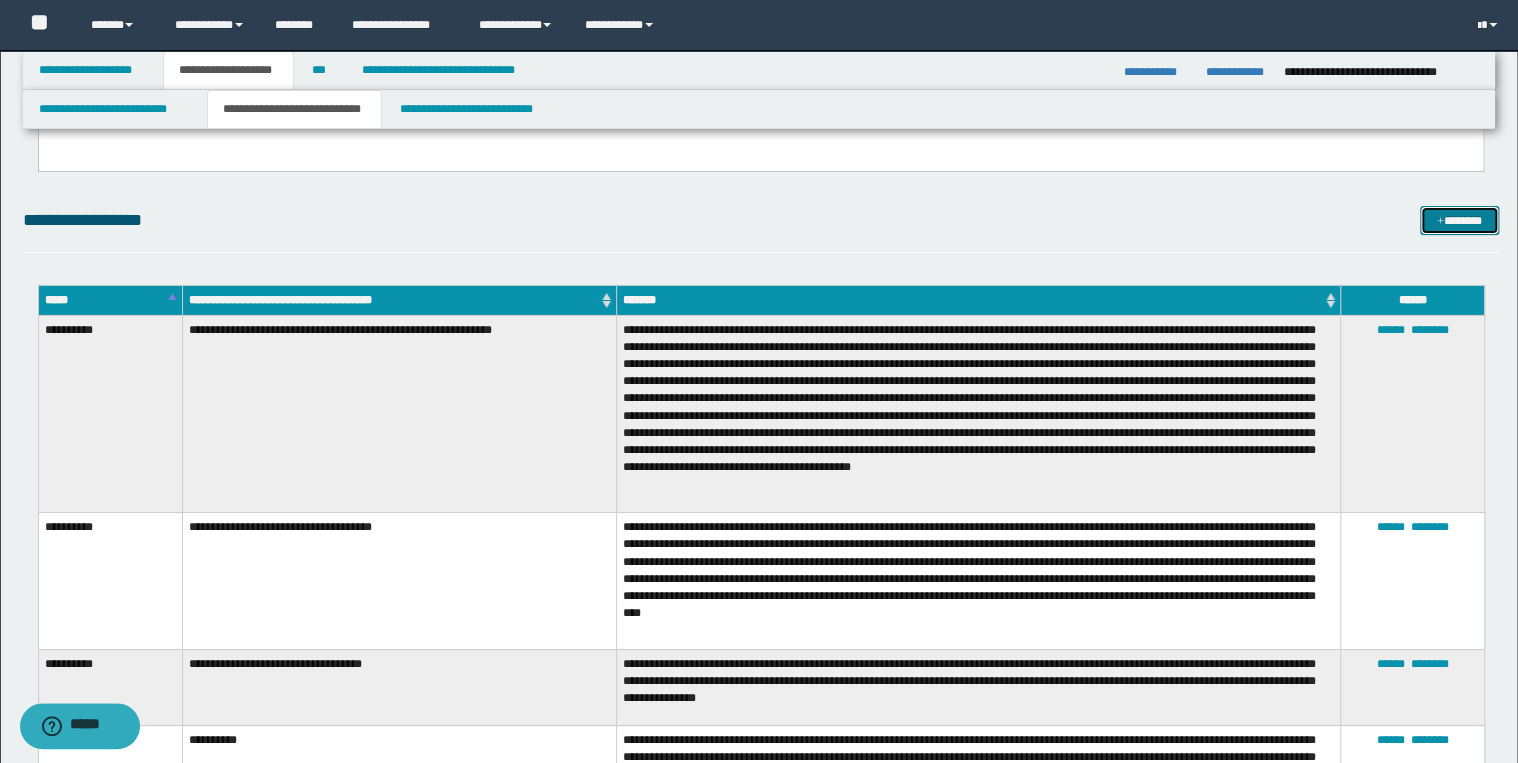 click on "*******" at bounding box center [1459, 221] 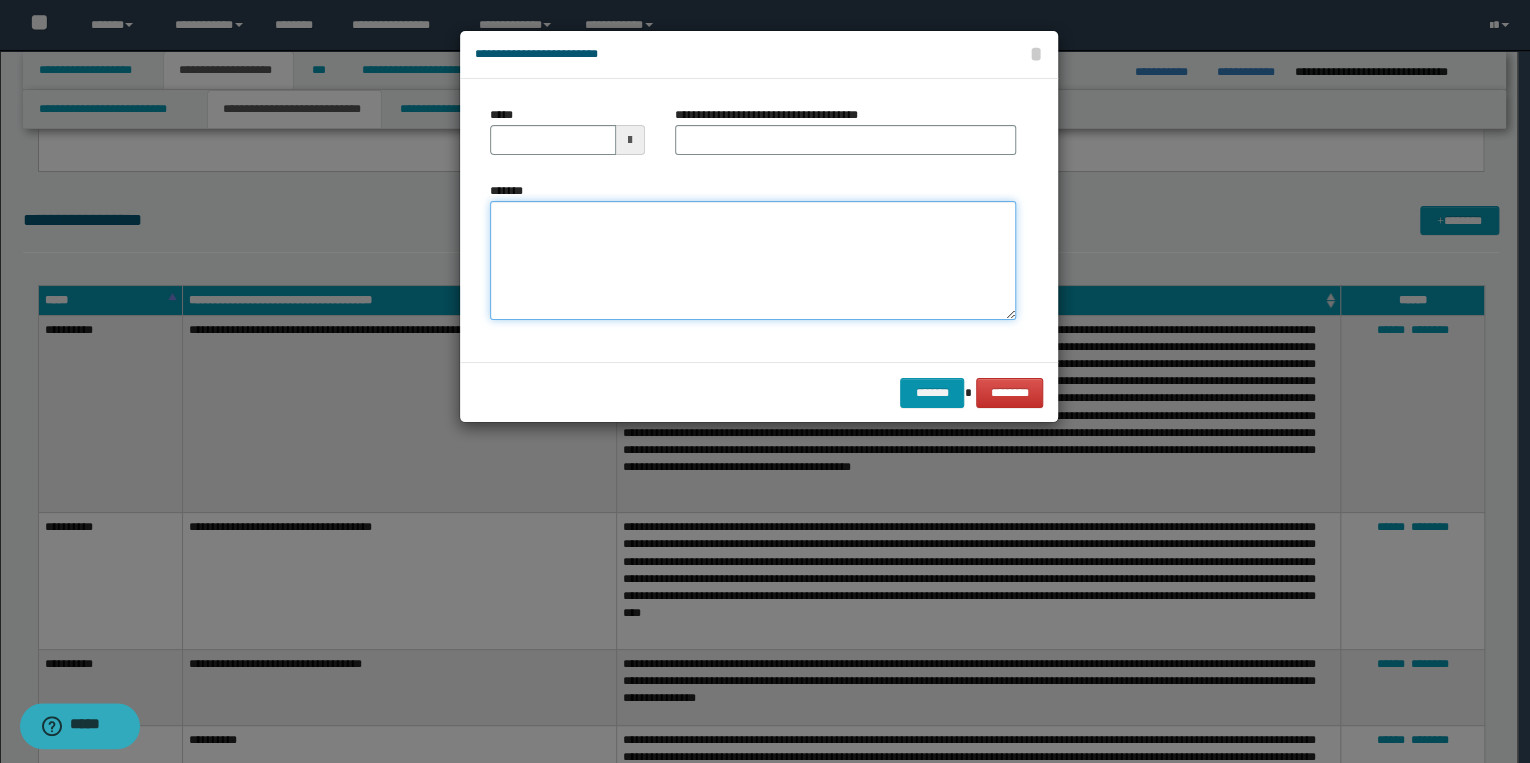 drag, startPoint x: 571, startPoint y: 212, endPoint x: 563, endPoint y: 231, distance: 20.615528 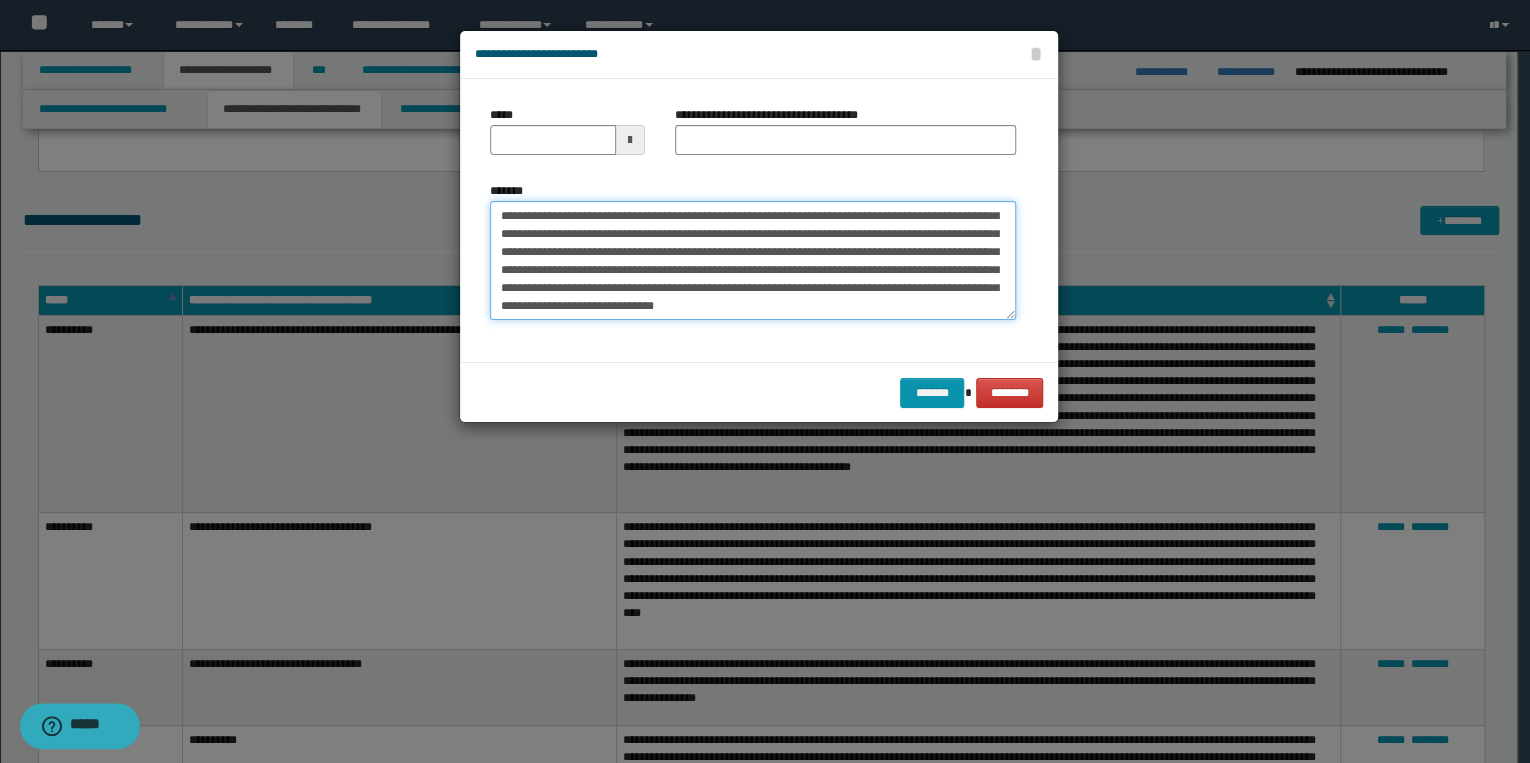 scroll, scrollTop: 0, scrollLeft: 0, axis: both 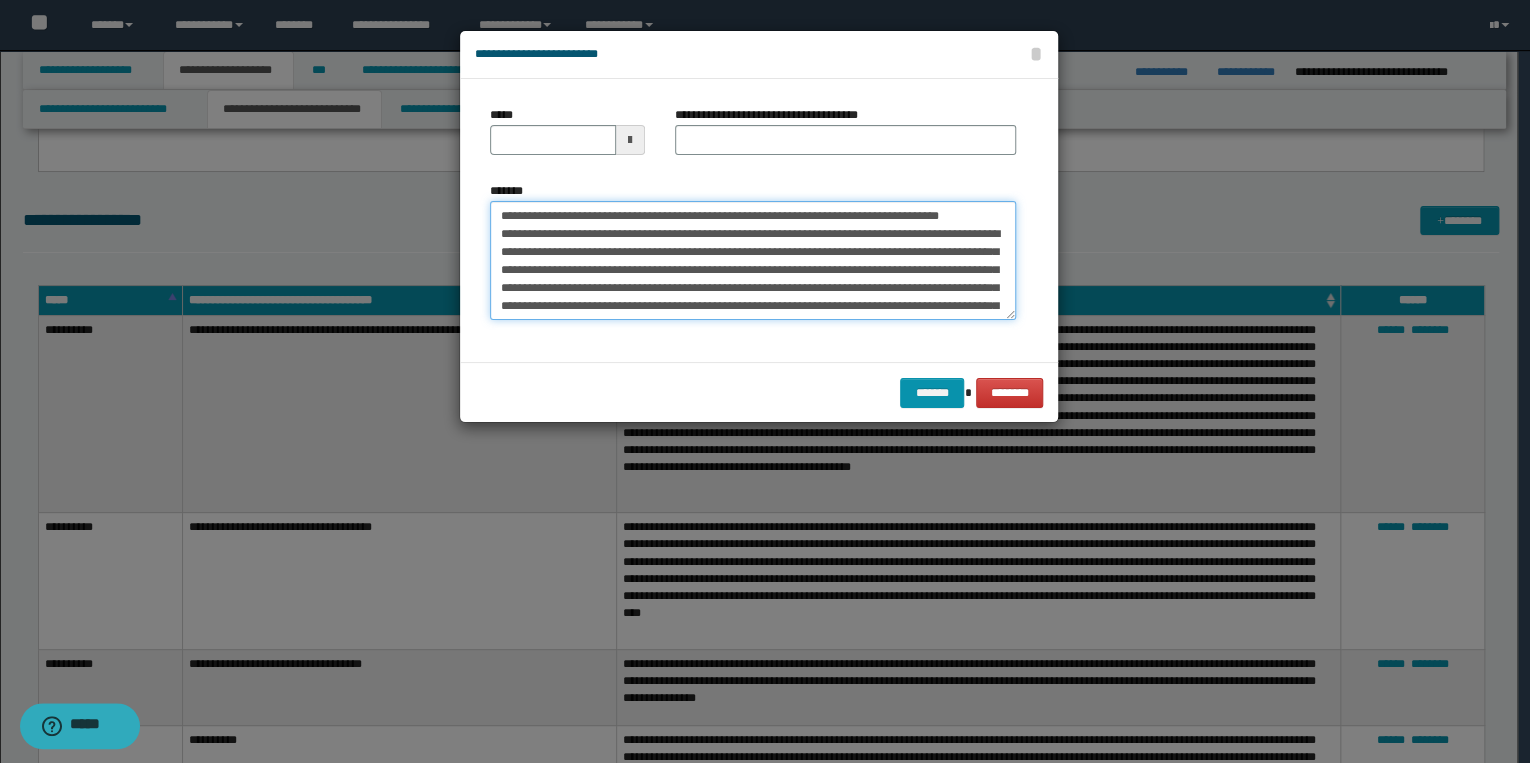 drag, startPoint x: 559, startPoint y: 213, endPoint x: 488, endPoint y: 214, distance: 71.00704 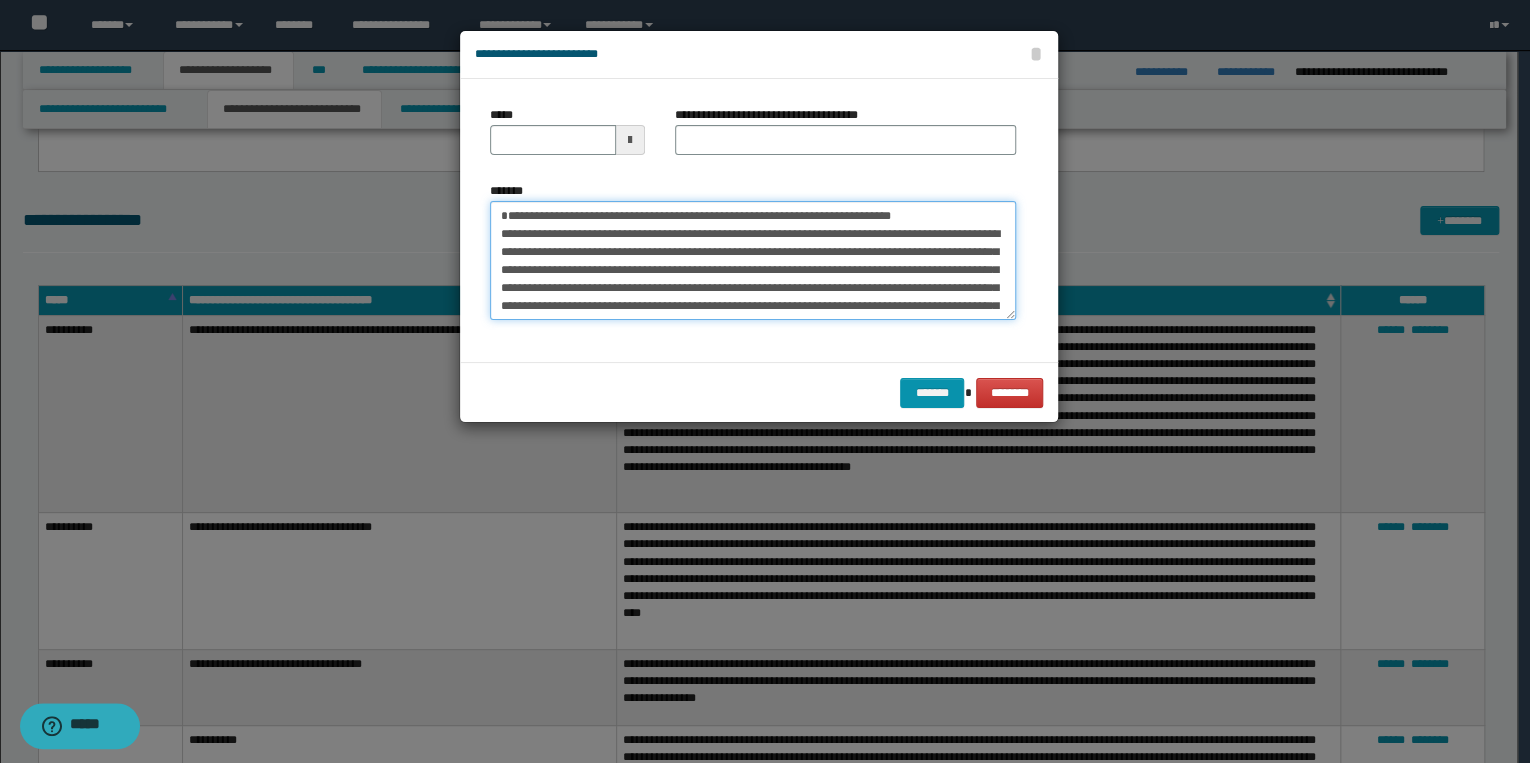 type 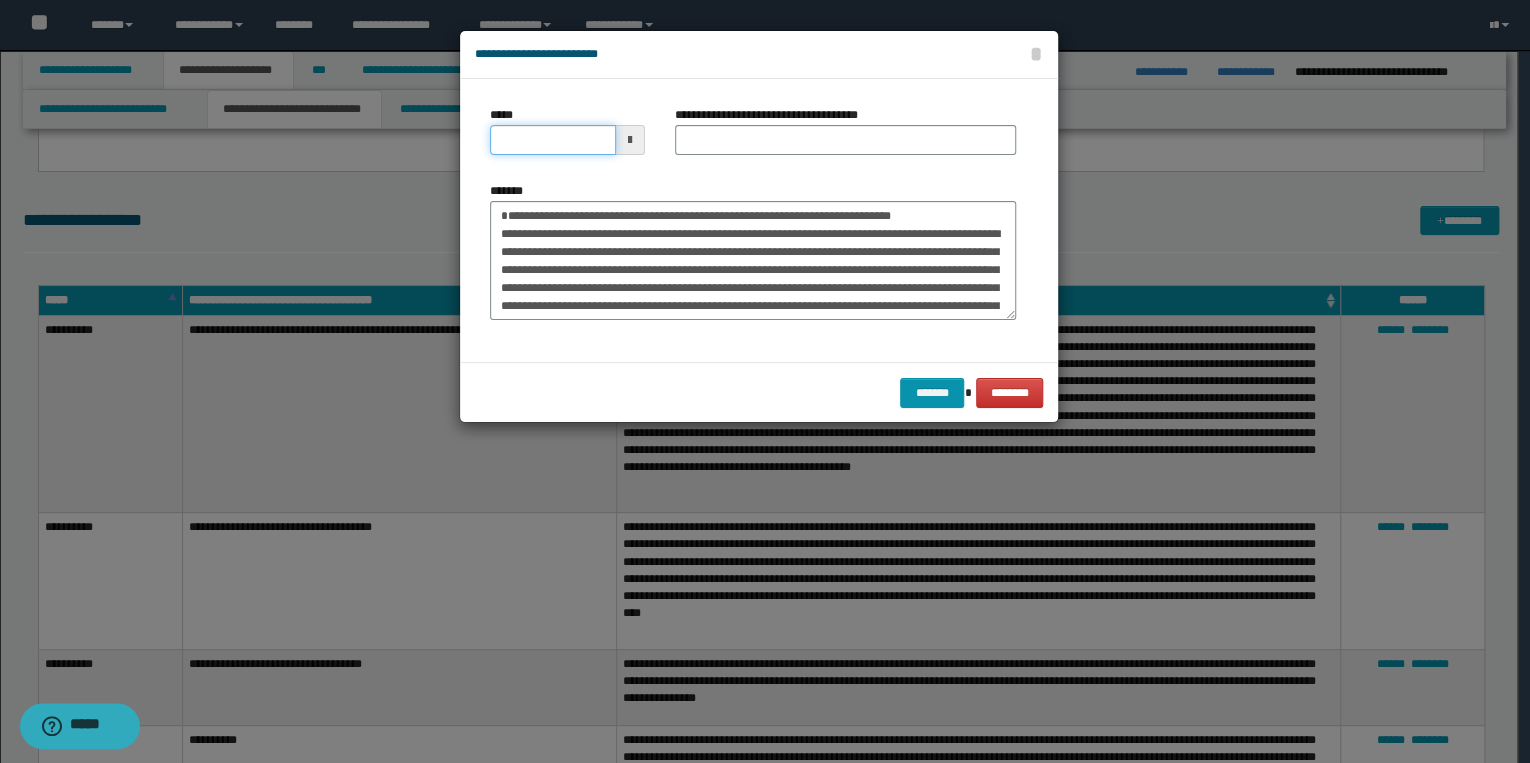 click on "*****" at bounding box center (553, 140) 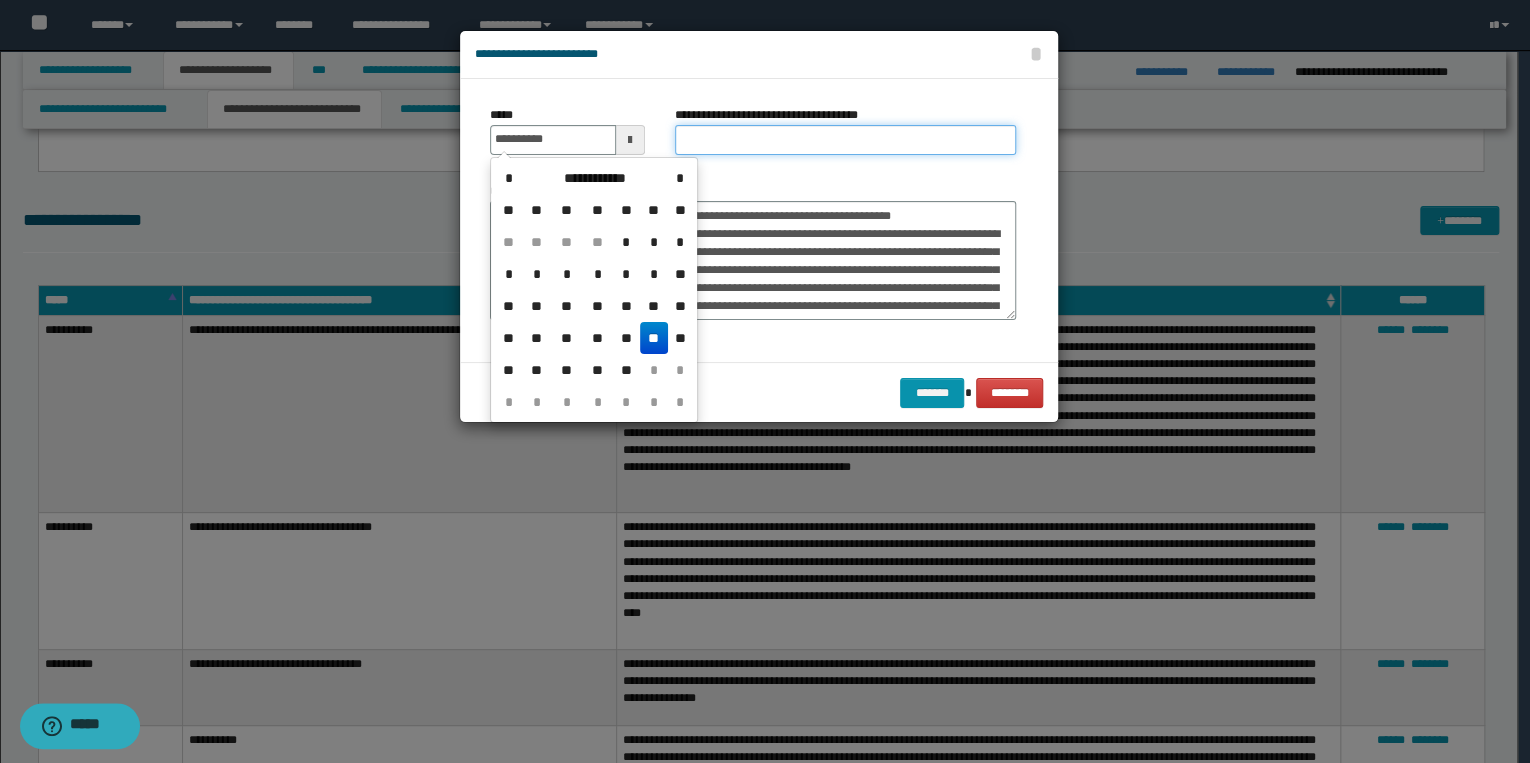 type on "**********" 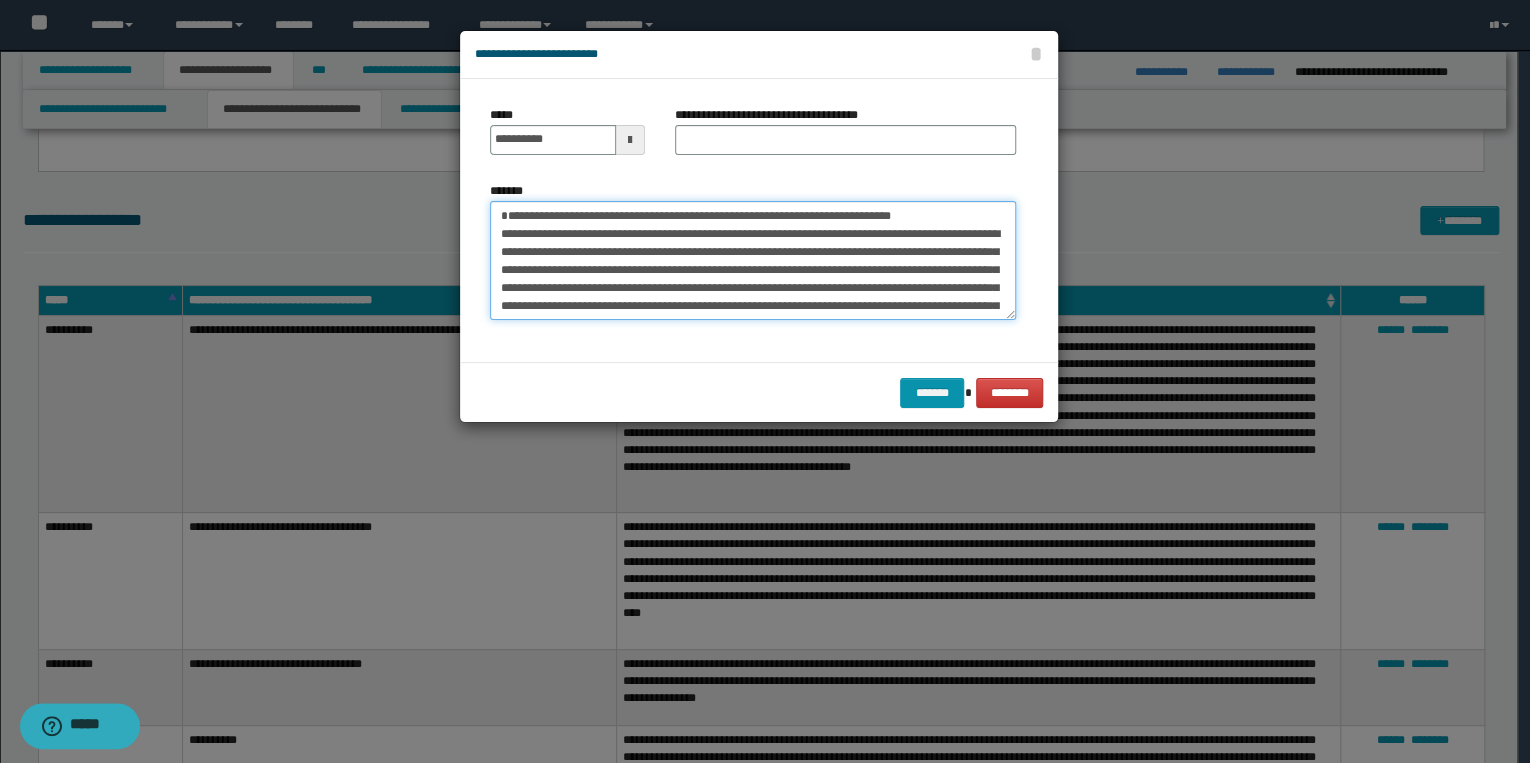 drag, startPoint x: 499, startPoint y: 218, endPoint x: 980, endPoint y: 214, distance: 481.01663 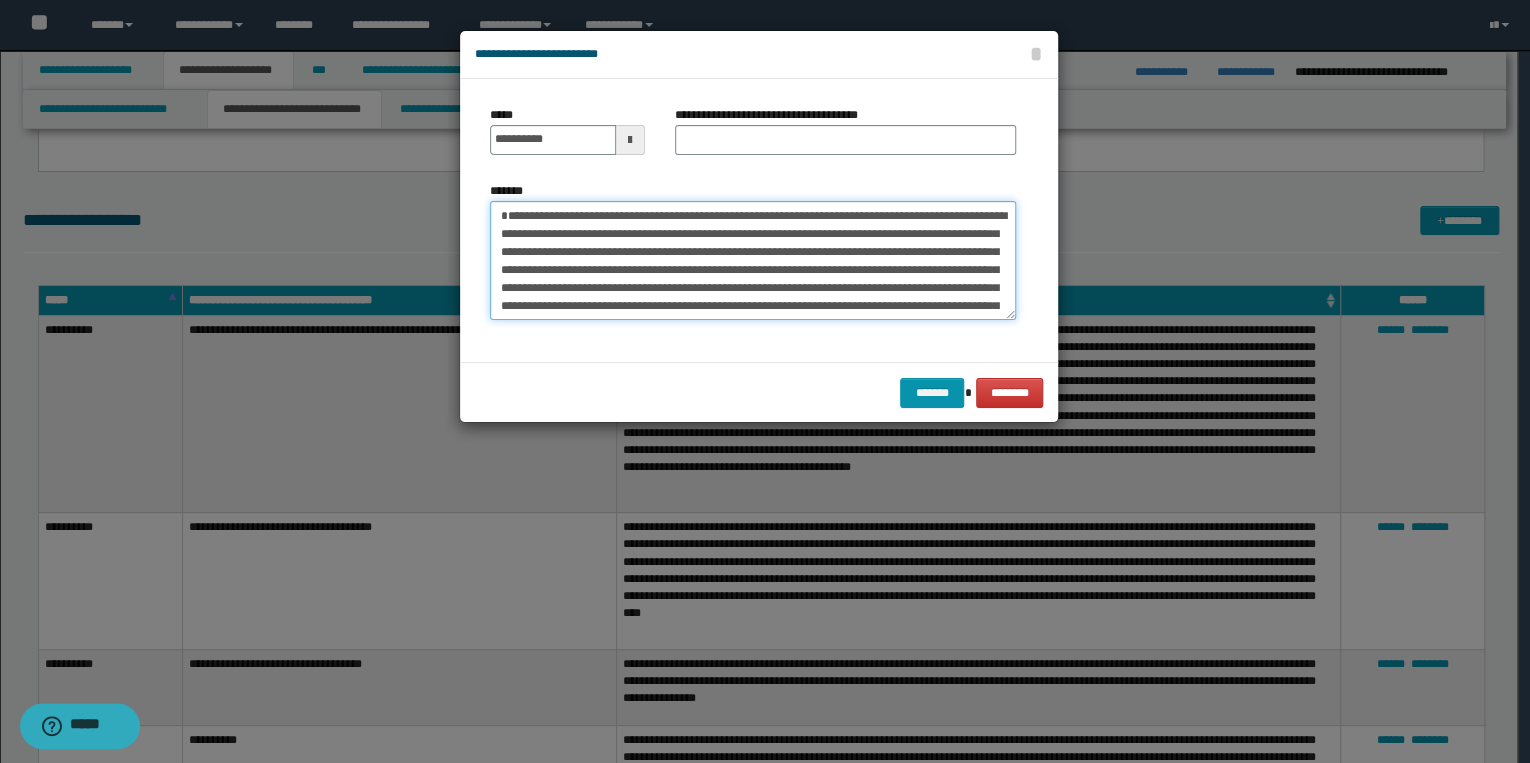 type on "**********" 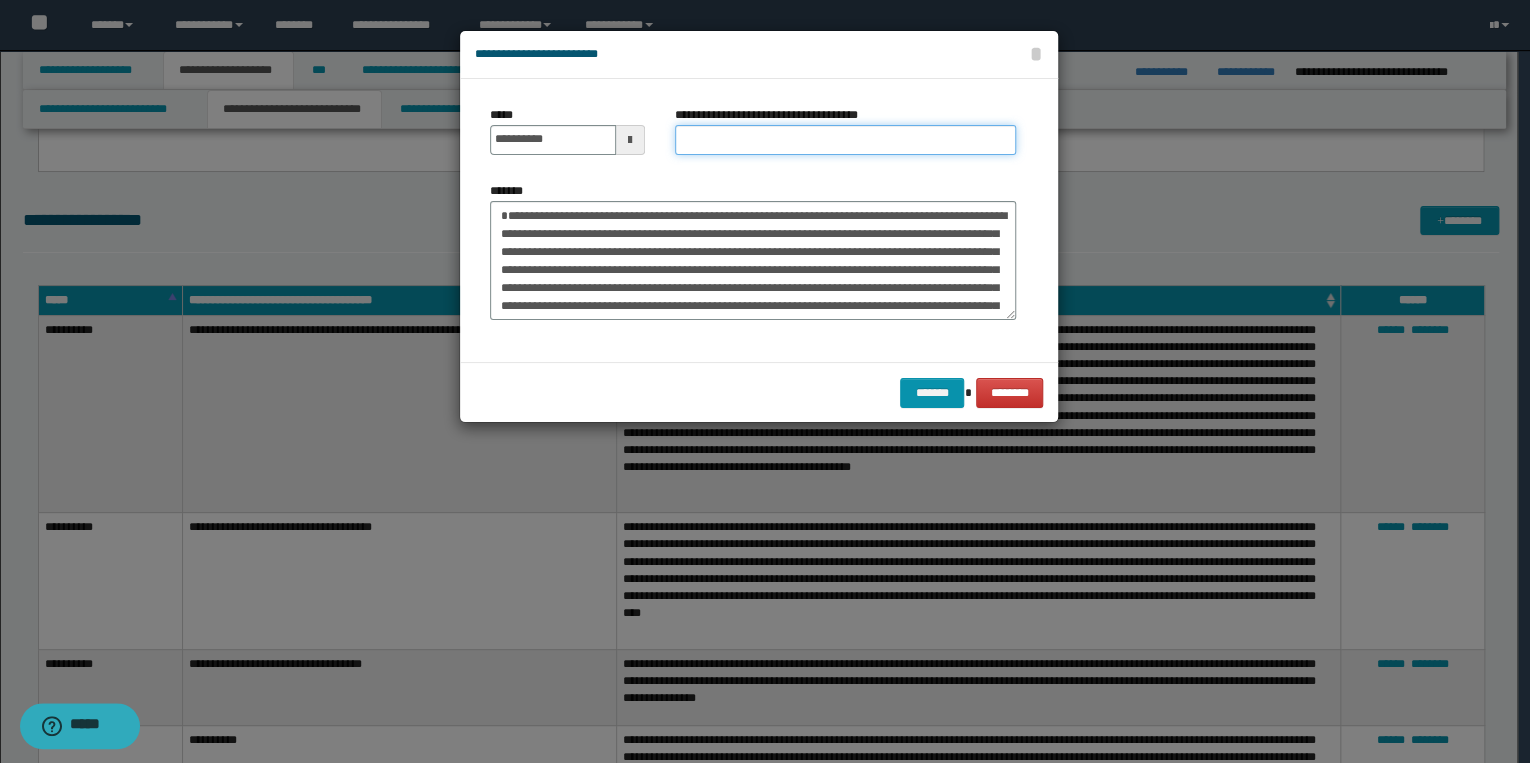 click on "**********" at bounding box center [845, 140] 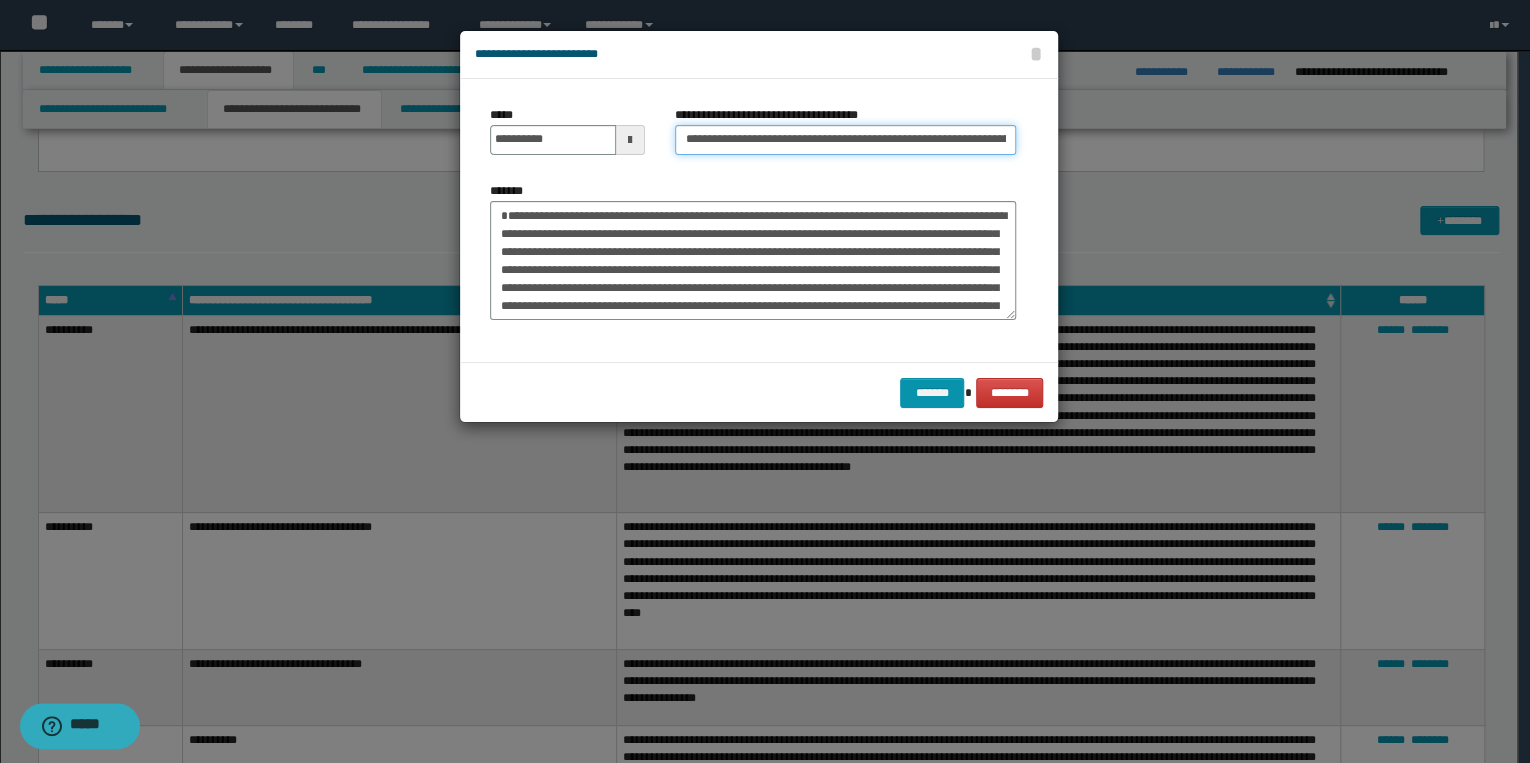 scroll, scrollTop: 0, scrollLeft: 140, axis: horizontal 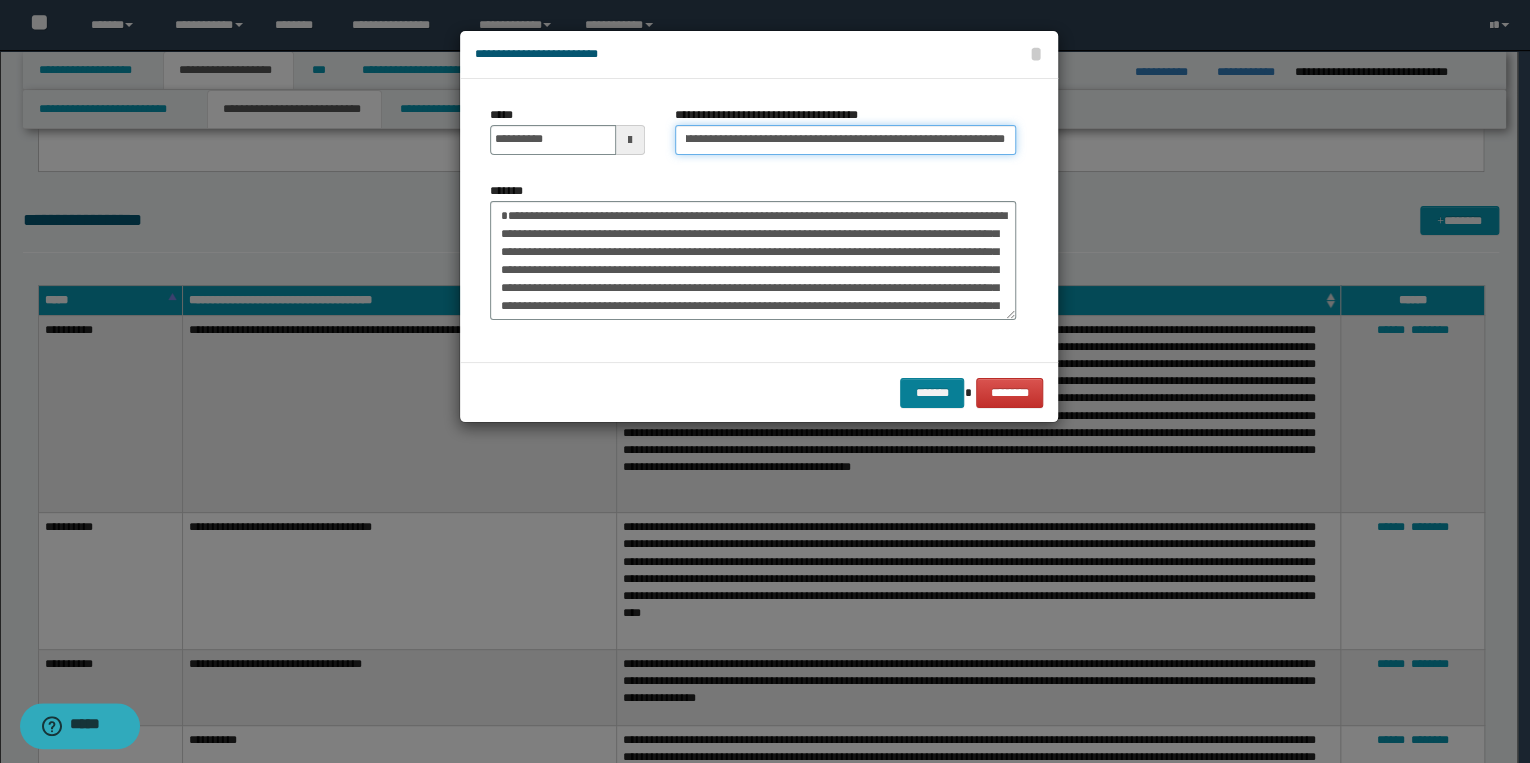 type on "**********" 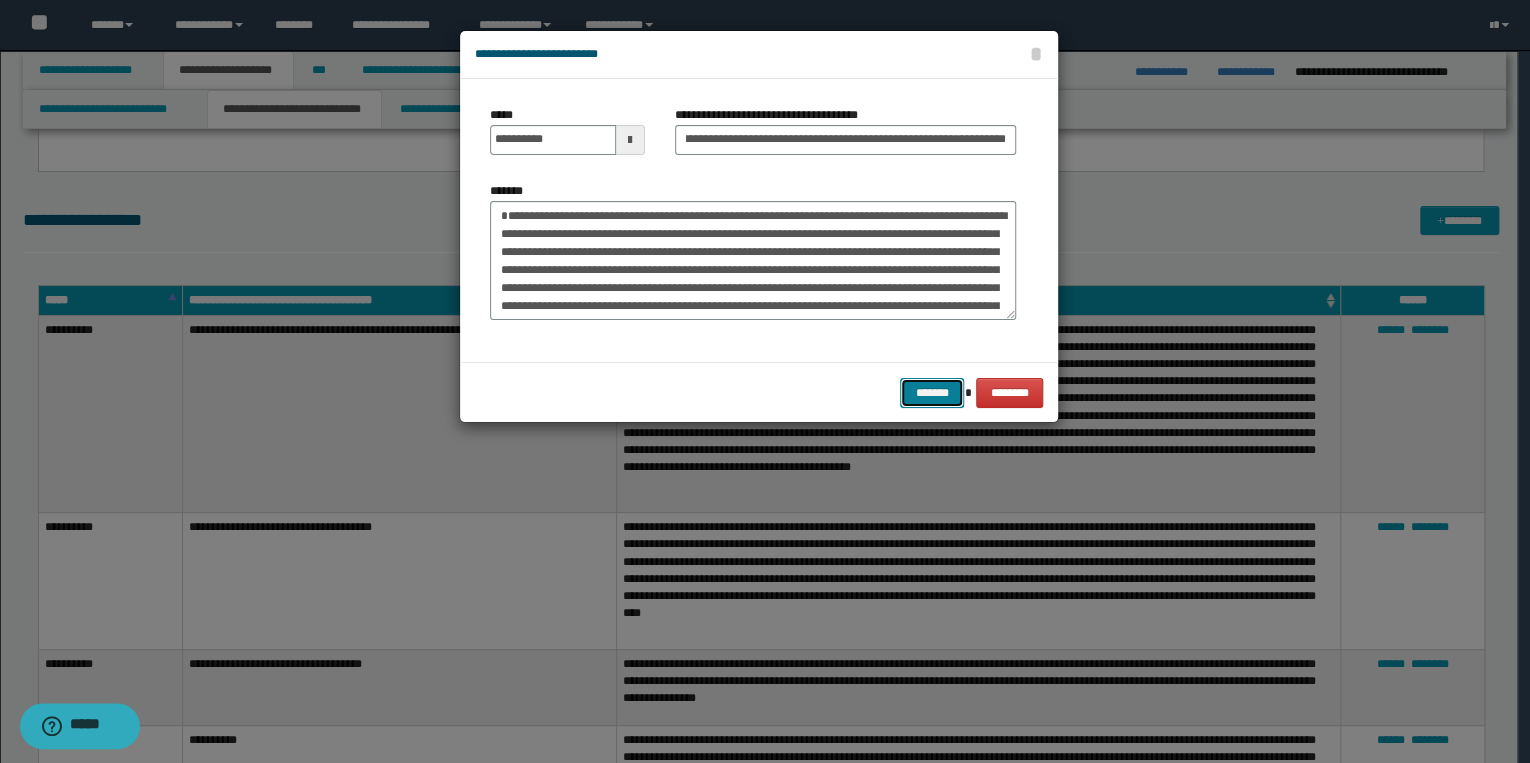 click on "*******" at bounding box center (932, 393) 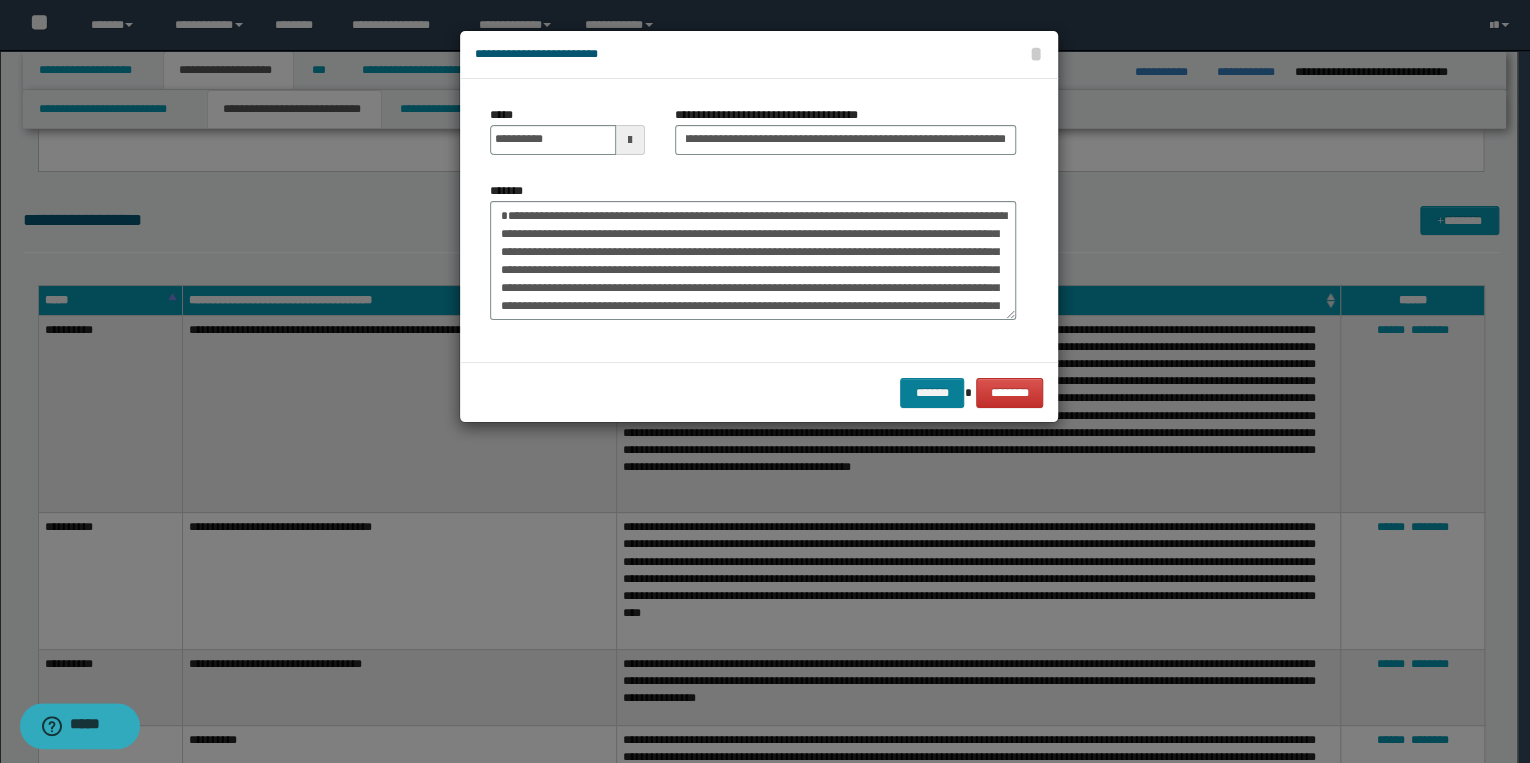 scroll, scrollTop: 0, scrollLeft: 0, axis: both 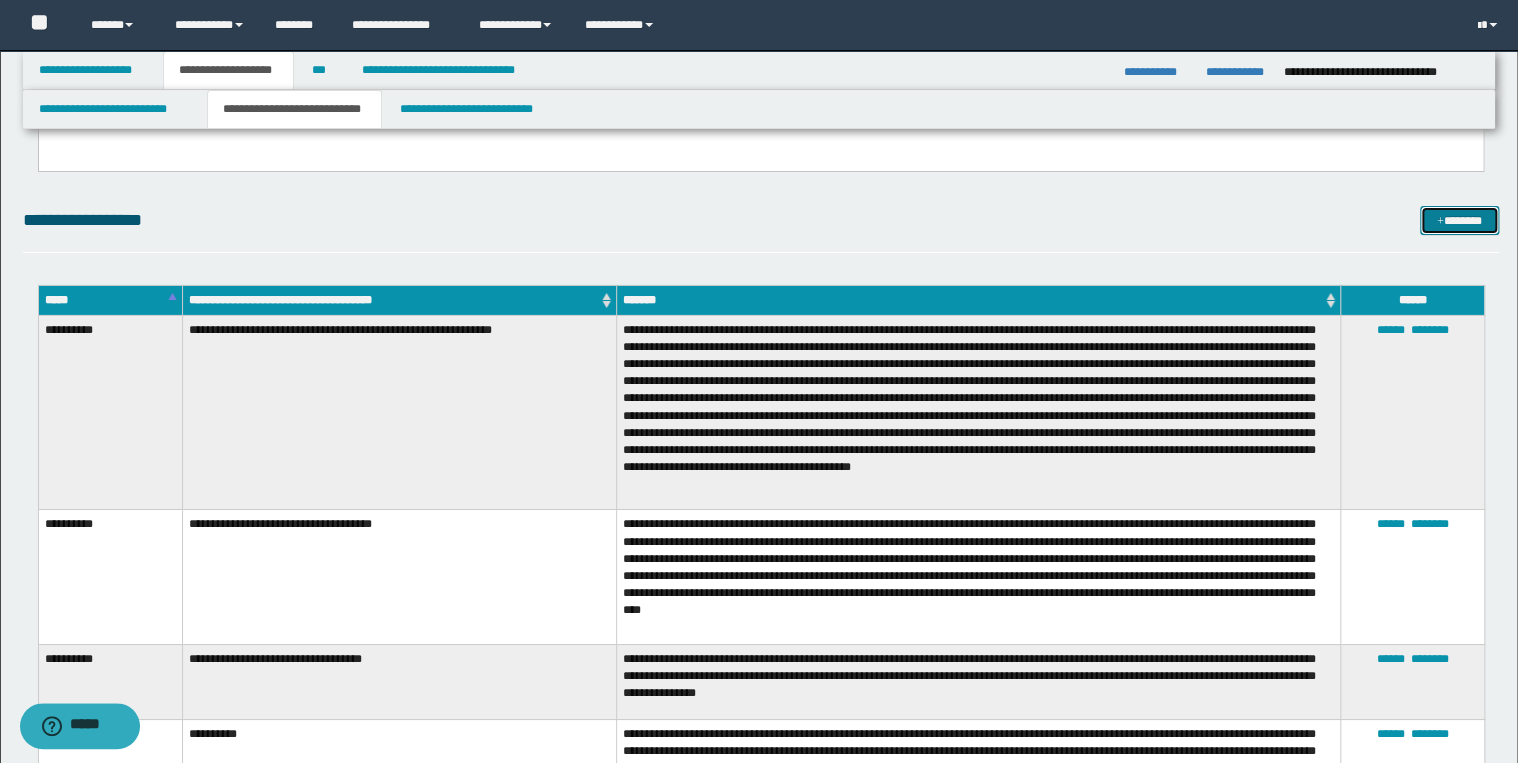 click on "*******" at bounding box center [1459, 221] 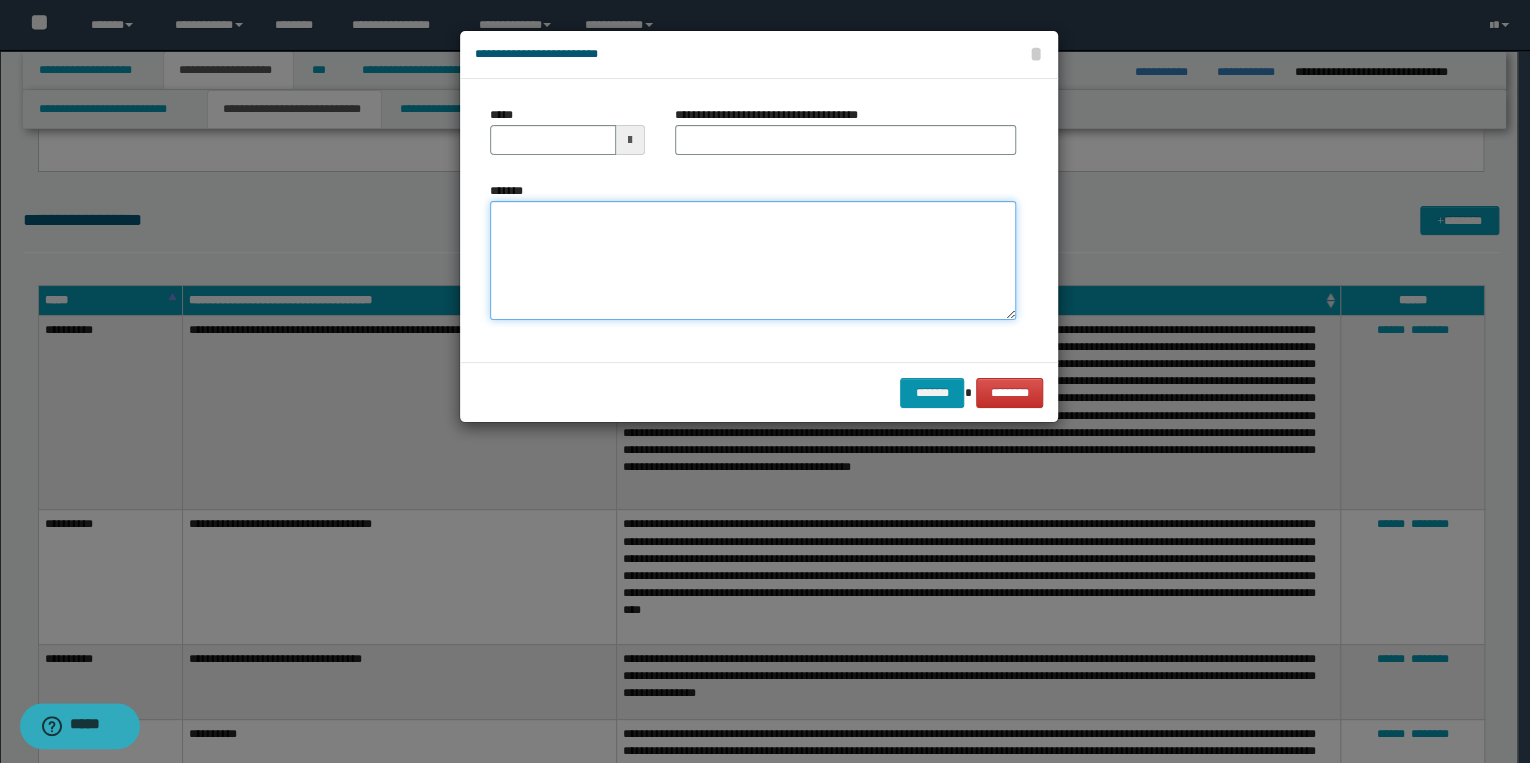 click on "*******" at bounding box center [753, 261] 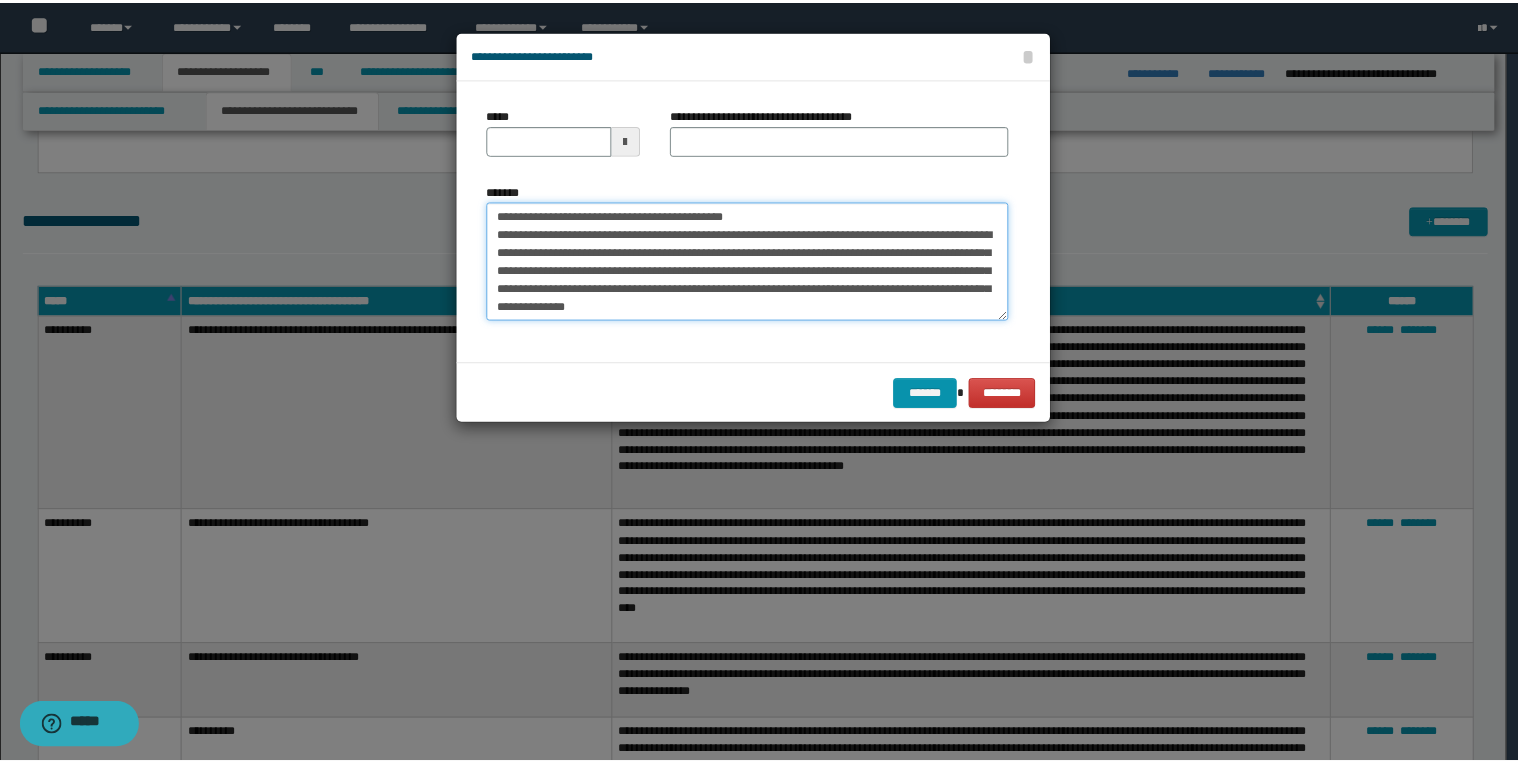 scroll, scrollTop: 0, scrollLeft: 0, axis: both 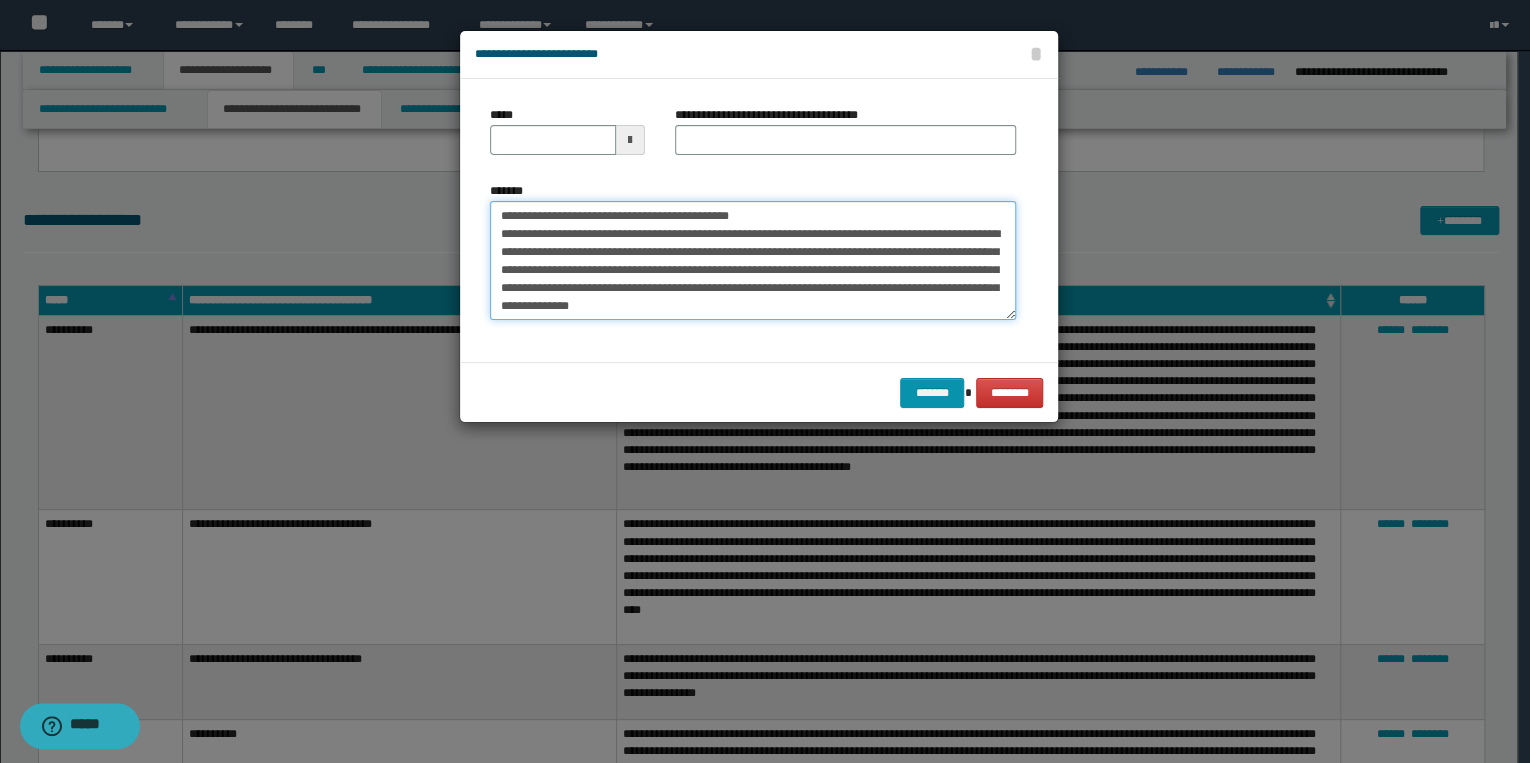 drag, startPoint x: 564, startPoint y: 216, endPoint x: 496, endPoint y: 219, distance: 68.06615 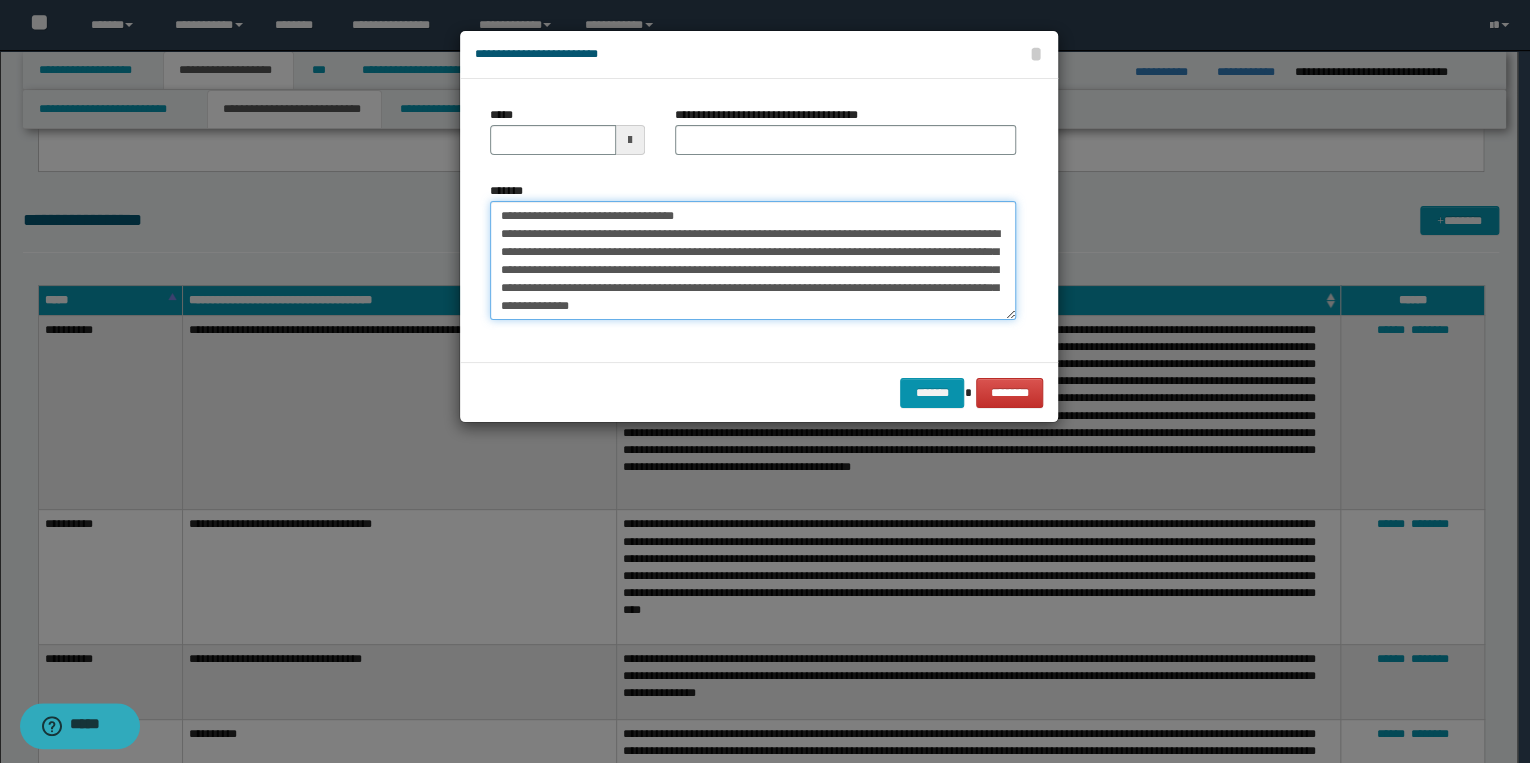type 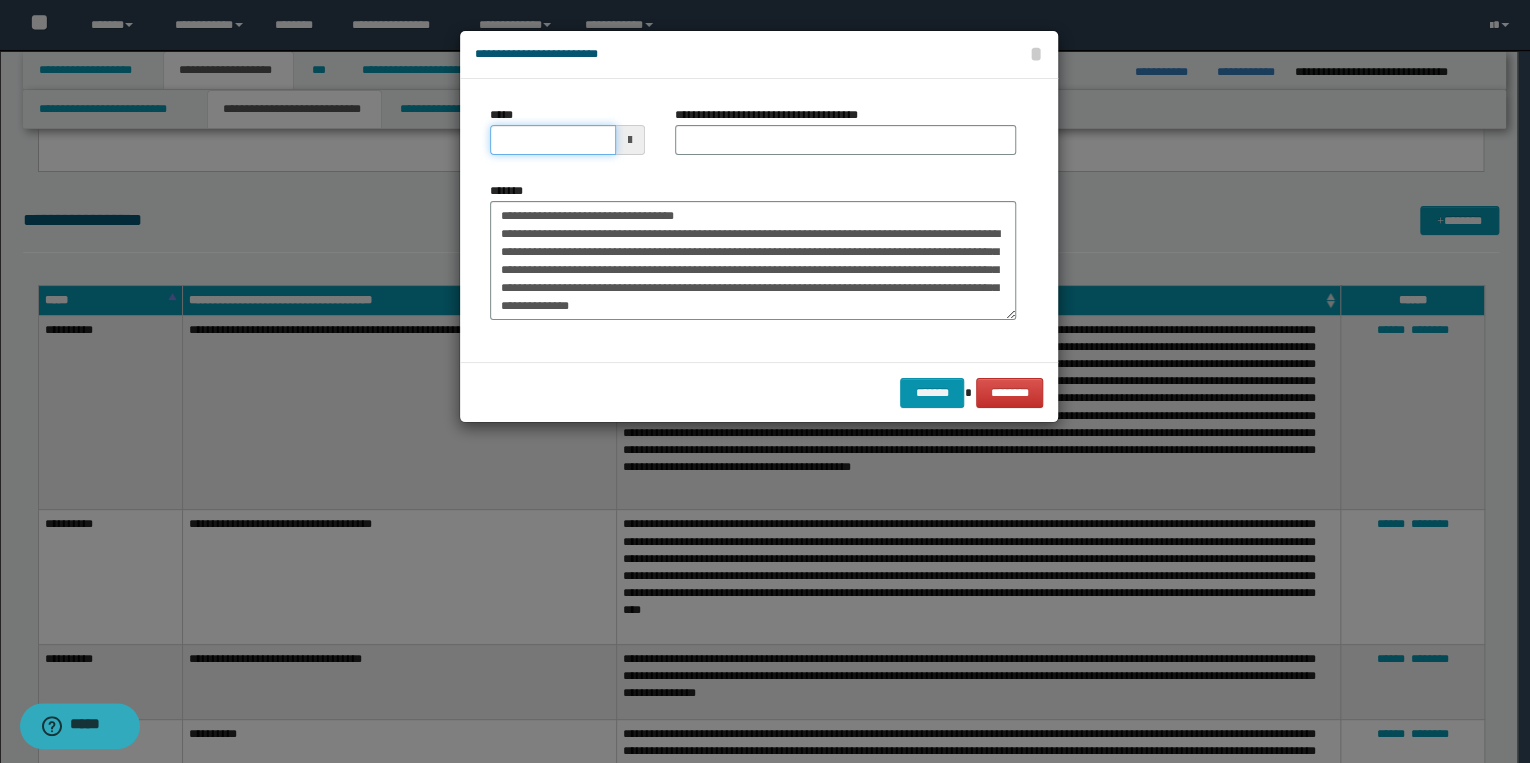 click on "*****" at bounding box center (553, 140) 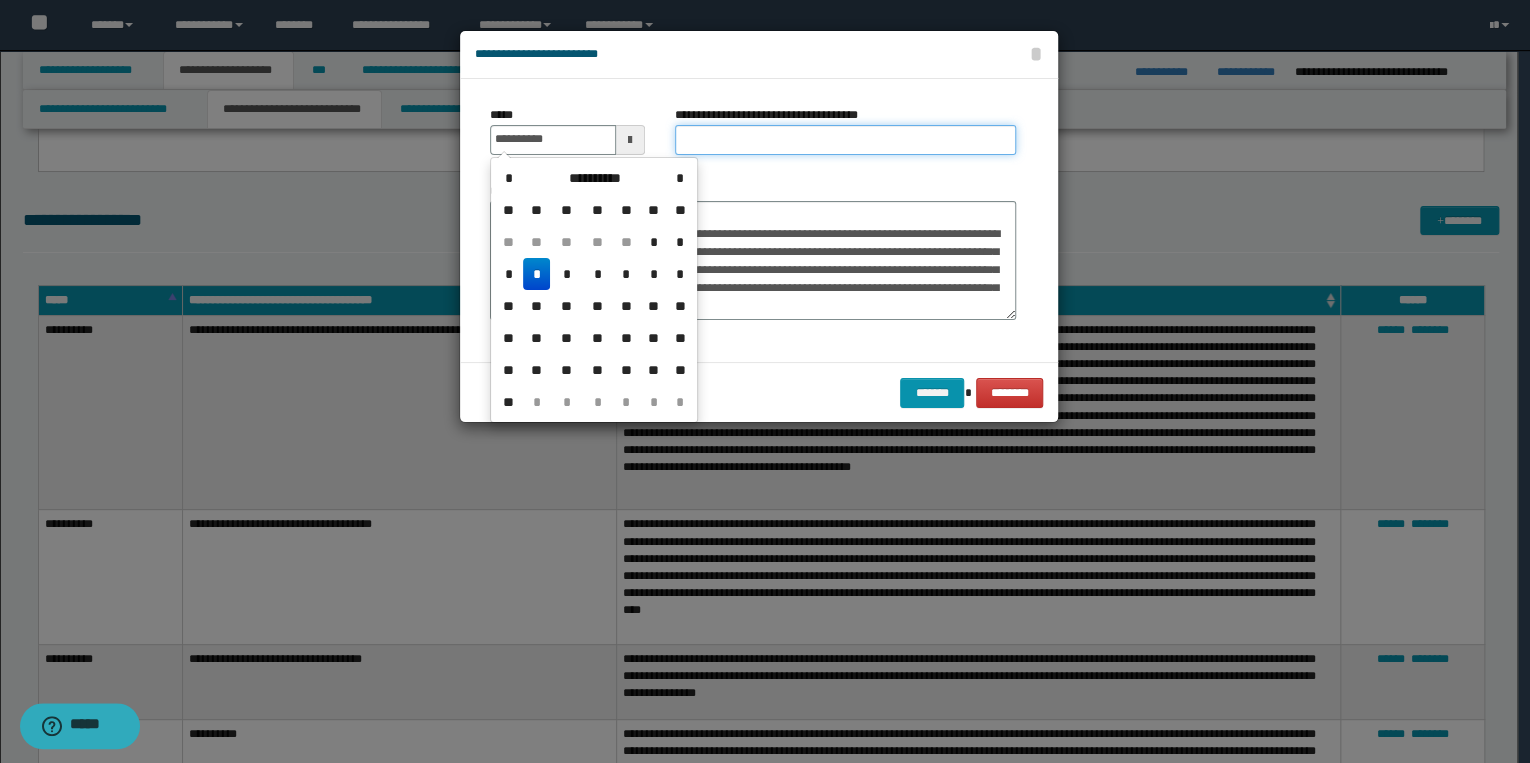type on "**********" 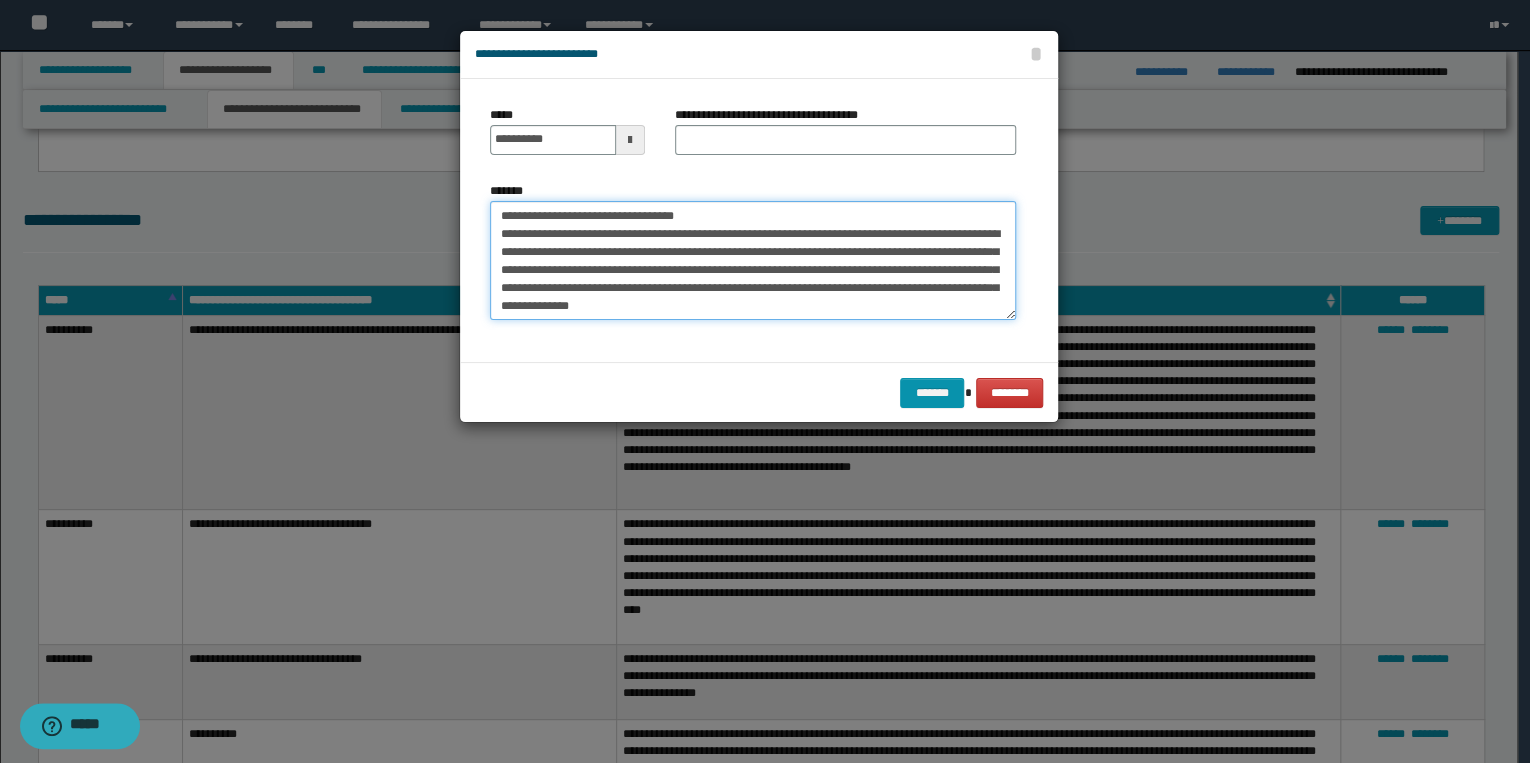 drag, startPoint x: 538, startPoint y: 208, endPoint x: 721, endPoint y: 206, distance: 183.01093 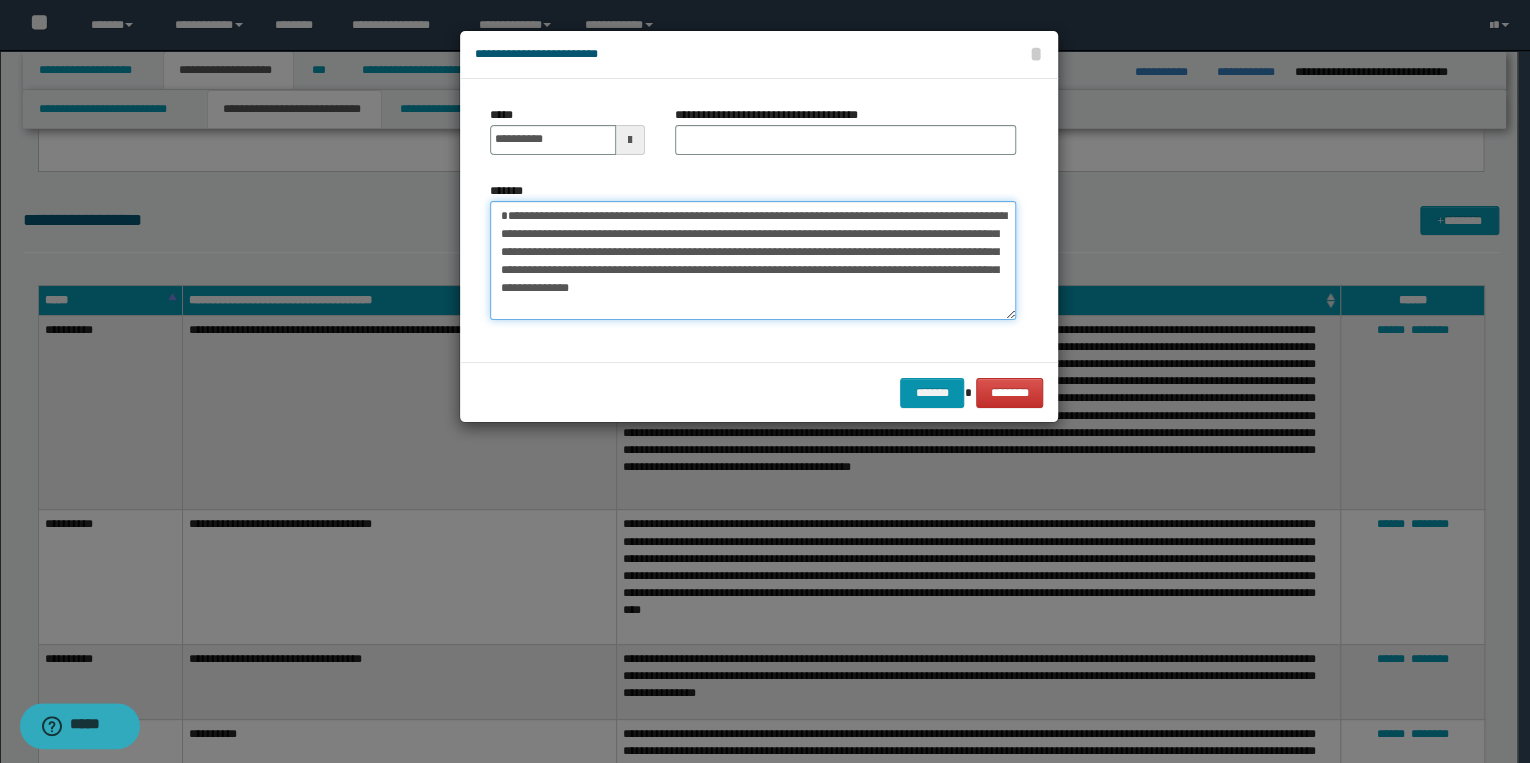 type on "**********" 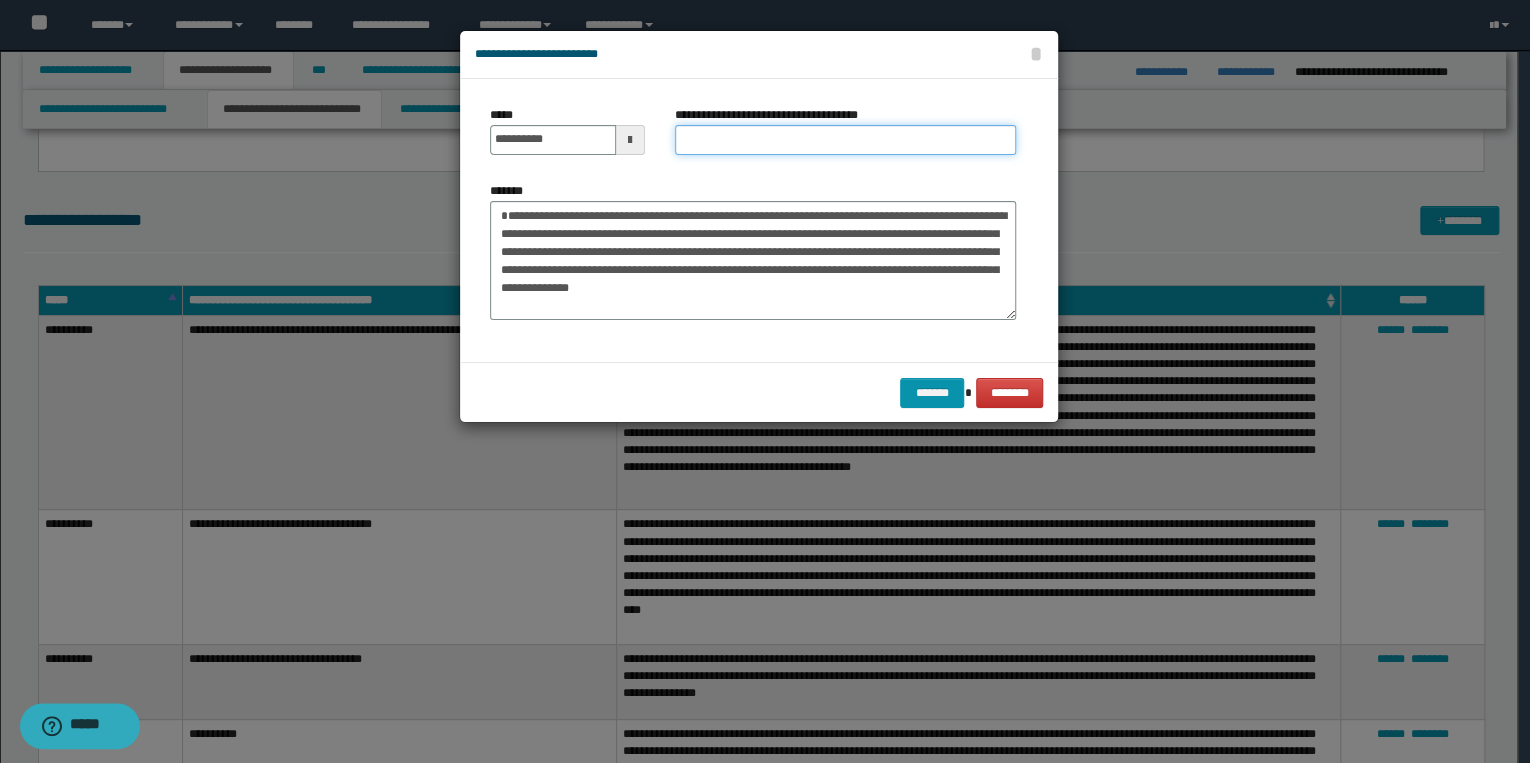 drag, startPoint x: 685, startPoint y: 141, endPoint x: 717, endPoint y: 141, distance: 32 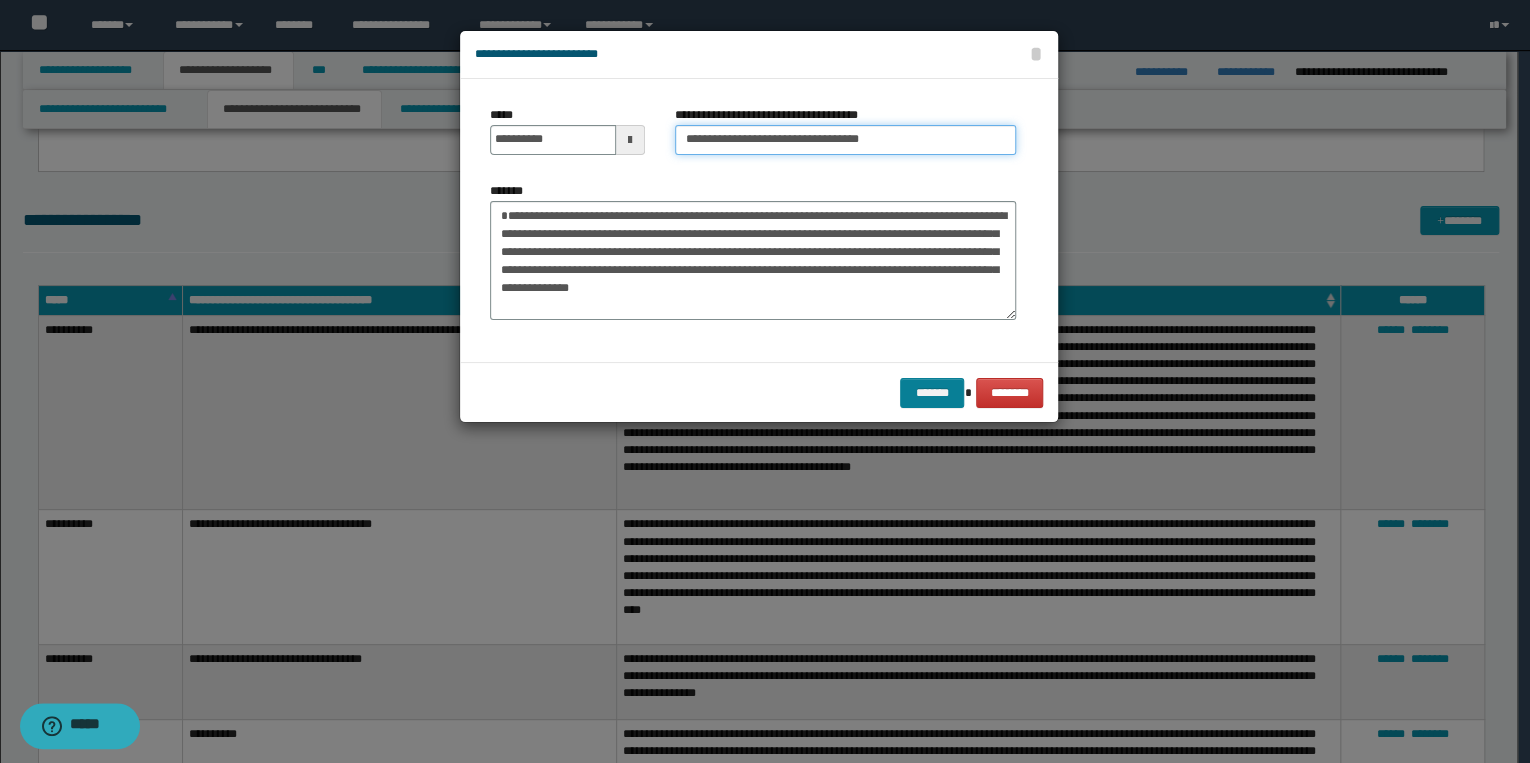 type on "**********" 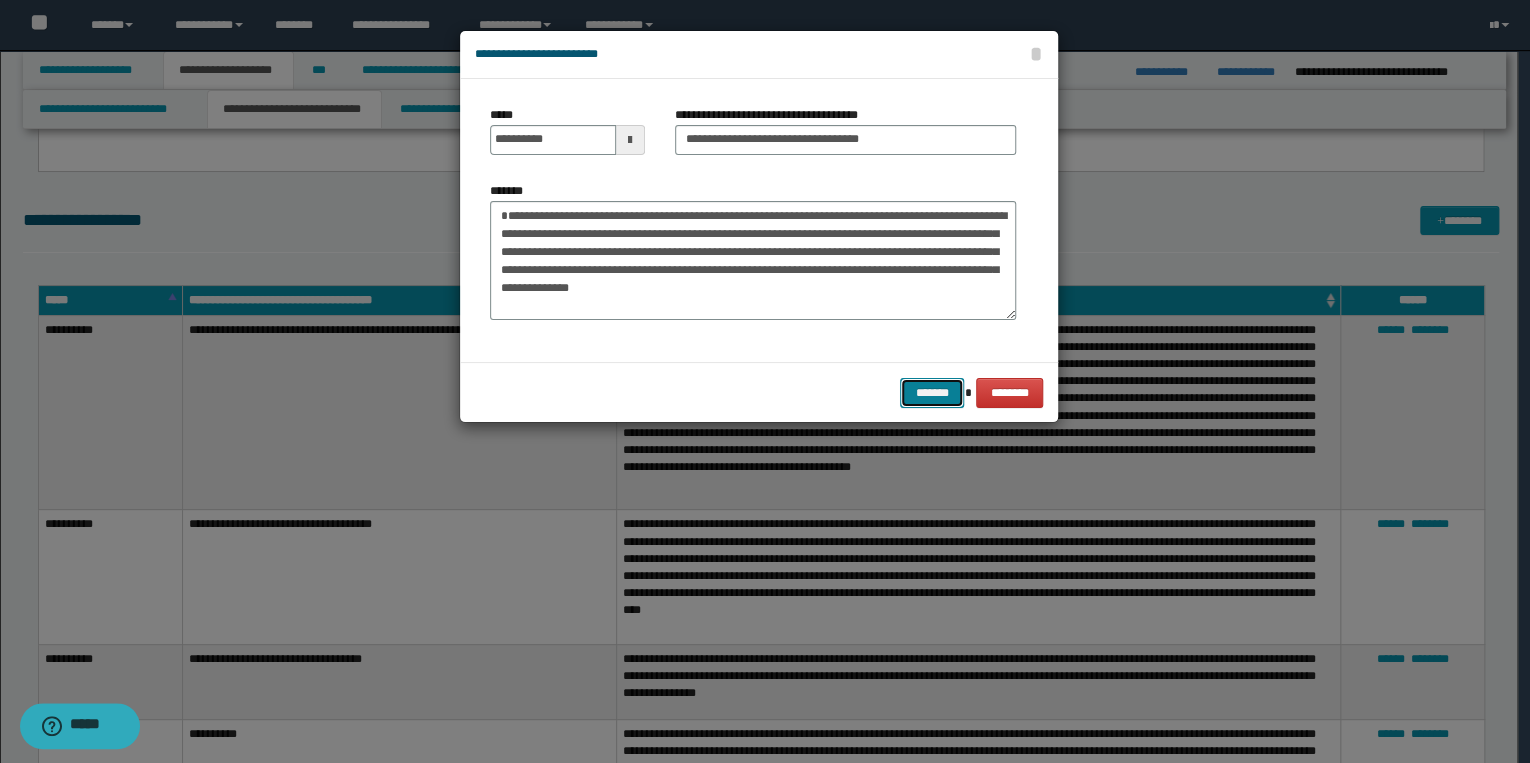 click on "*******" at bounding box center (932, 393) 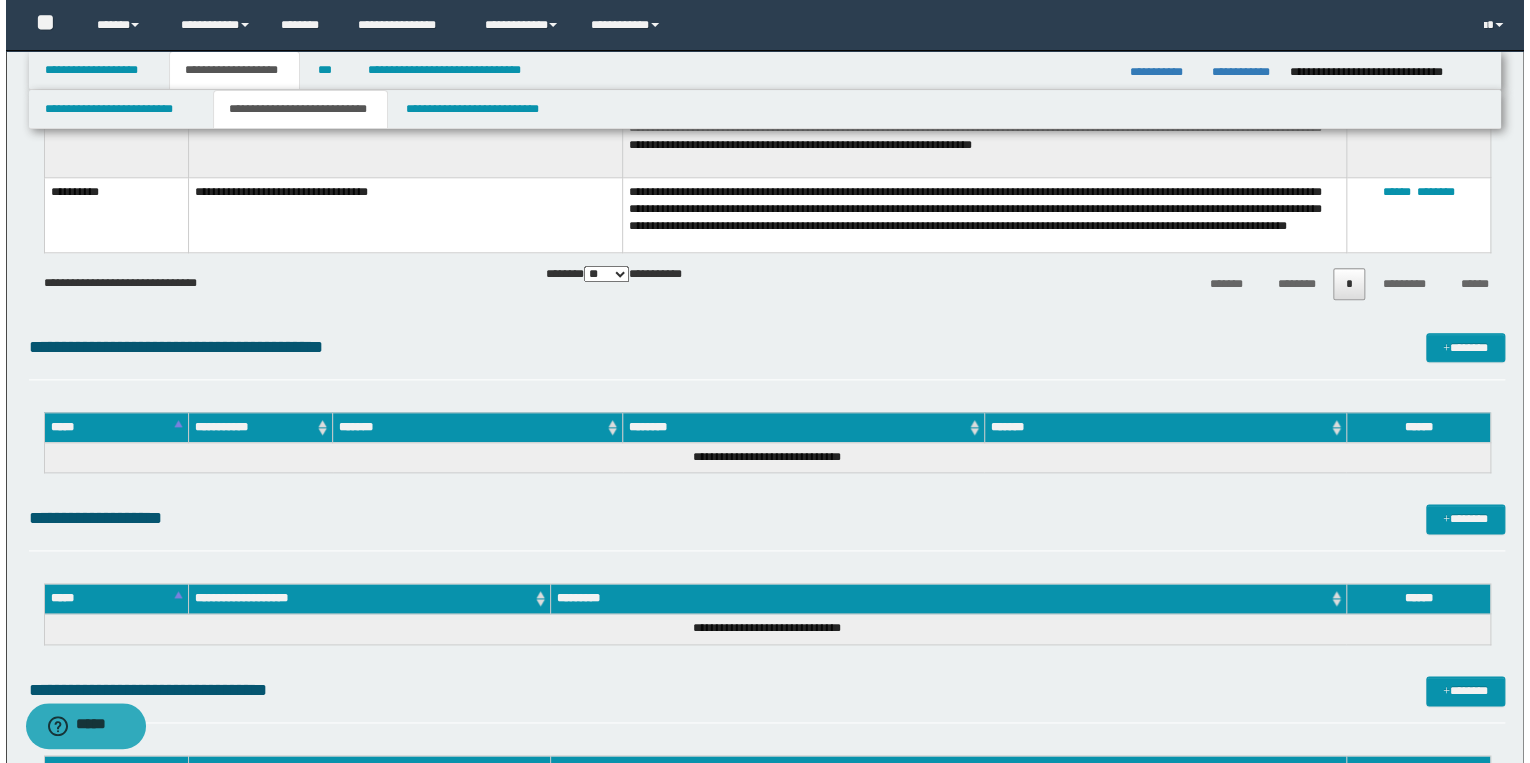scroll, scrollTop: 4960, scrollLeft: 0, axis: vertical 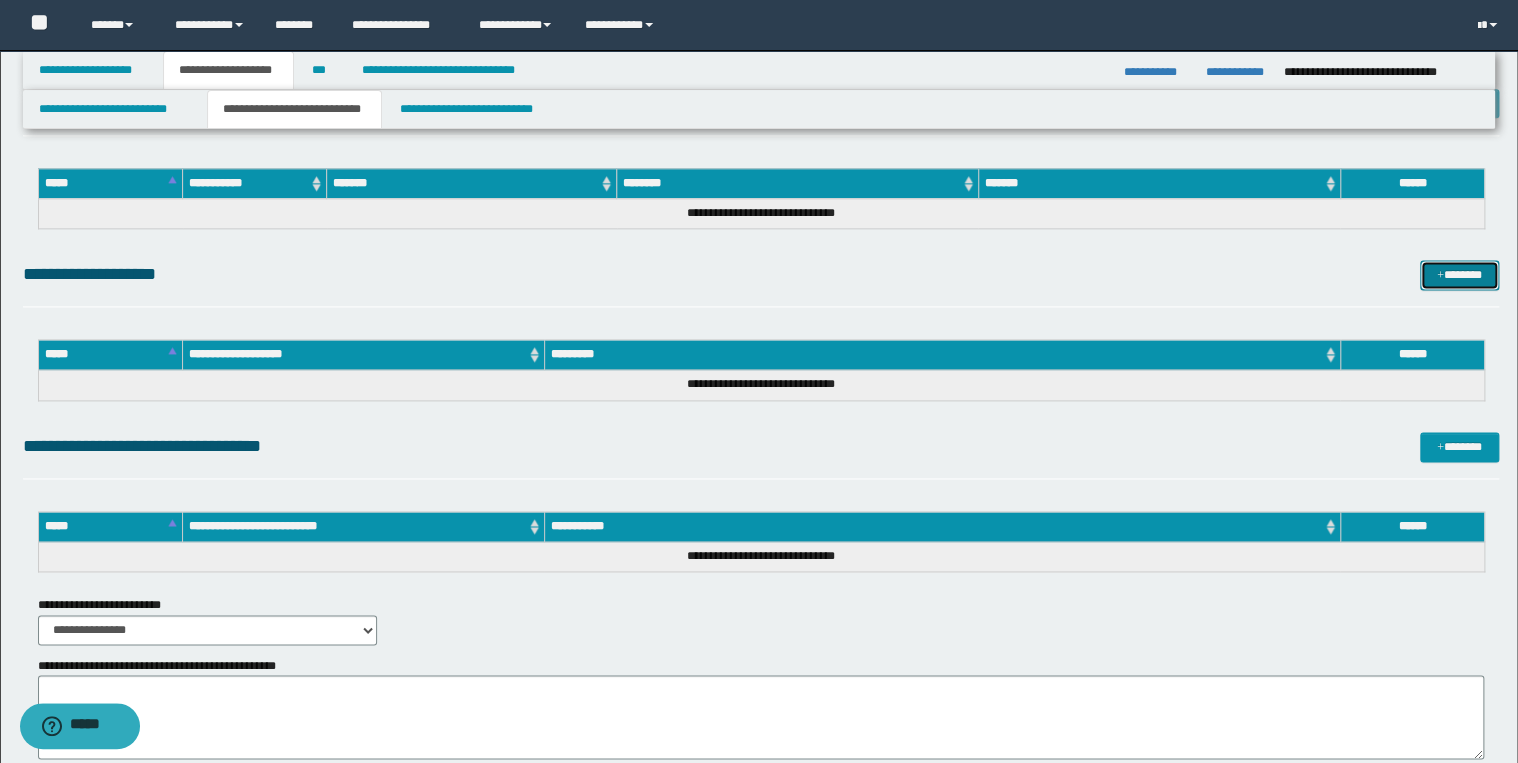 click at bounding box center (1440, 276) 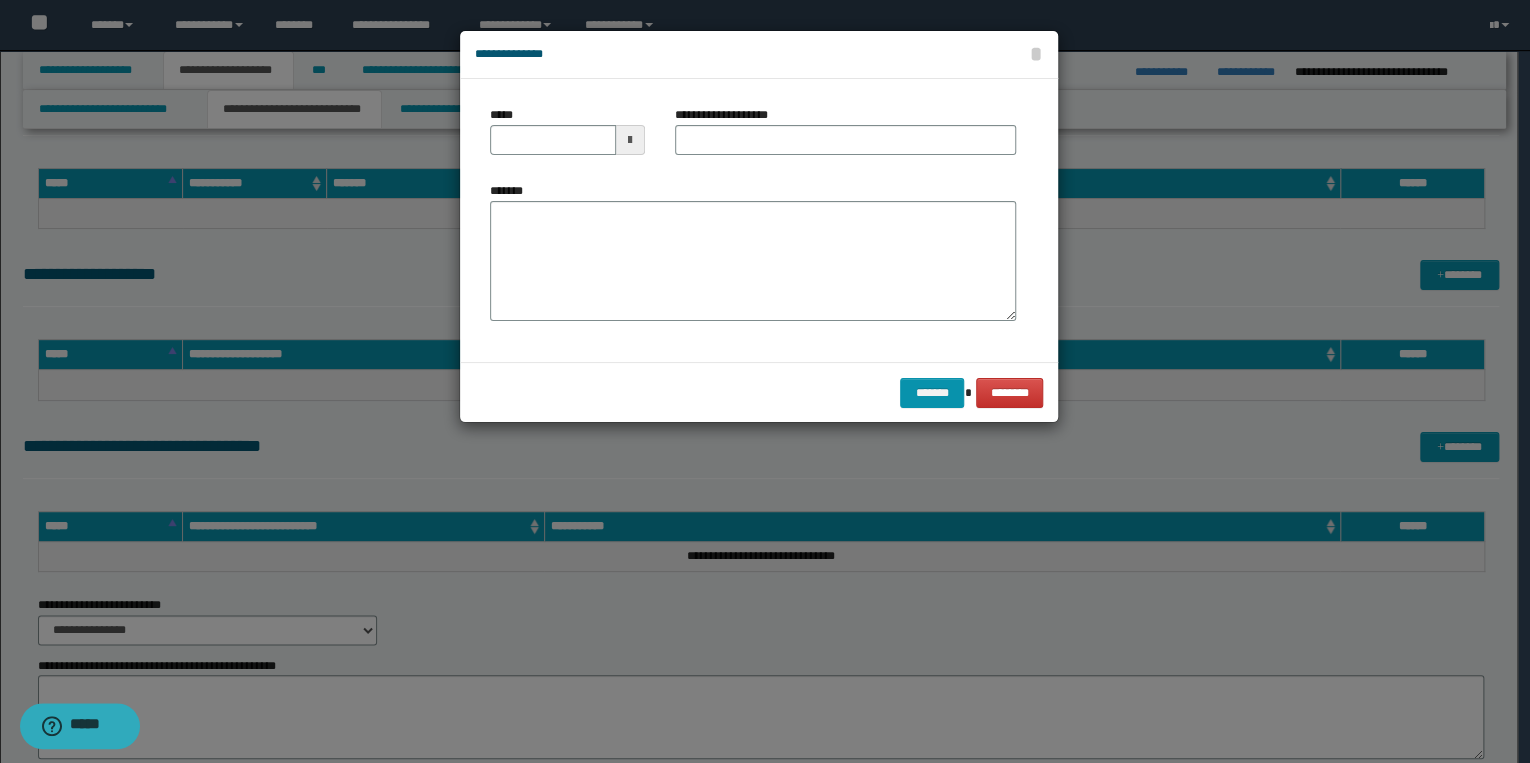 click on "*******" at bounding box center [753, 251] 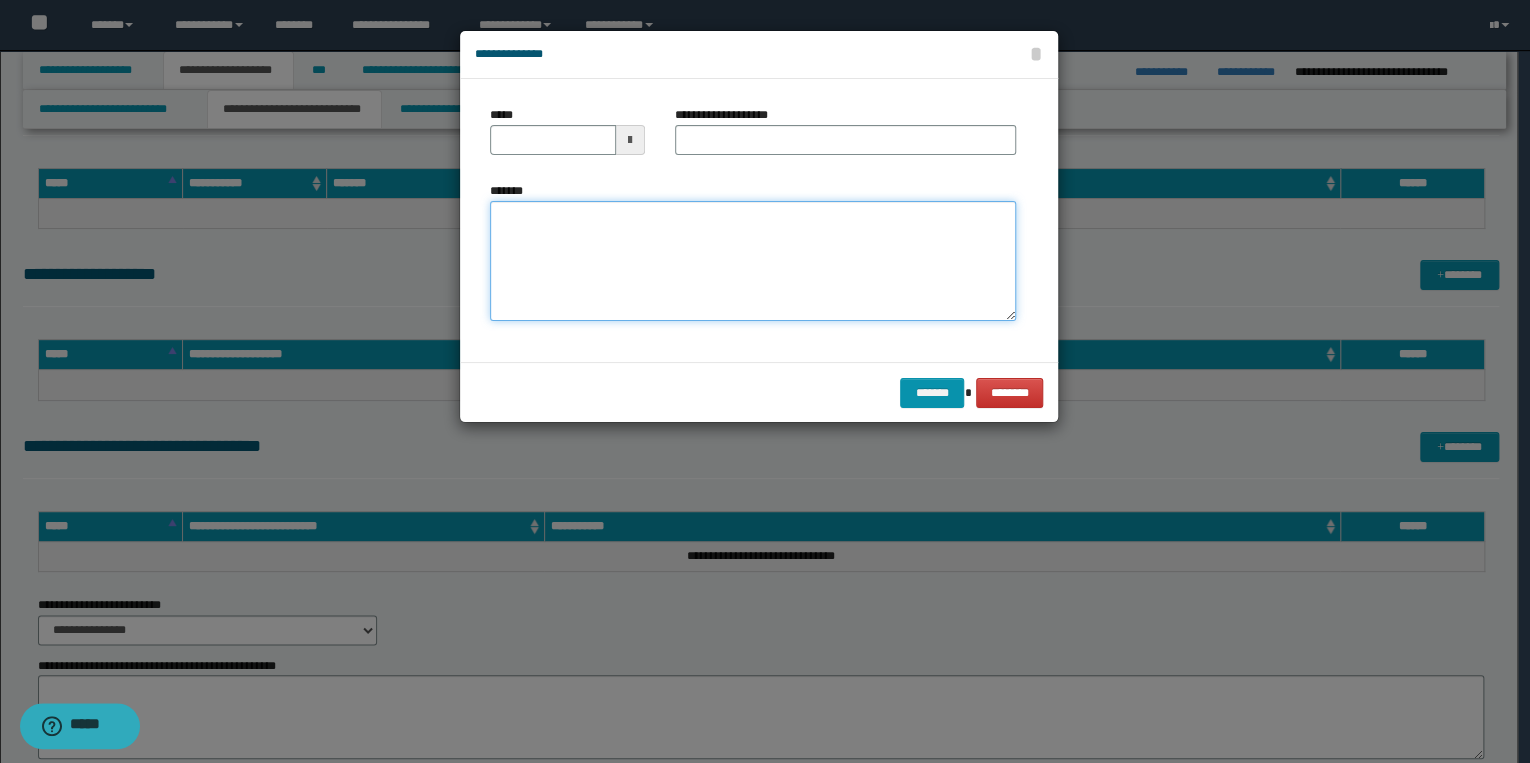 click on "*******" at bounding box center (753, 261) 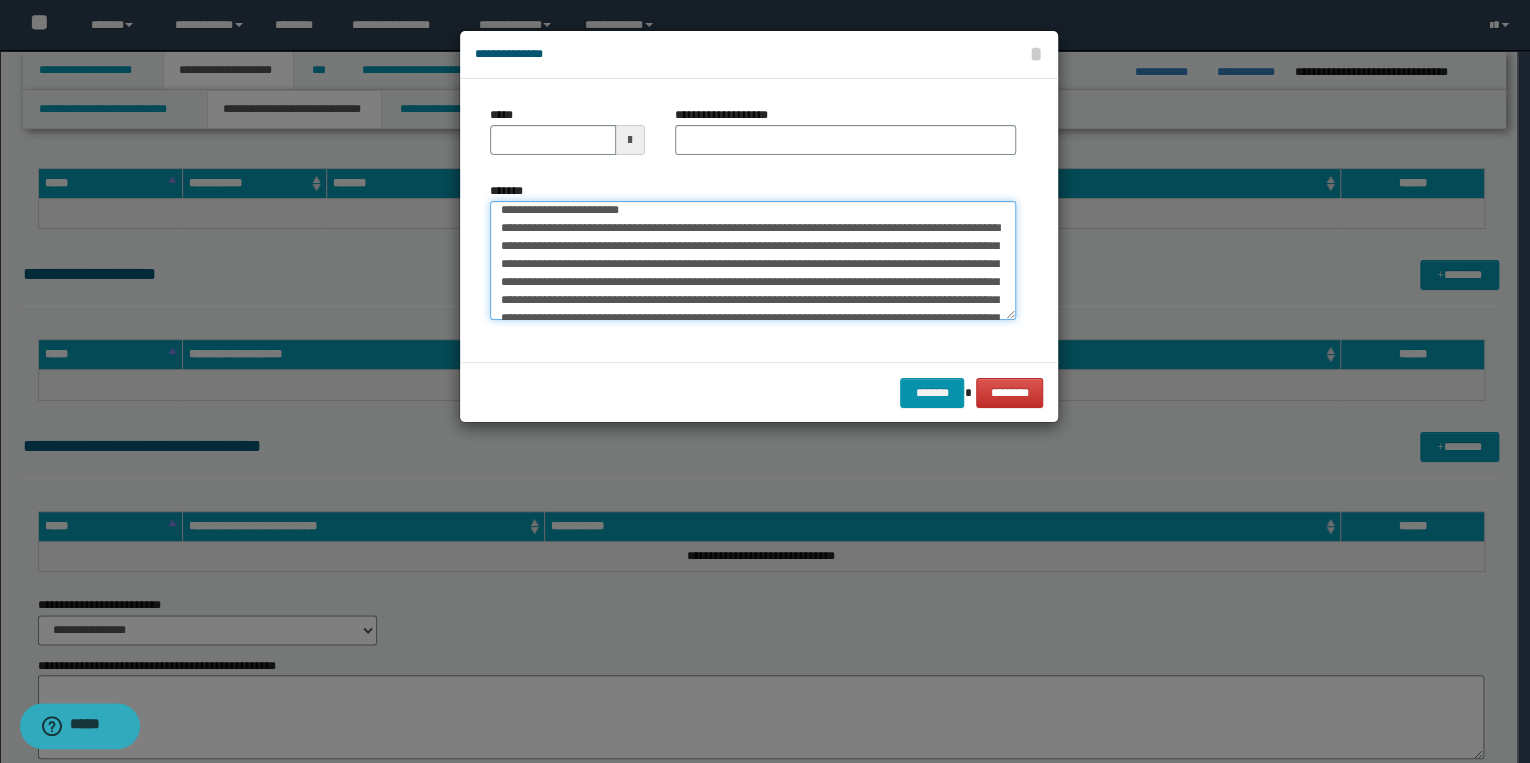 scroll, scrollTop: 0, scrollLeft: 0, axis: both 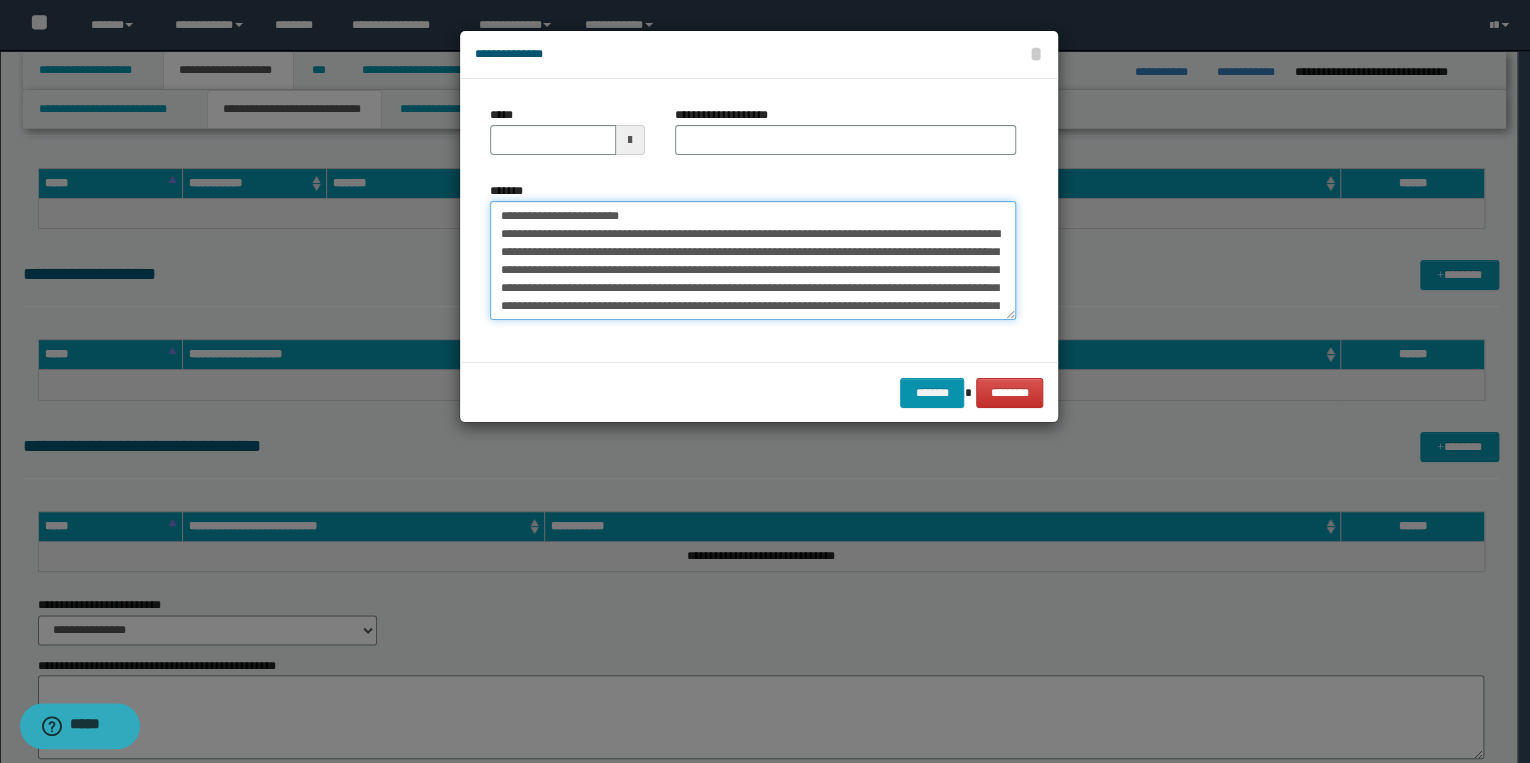 drag, startPoint x: 561, startPoint y: 216, endPoint x: 485, endPoint y: 212, distance: 76.105194 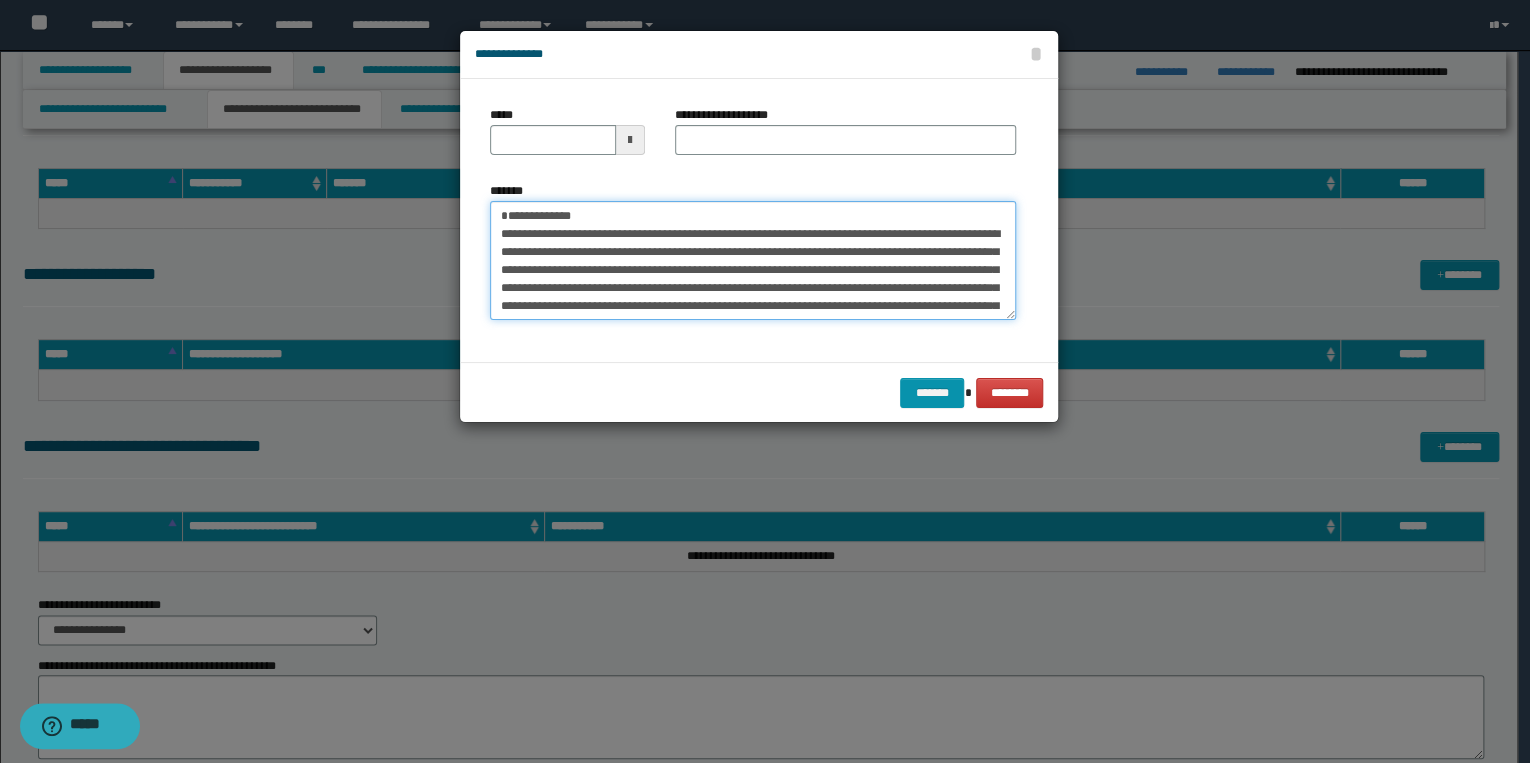 type on "**********" 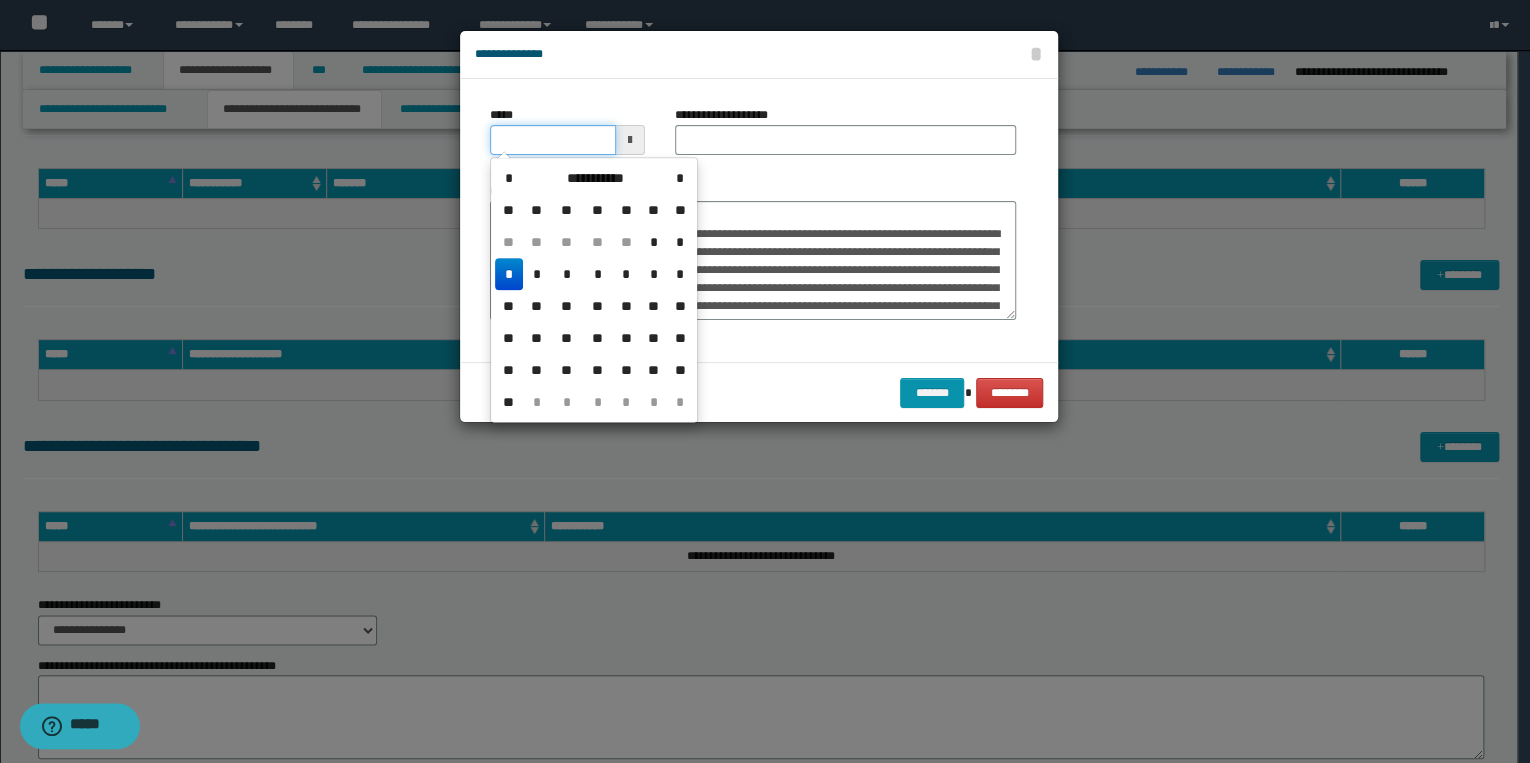 drag, startPoint x: 500, startPoint y: 144, endPoint x: 523, endPoint y: 144, distance: 23 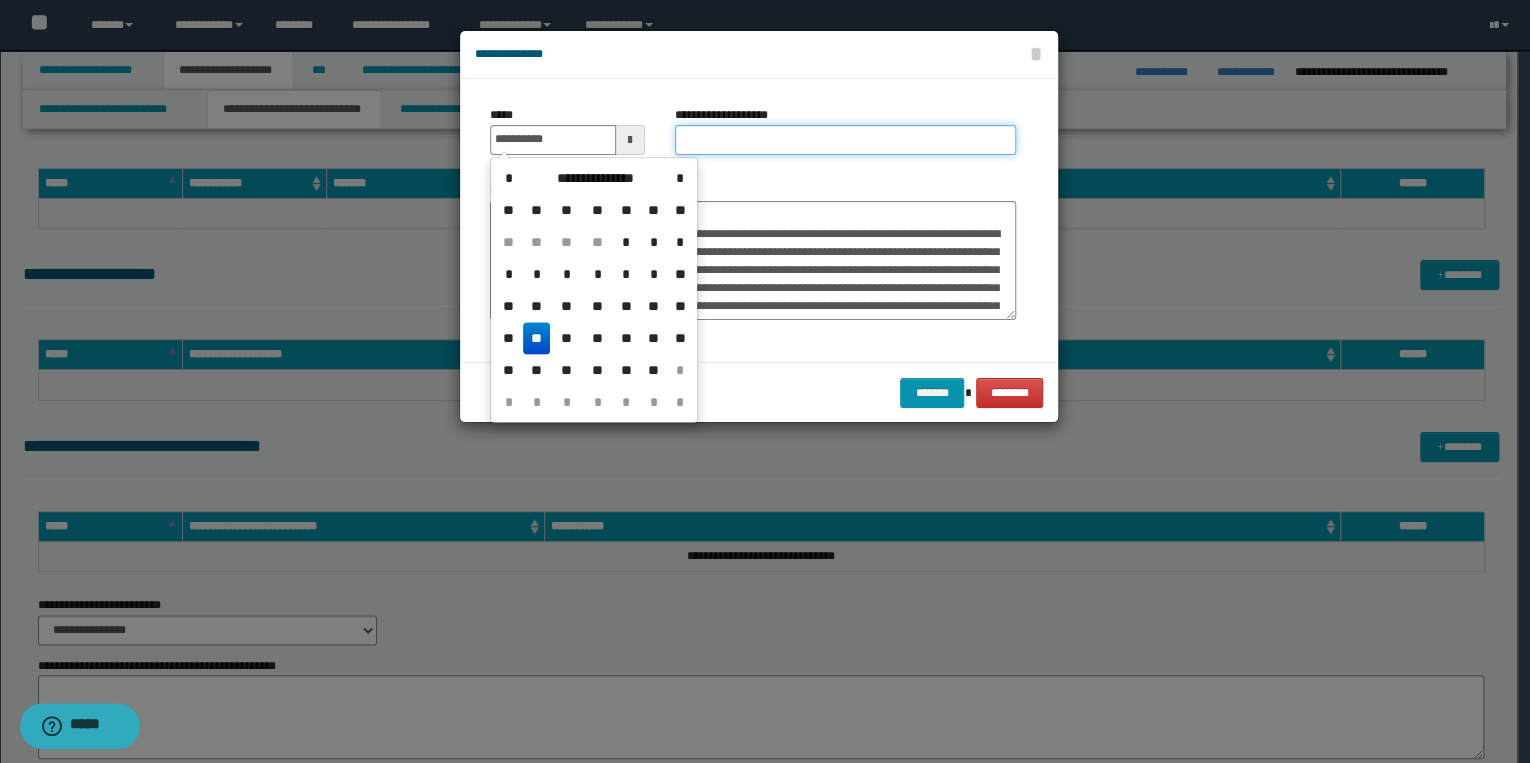 type on "**********" 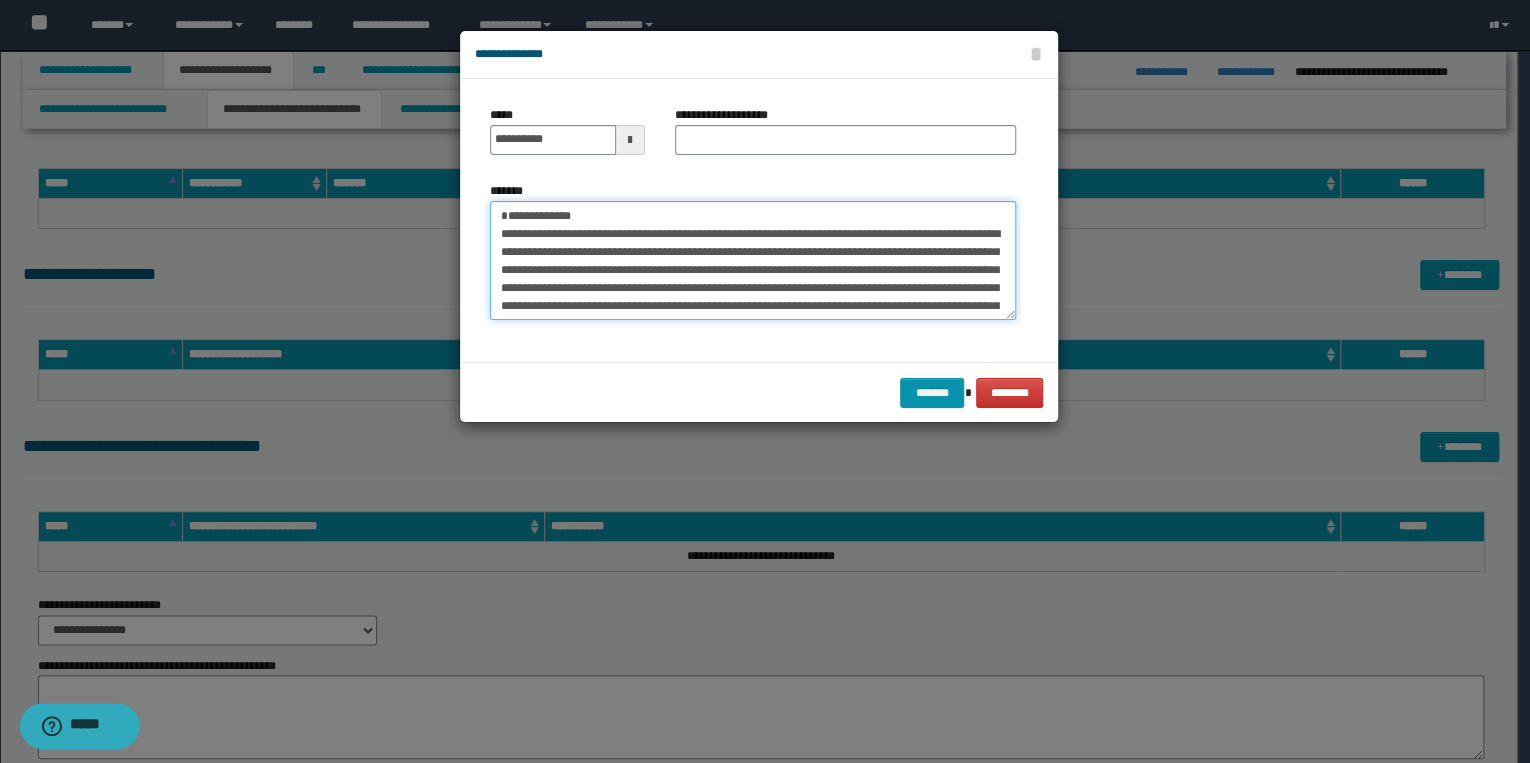 drag, startPoint x: 498, startPoint y: 218, endPoint x: 612, endPoint y: 221, distance: 114.03947 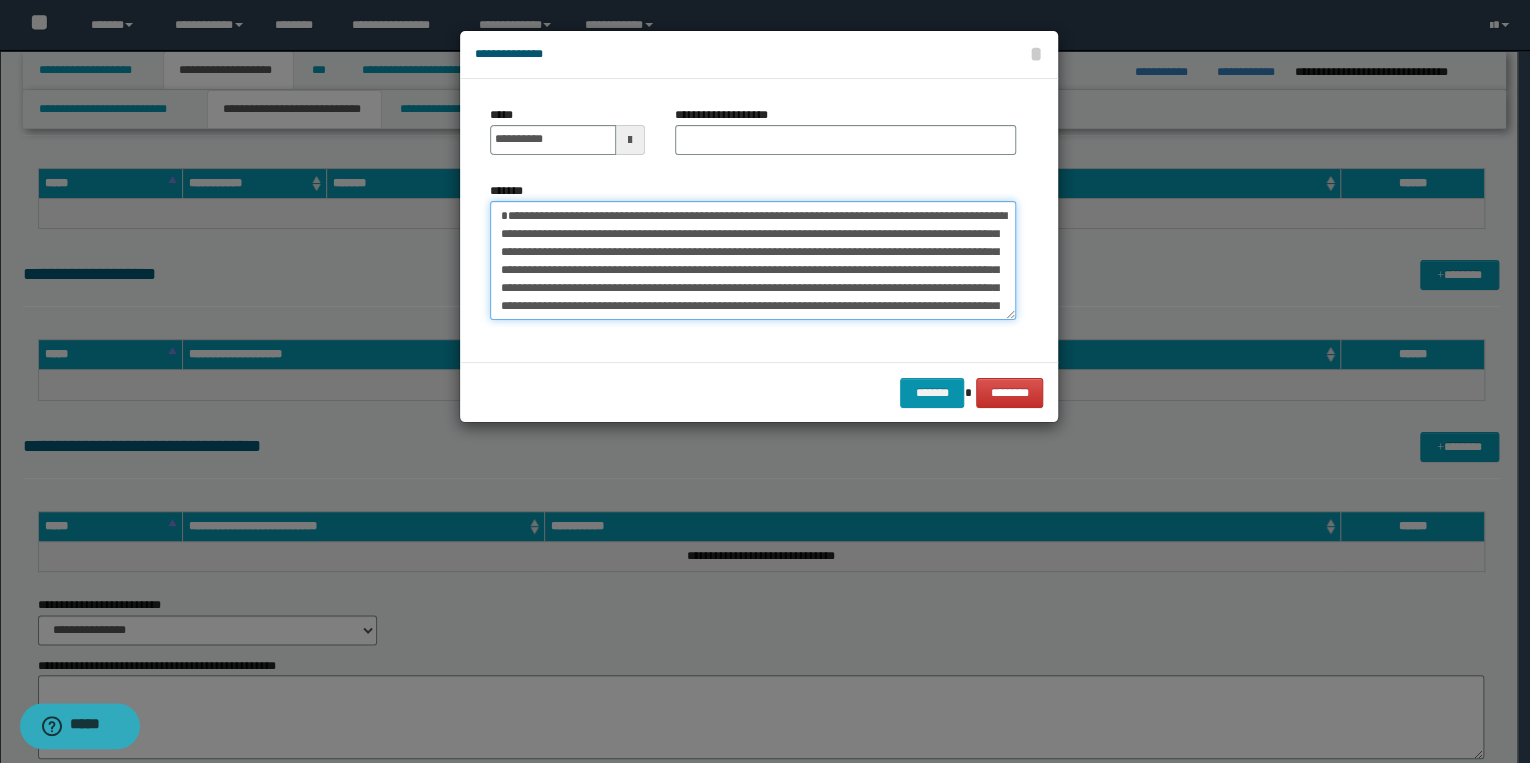 type on "**********" 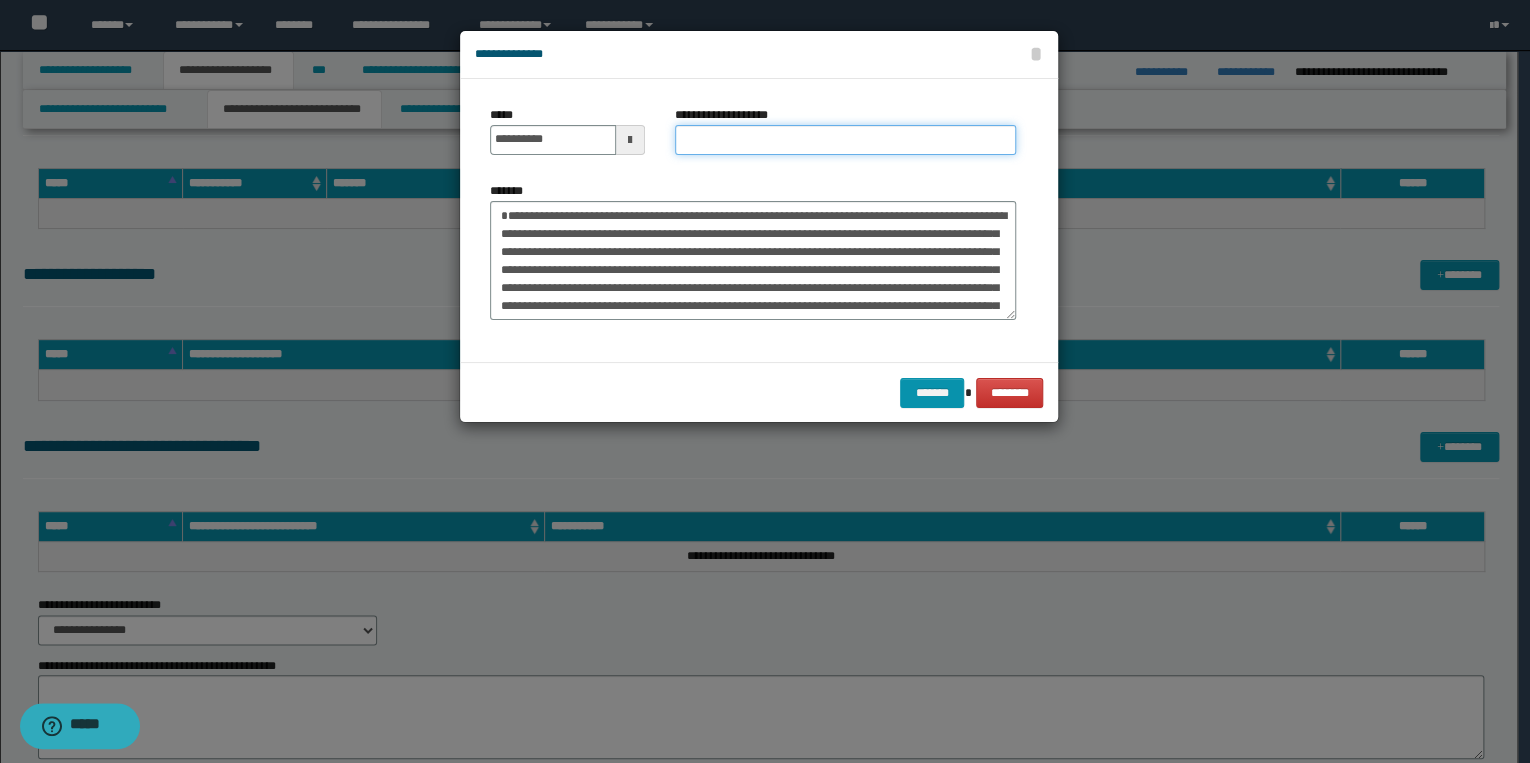 click on "**********" at bounding box center (845, 140) 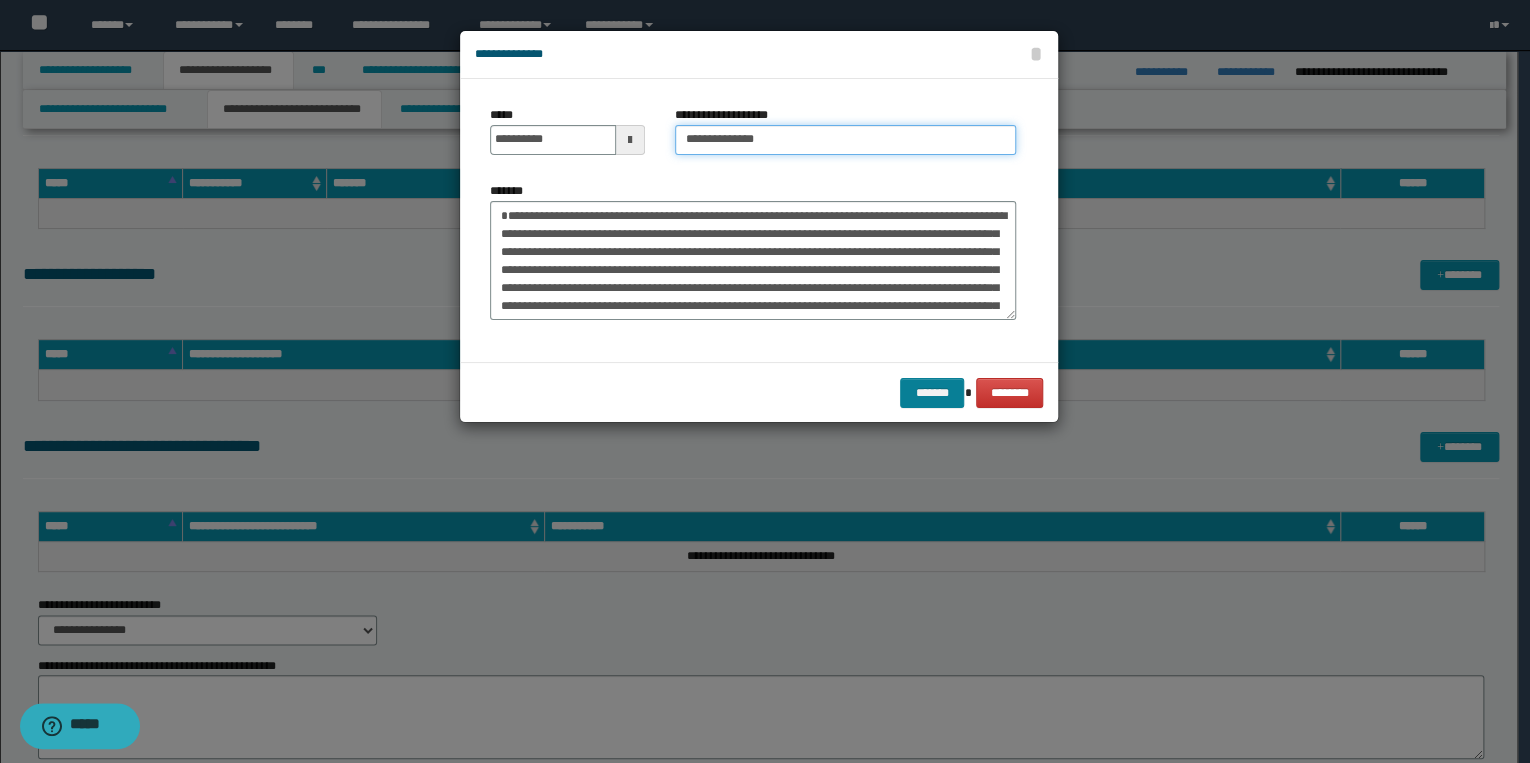 type on "**********" 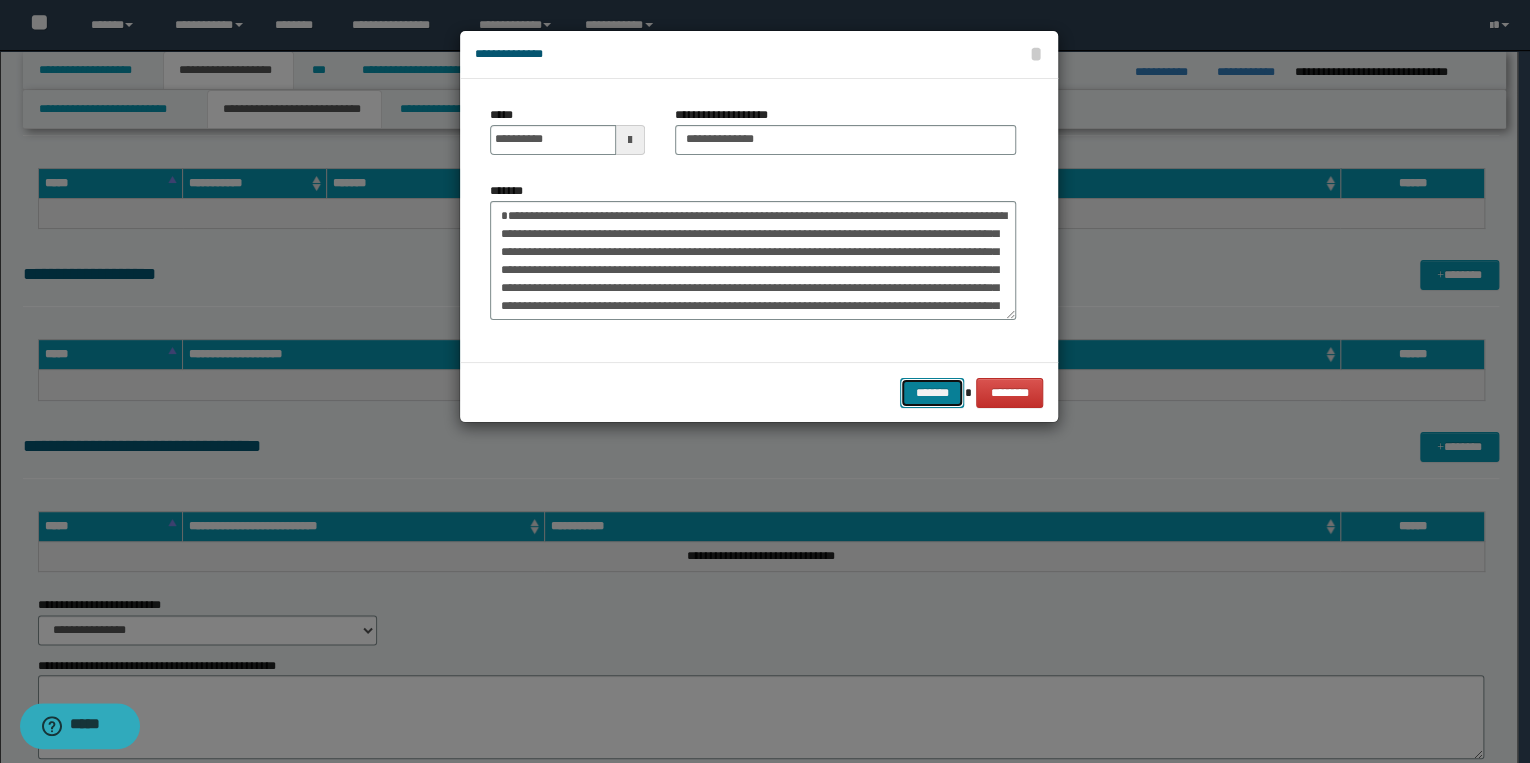click on "*******" at bounding box center (932, 393) 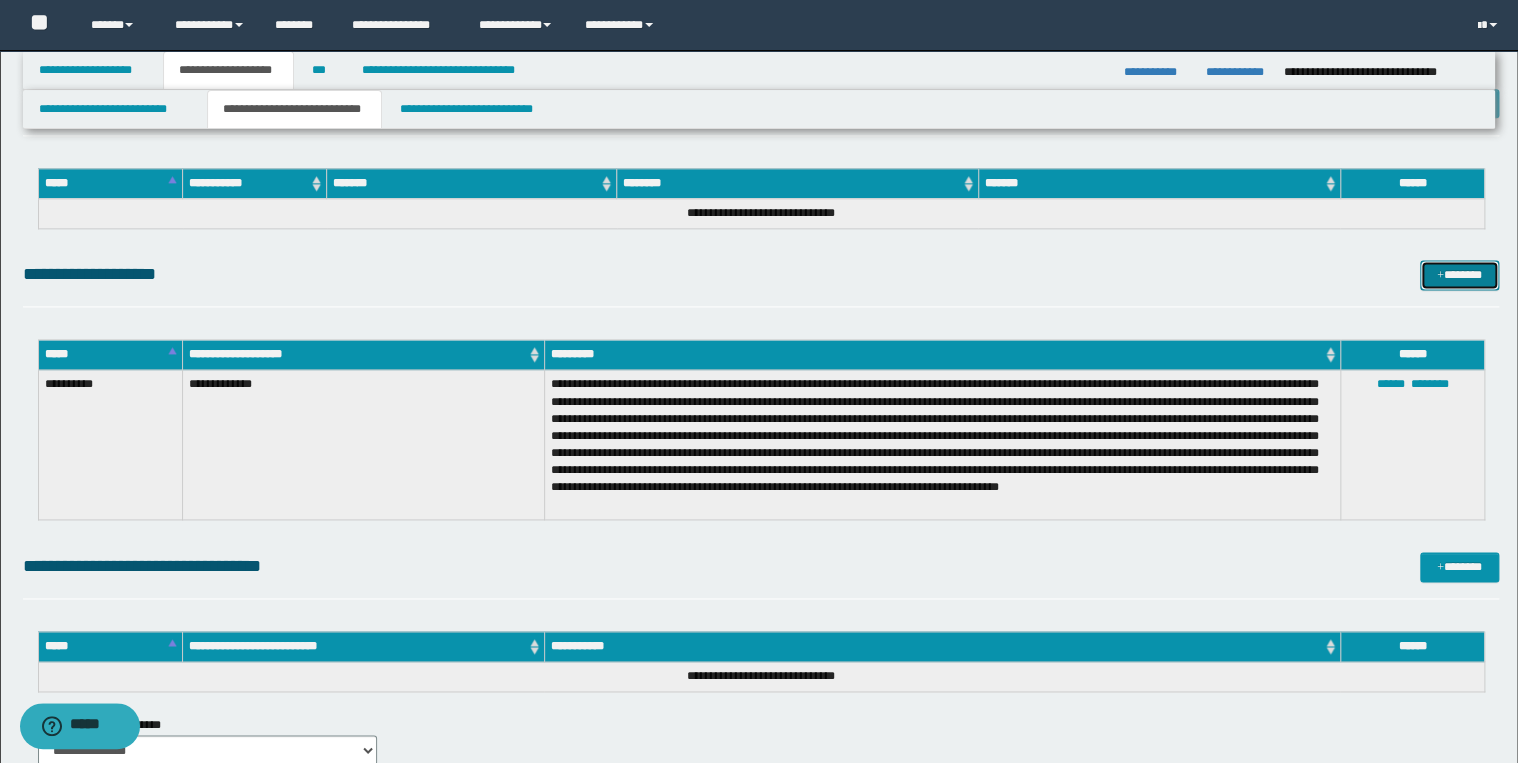 click at bounding box center (1440, 276) 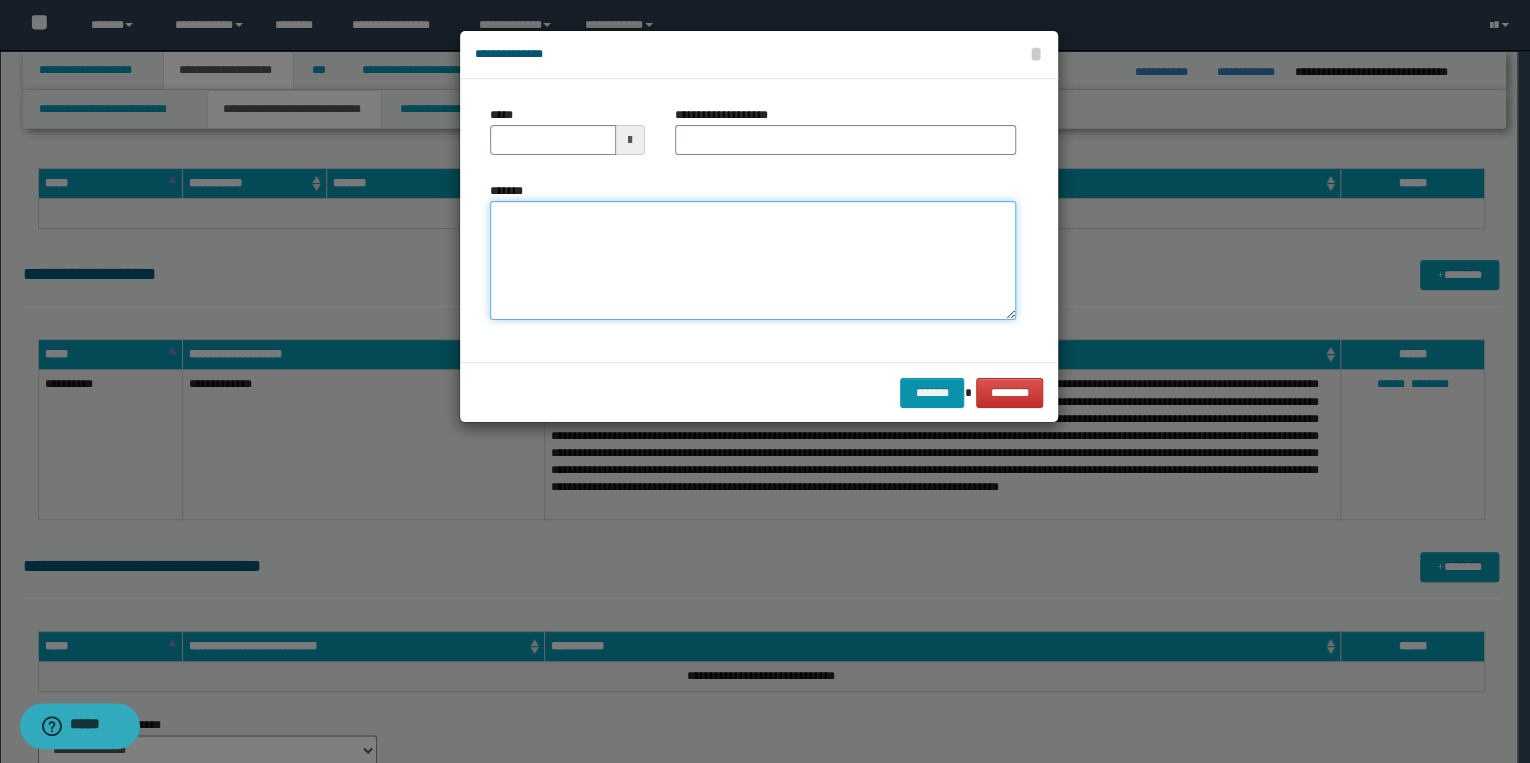 click on "*******" at bounding box center (753, 261) 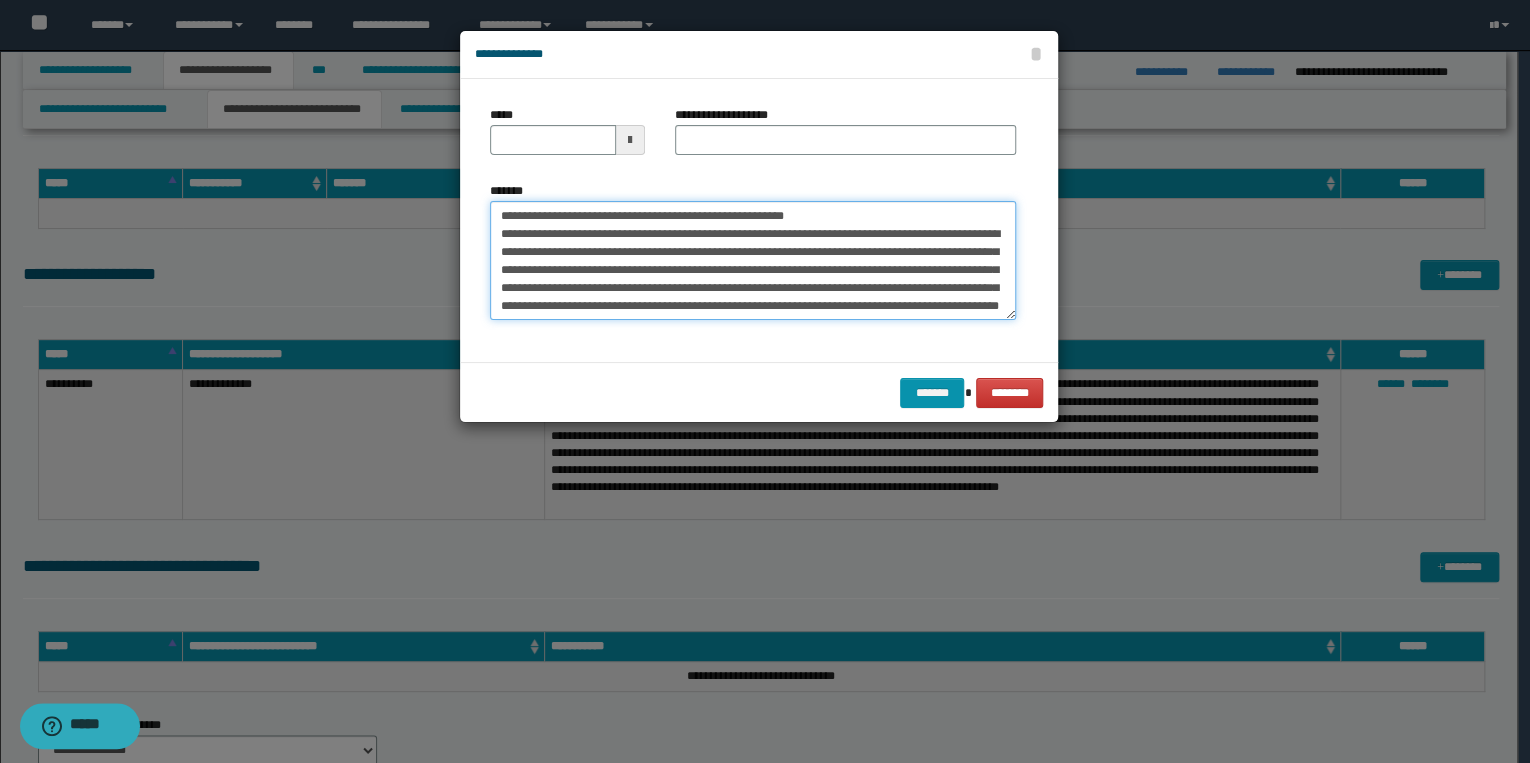scroll, scrollTop: 0, scrollLeft: 0, axis: both 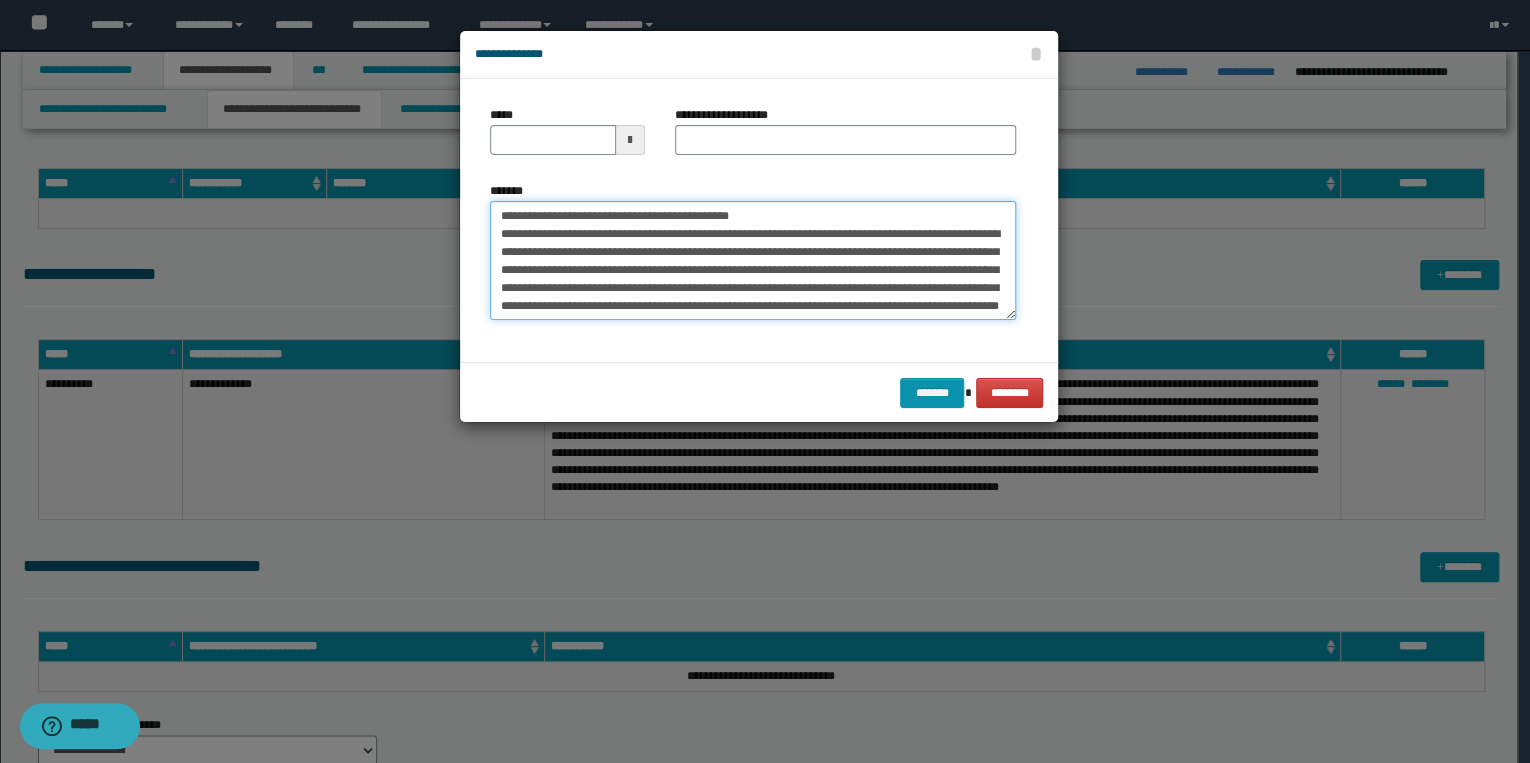 type 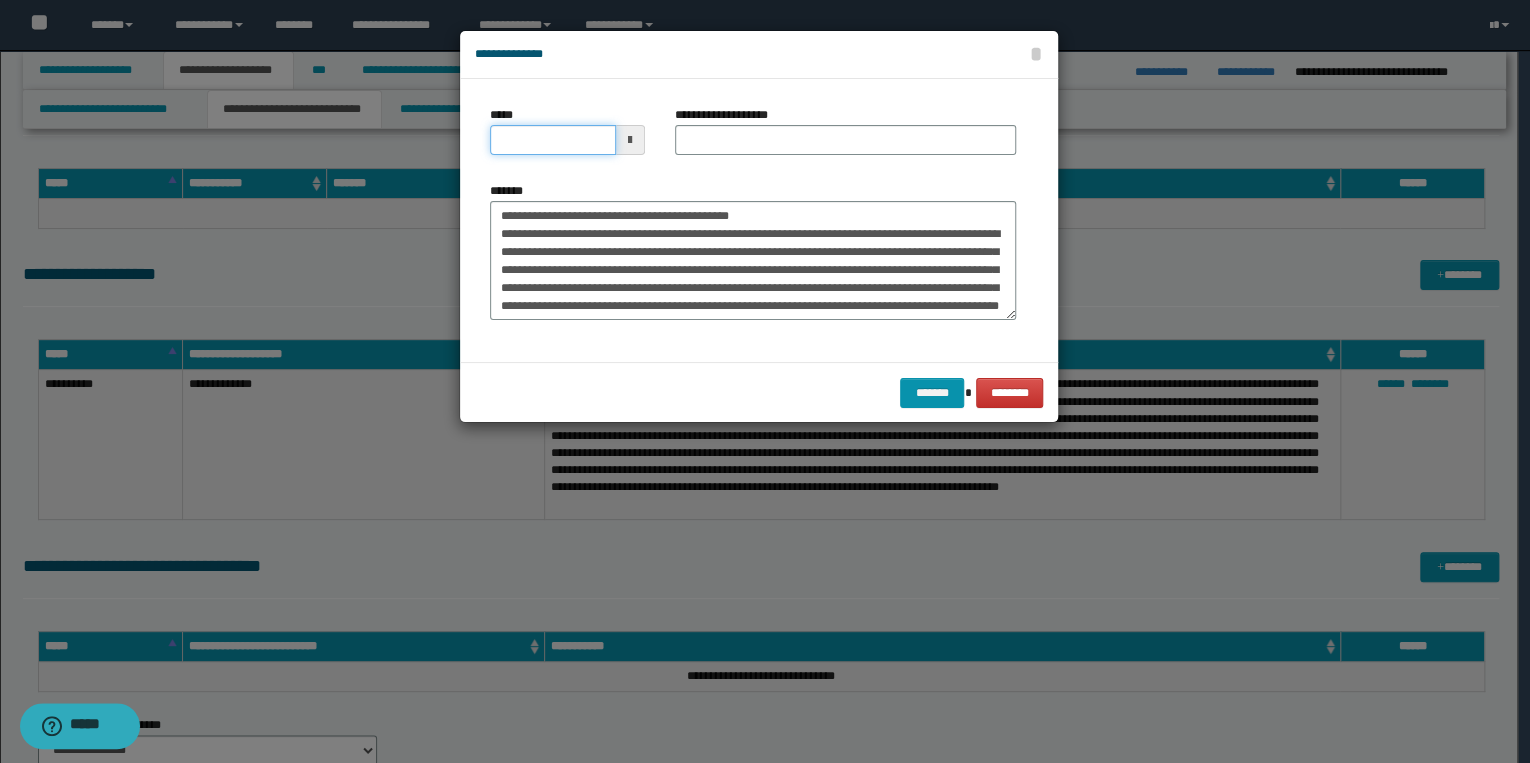 click on "*****" at bounding box center [553, 140] 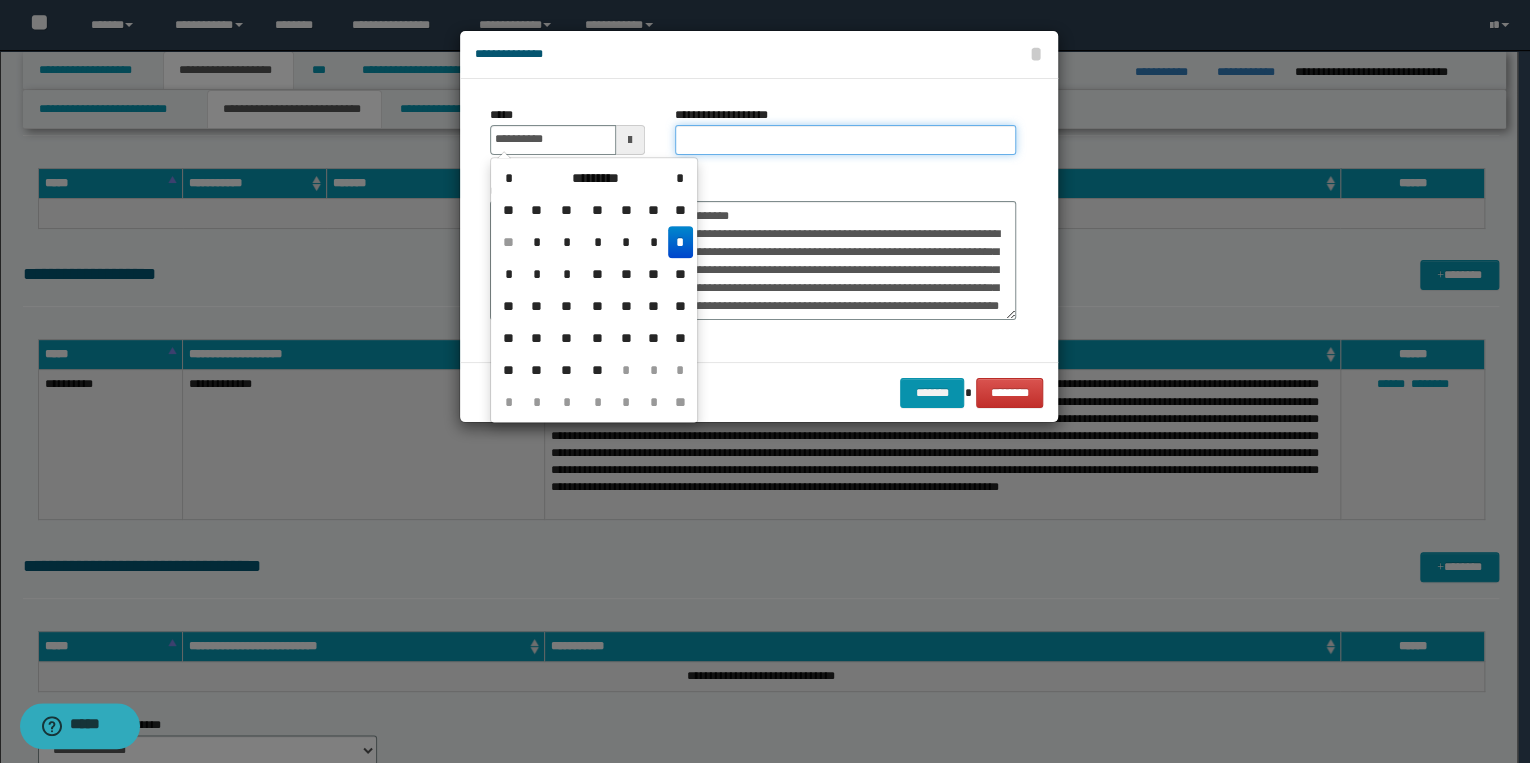type on "**********" 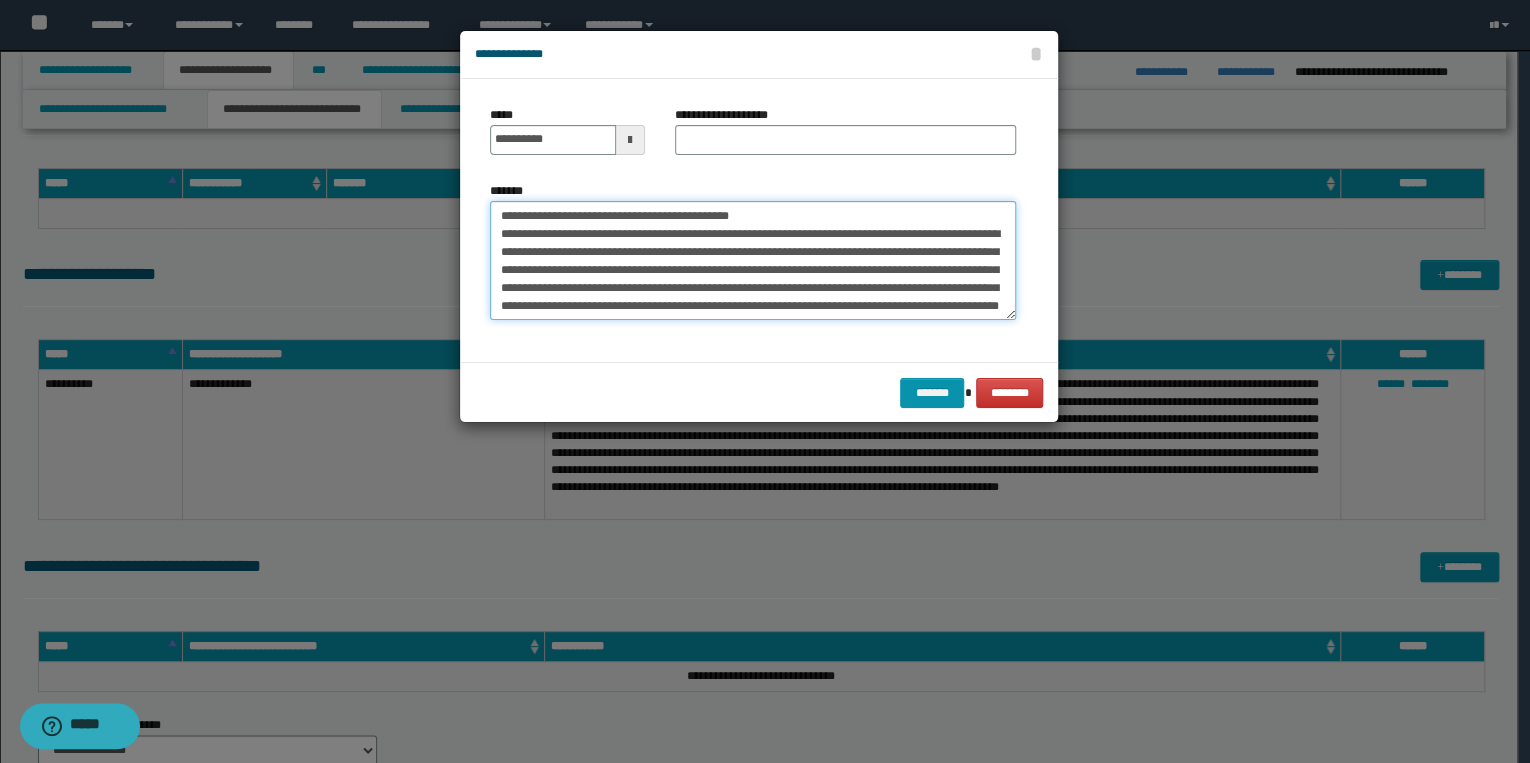 drag, startPoint x: 551, startPoint y: 210, endPoint x: 833, endPoint y: 218, distance: 282.11346 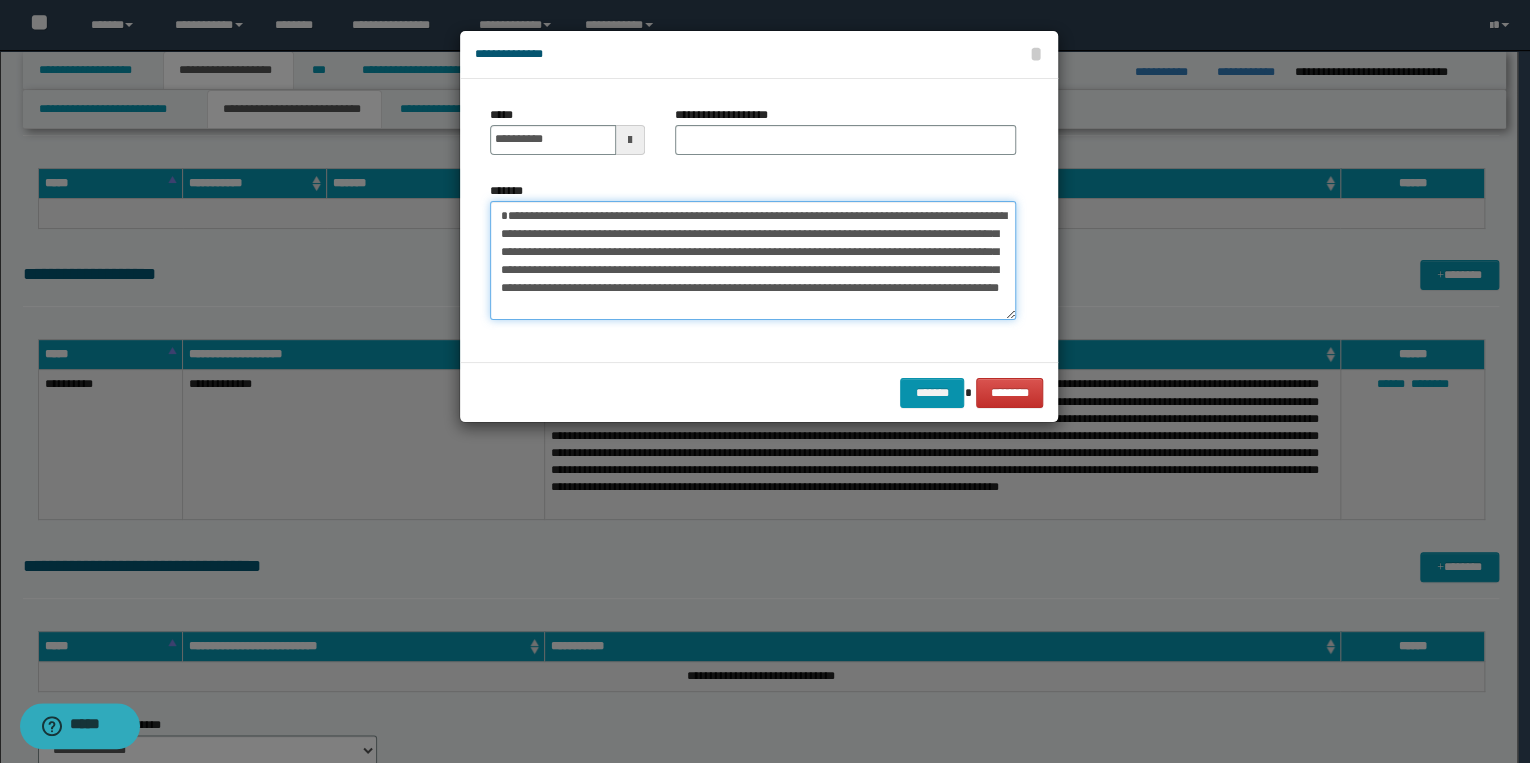 type on "**********" 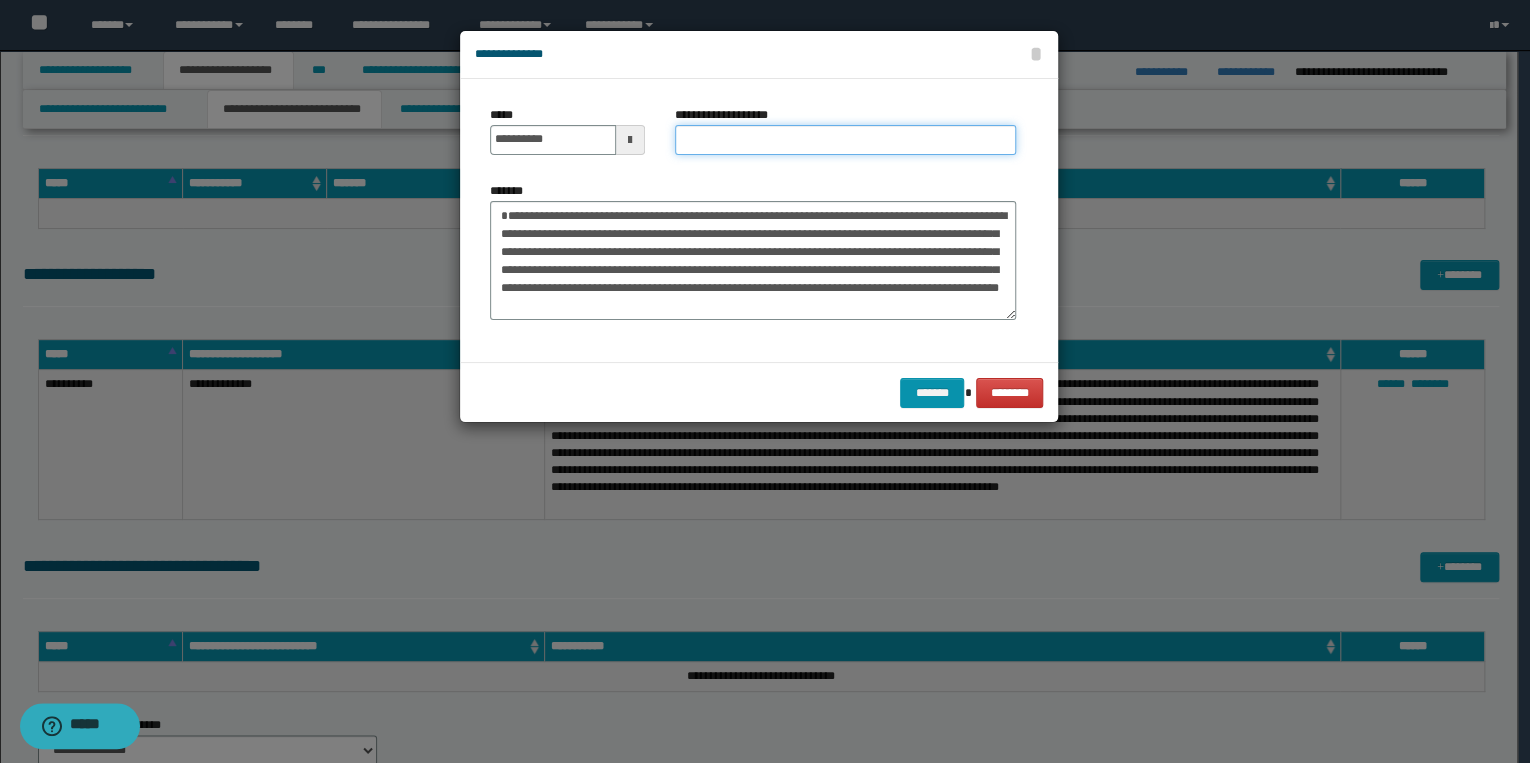 click on "**********" at bounding box center (845, 140) 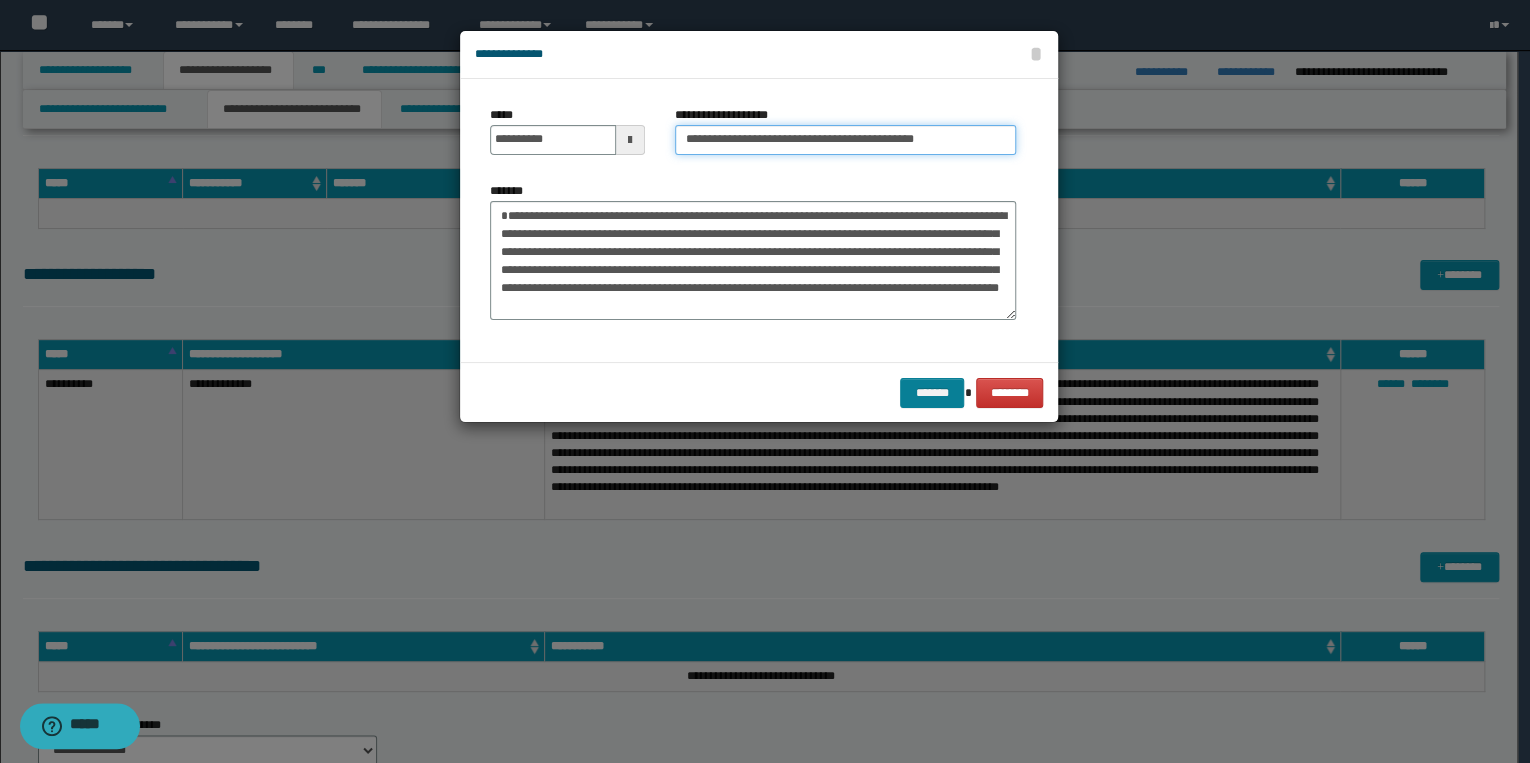 type on "**********" 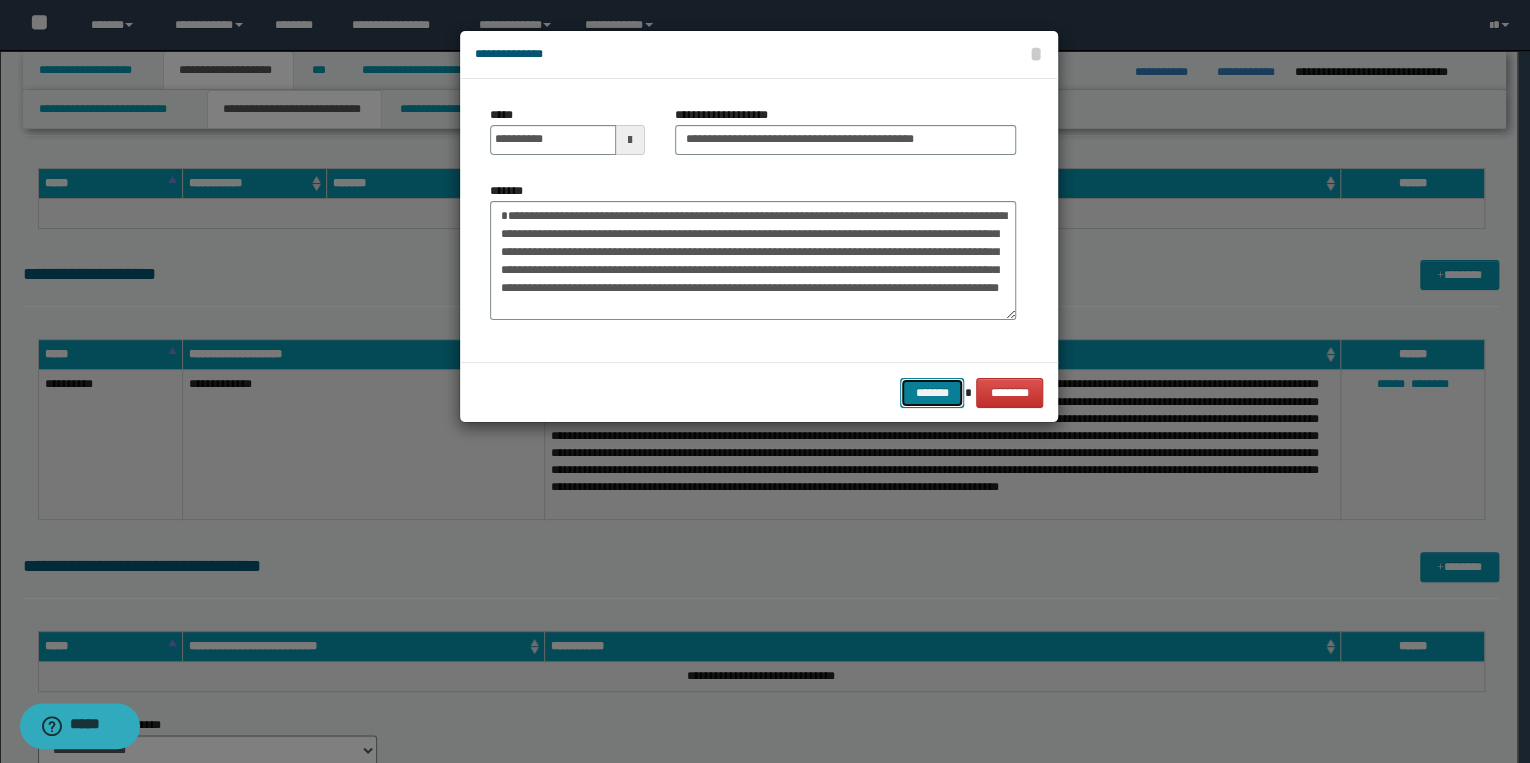 click on "*******" at bounding box center [932, 393] 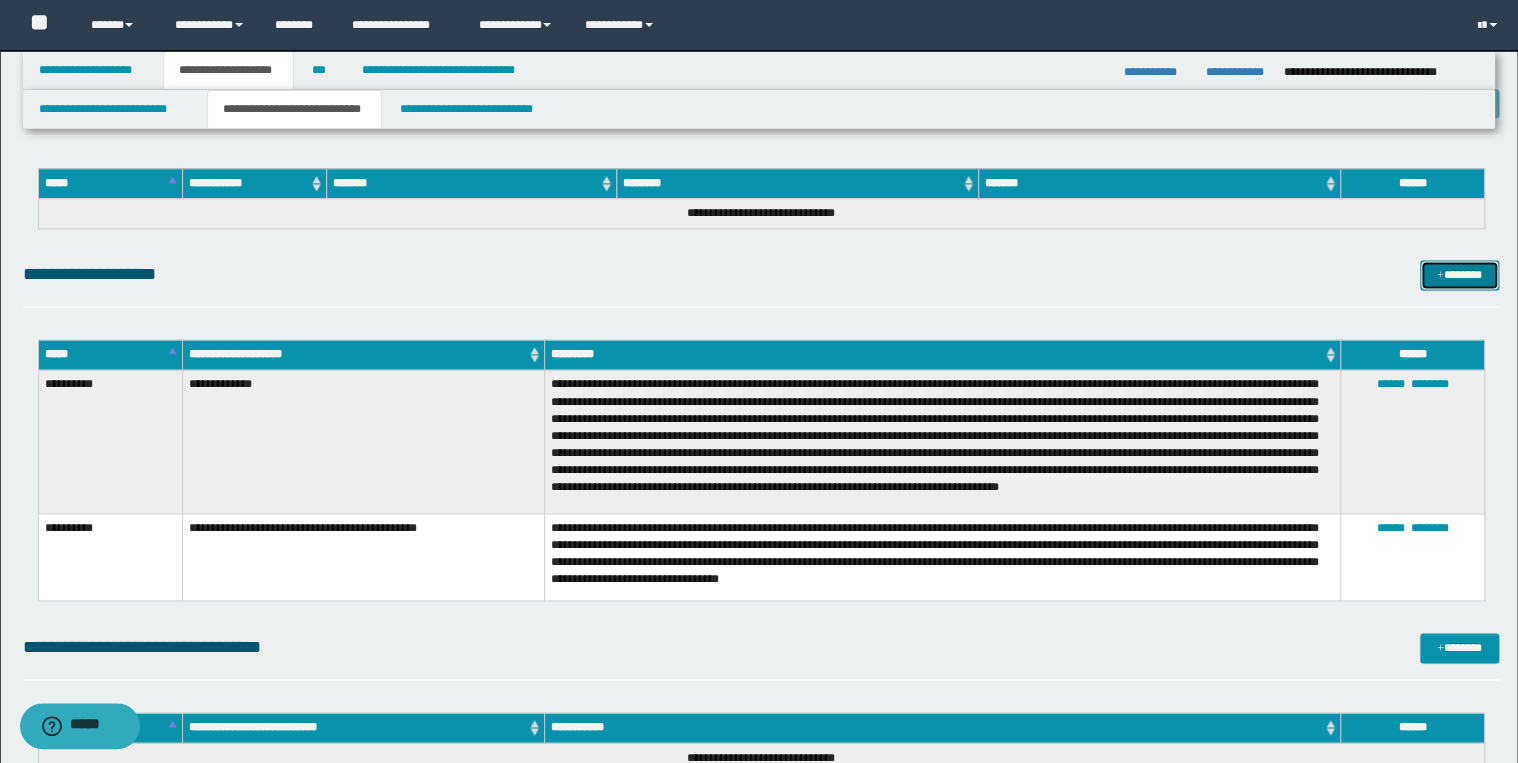 click on "*******" at bounding box center [1459, 275] 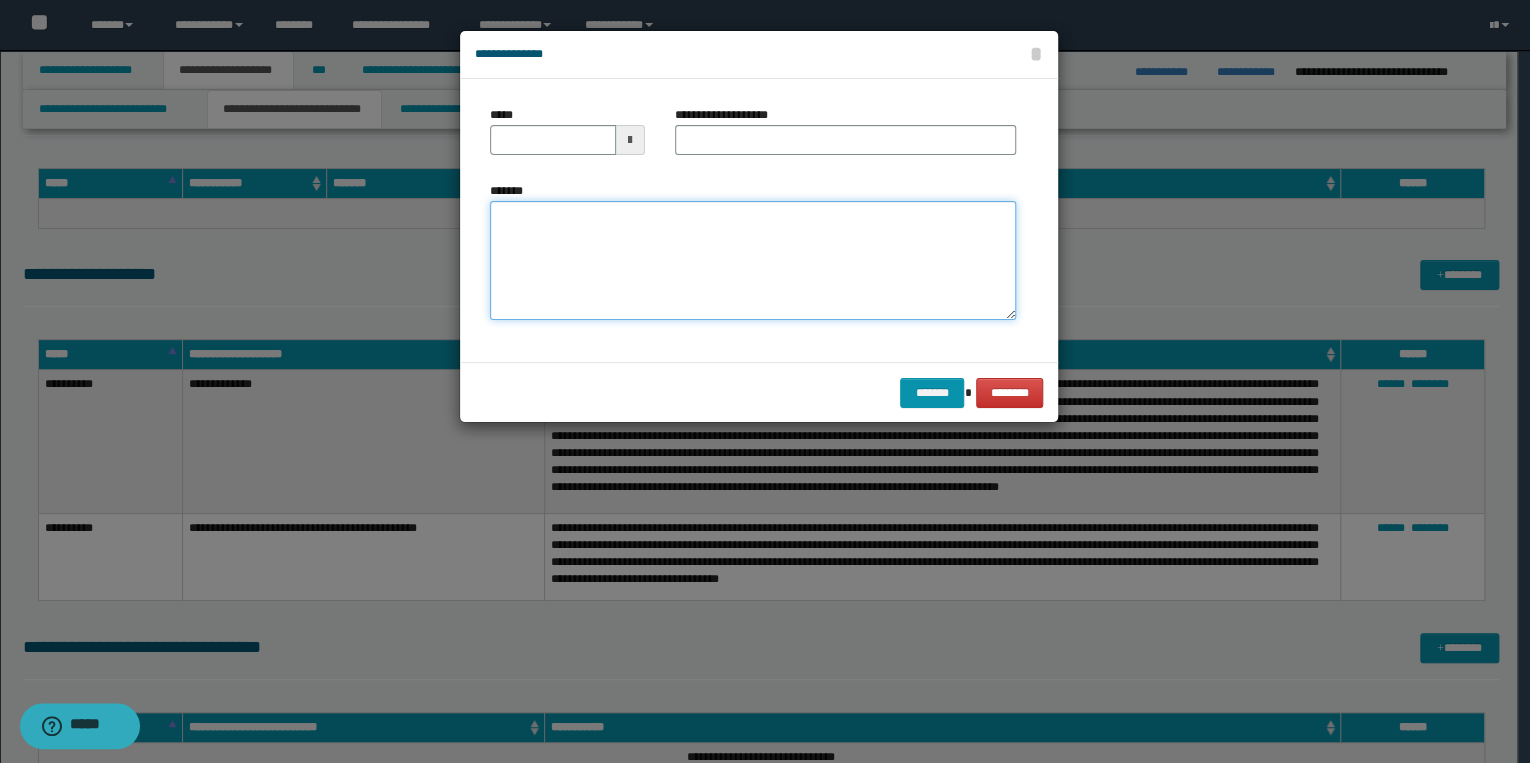 click on "*******" at bounding box center (753, 261) 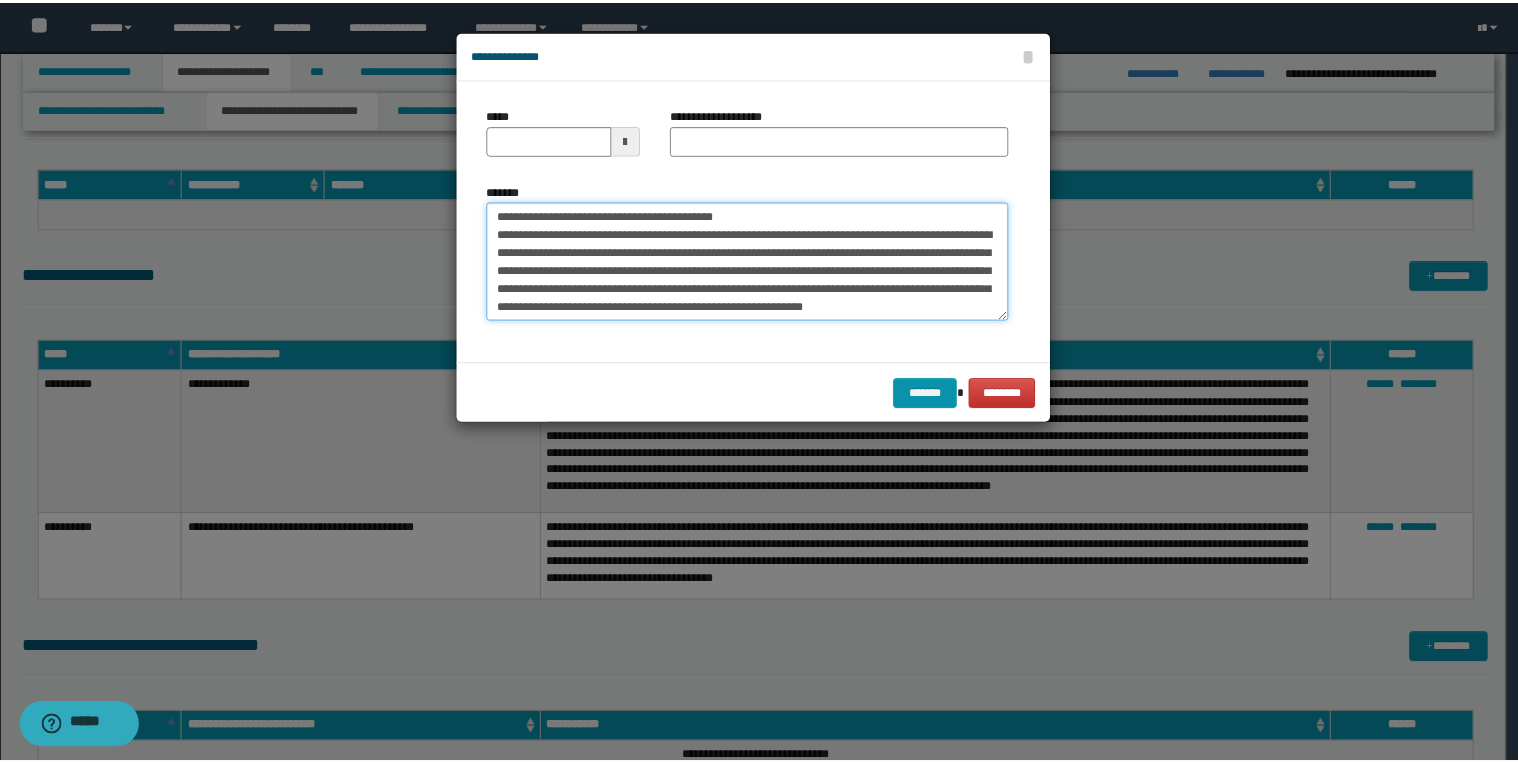 scroll, scrollTop: 0, scrollLeft: 0, axis: both 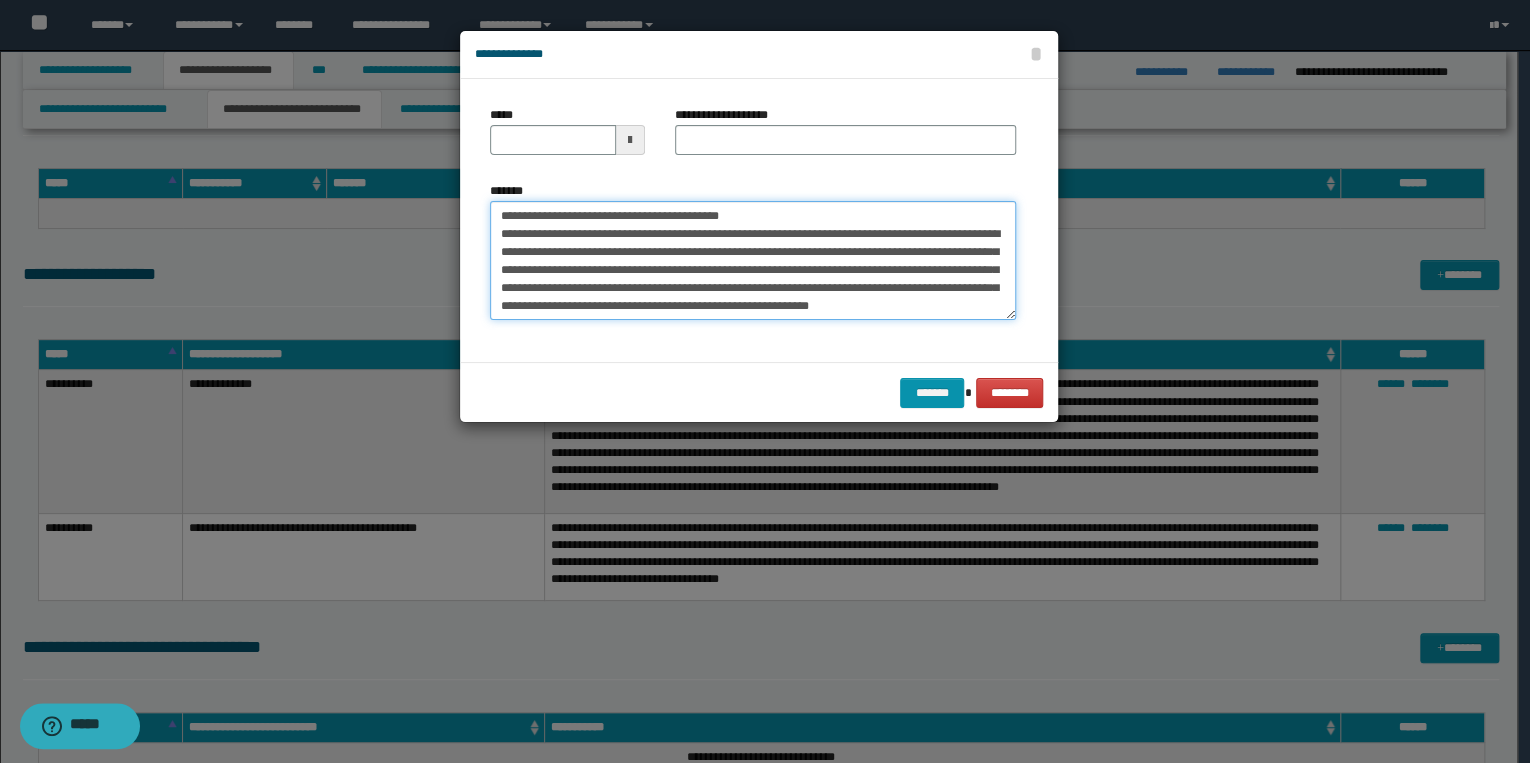 drag, startPoint x: 566, startPoint y: 215, endPoint x: 469, endPoint y: 215, distance: 97 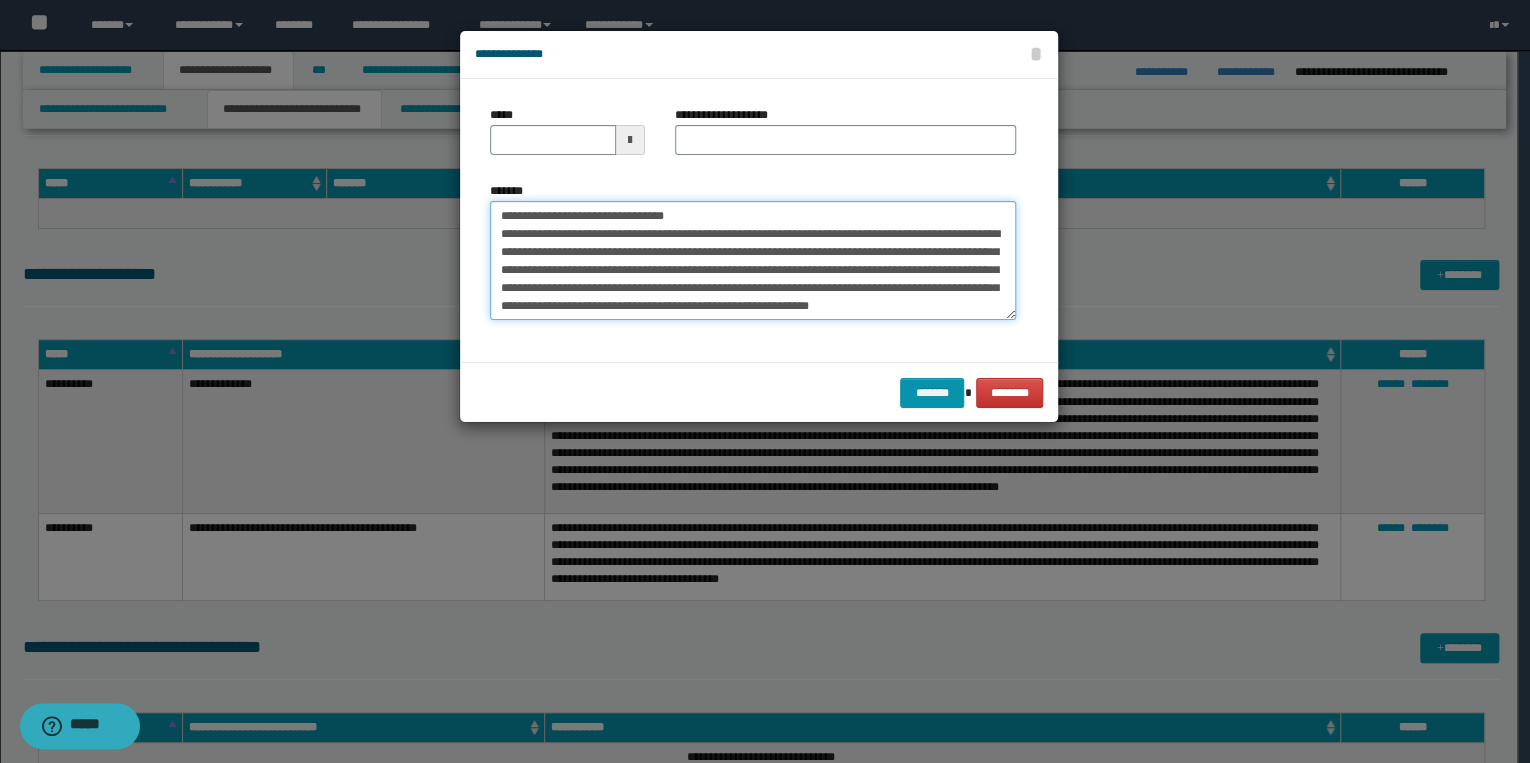 type on "**********" 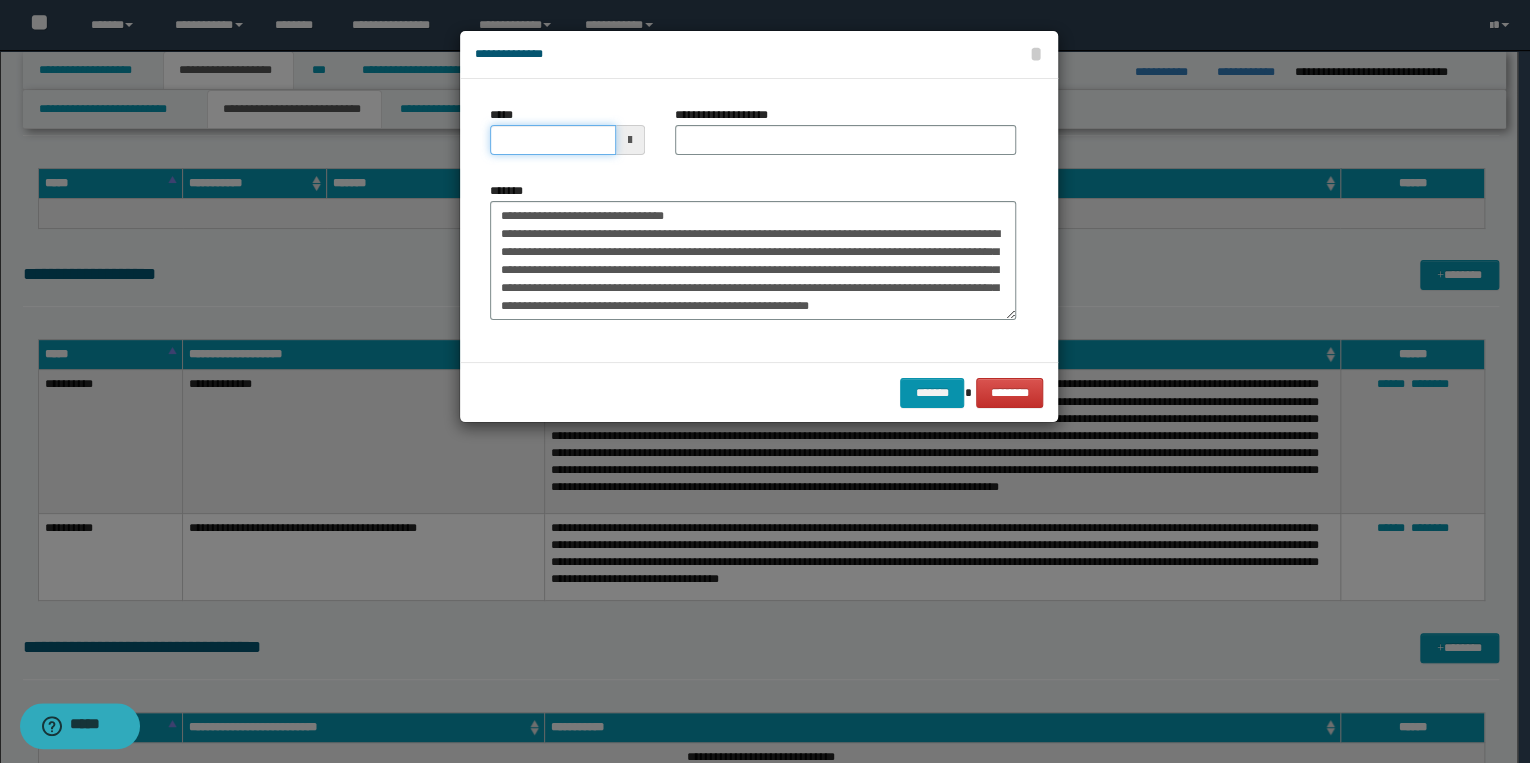 click on "*****" at bounding box center [553, 140] 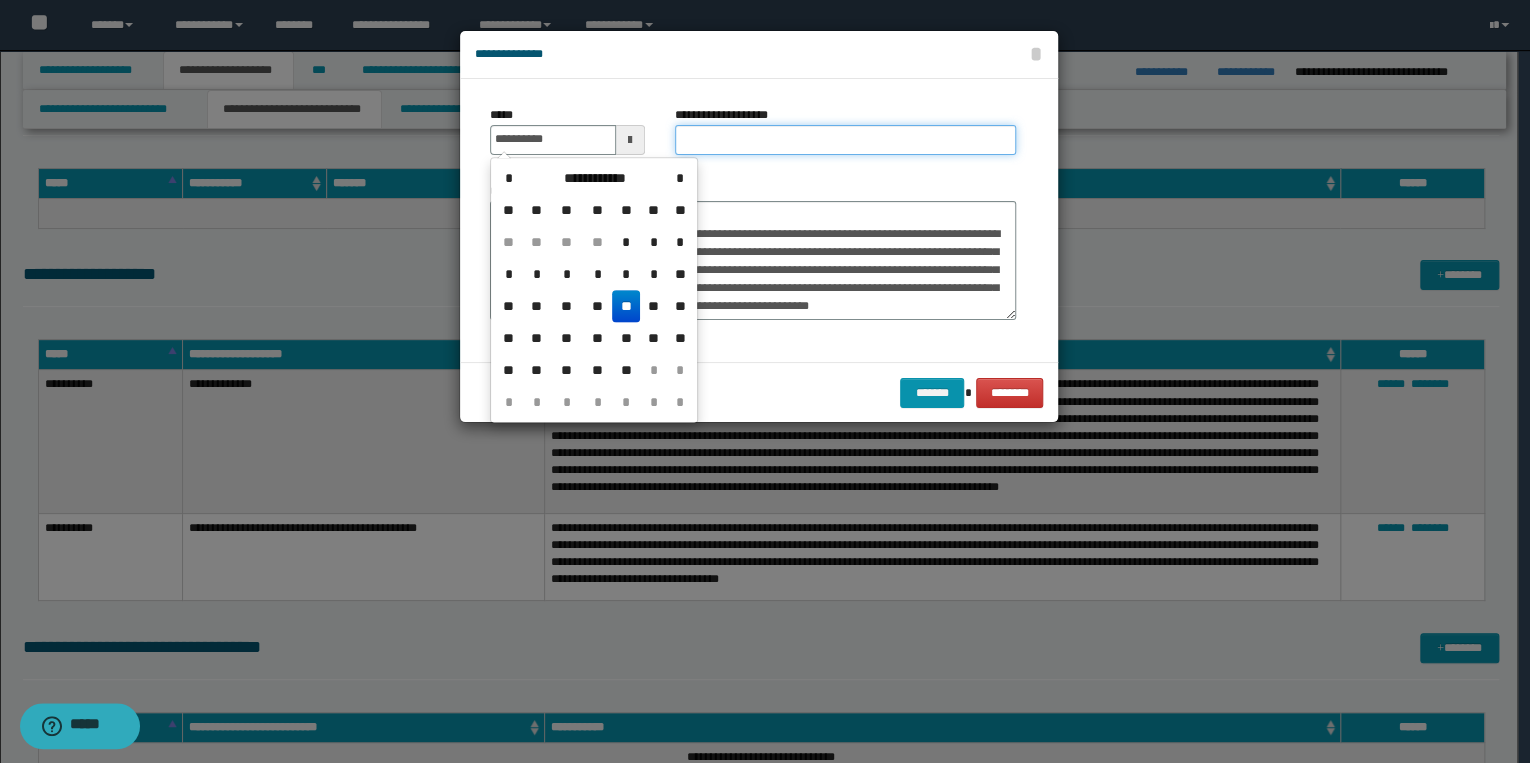 type on "**********" 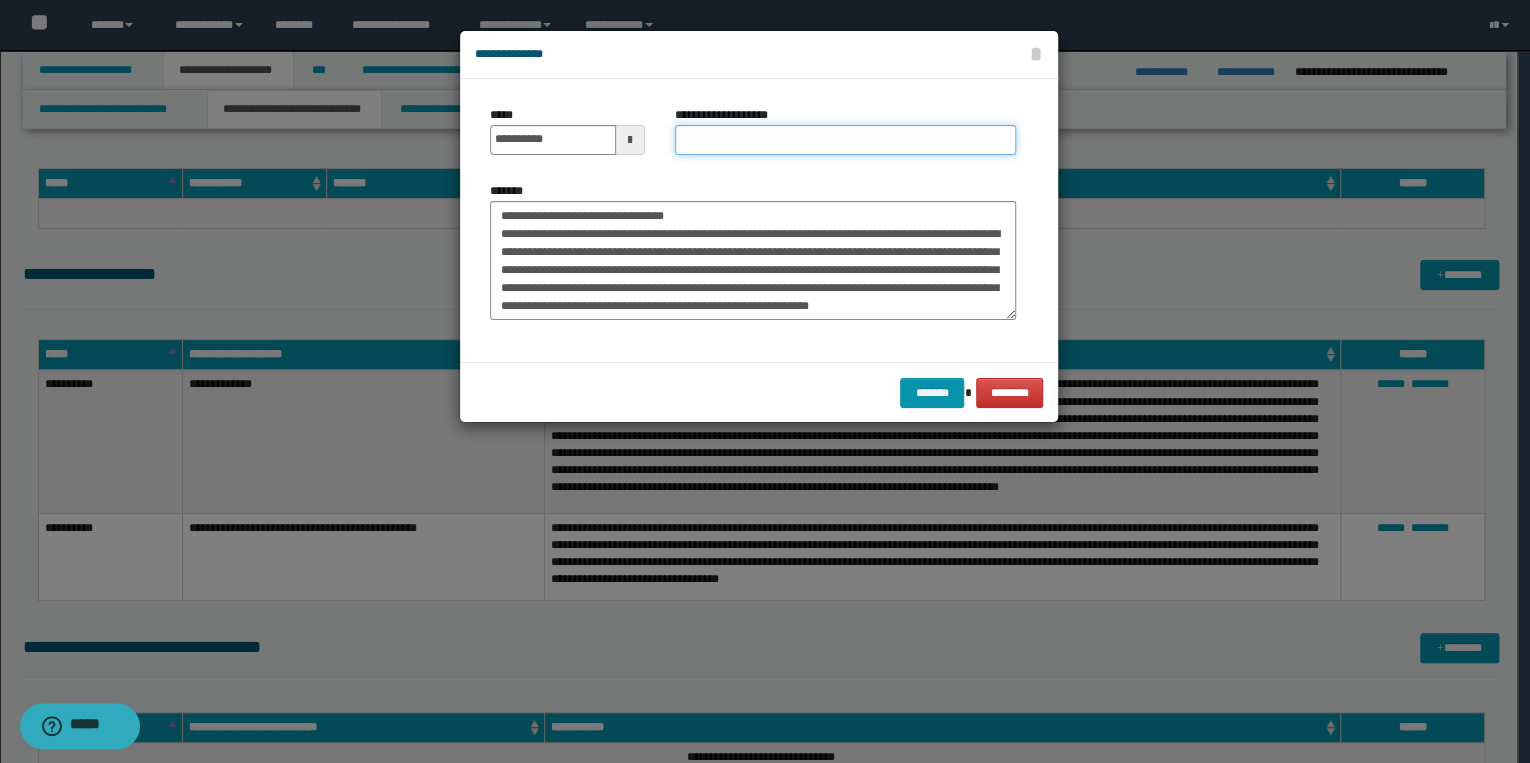 drag, startPoint x: 730, startPoint y: 132, endPoint x: 684, endPoint y: 160, distance: 53.851646 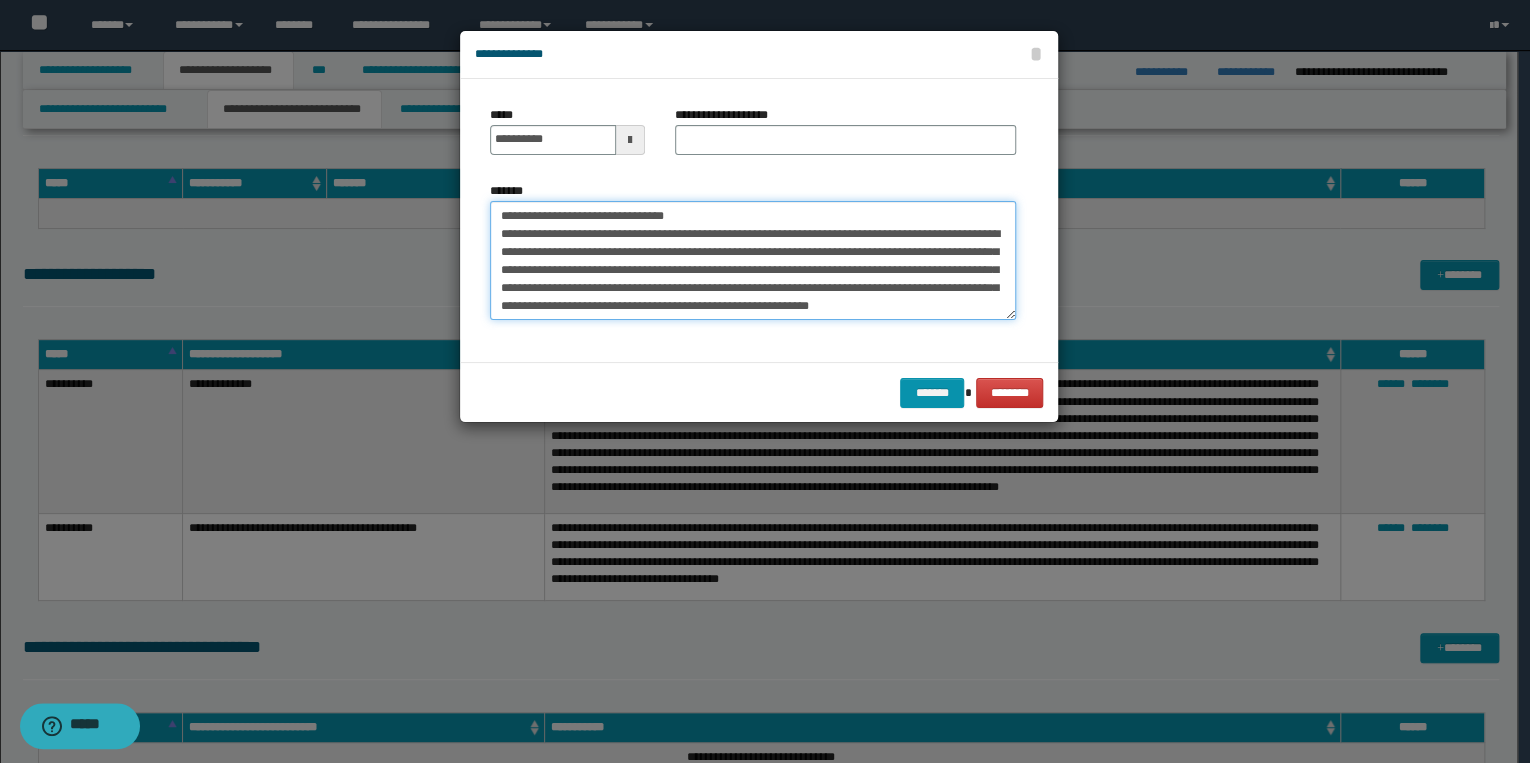 drag, startPoint x: 492, startPoint y: 211, endPoint x: 735, endPoint y: 211, distance: 243 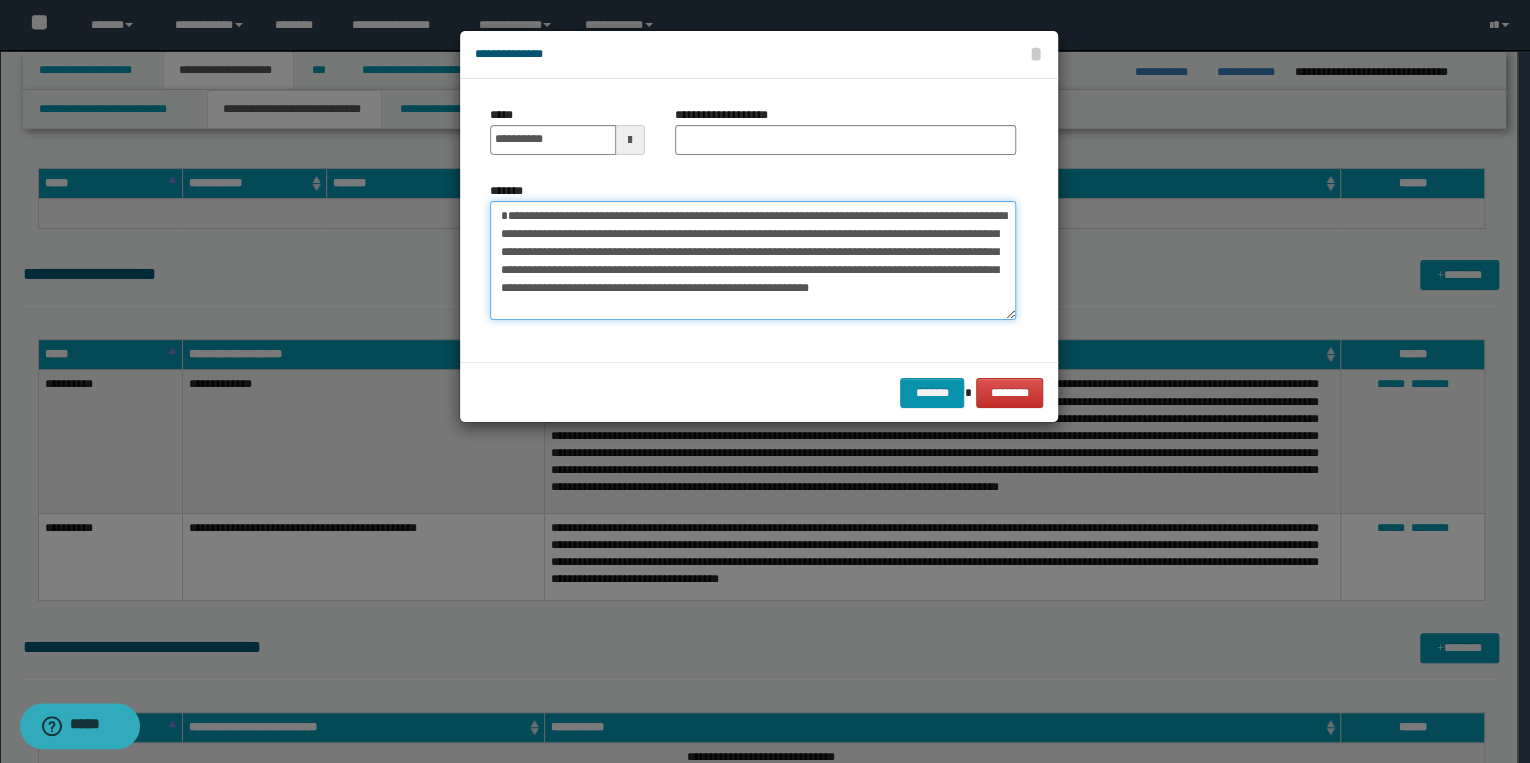 type on "**********" 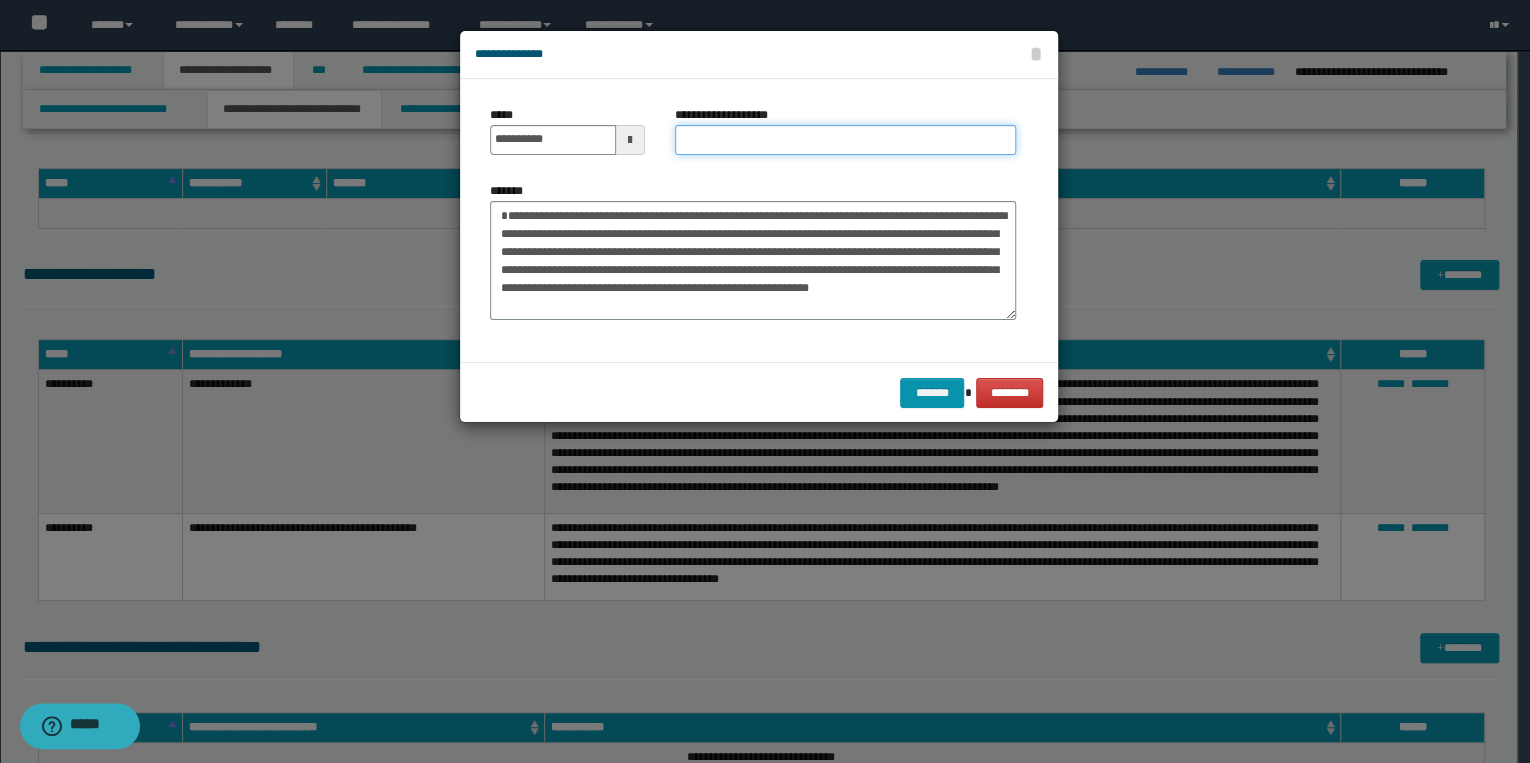 click on "**********" at bounding box center [845, 140] 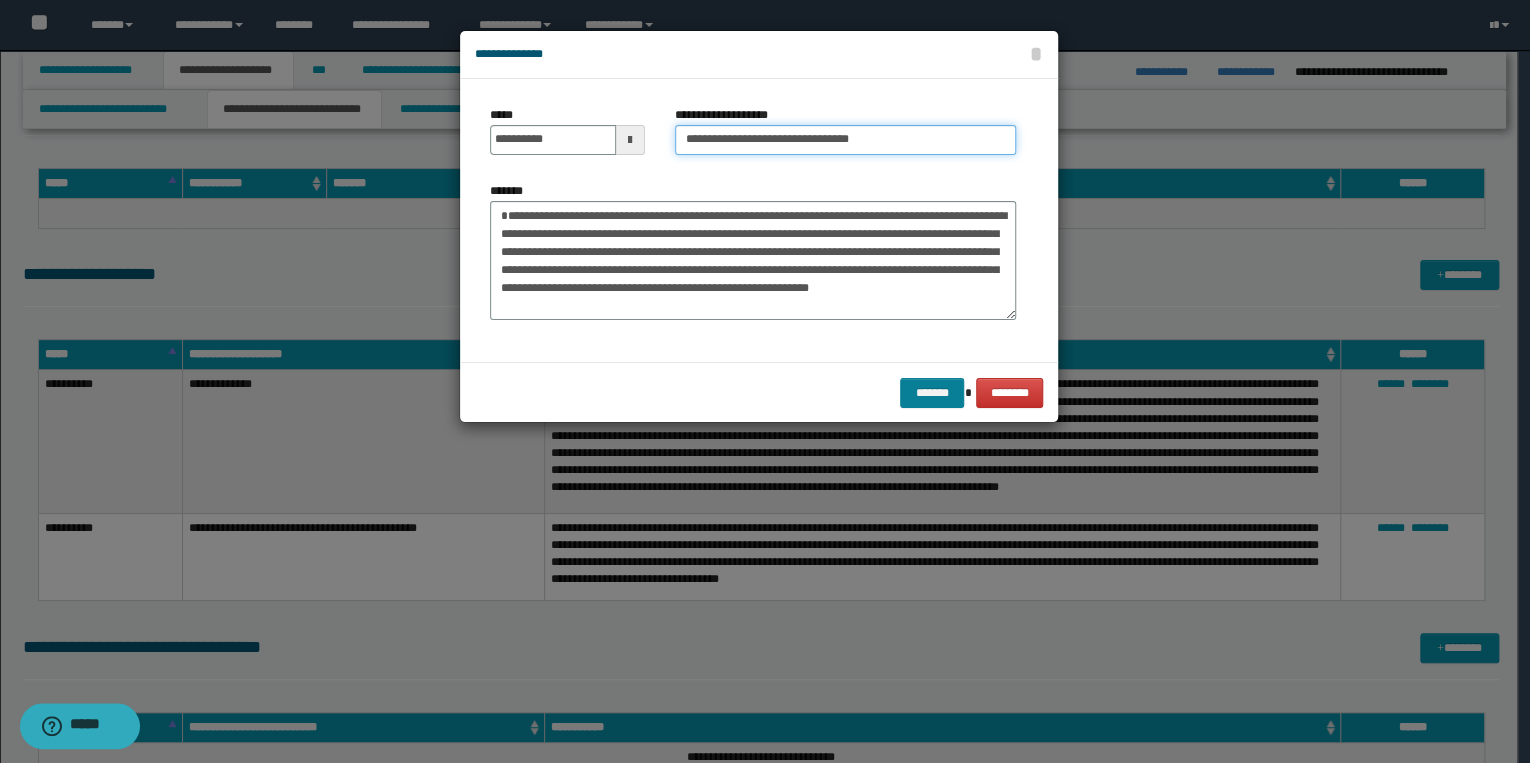 type on "**********" 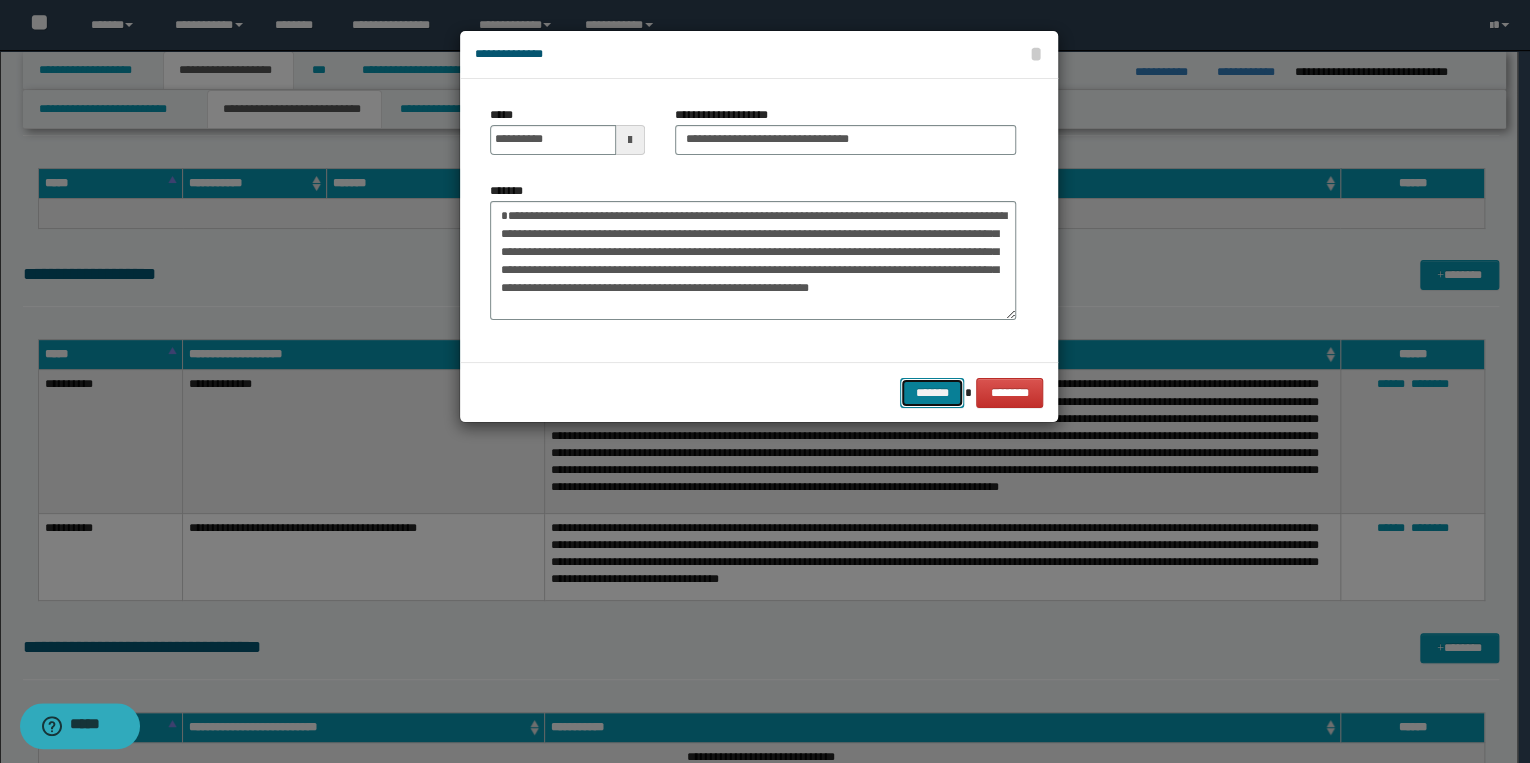 click on "*******" at bounding box center (932, 393) 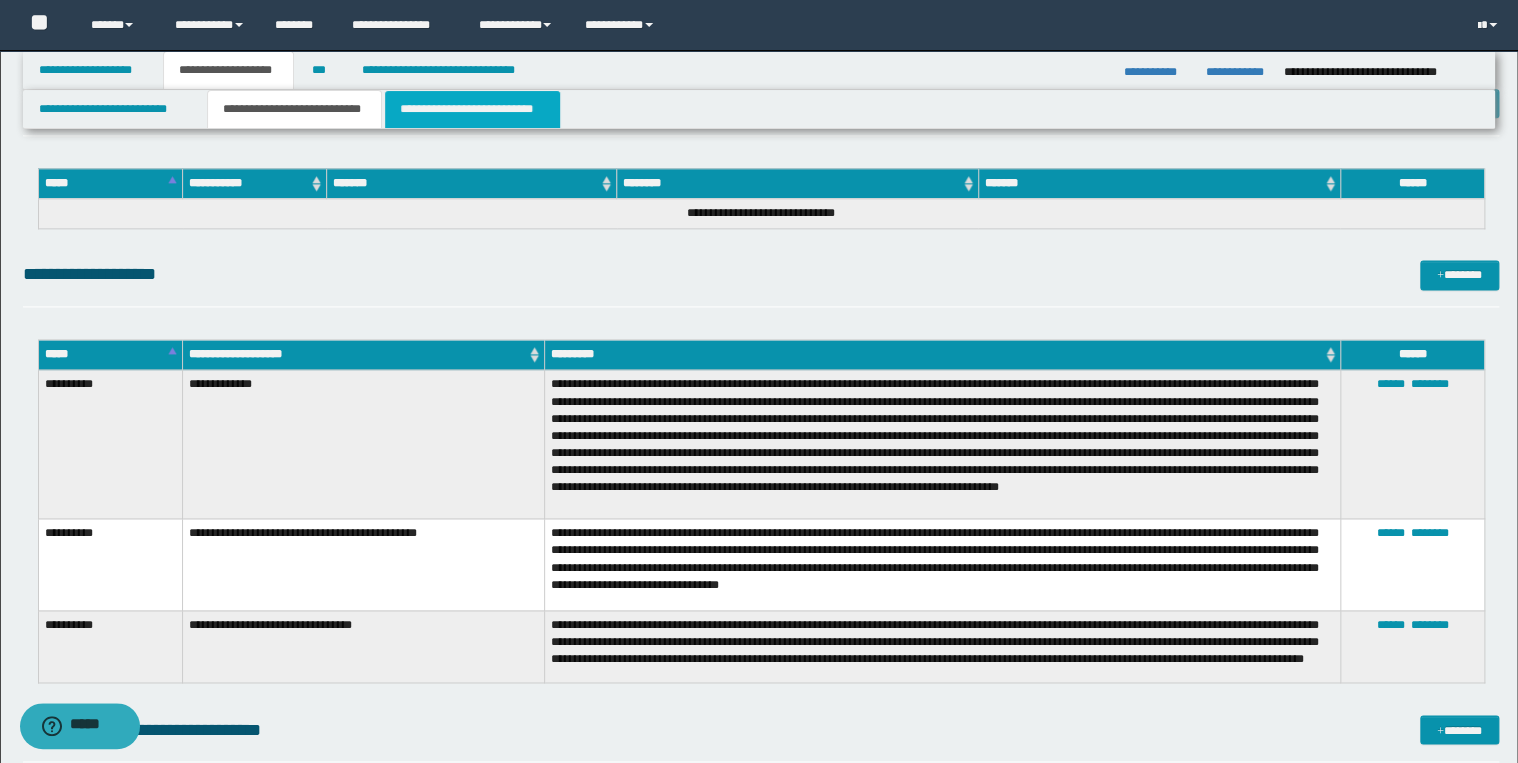 click on "**********" at bounding box center (472, 109) 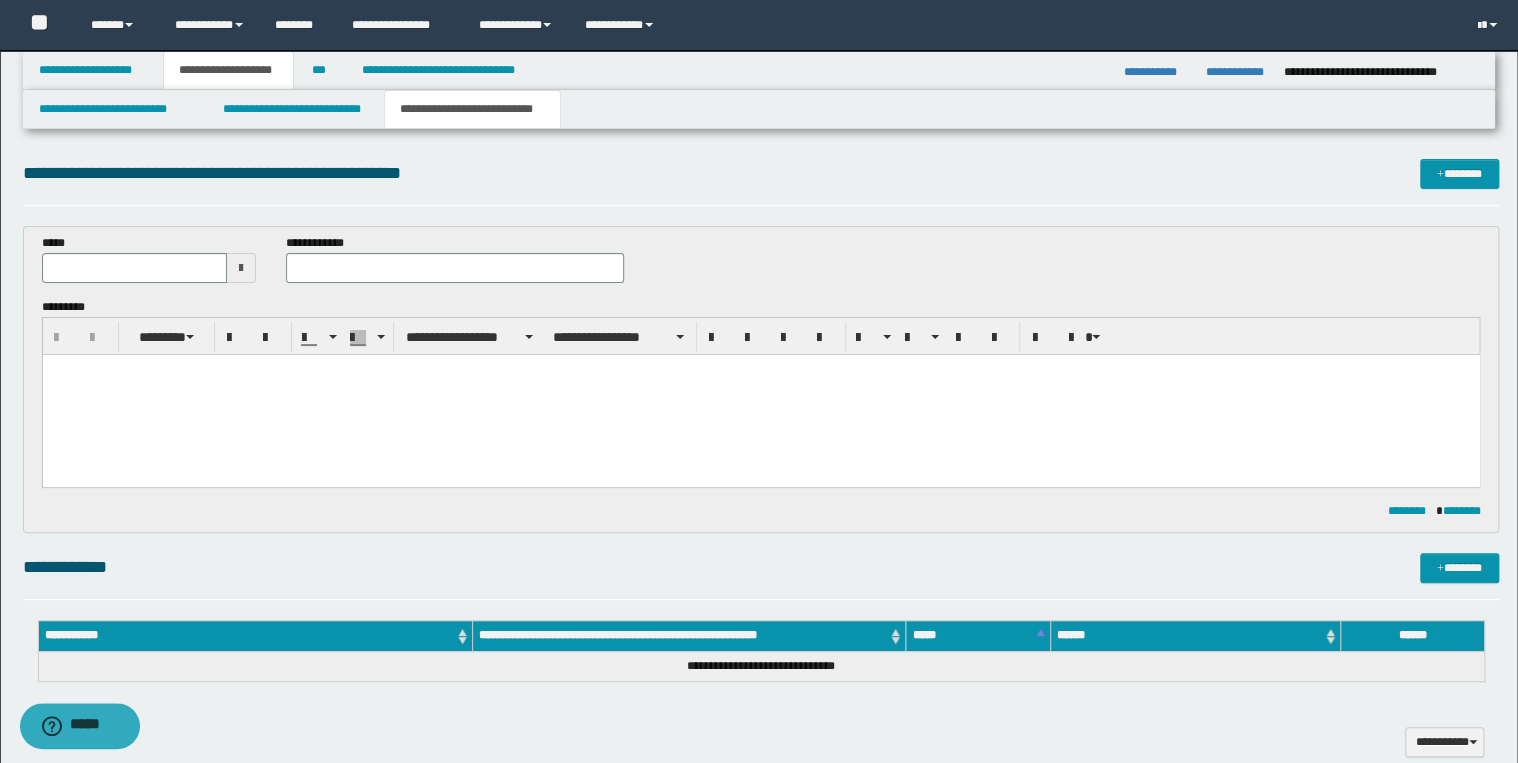 scroll, scrollTop: 0, scrollLeft: 0, axis: both 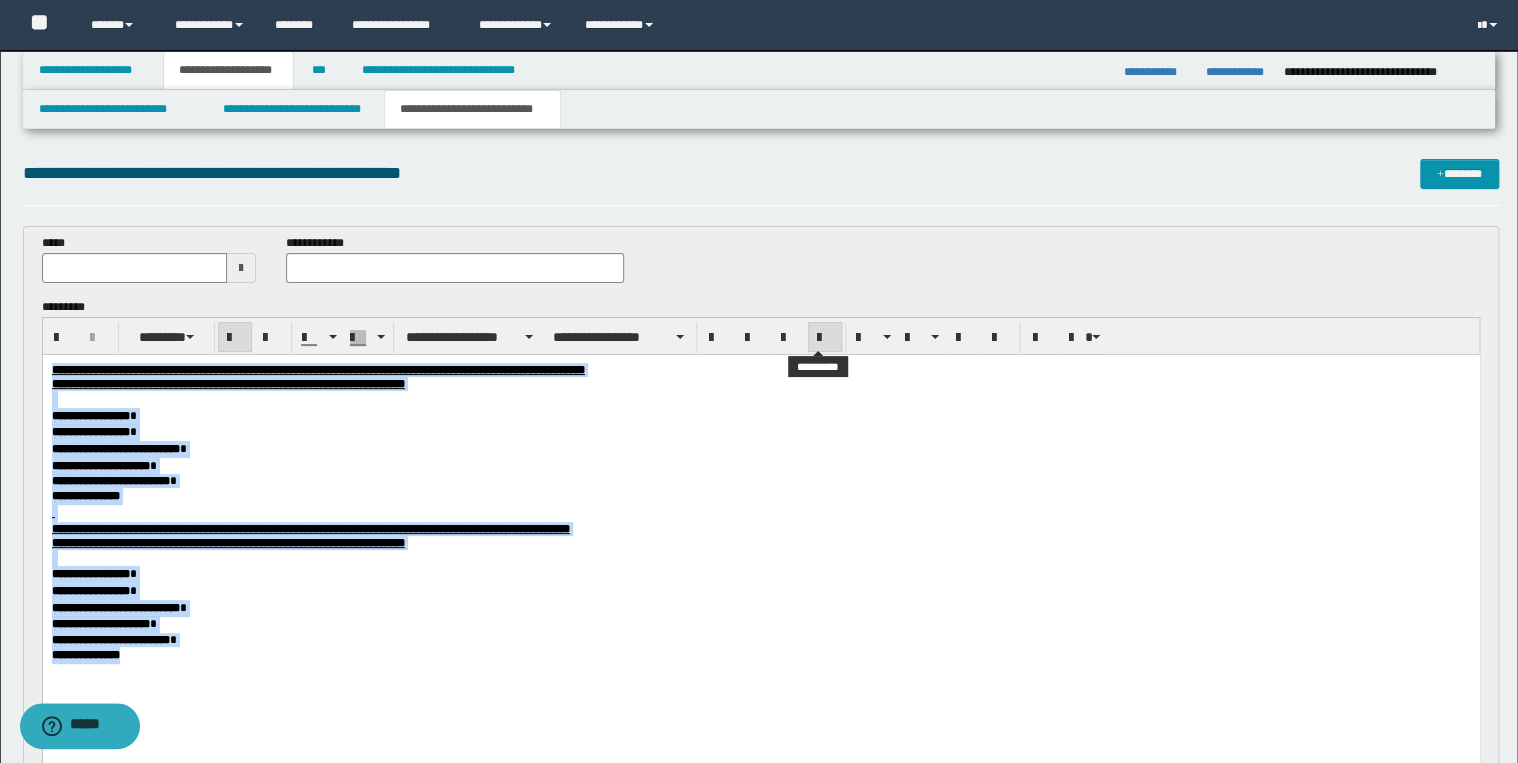 click at bounding box center (825, 338) 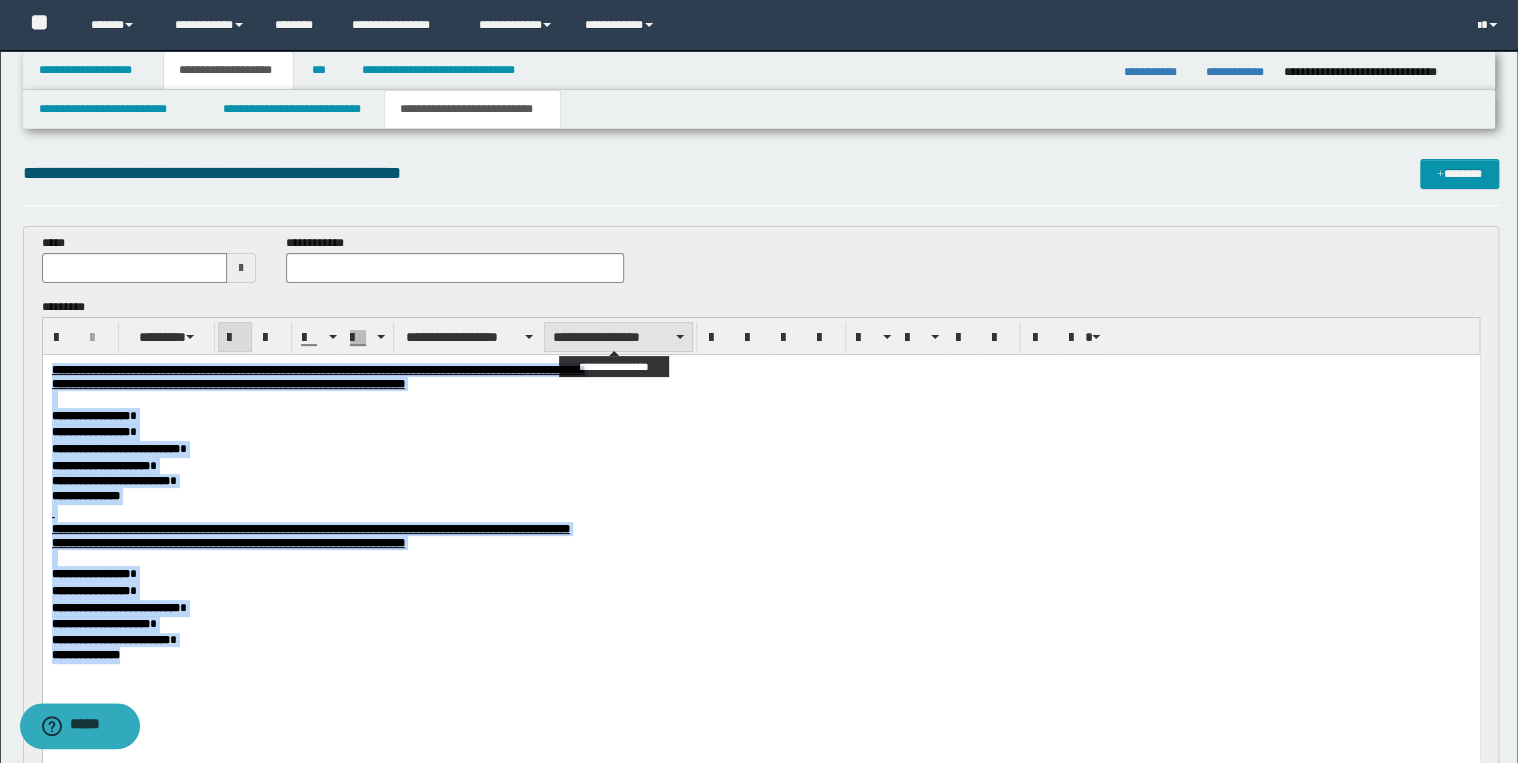 click on "**********" at bounding box center [618, 337] 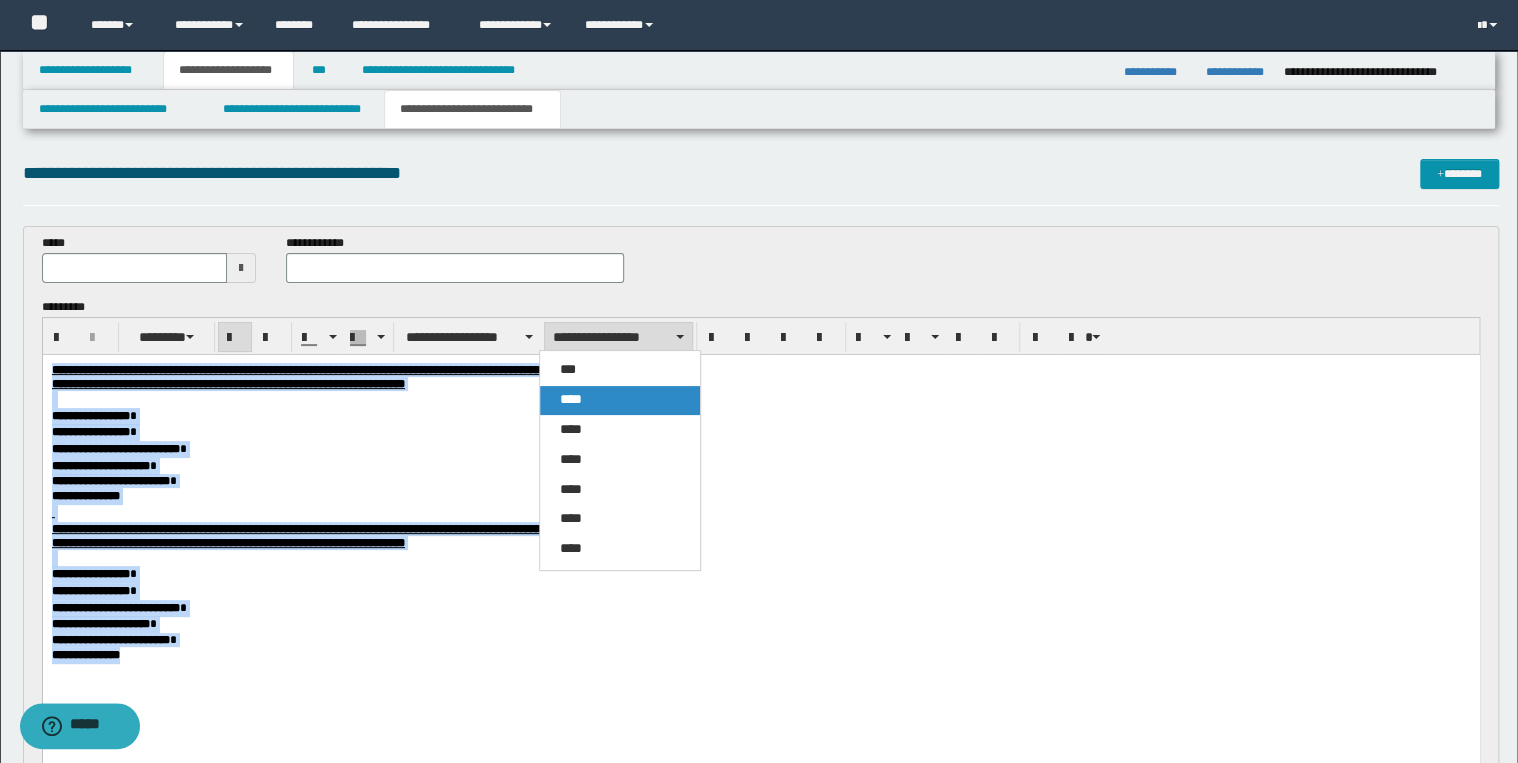 click on "****" at bounding box center [620, 400] 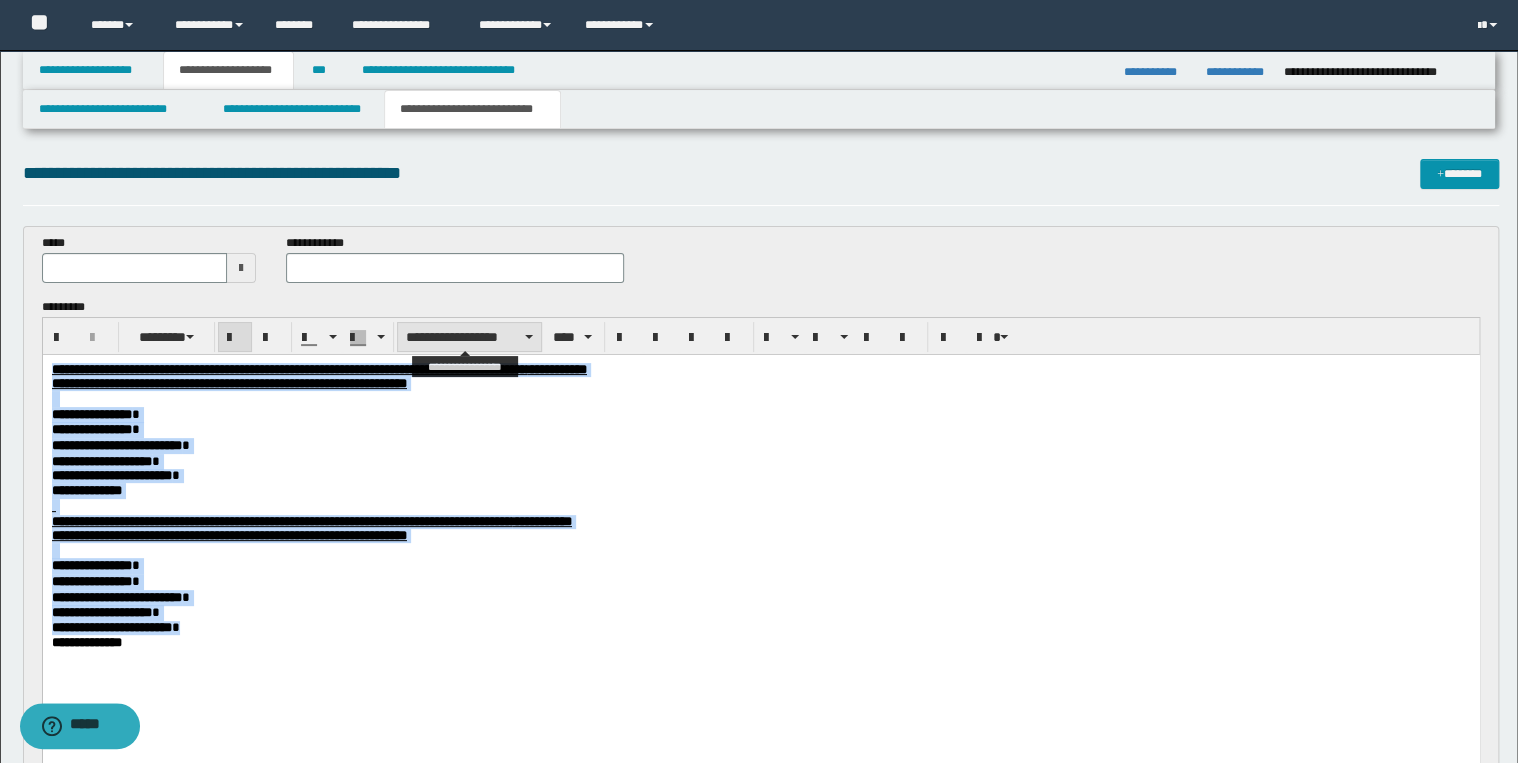 click on "**********" at bounding box center (469, 337) 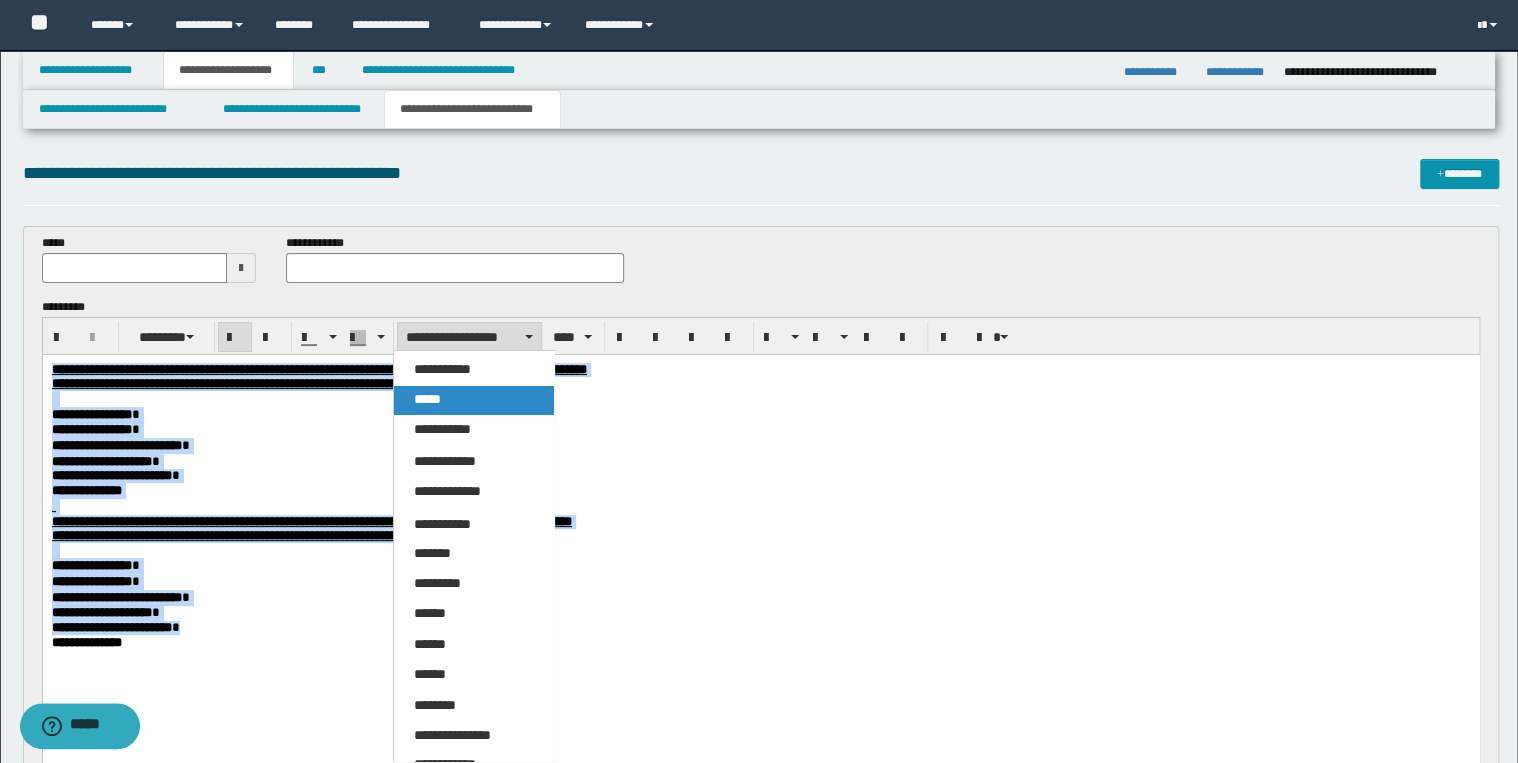 click on "*****" at bounding box center [474, 400] 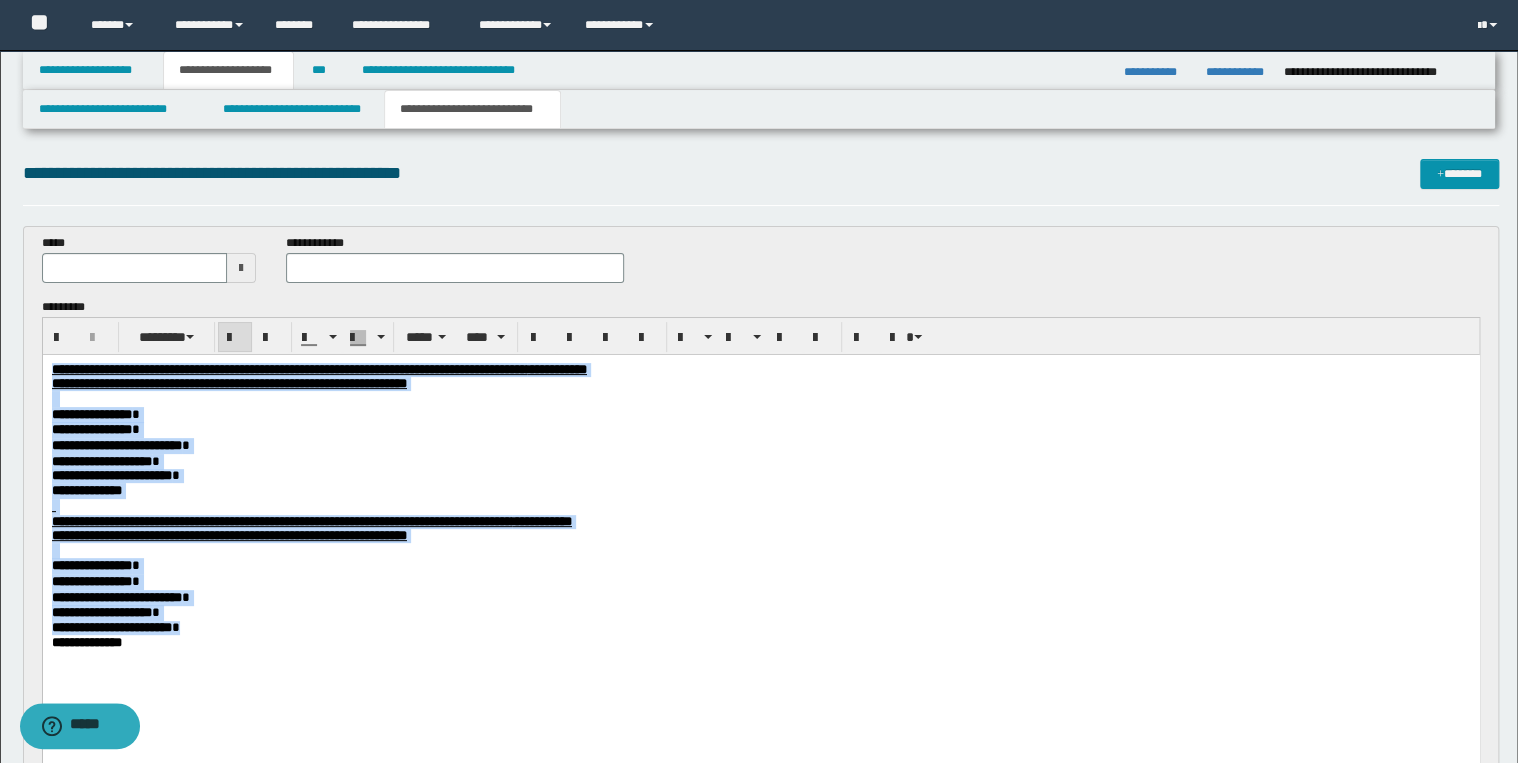 click on "**********" at bounding box center (760, 462) 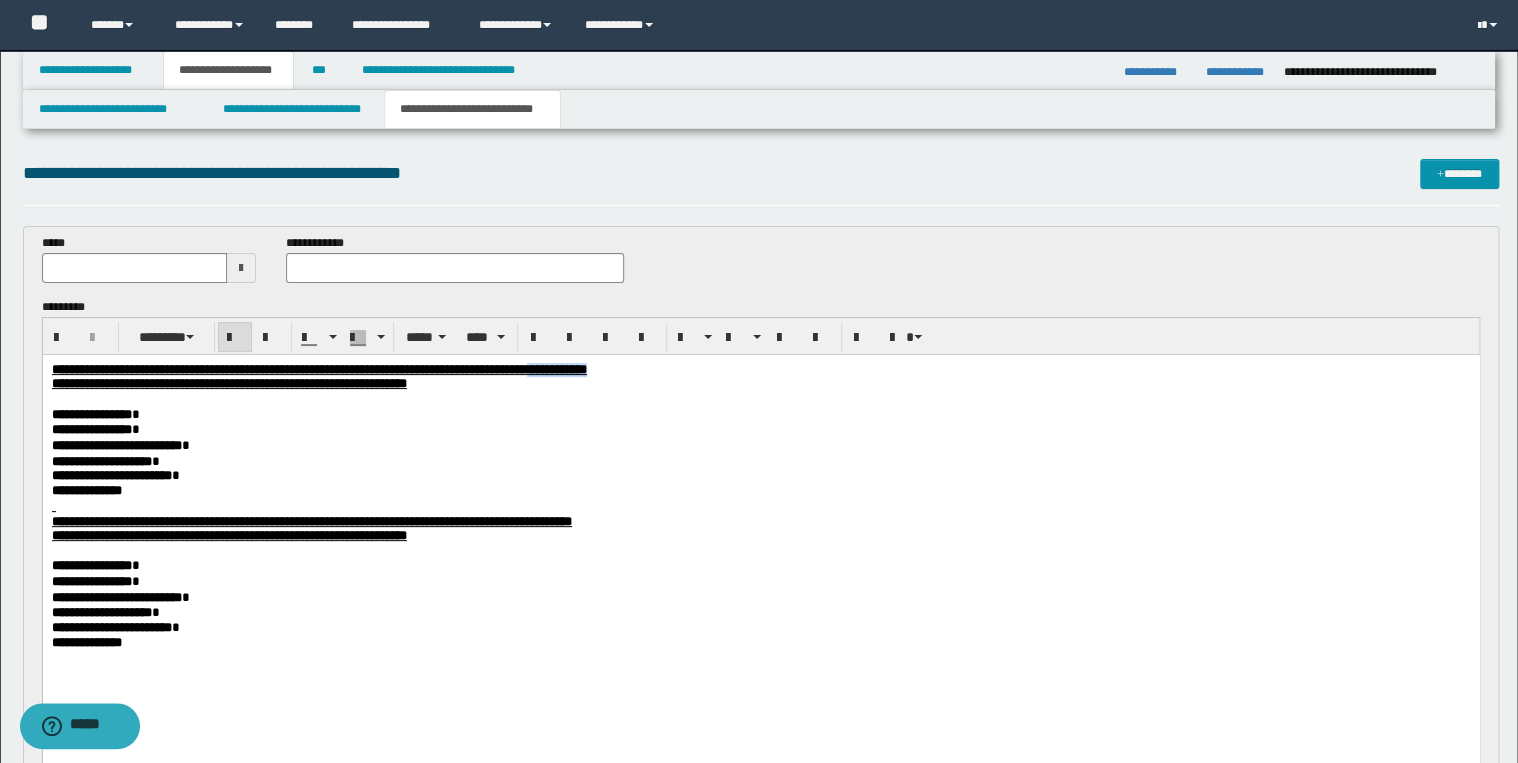 drag, startPoint x: 760, startPoint y: 368, endPoint x: 846, endPoint y: 371, distance: 86.05231 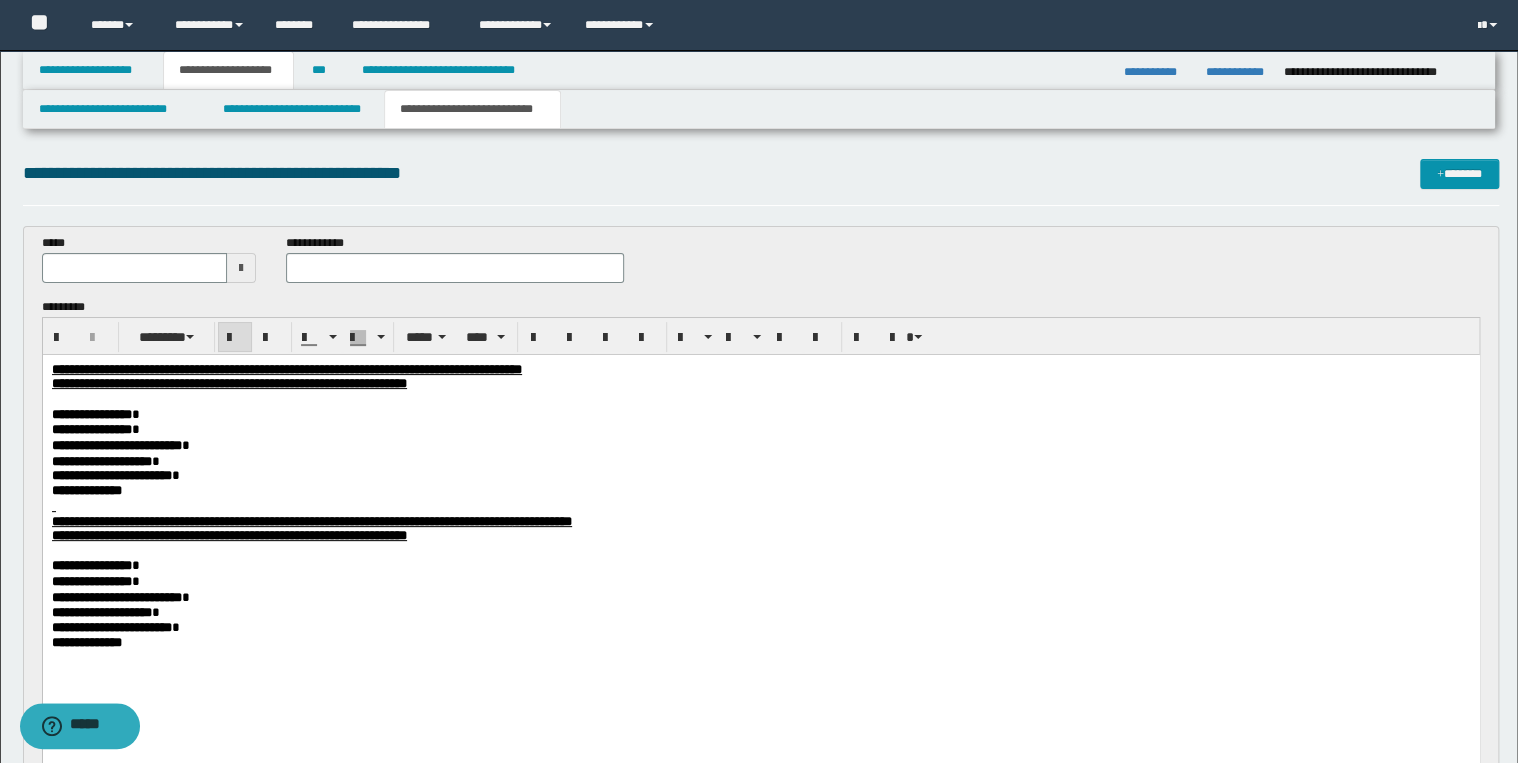 click at bounding box center (135, 268) 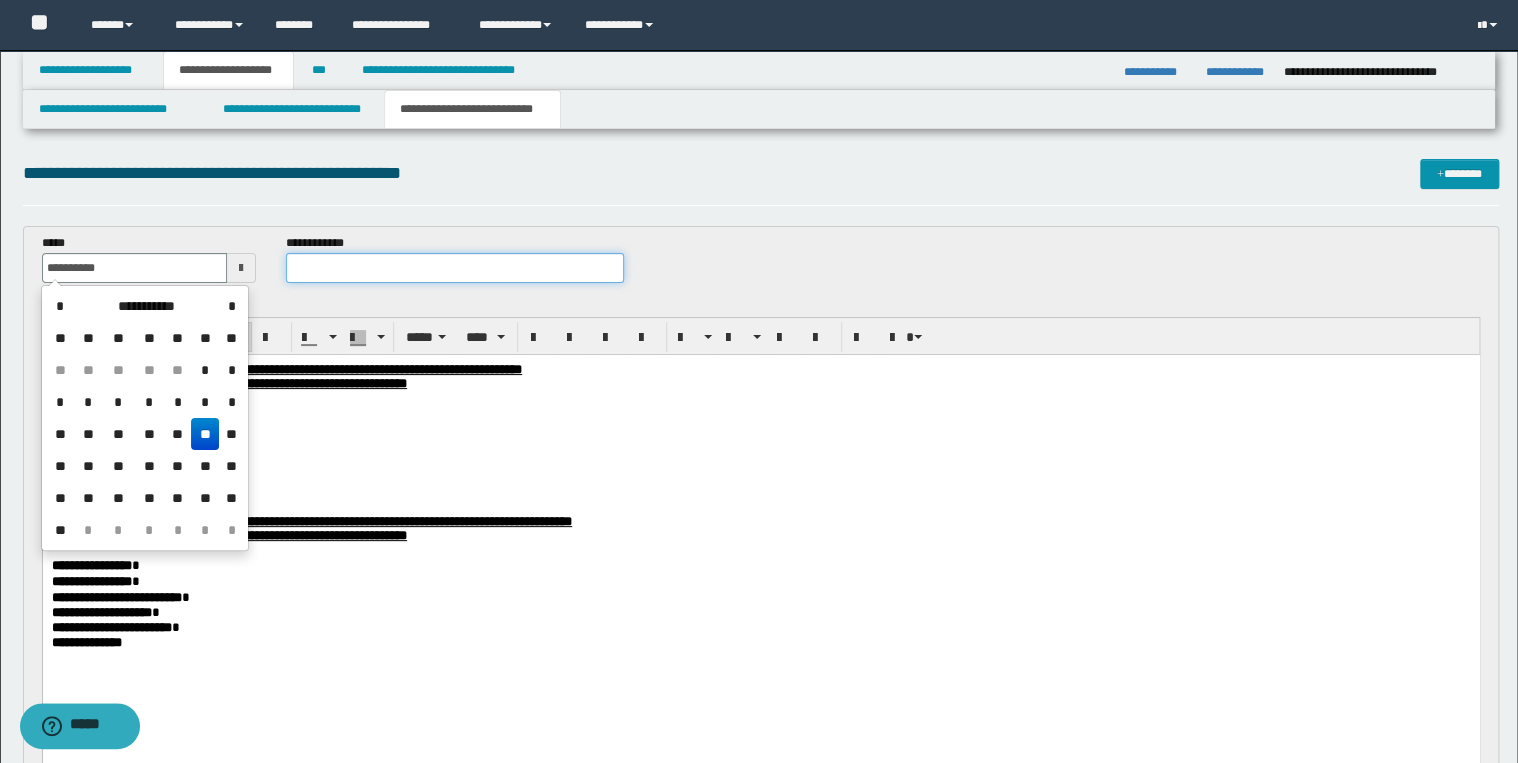 type on "**********" 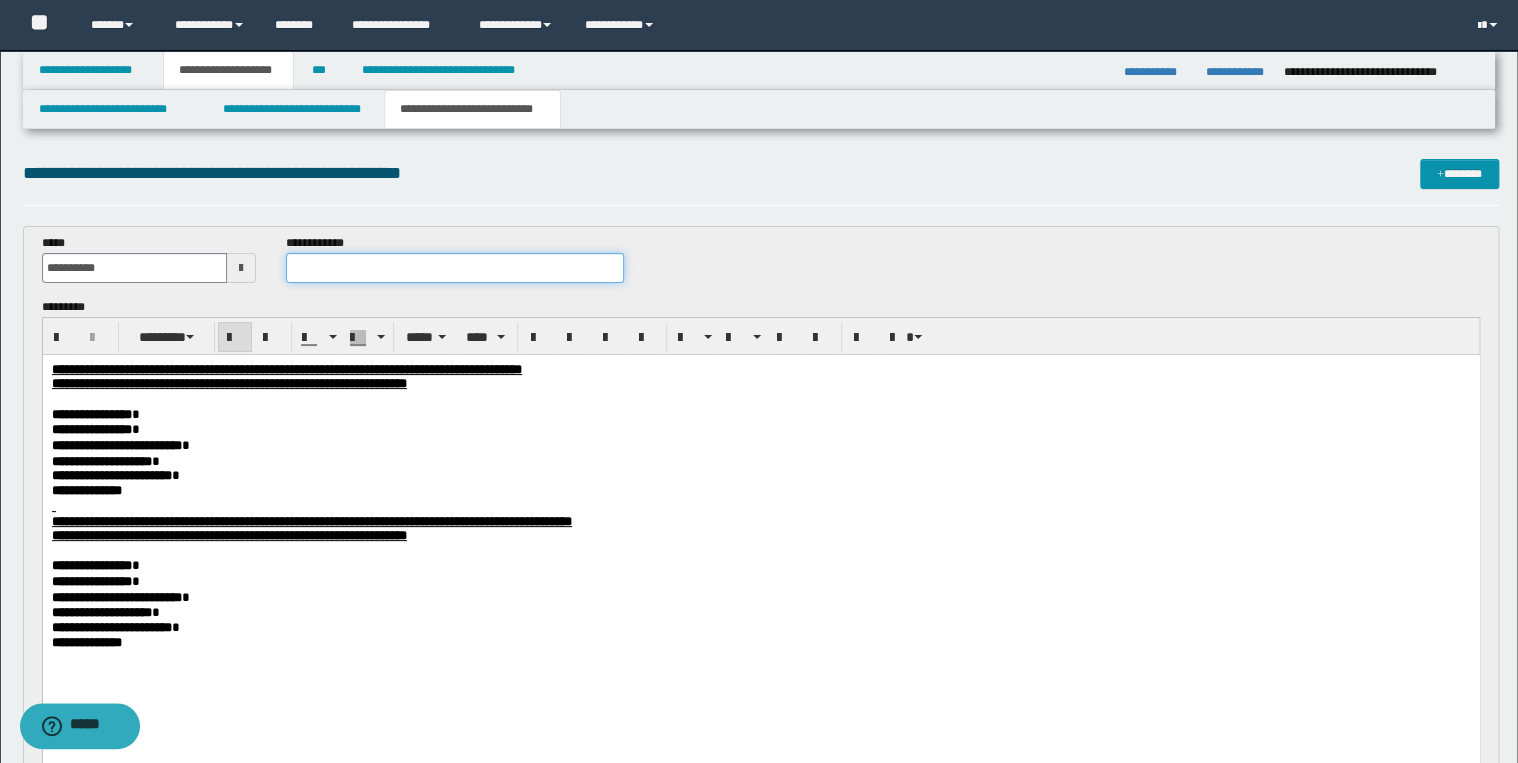 drag, startPoint x: 343, startPoint y: 268, endPoint x: 560, endPoint y: 316, distance: 222.24536 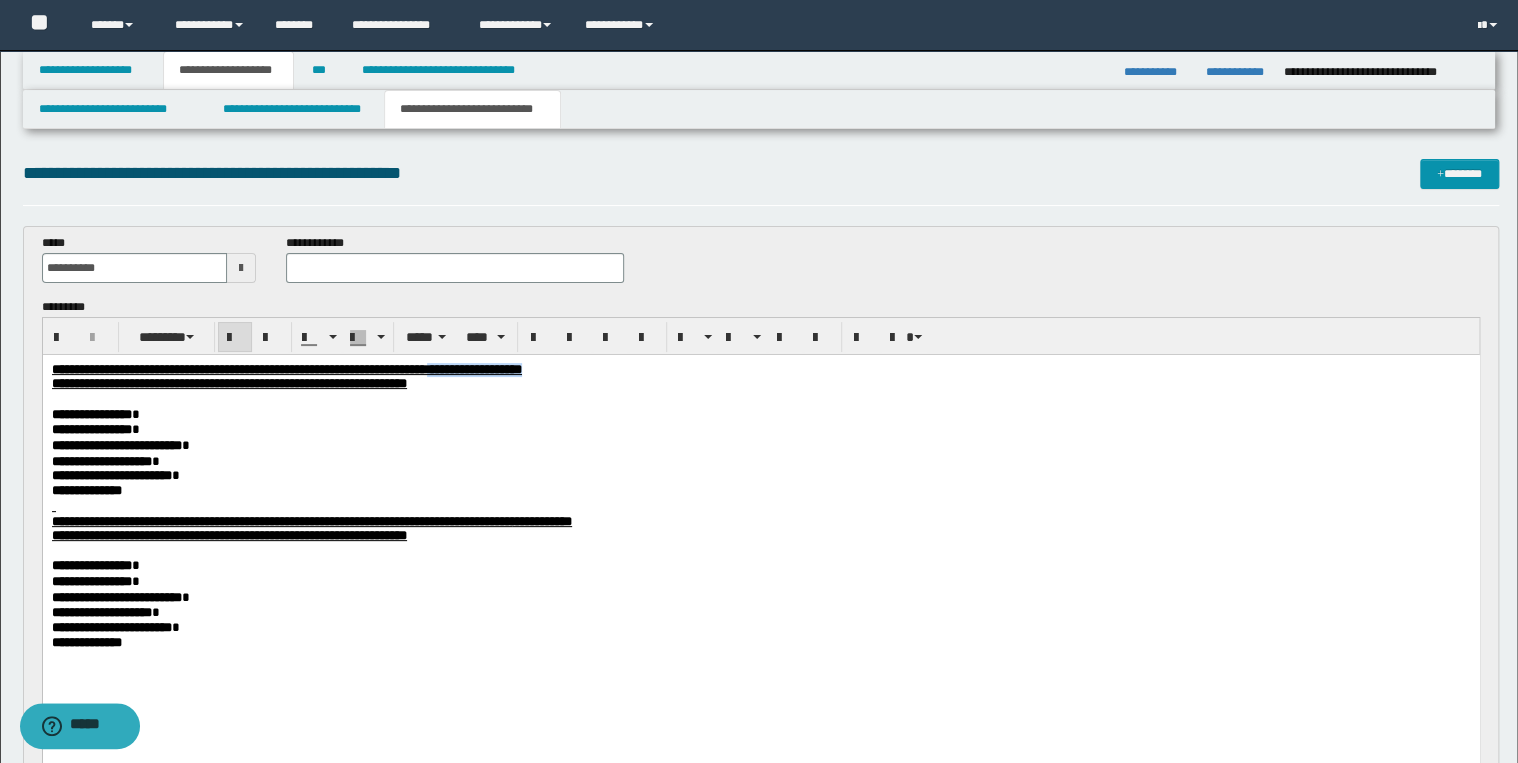 drag, startPoint x: 628, startPoint y: 370, endPoint x: 788, endPoint y: 369, distance: 160.00313 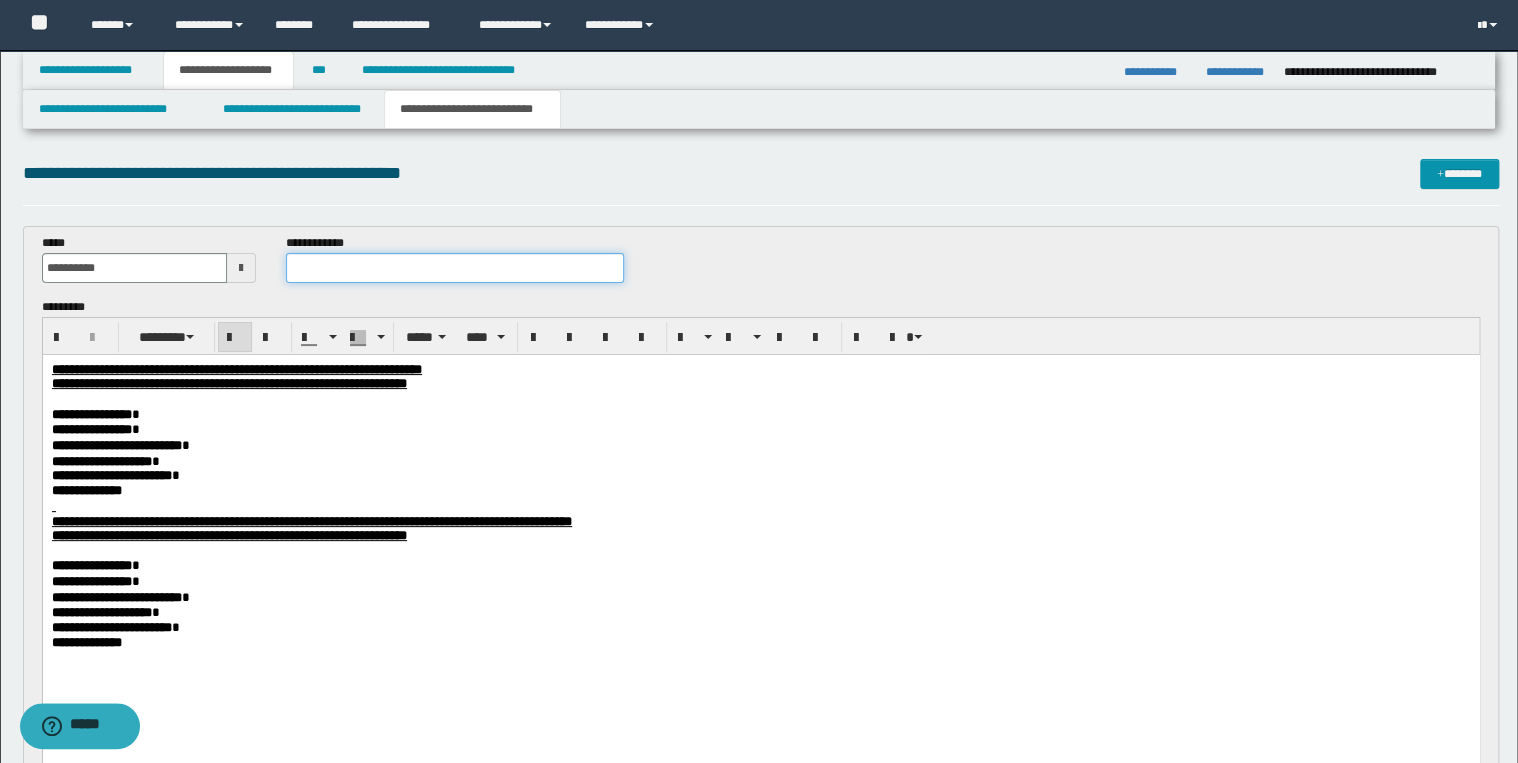 click at bounding box center [454, 268] 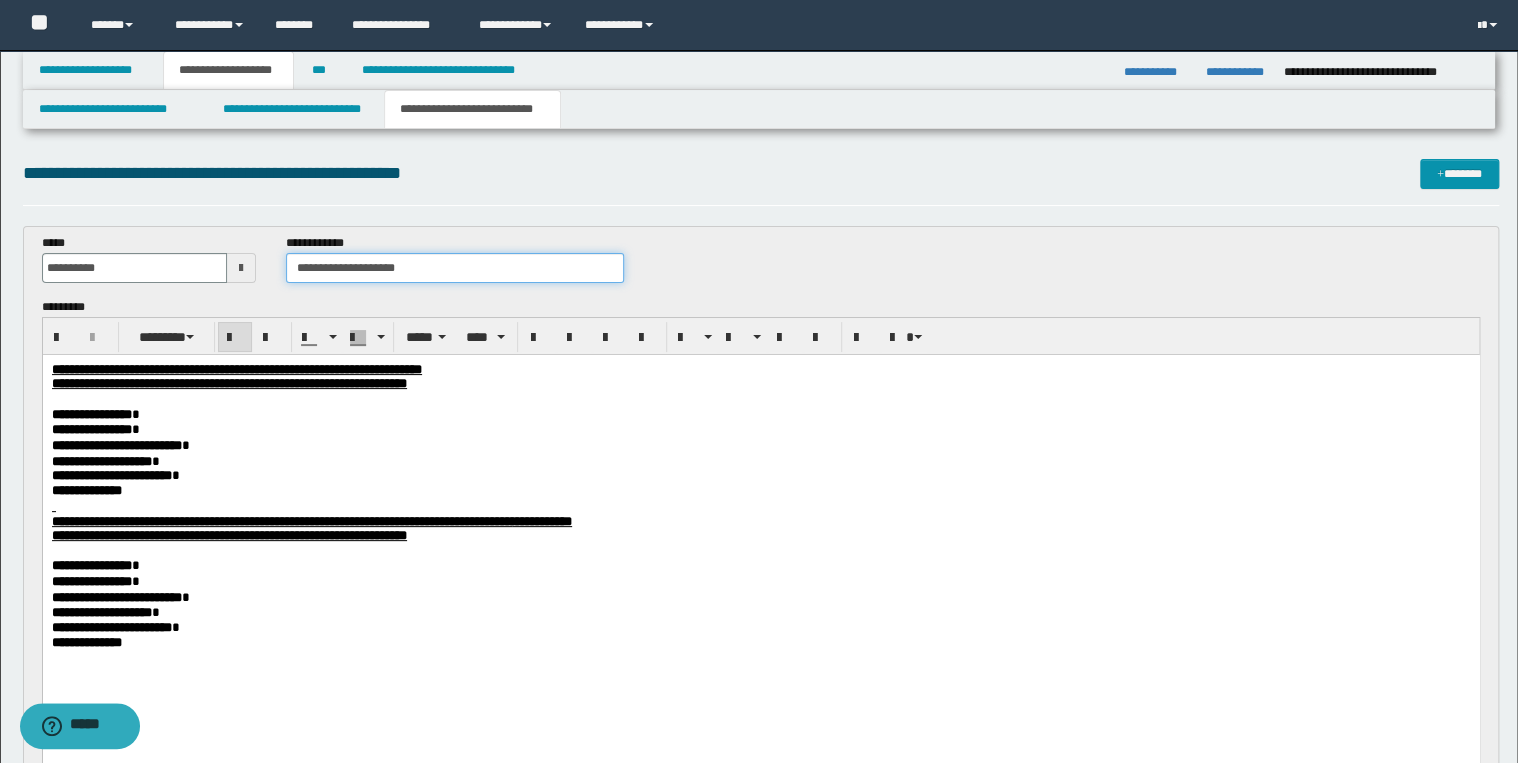 type on "**********" 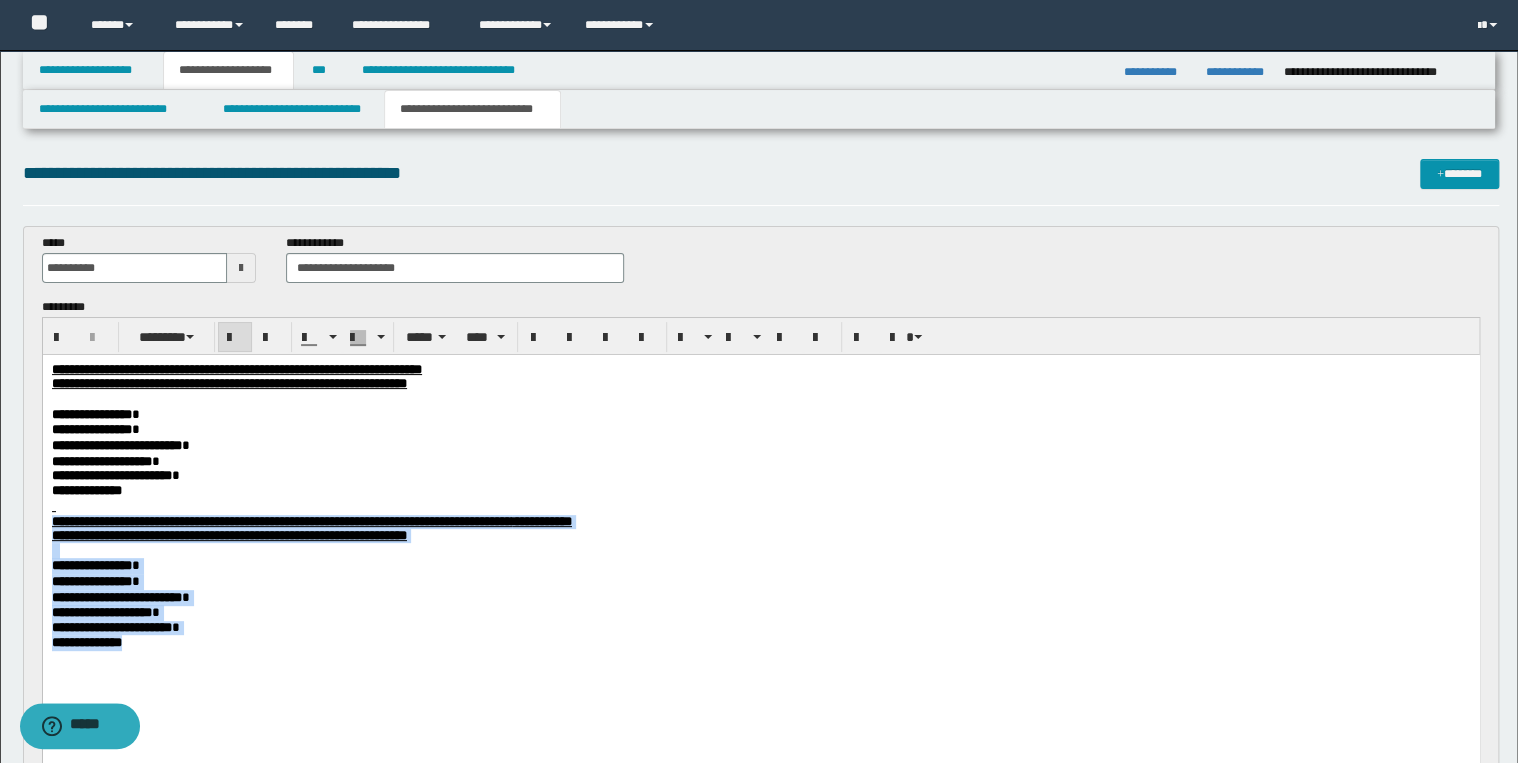 drag, startPoint x: 52, startPoint y: 516, endPoint x: 252, endPoint y: 683, distance: 260.55518 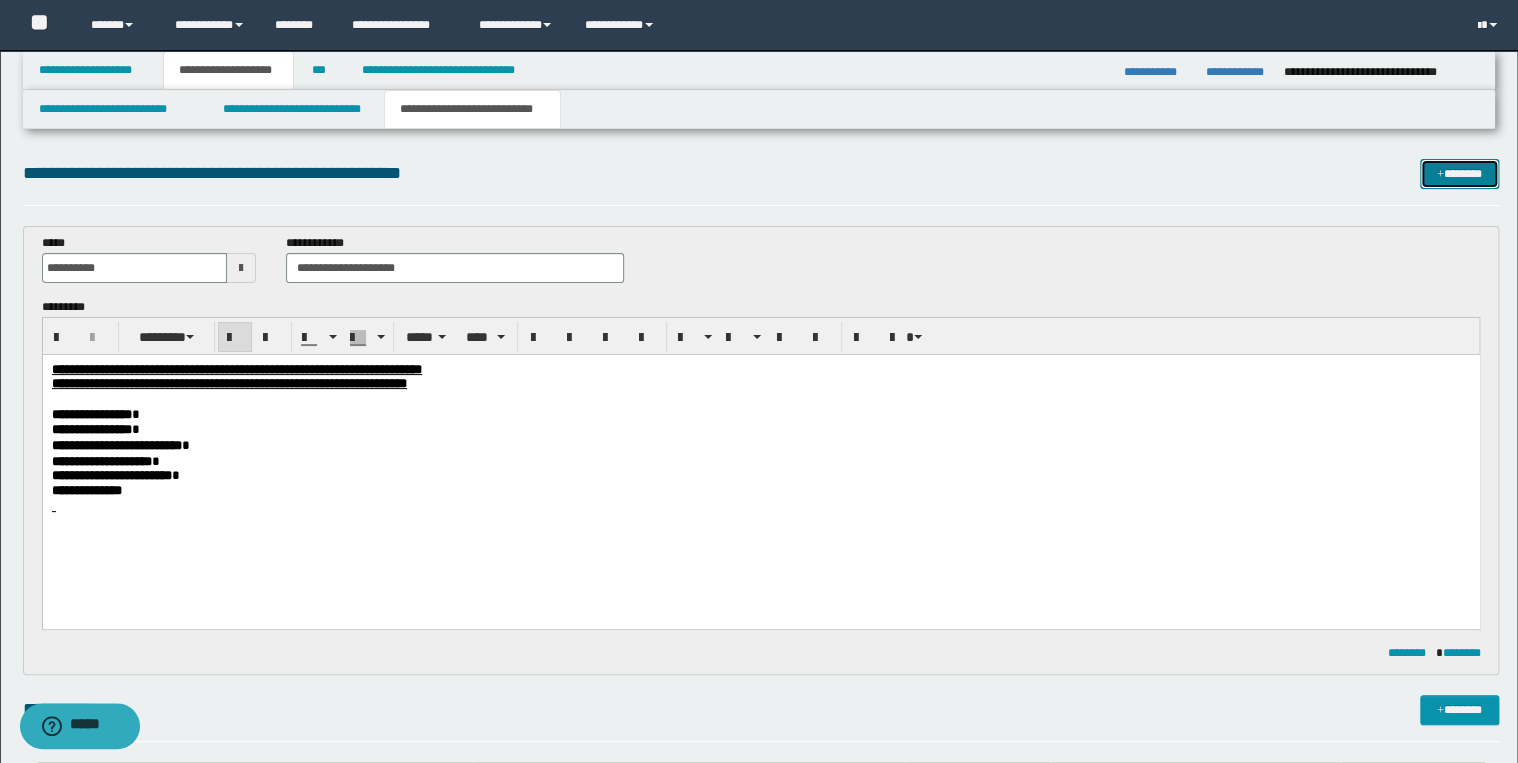 click on "*******" at bounding box center (1459, 174) 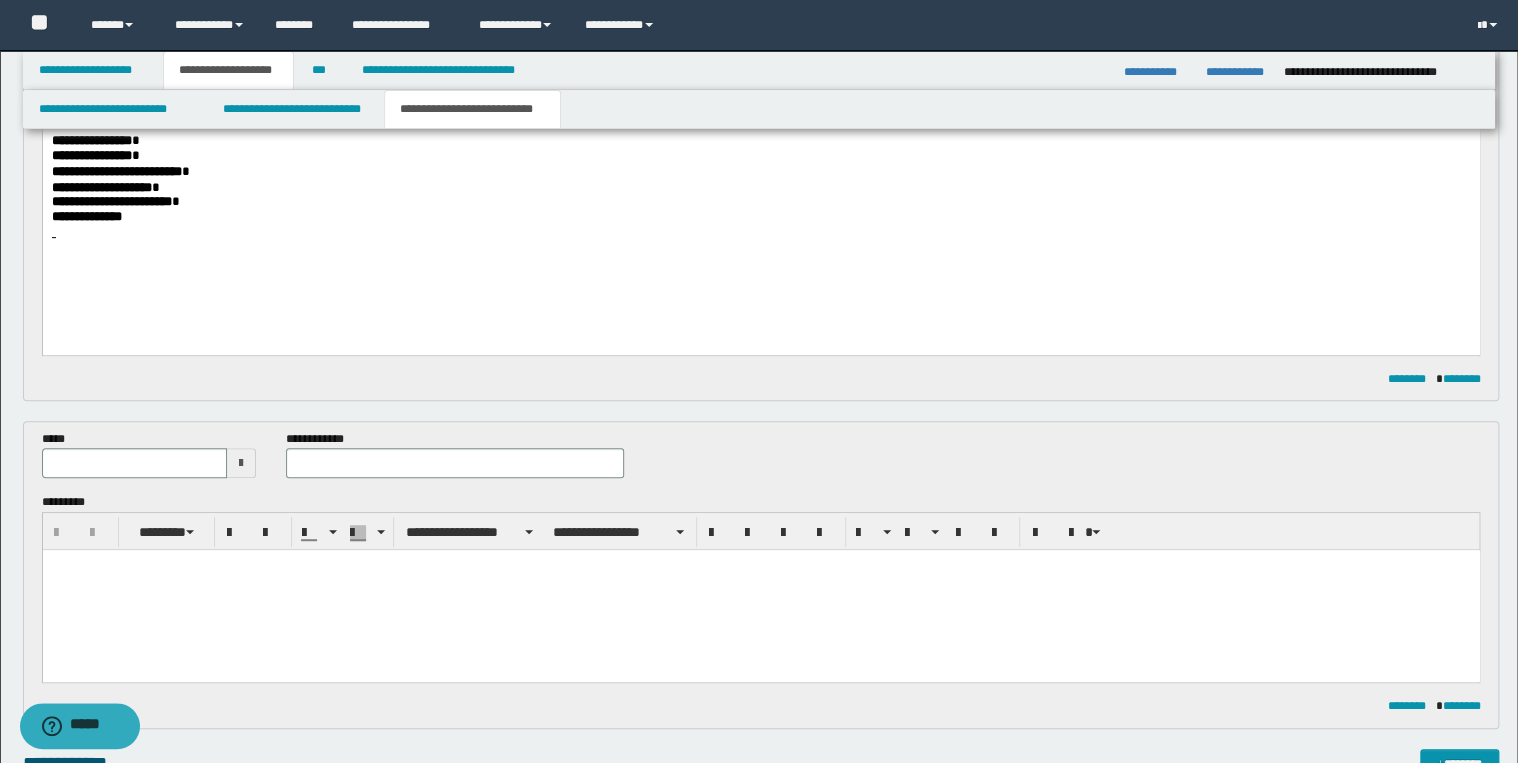 scroll, scrollTop: 382, scrollLeft: 0, axis: vertical 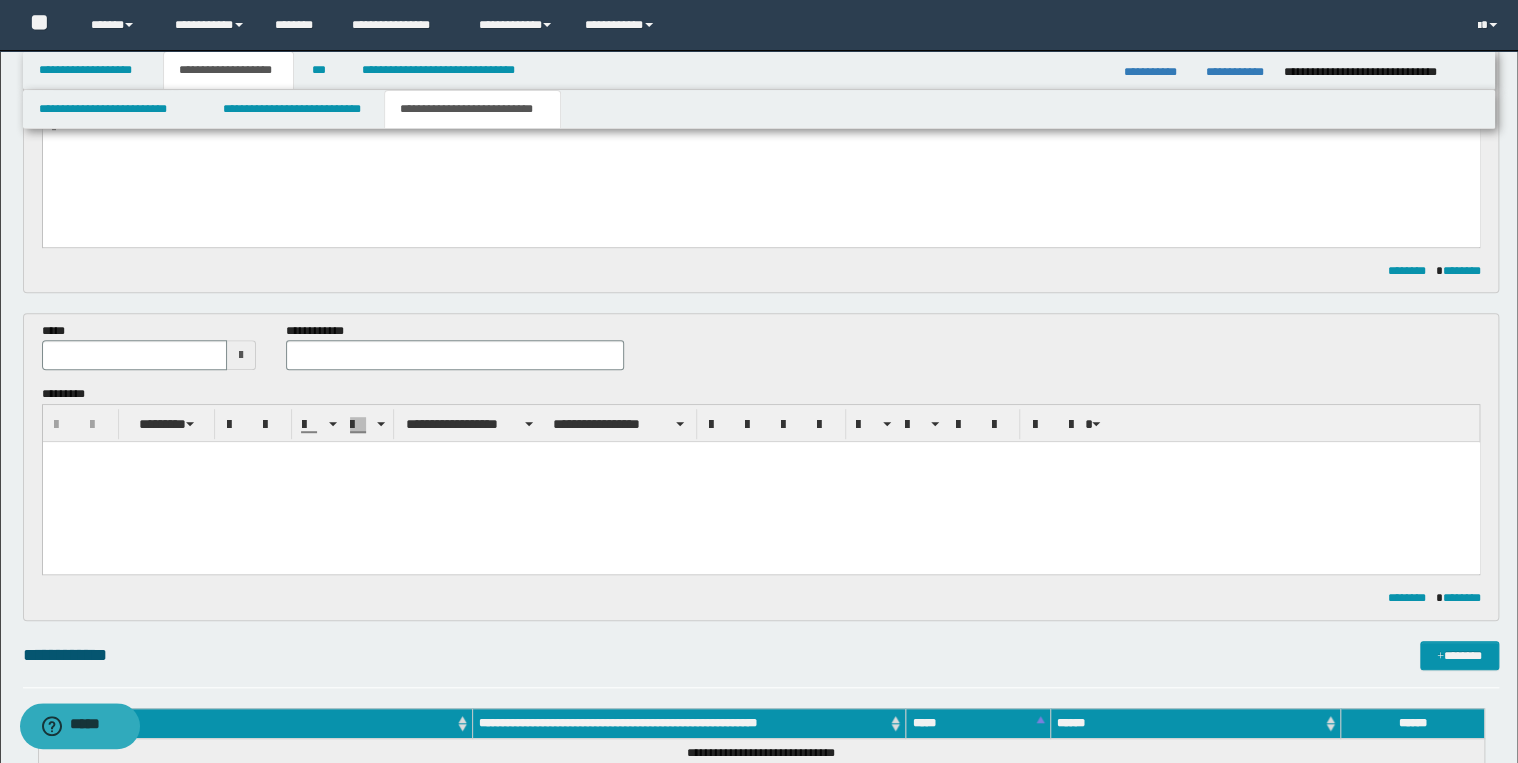click at bounding box center (760, 482) 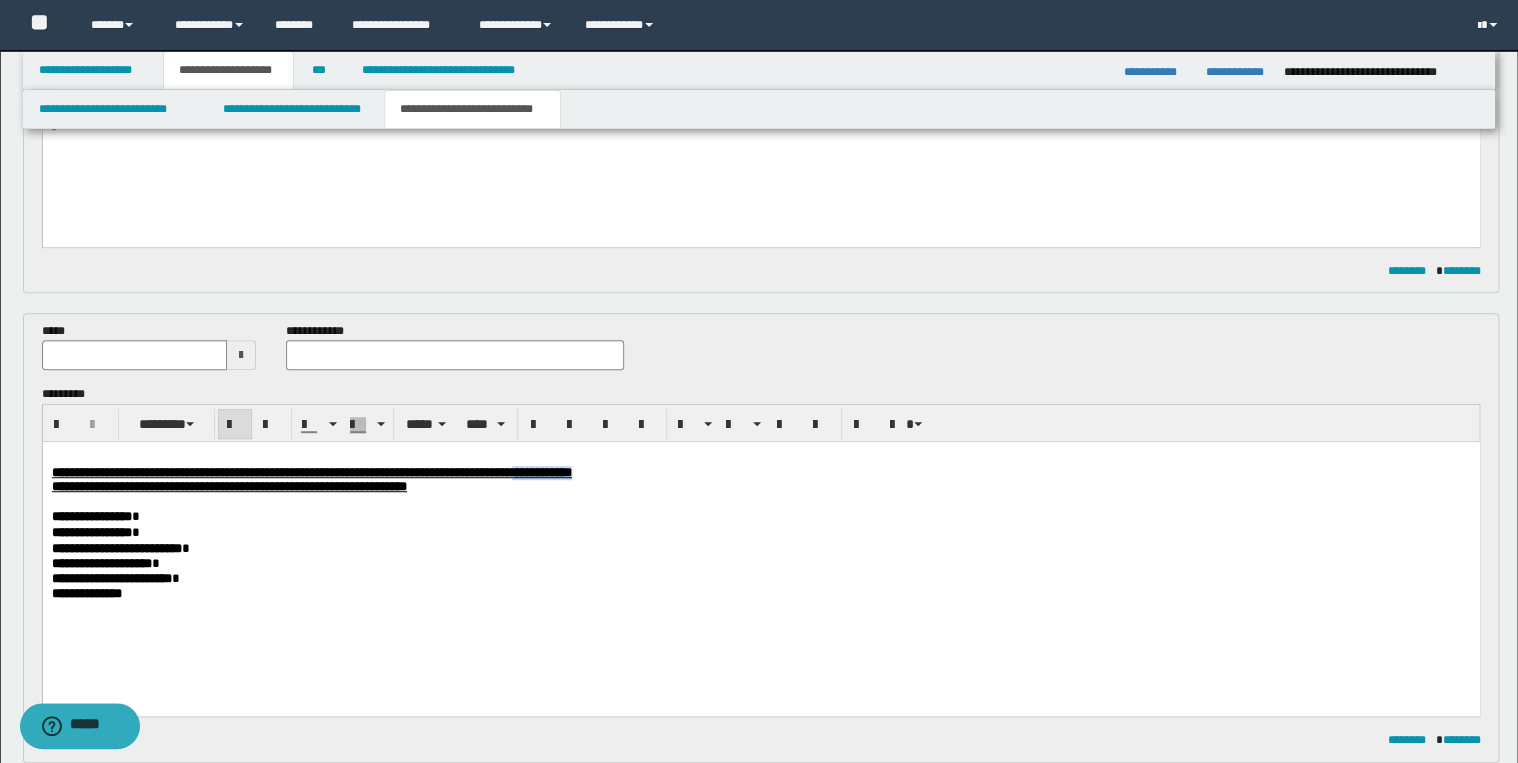 drag, startPoint x: 738, startPoint y: 473, endPoint x: 834, endPoint y: 469, distance: 96.0833 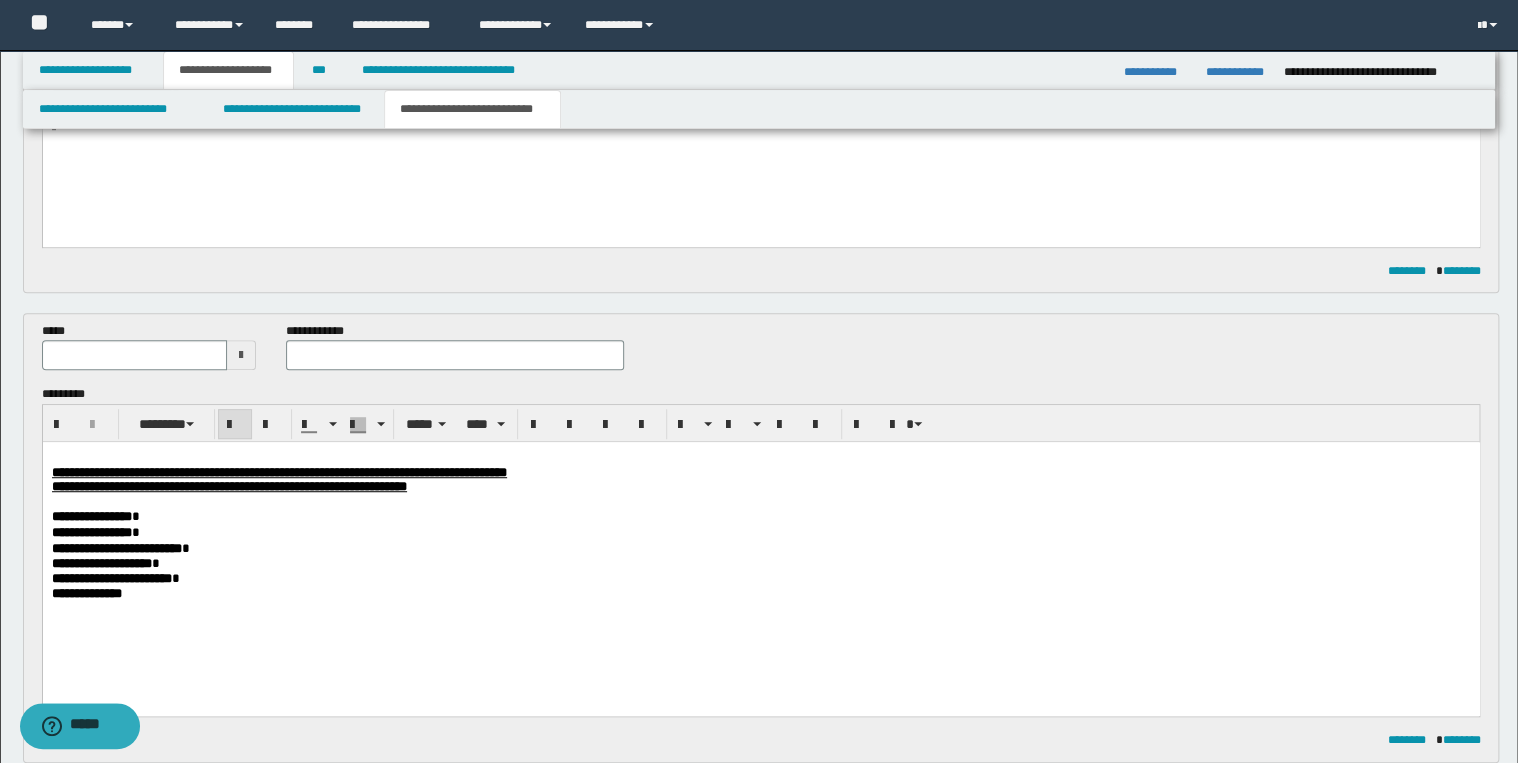 click on "*****" at bounding box center [149, 354] 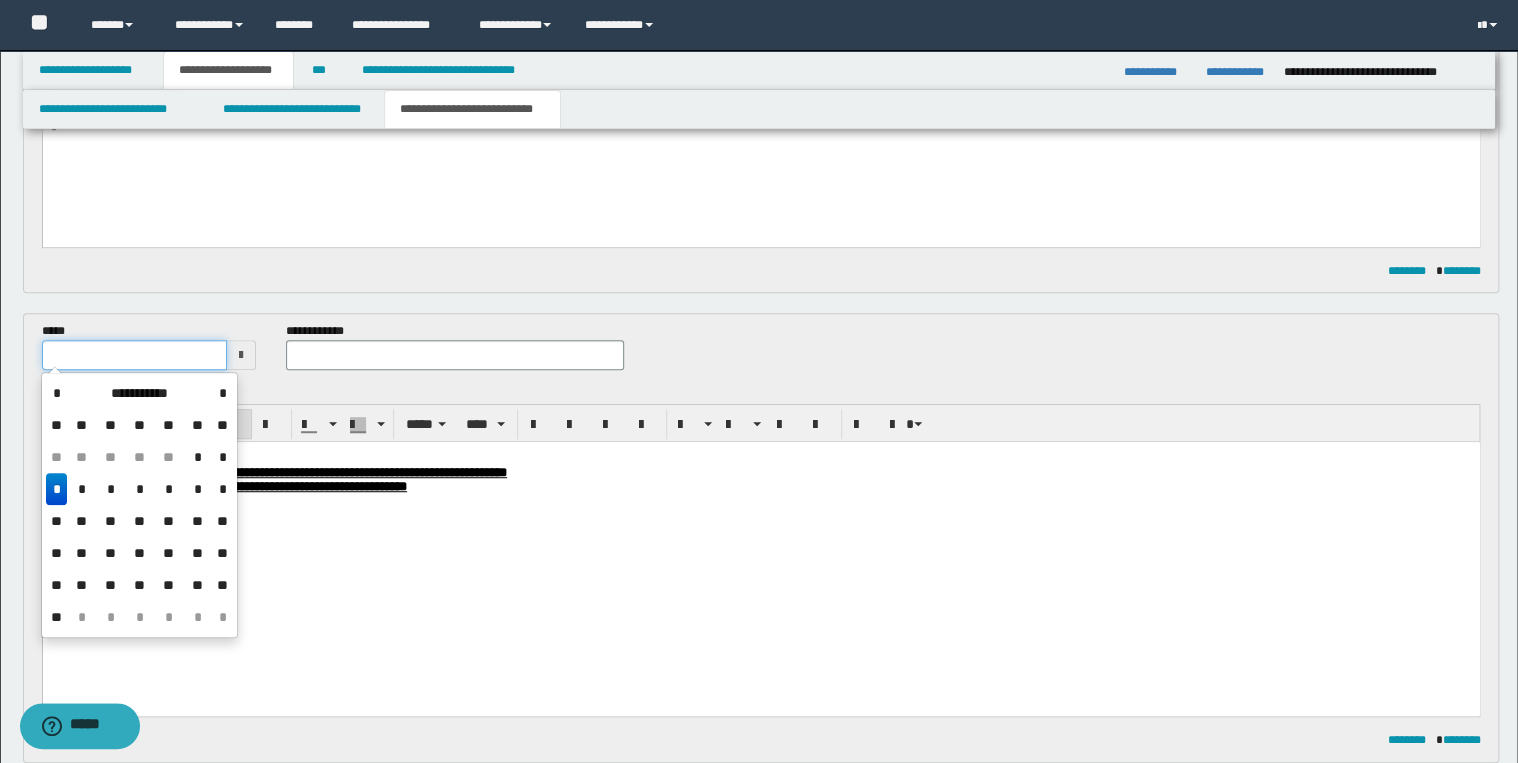 click at bounding box center [135, 355] 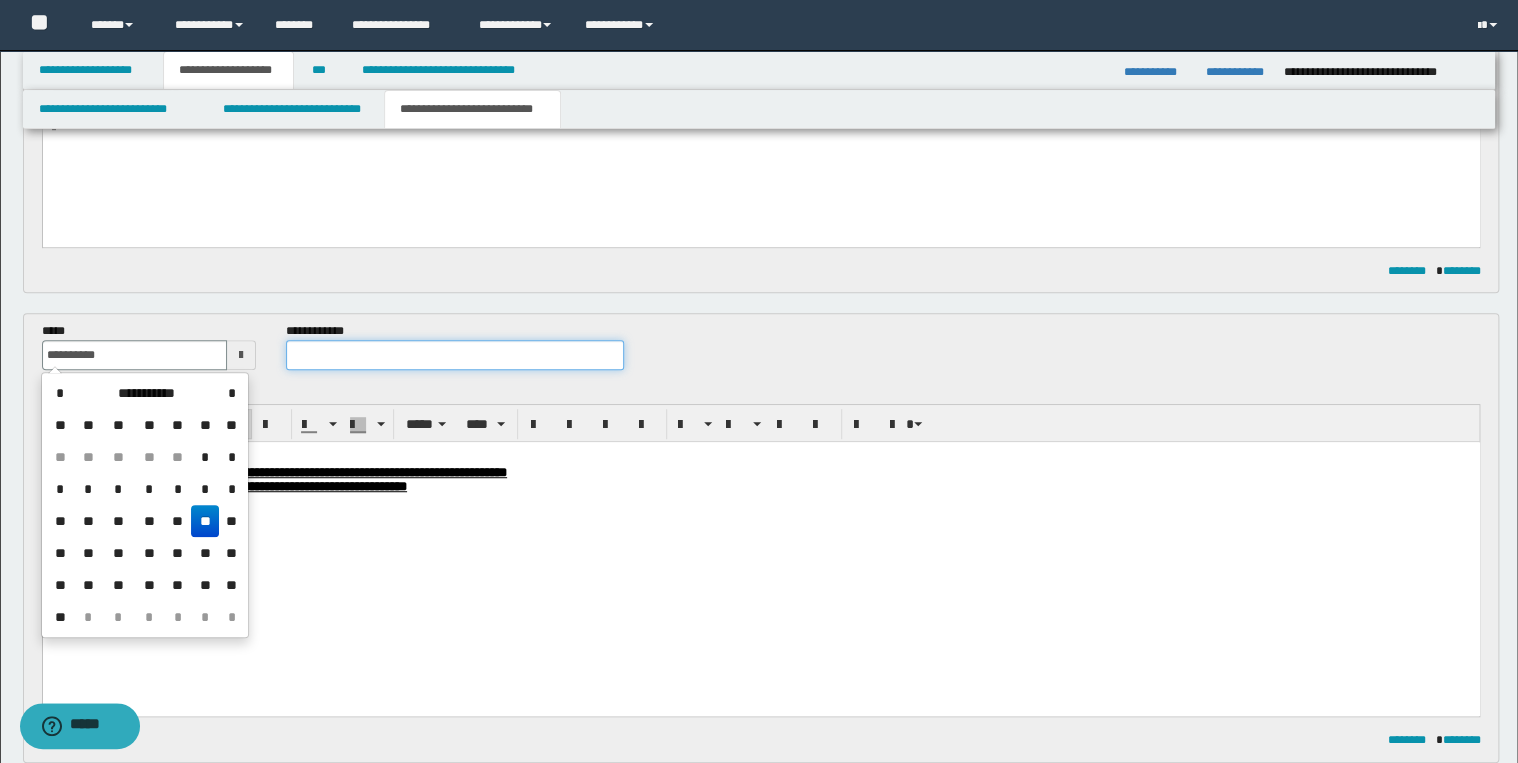 type on "**********" 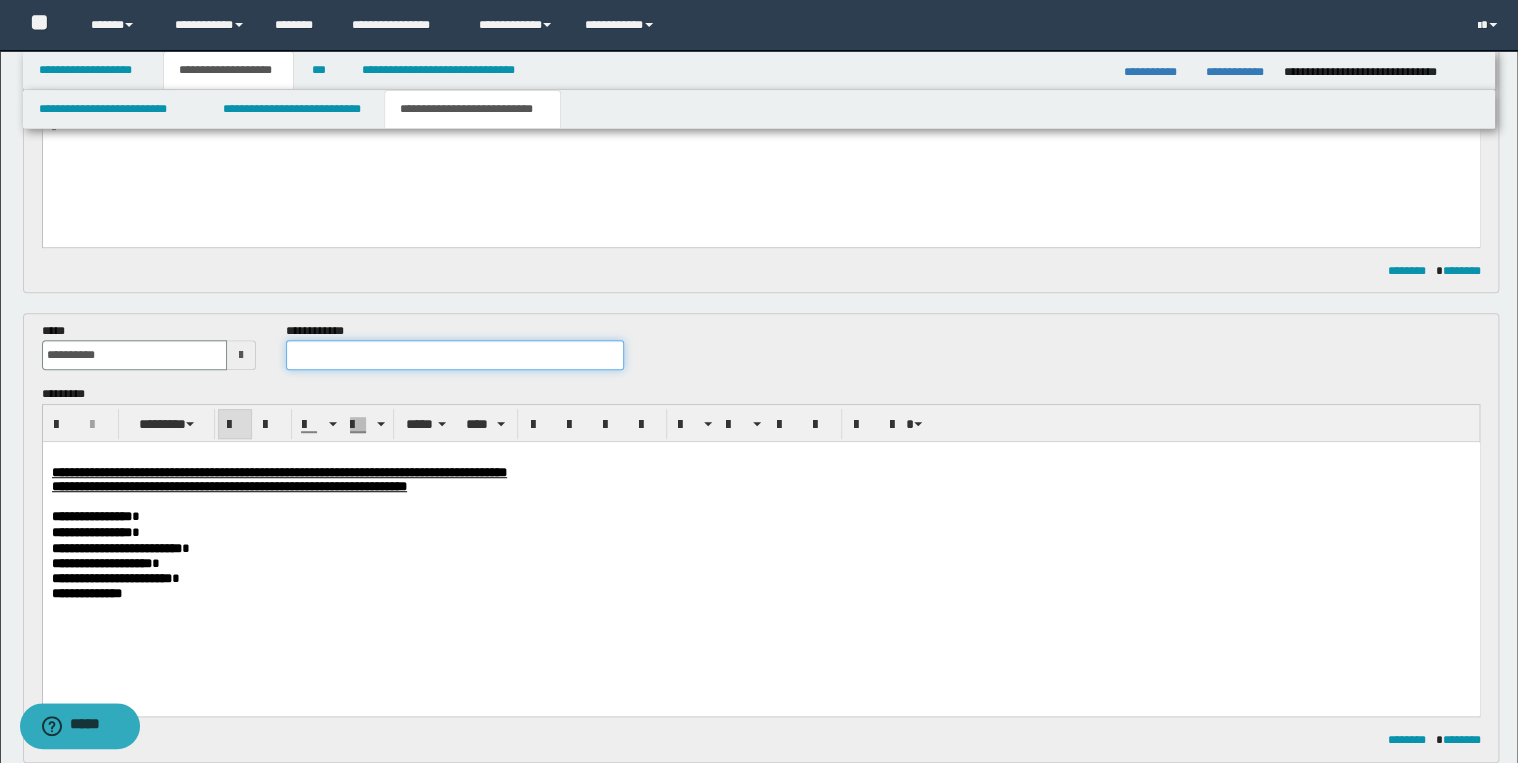 click at bounding box center (454, 355) 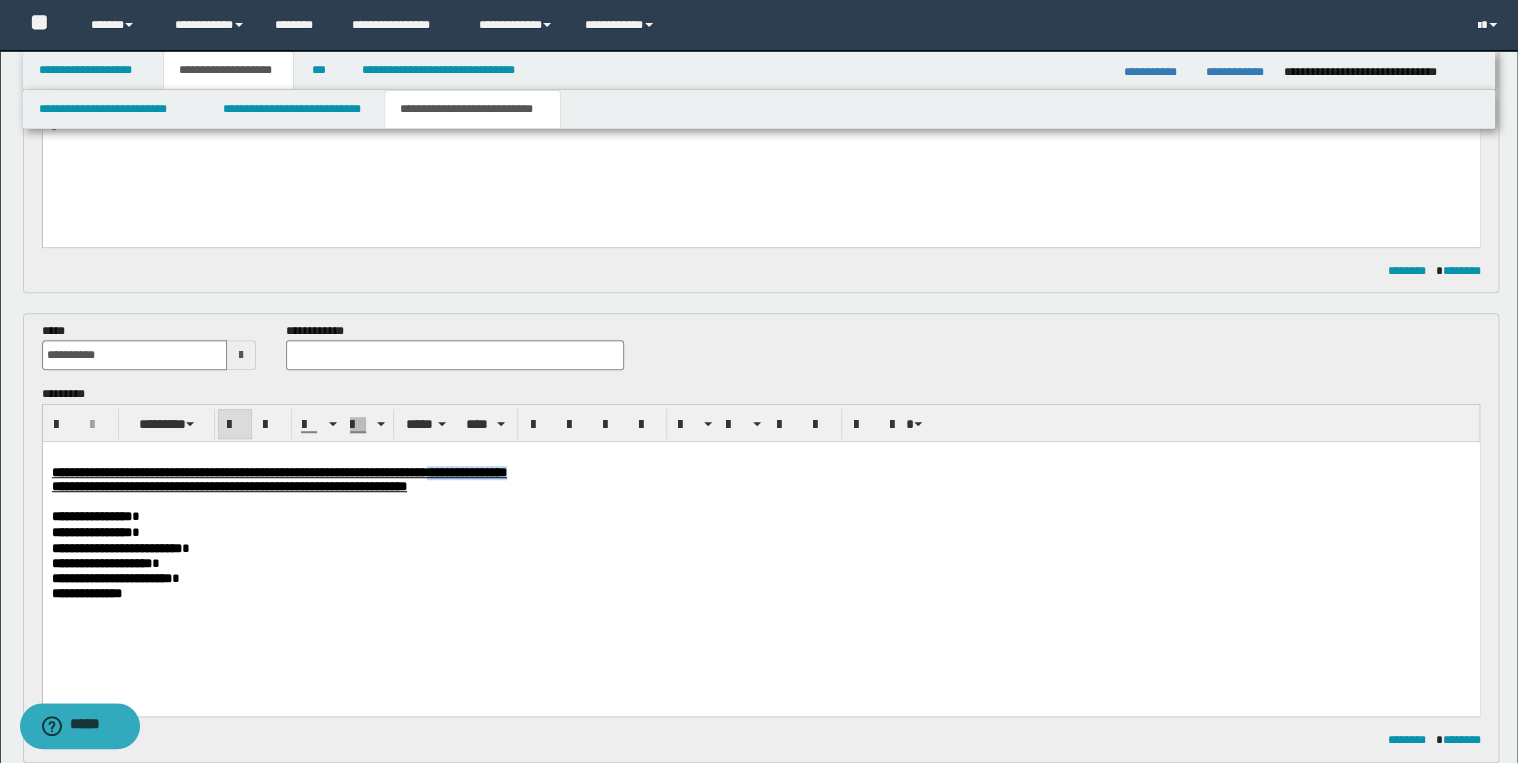 drag, startPoint x: 624, startPoint y: 475, endPoint x: 768, endPoint y: 471, distance: 144.05554 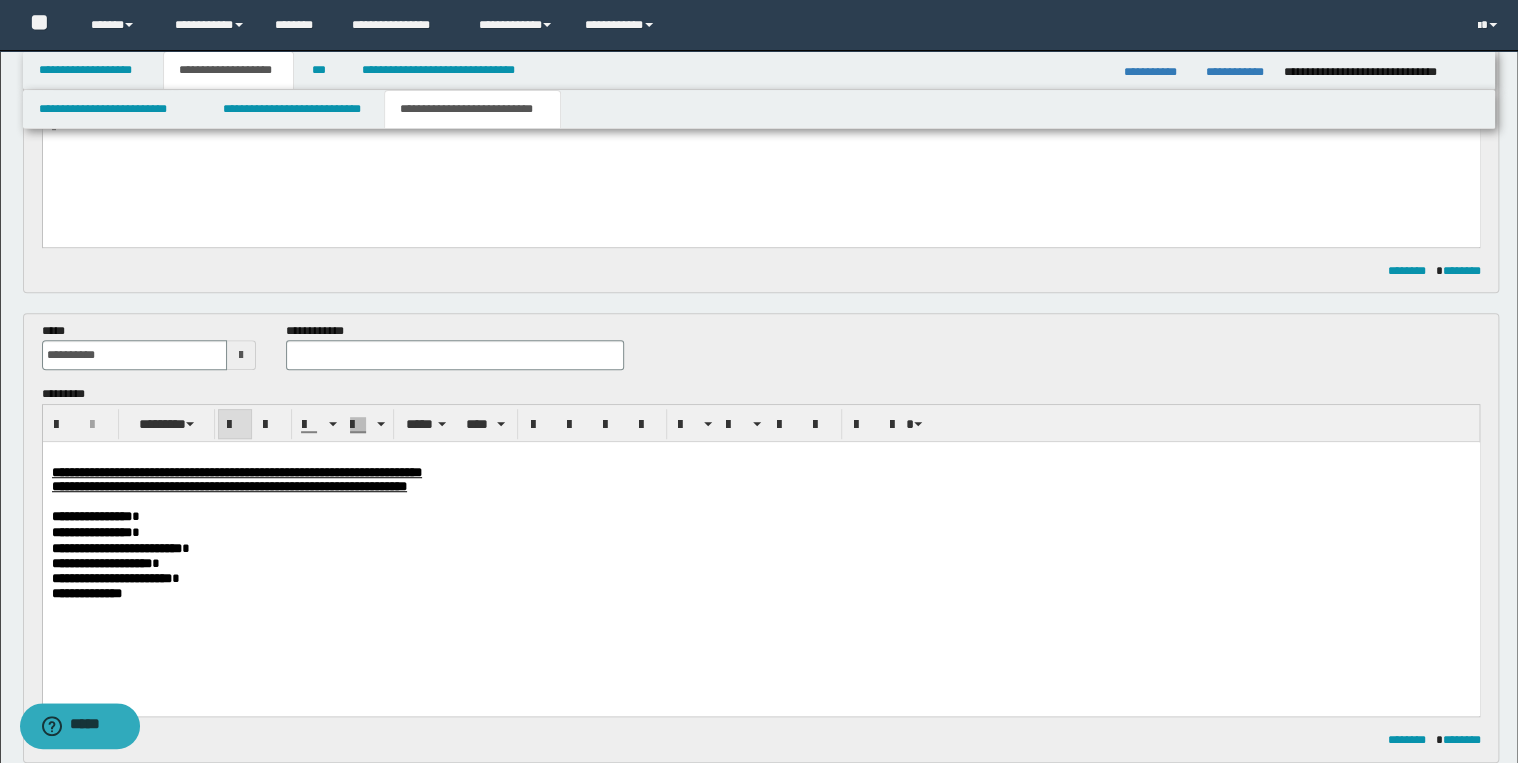 click at bounding box center (454, 355) 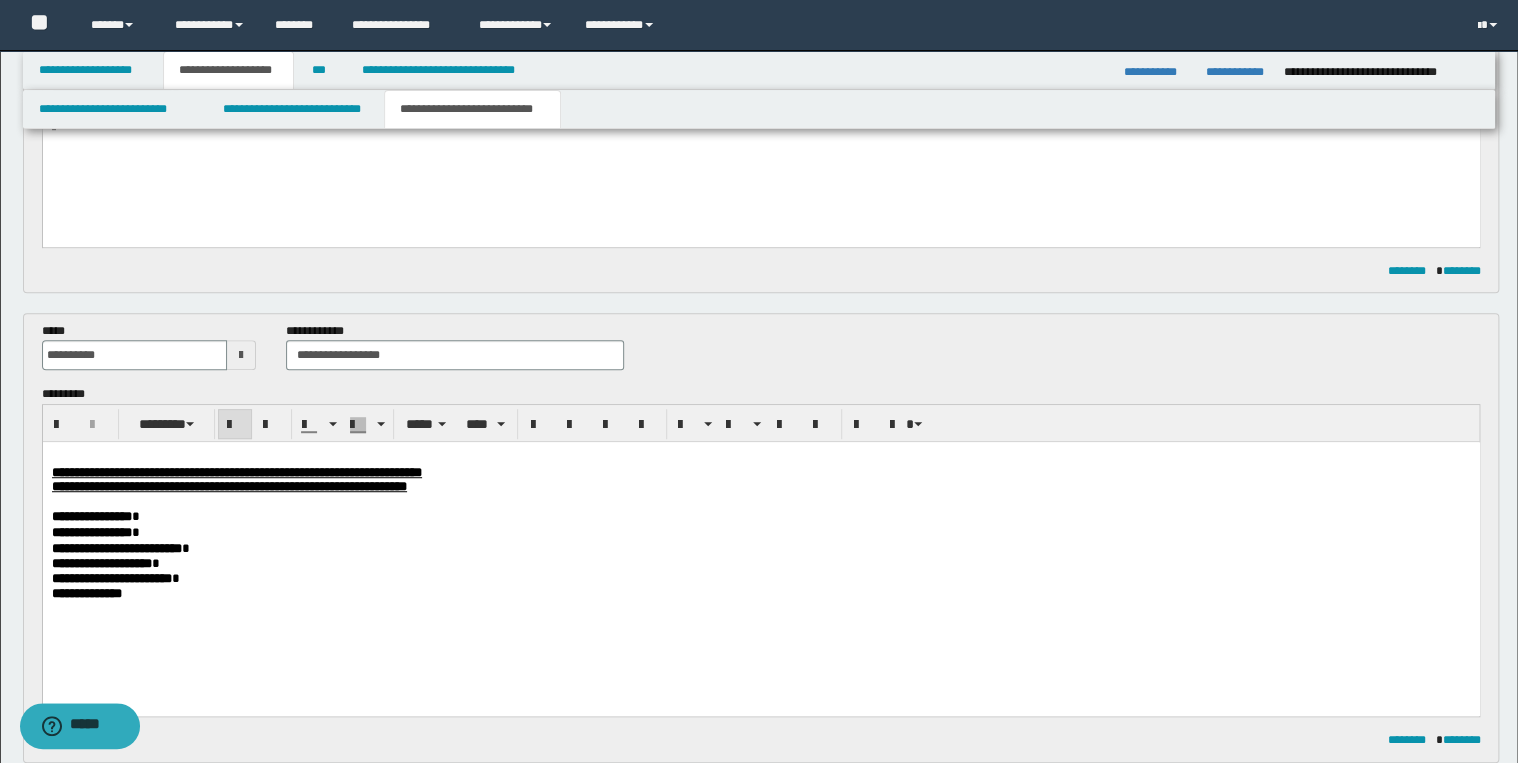type on "**********" 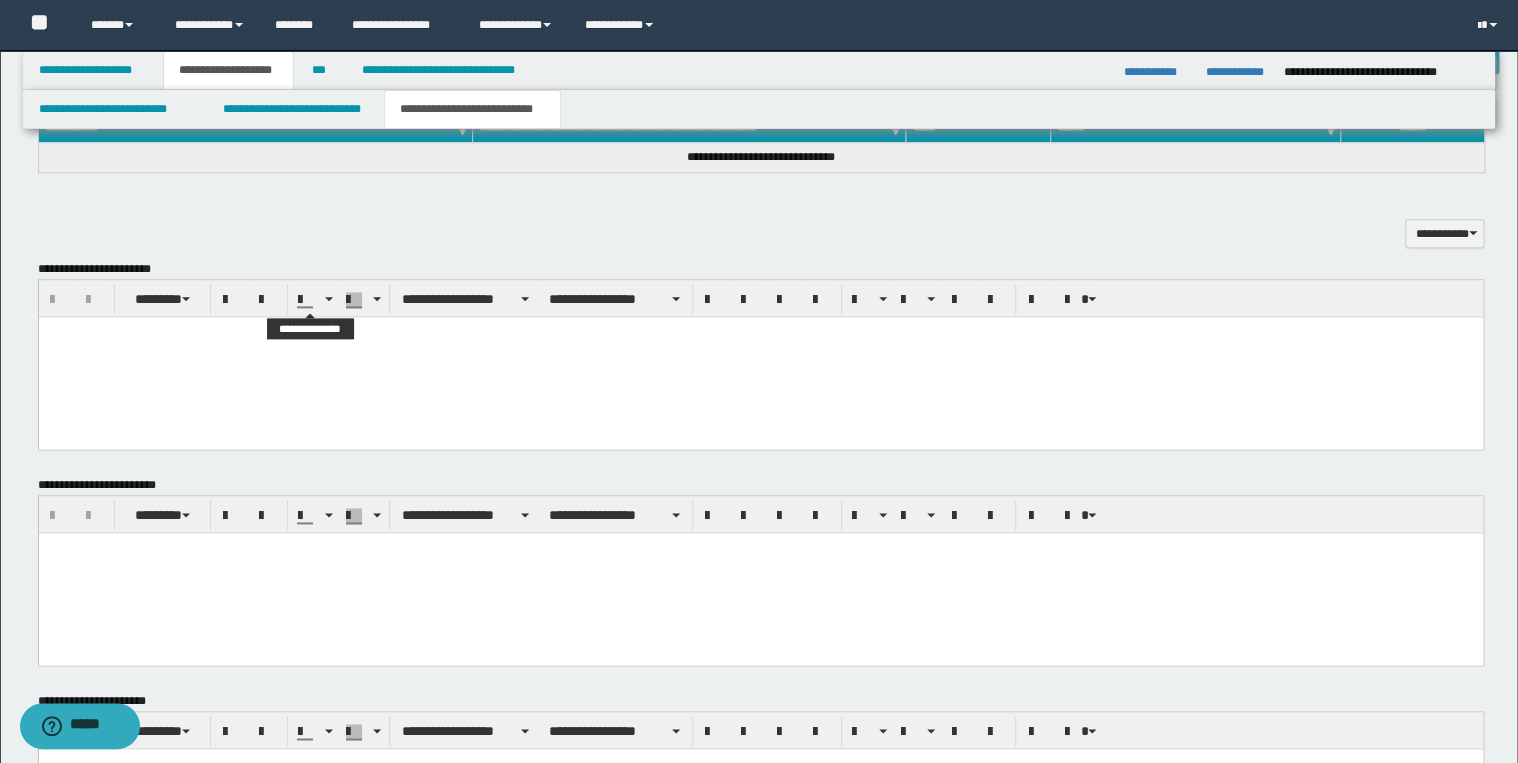 scroll, scrollTop: 1342, scrollLeft: 0, axis: vertical 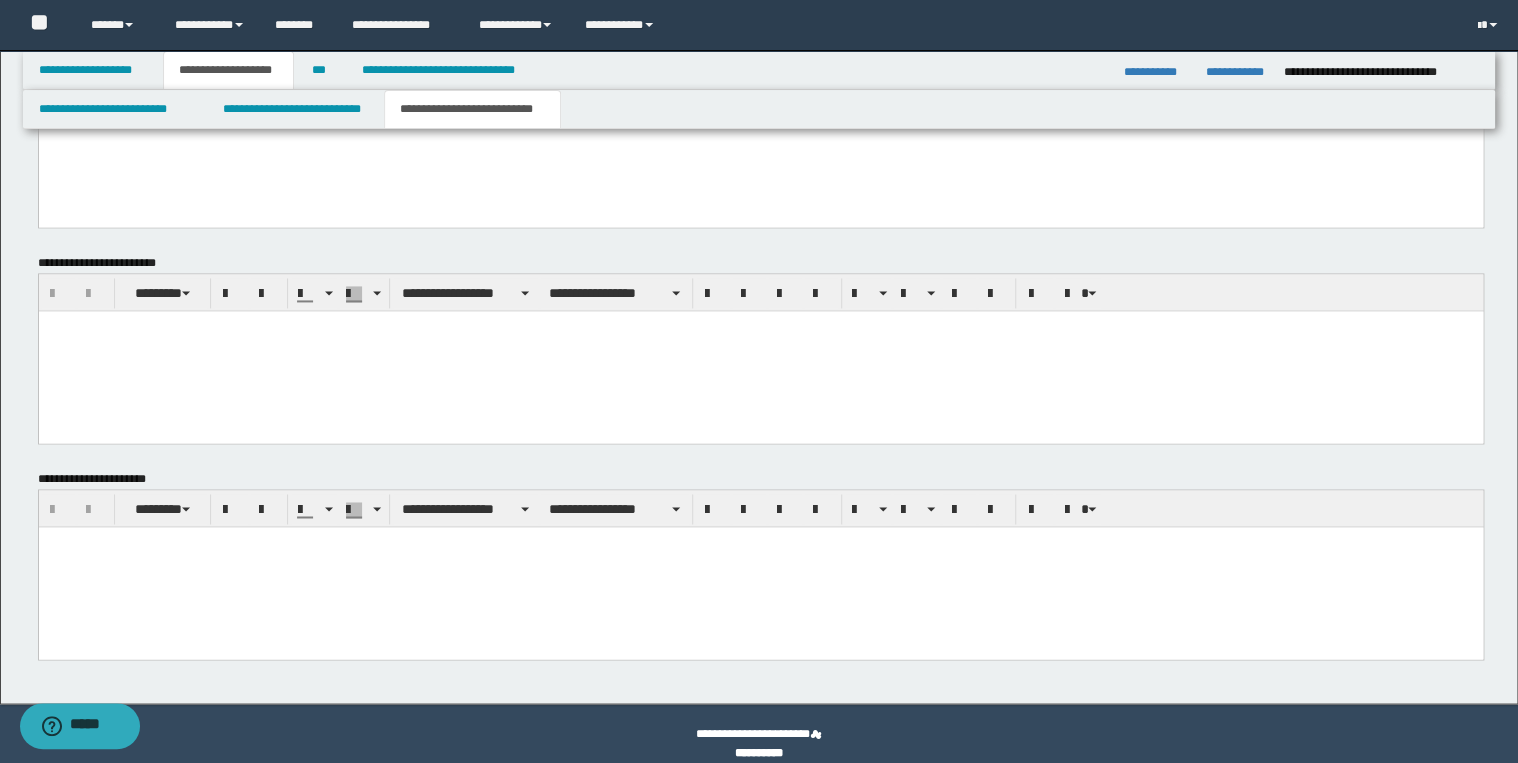 click at bounding box center (760, 566) 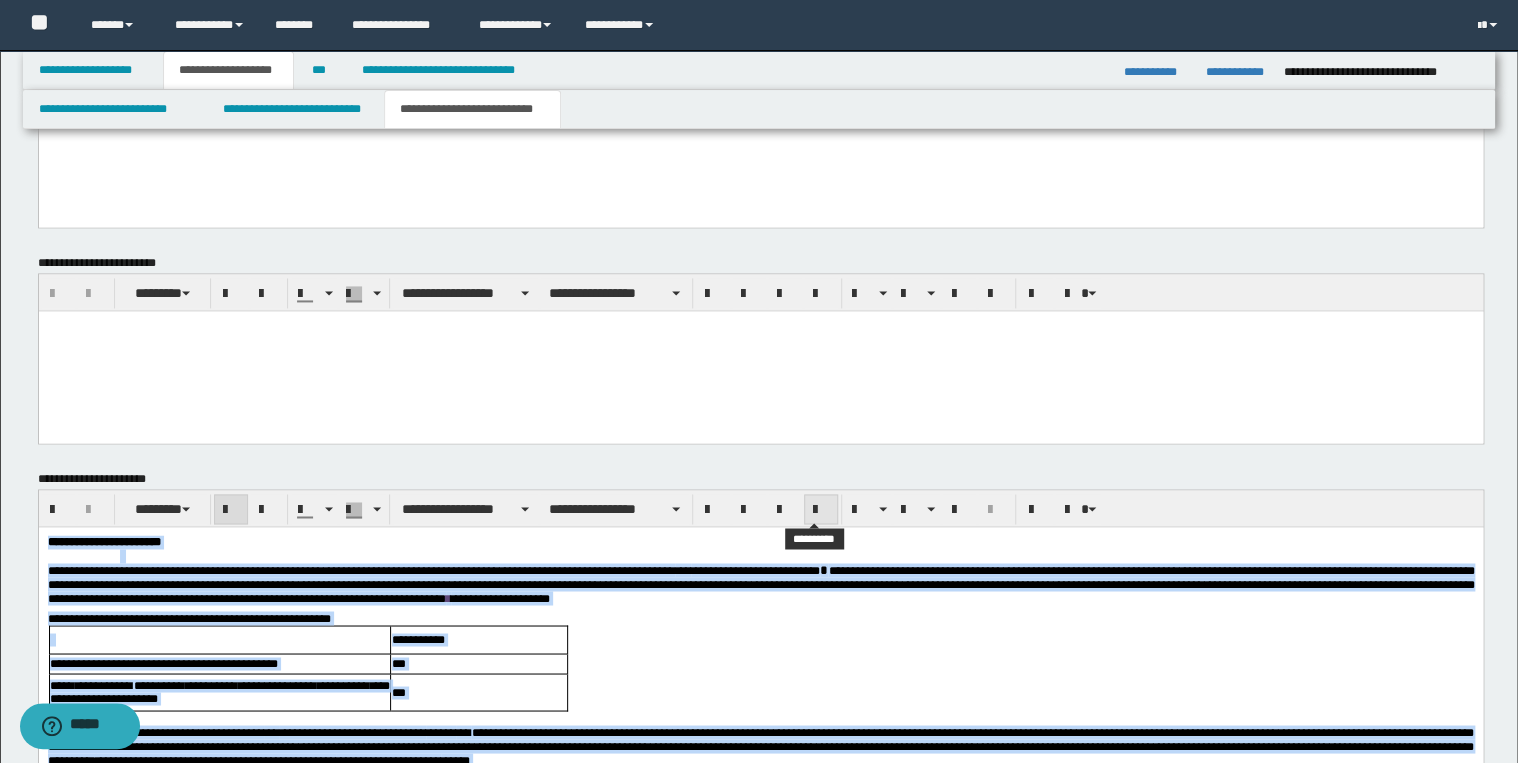 click at bounding box center [821, 510] 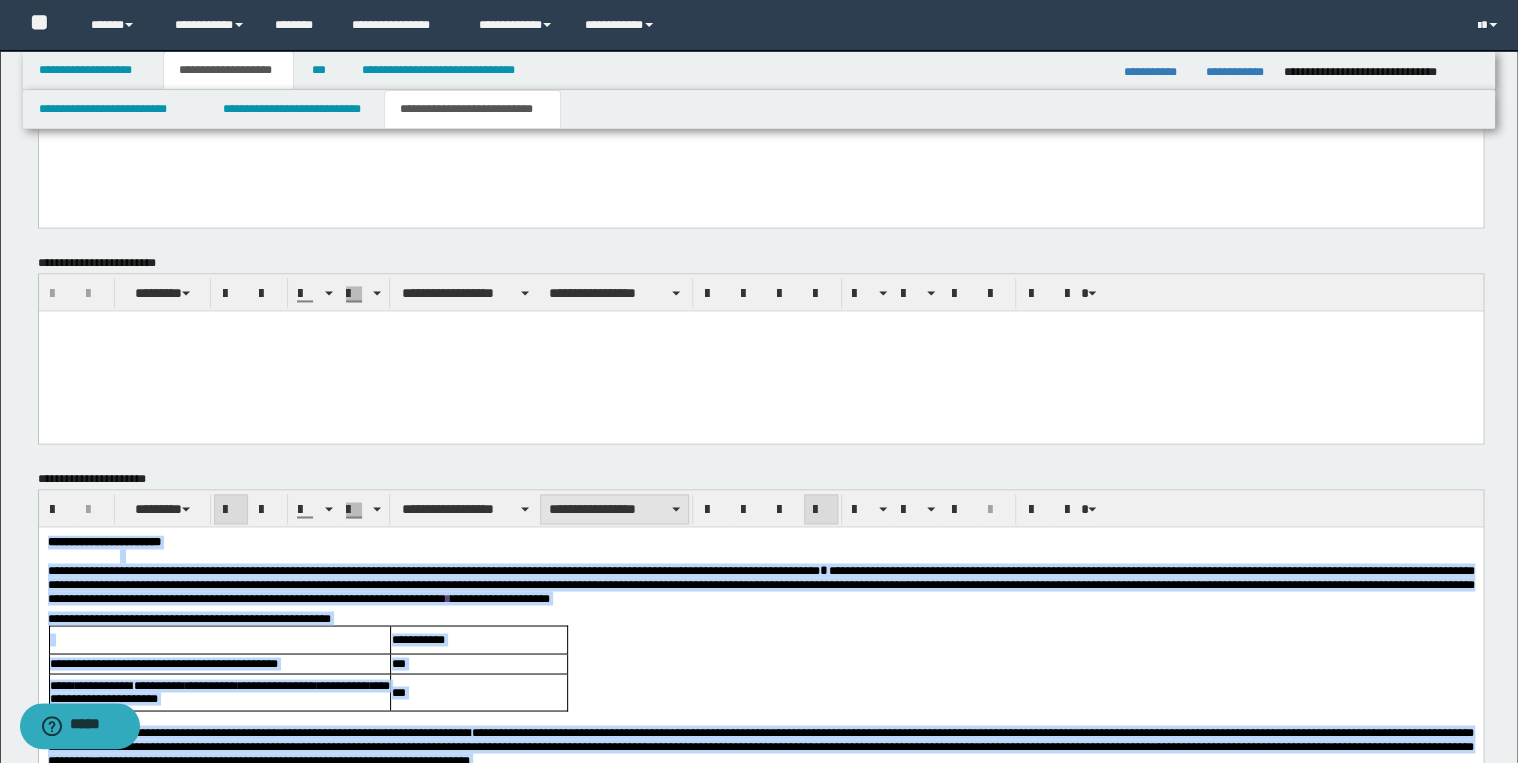 click on "**********" at bounding box center [614, 509] 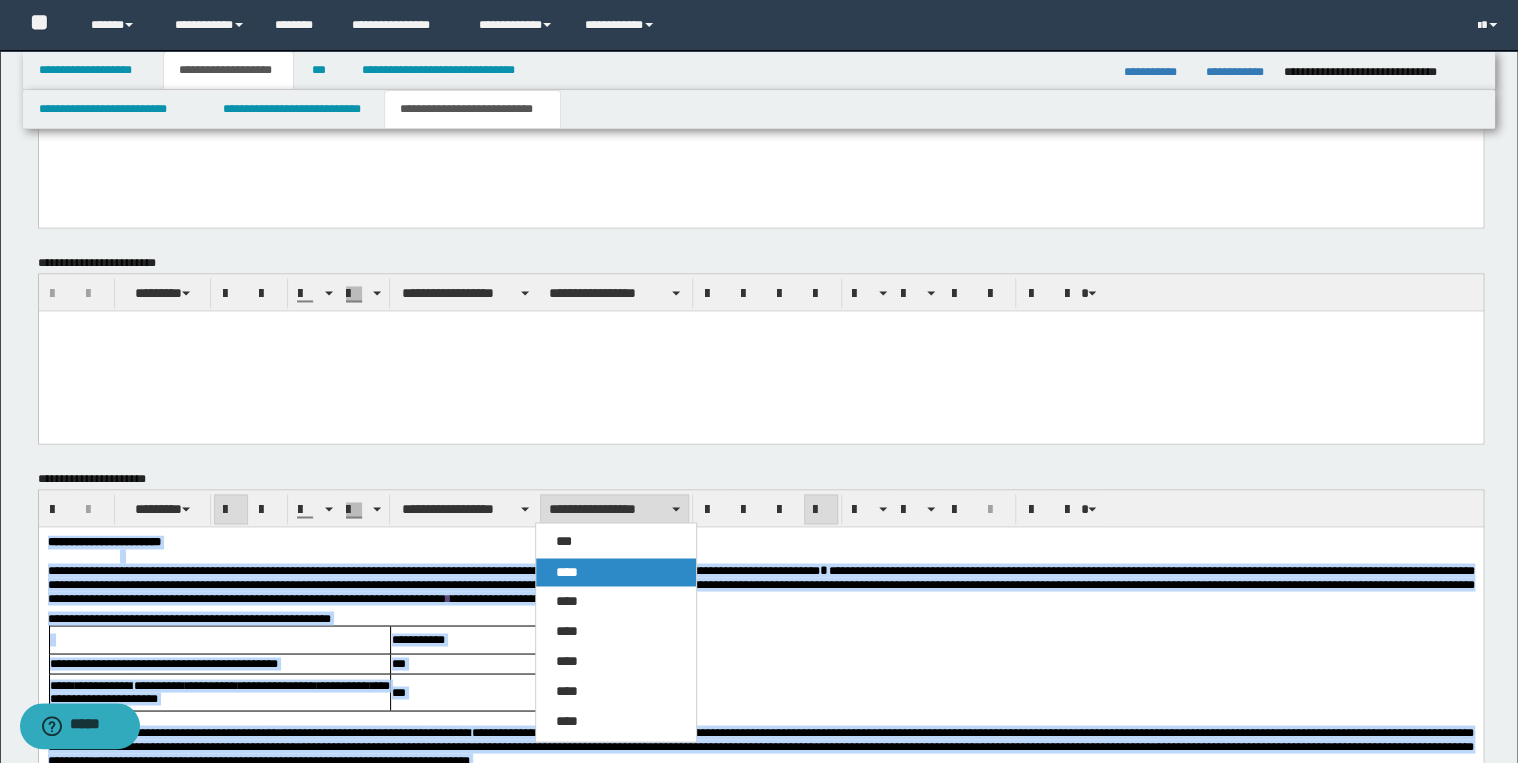 click on "****" at bounding box center [616, 572] 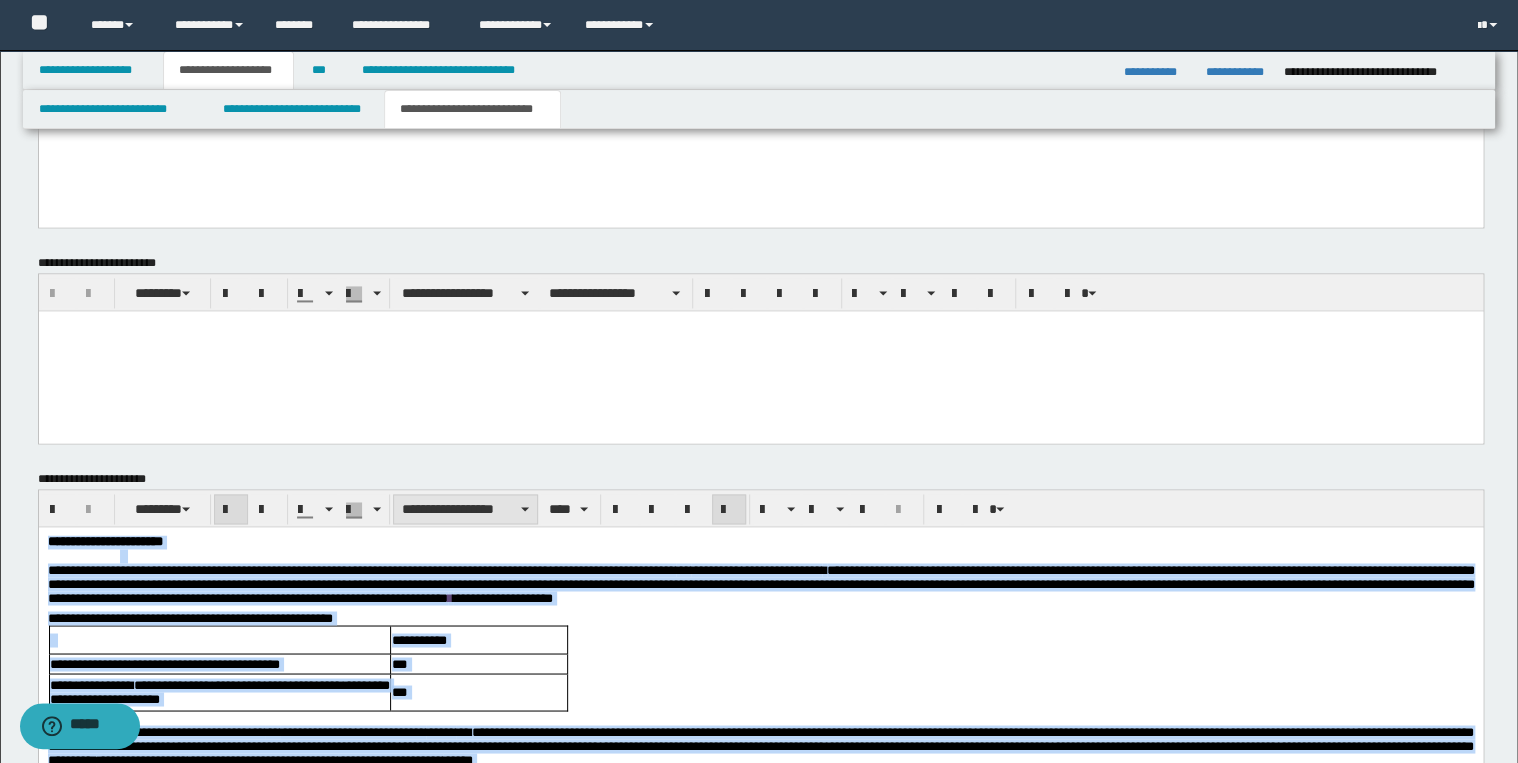click on "**********" at bounding box center (465, 509) 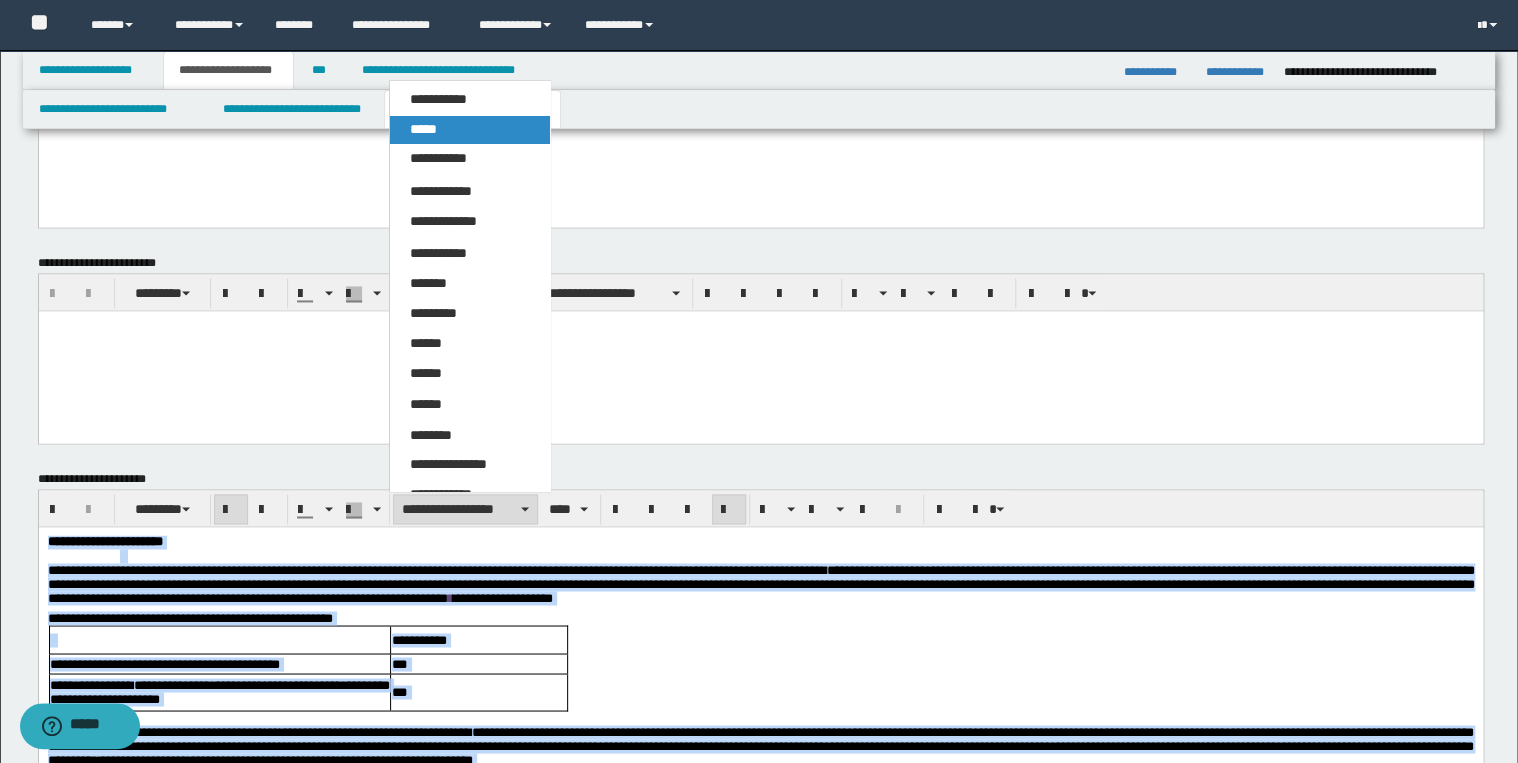 click on "*****" at bounding box center (423, 129) 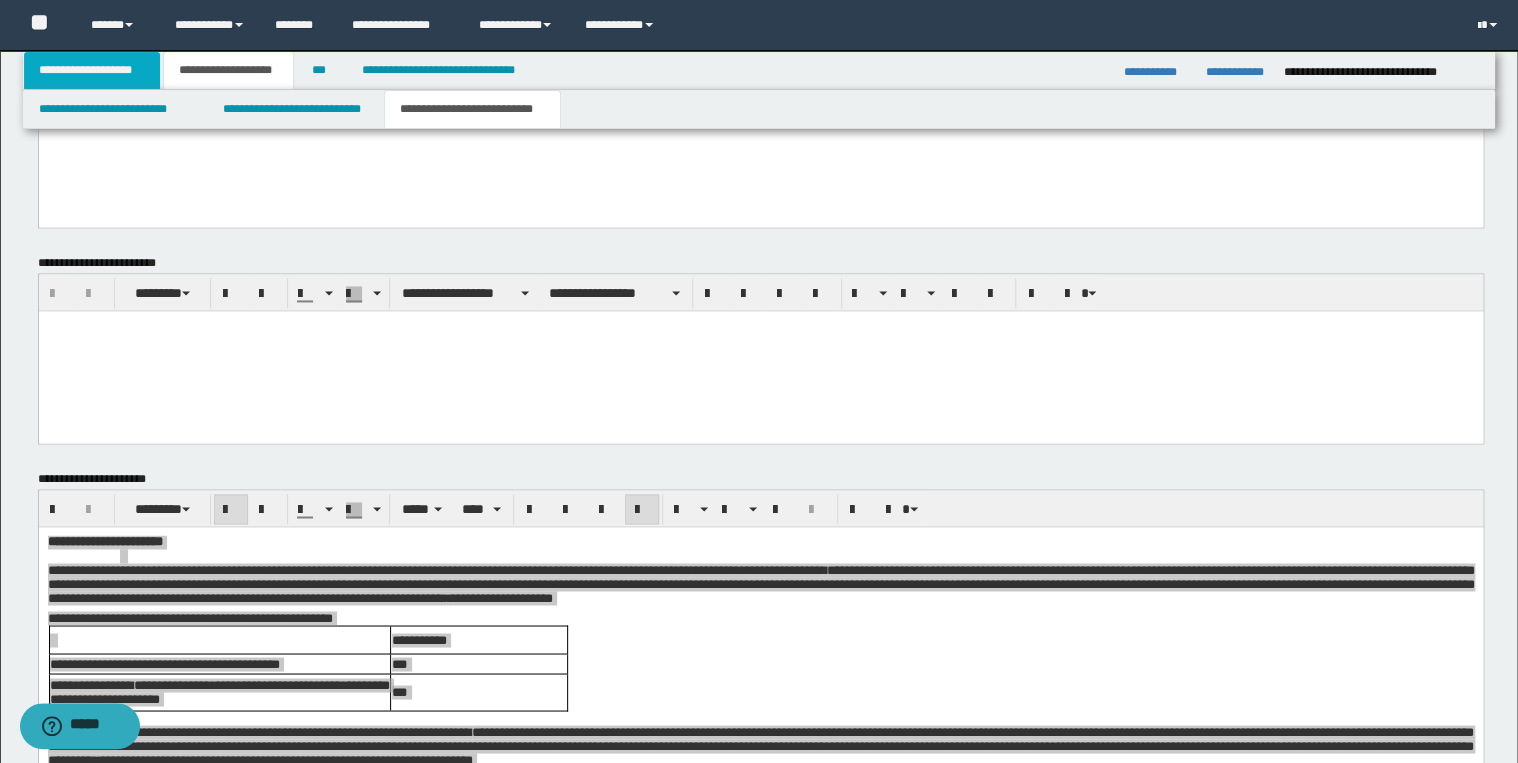 click on "**********" at bounding box center (92, 70) 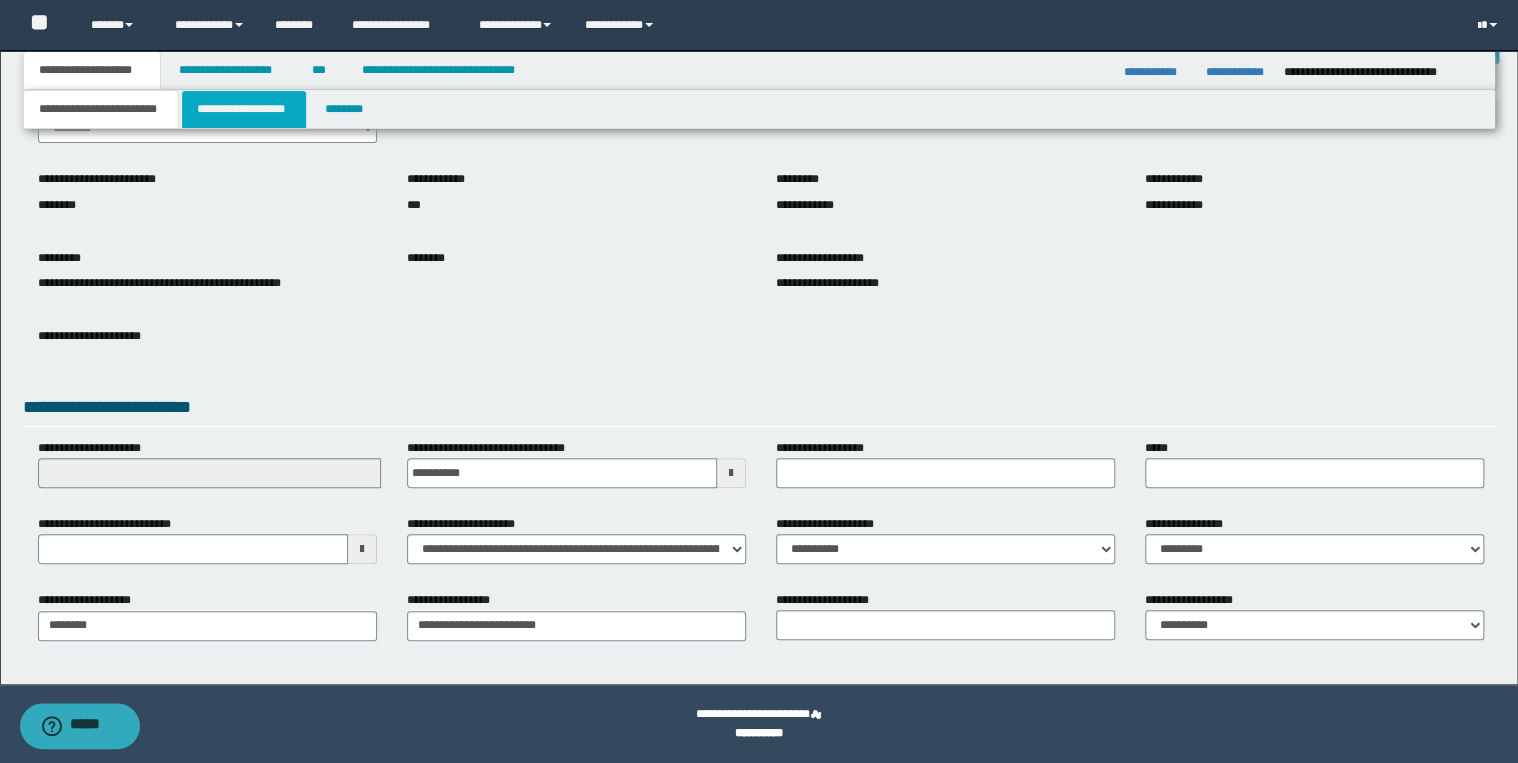 click on "**********" at bounding box center (244, 109) 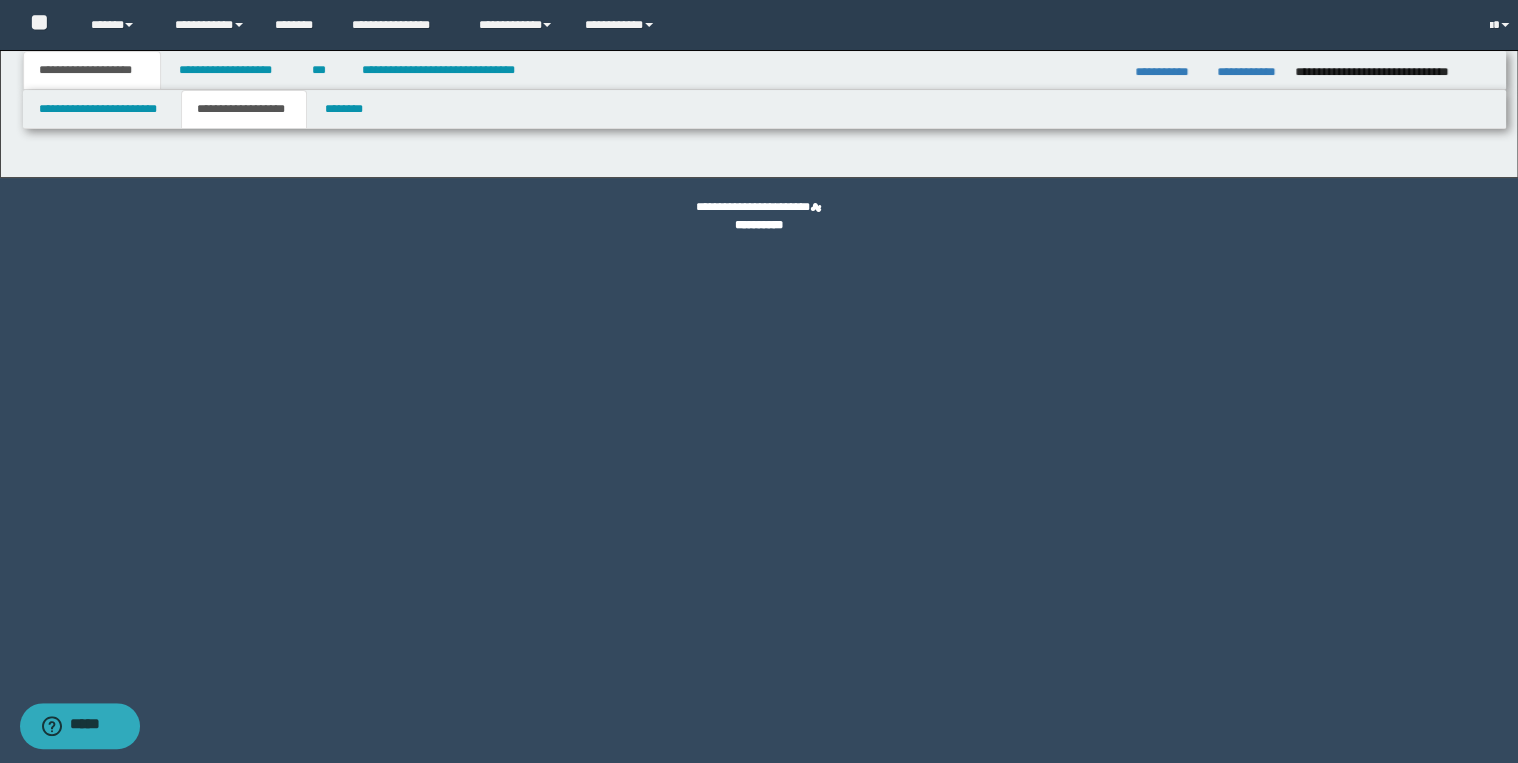 scroll, scrollTop: 0, scrollLeft: 0, axis: both 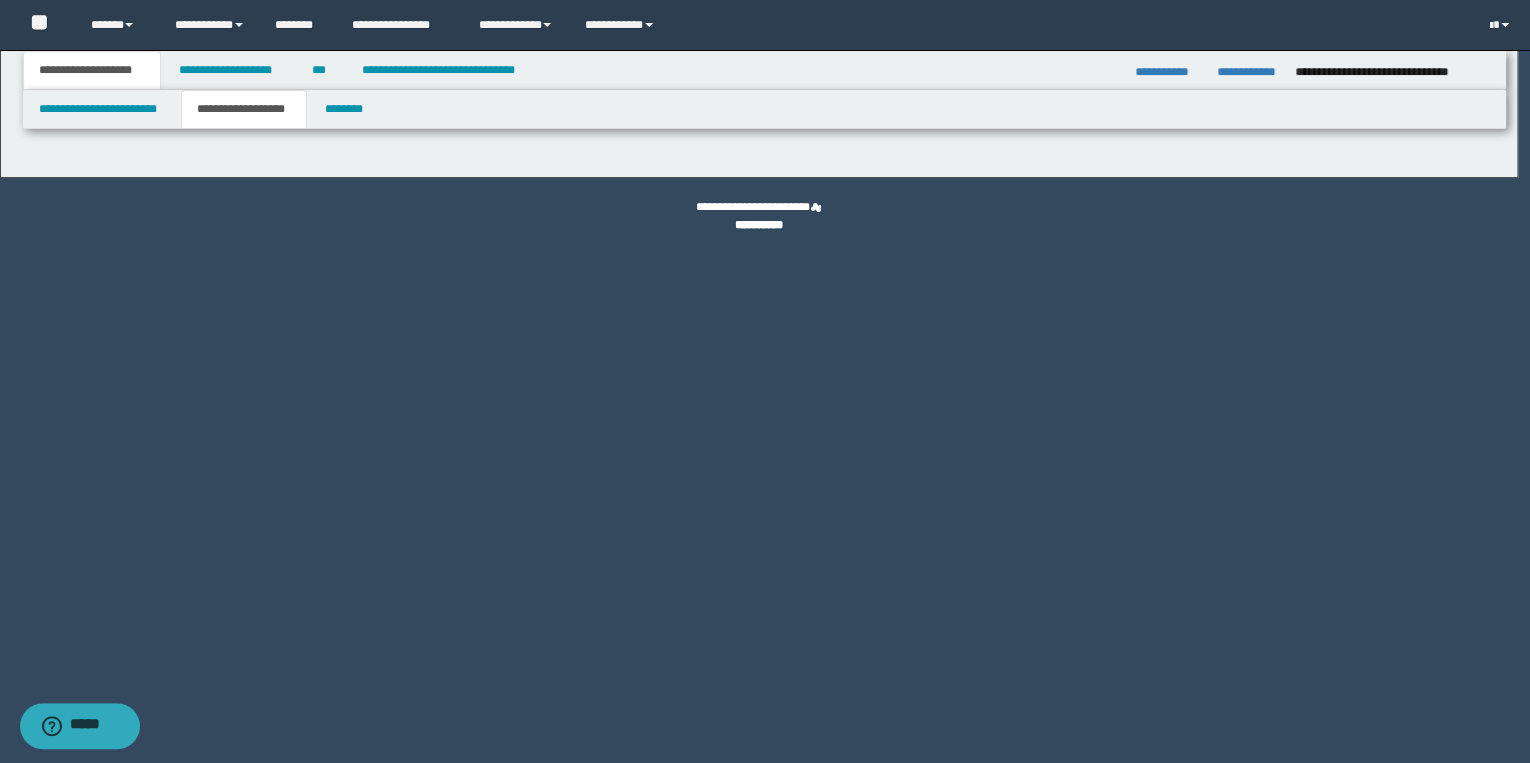 type on "********" 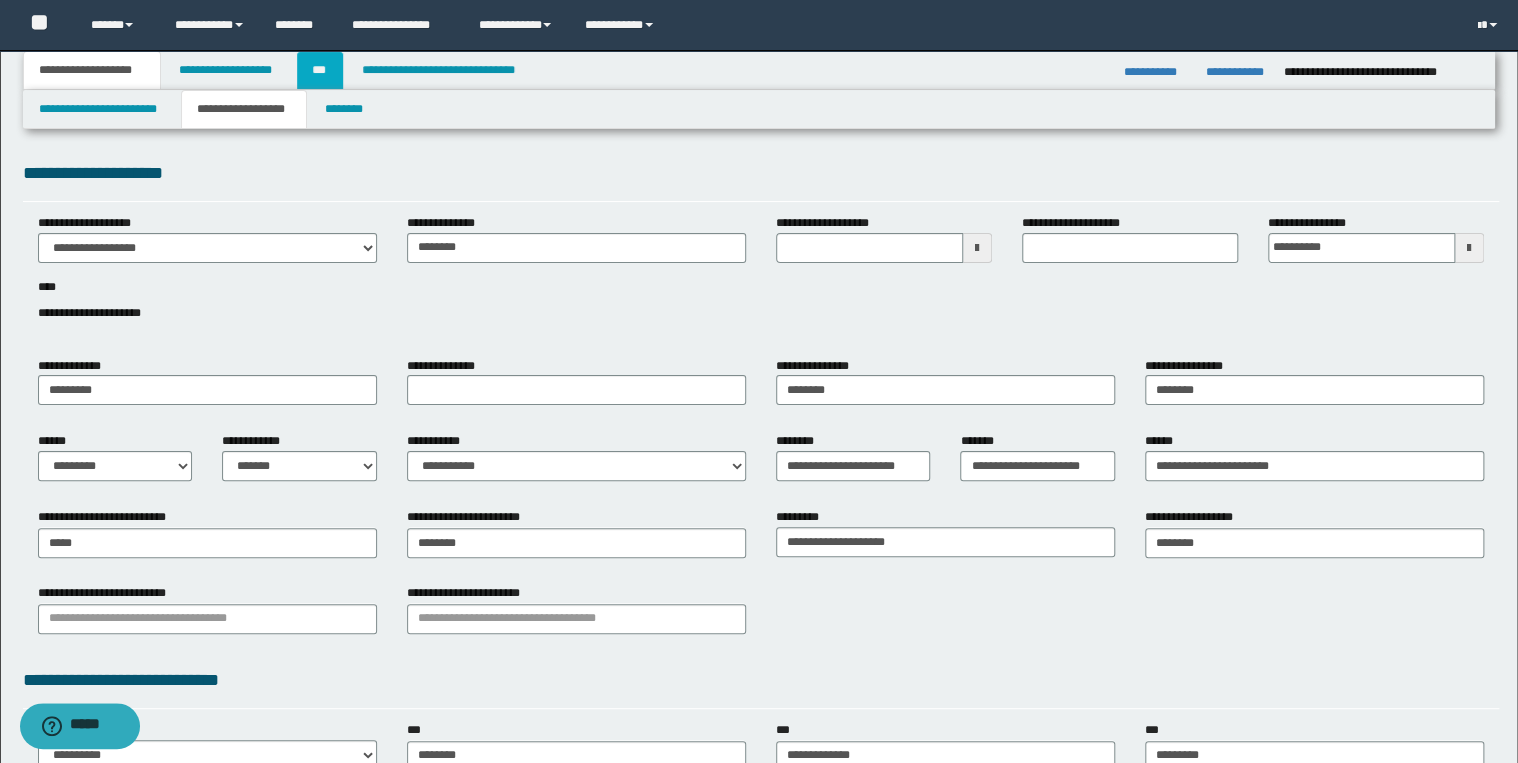 click on "***" at bounding box center [320, 70] 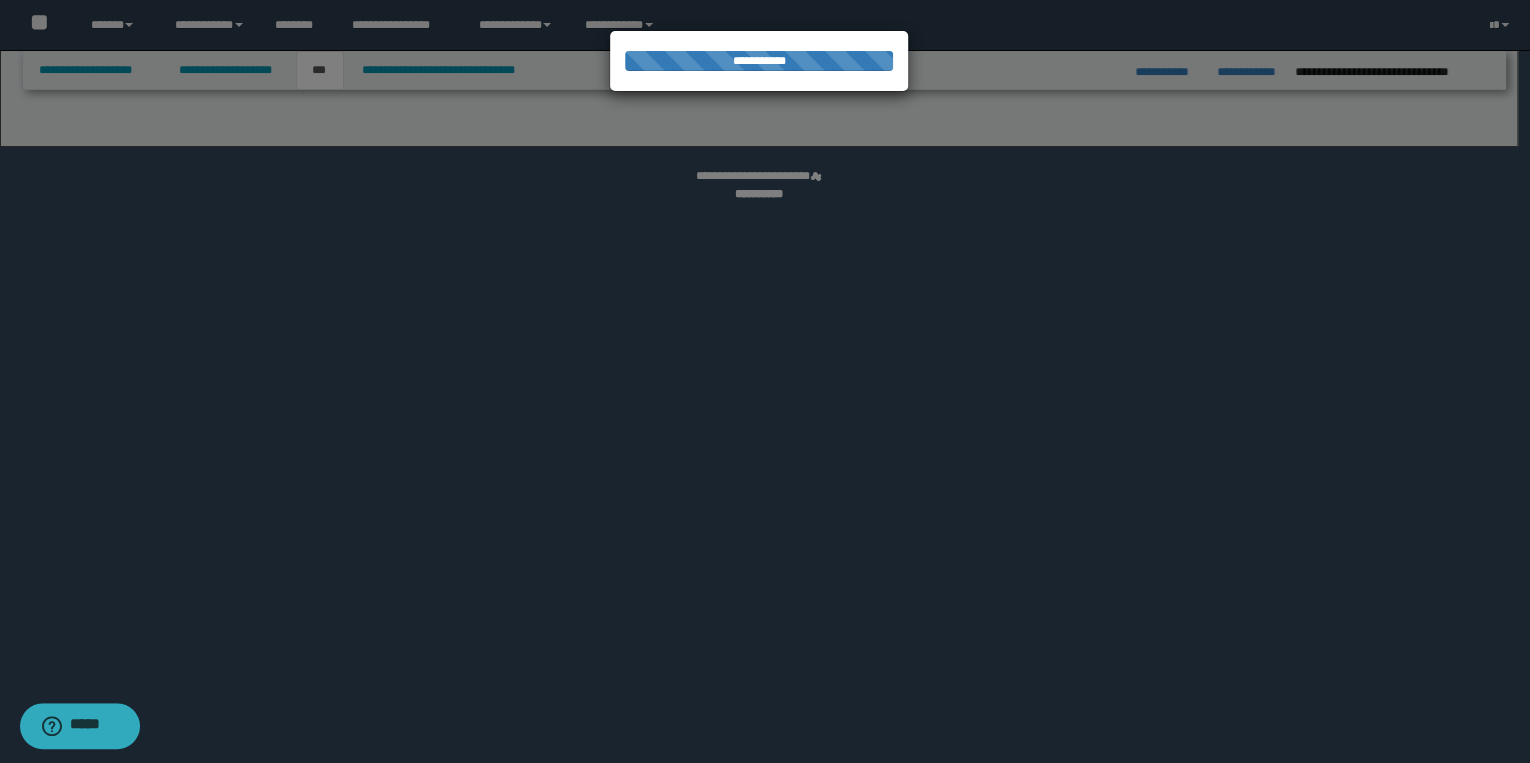 select on "*" 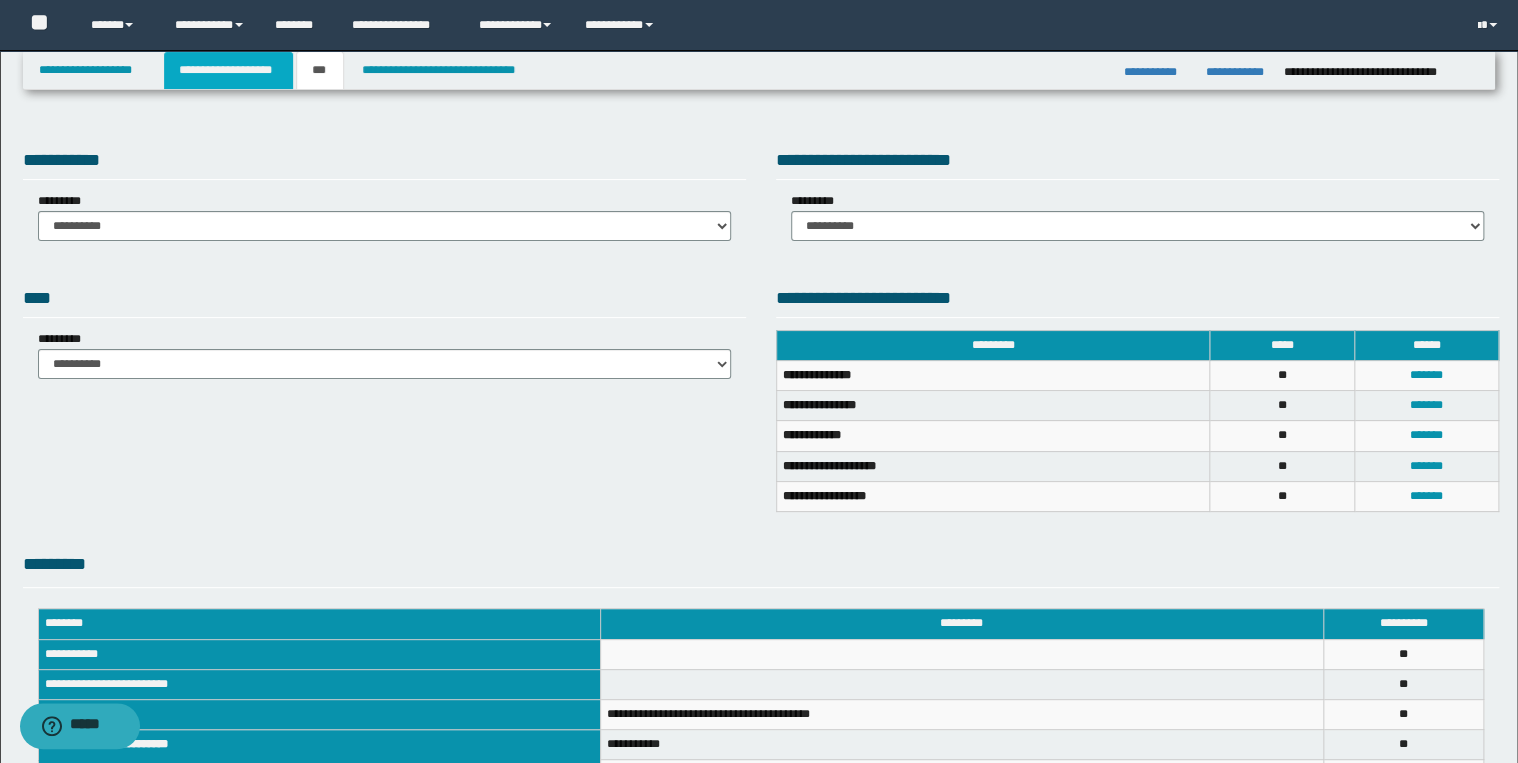 click on "**********" at bounding box center [228, 70] 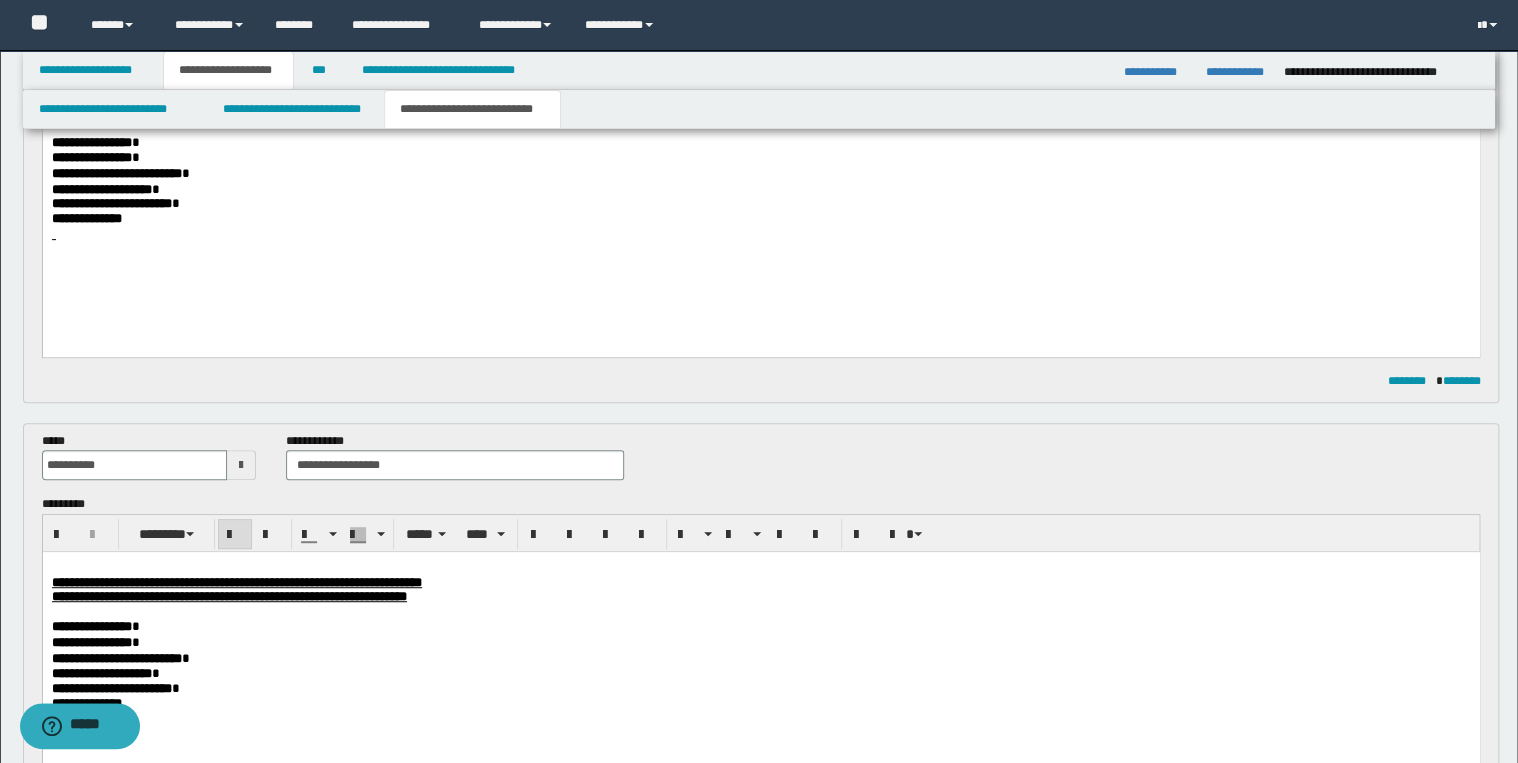 scroll, scrollTop: 560, scrollLeft: 0, axis: vertical 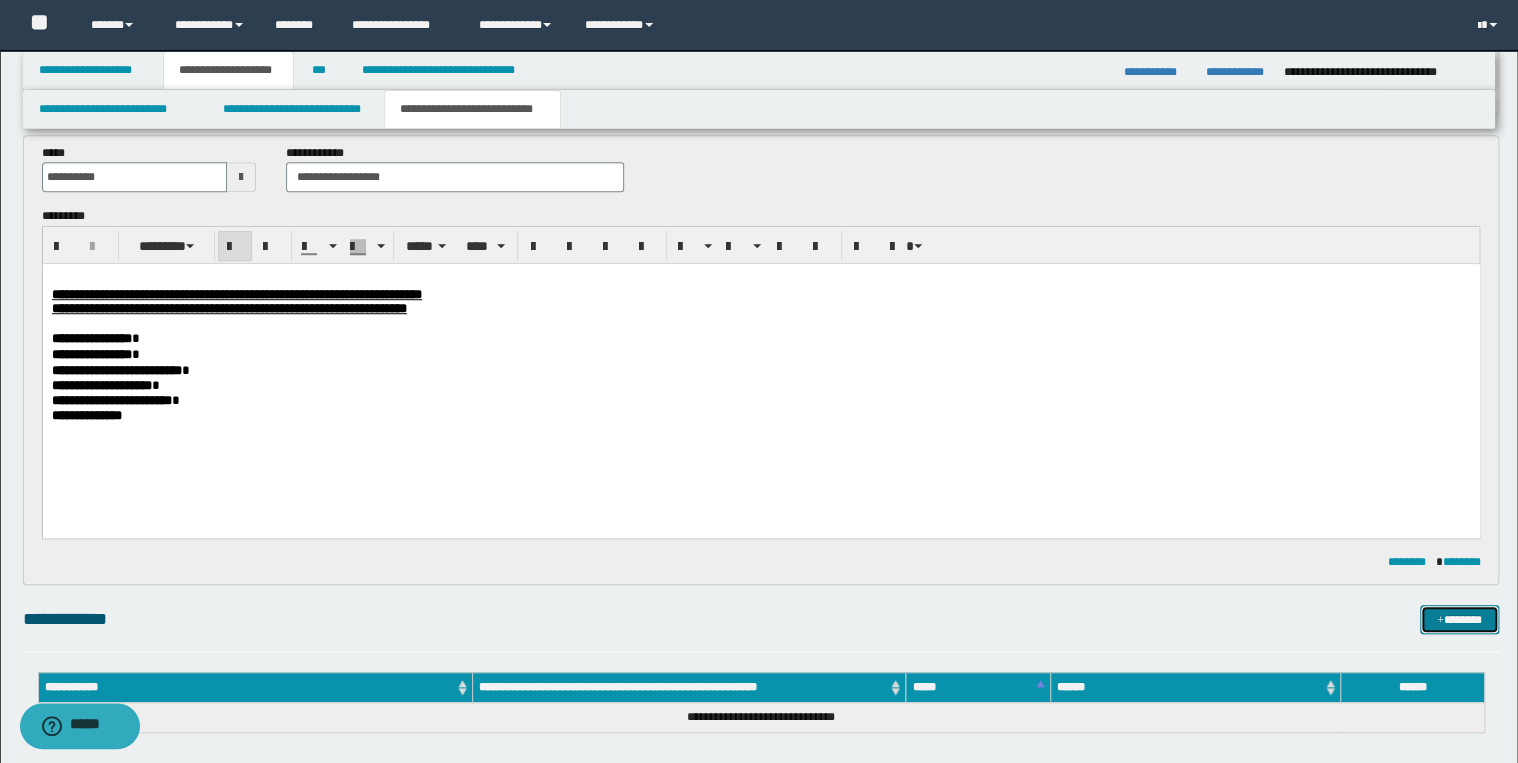 click at bounding box center (1440, 621) 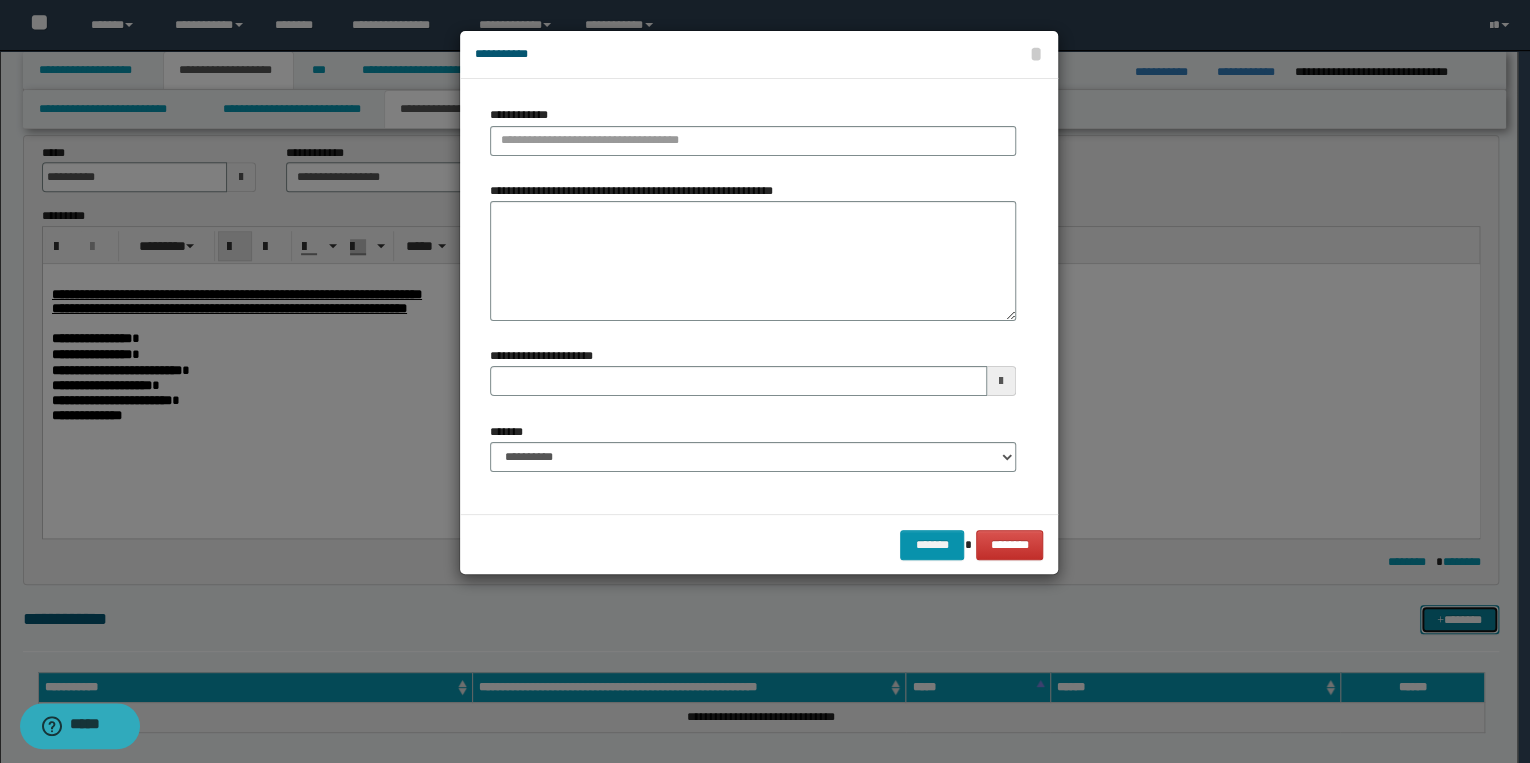 type 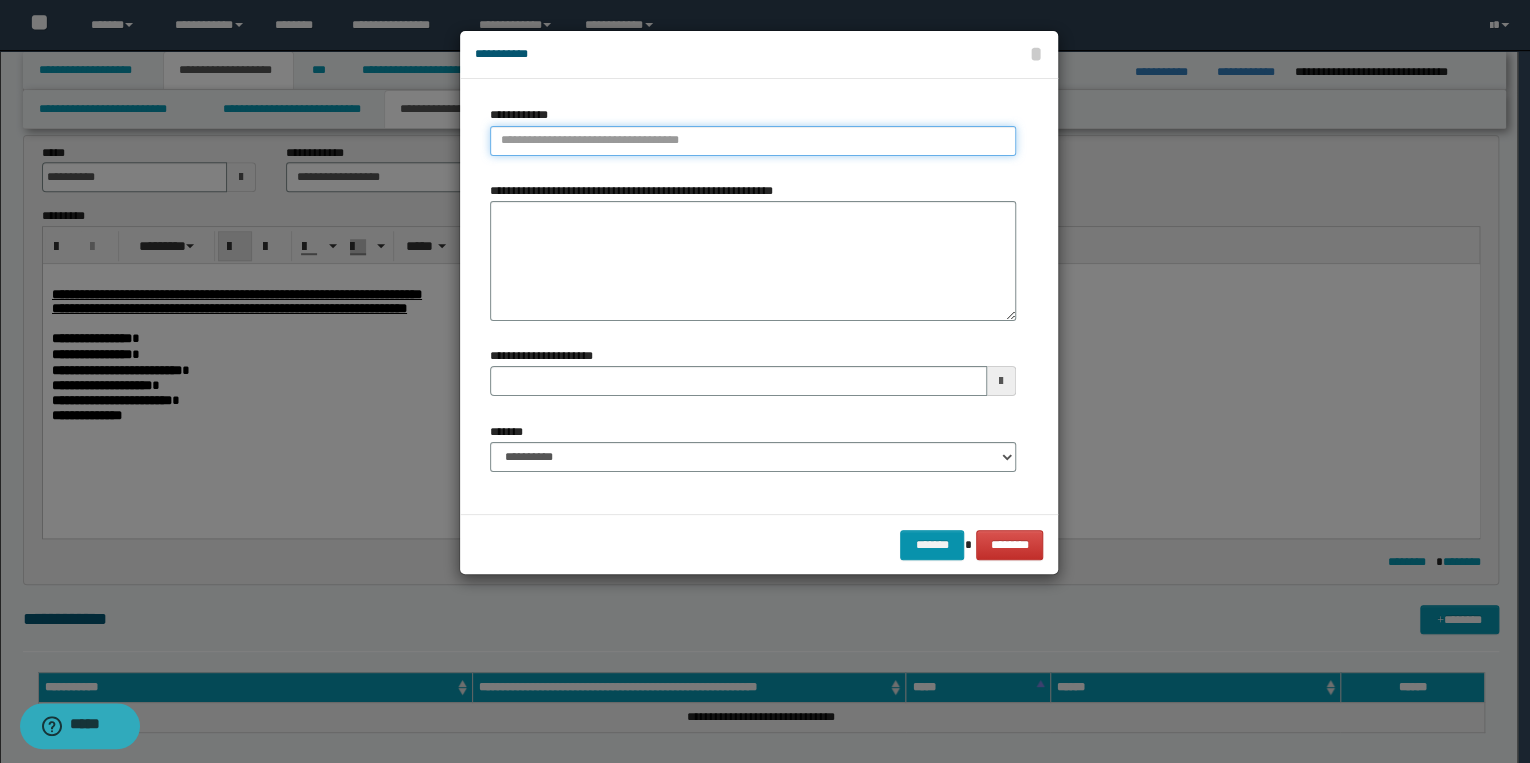 click on "**********" at bounding box center (753, 141) 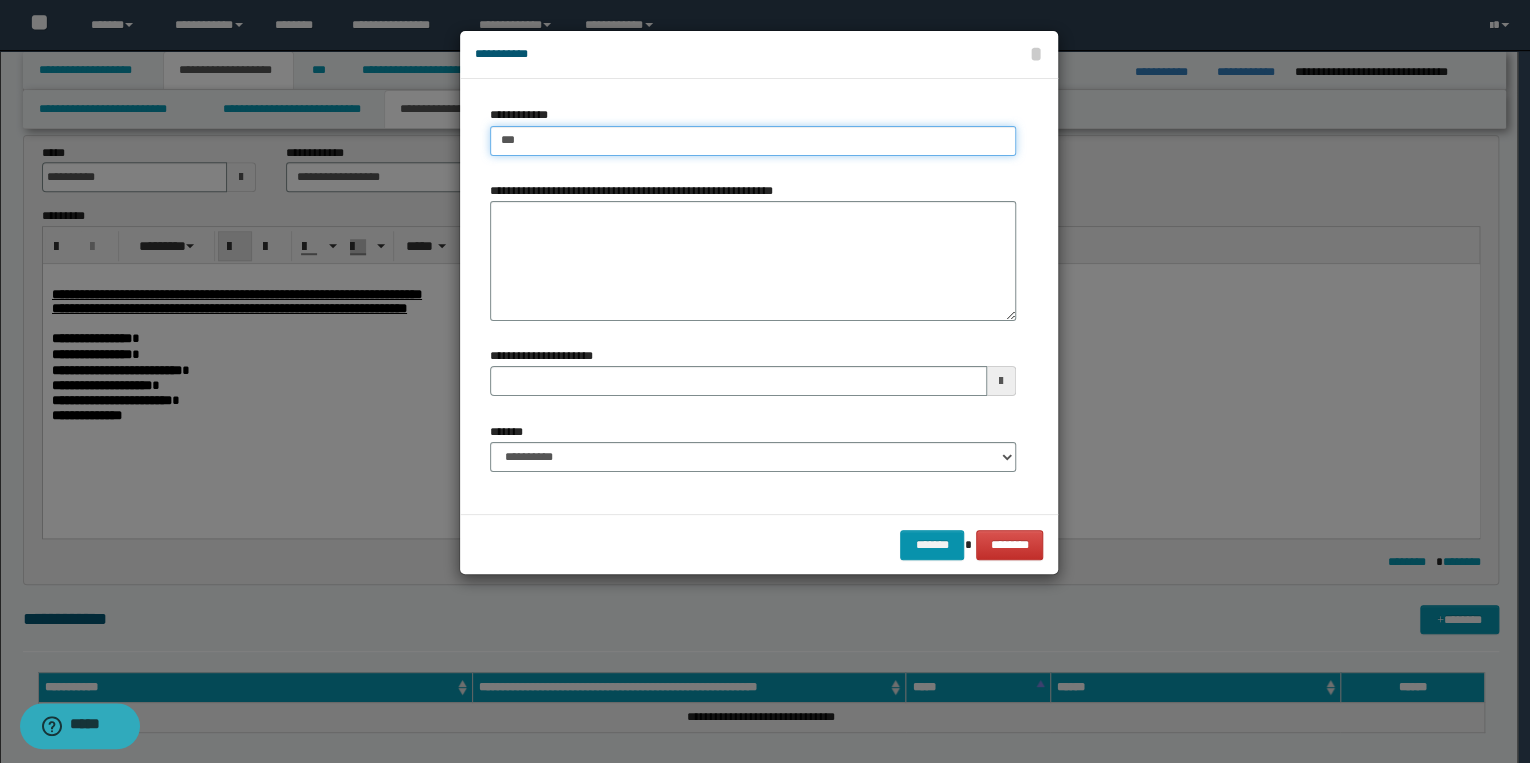 type on "****" 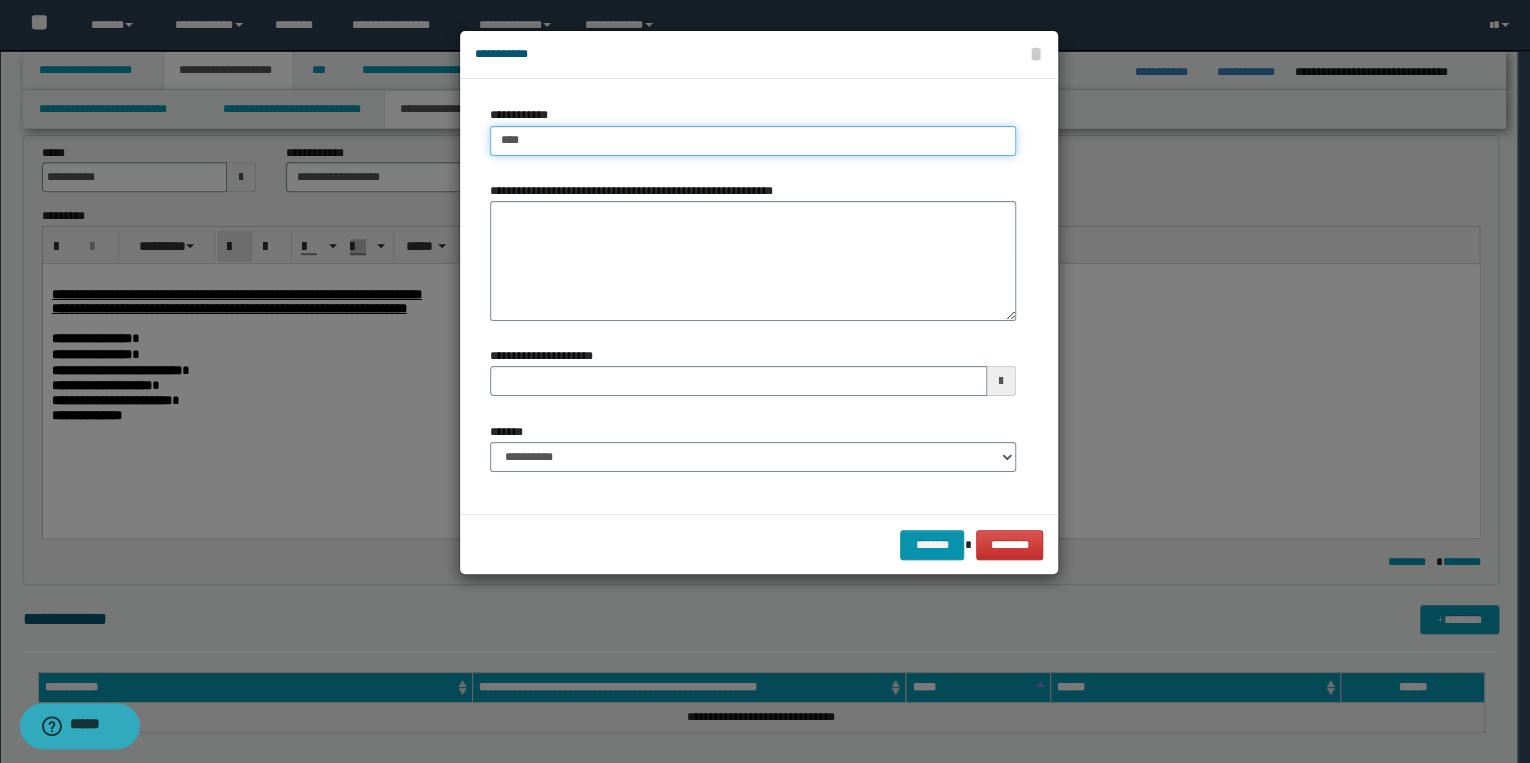 type on "****" 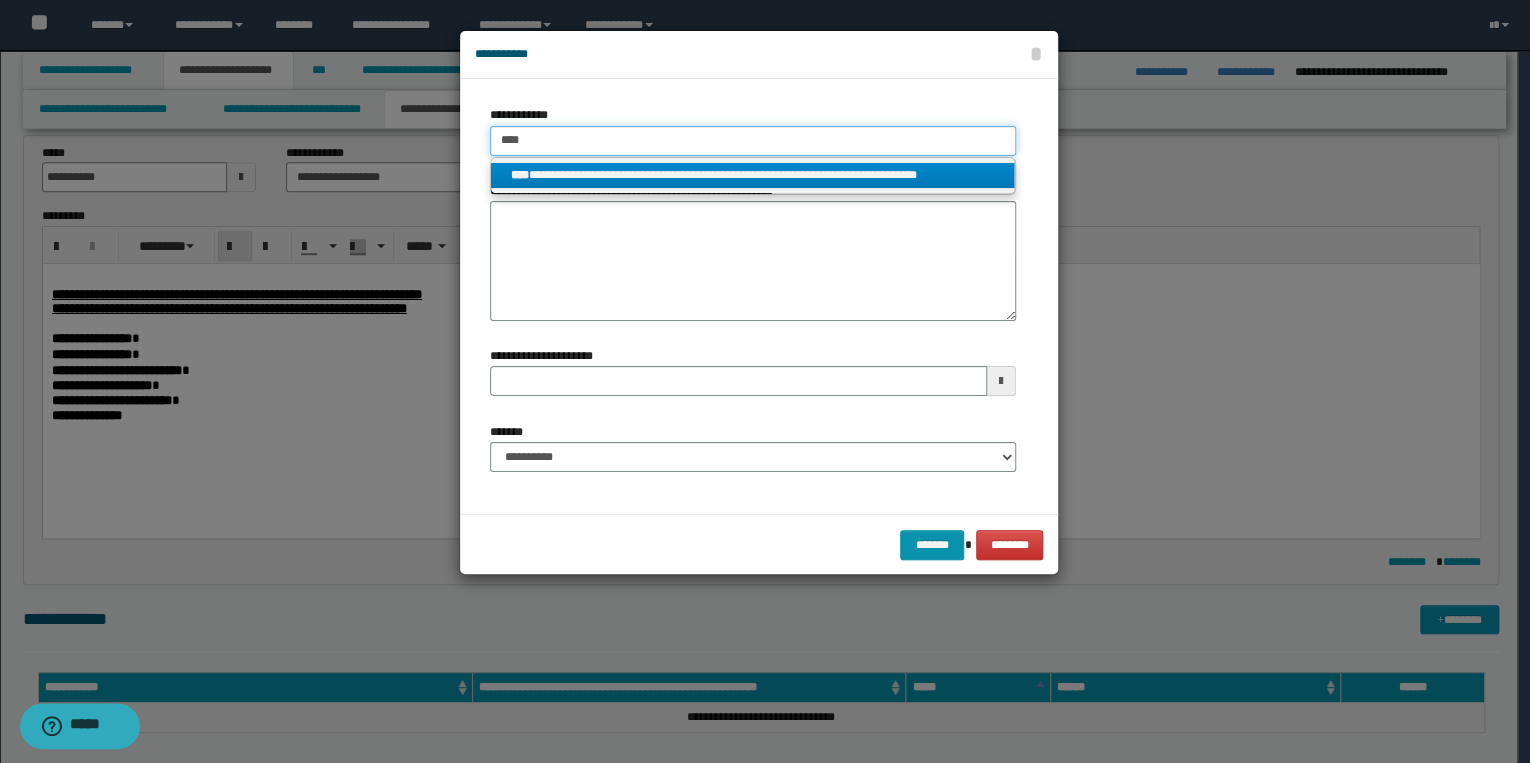 type on "****" 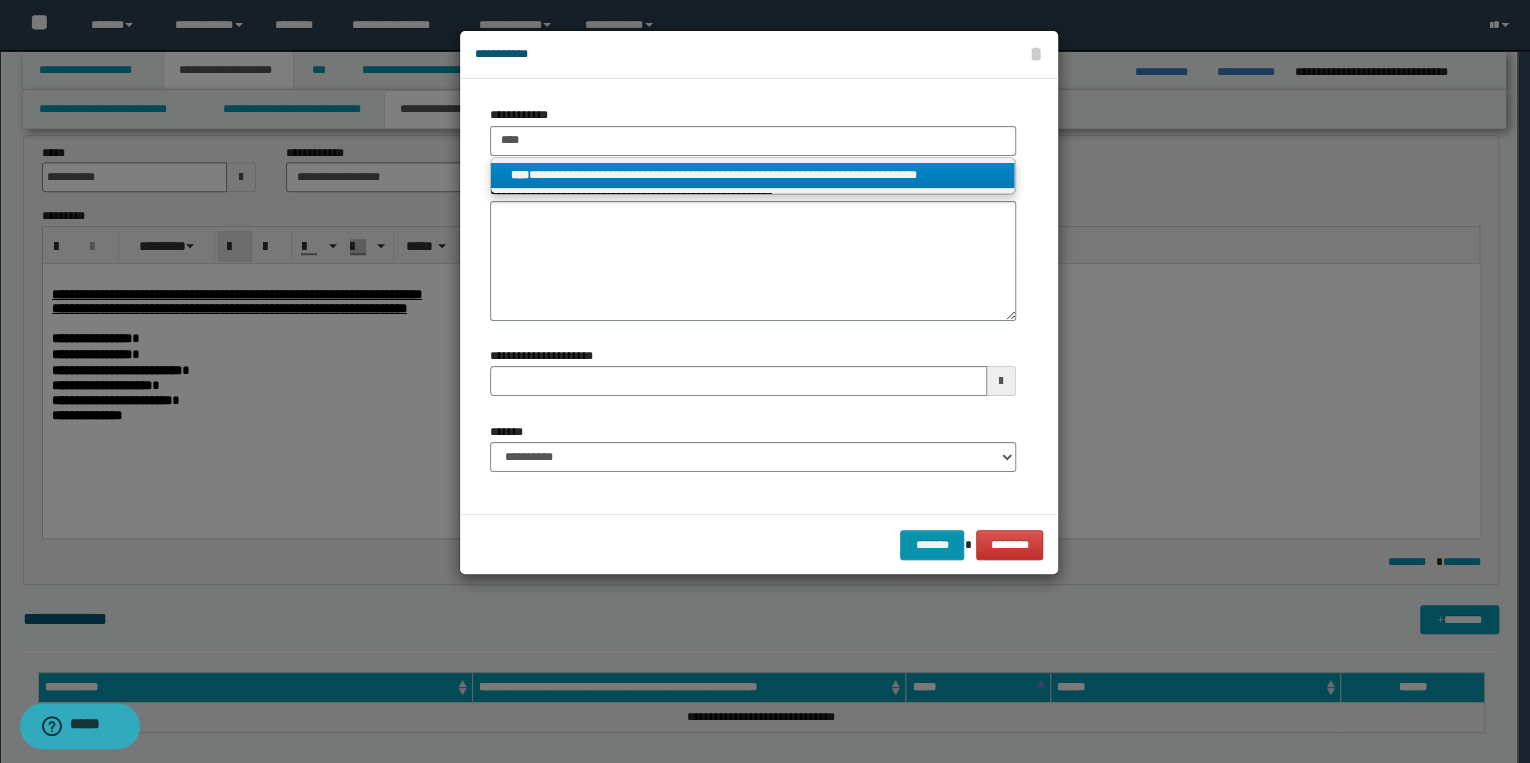 click on "**********" at bounding box center (752, 175) 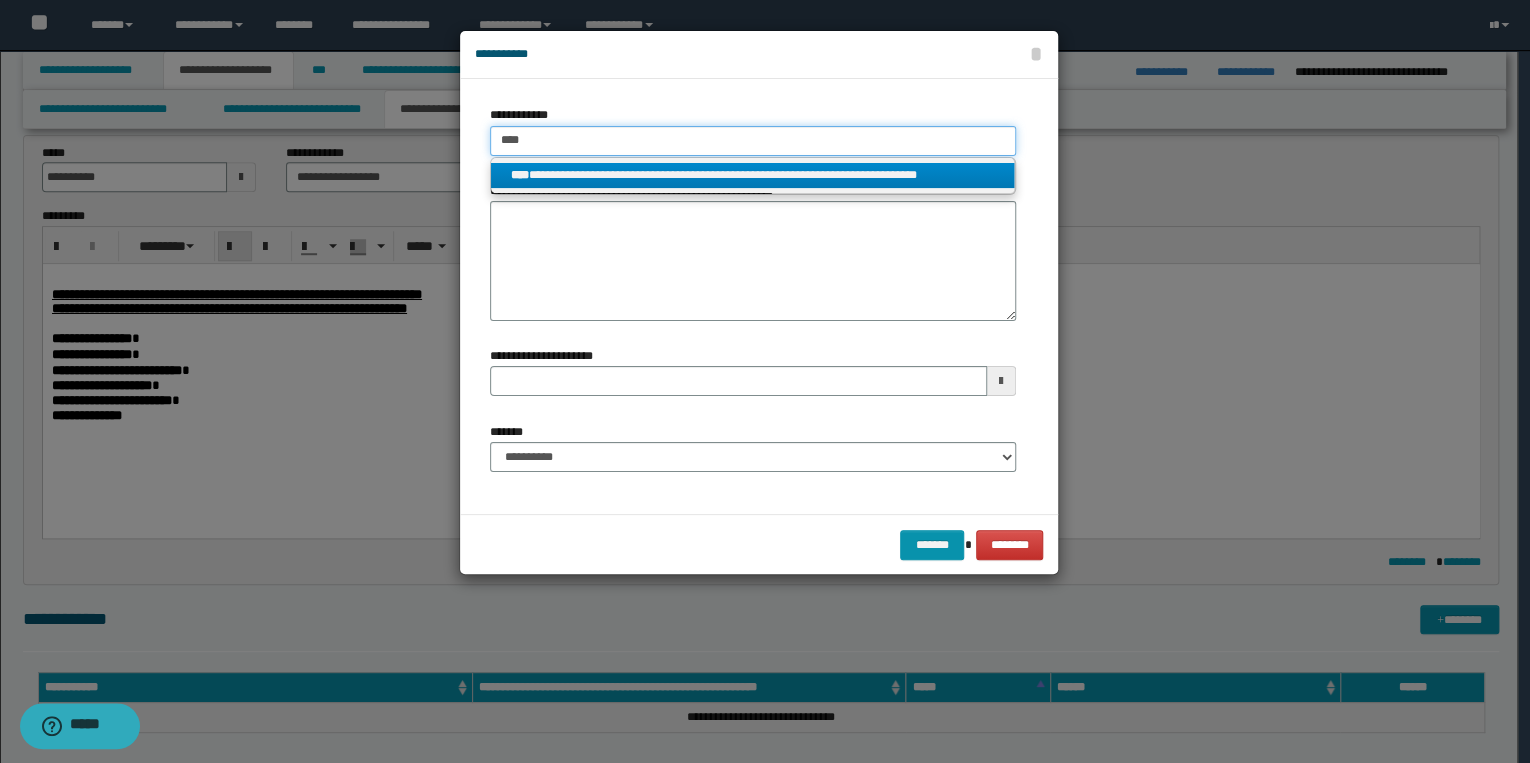 type 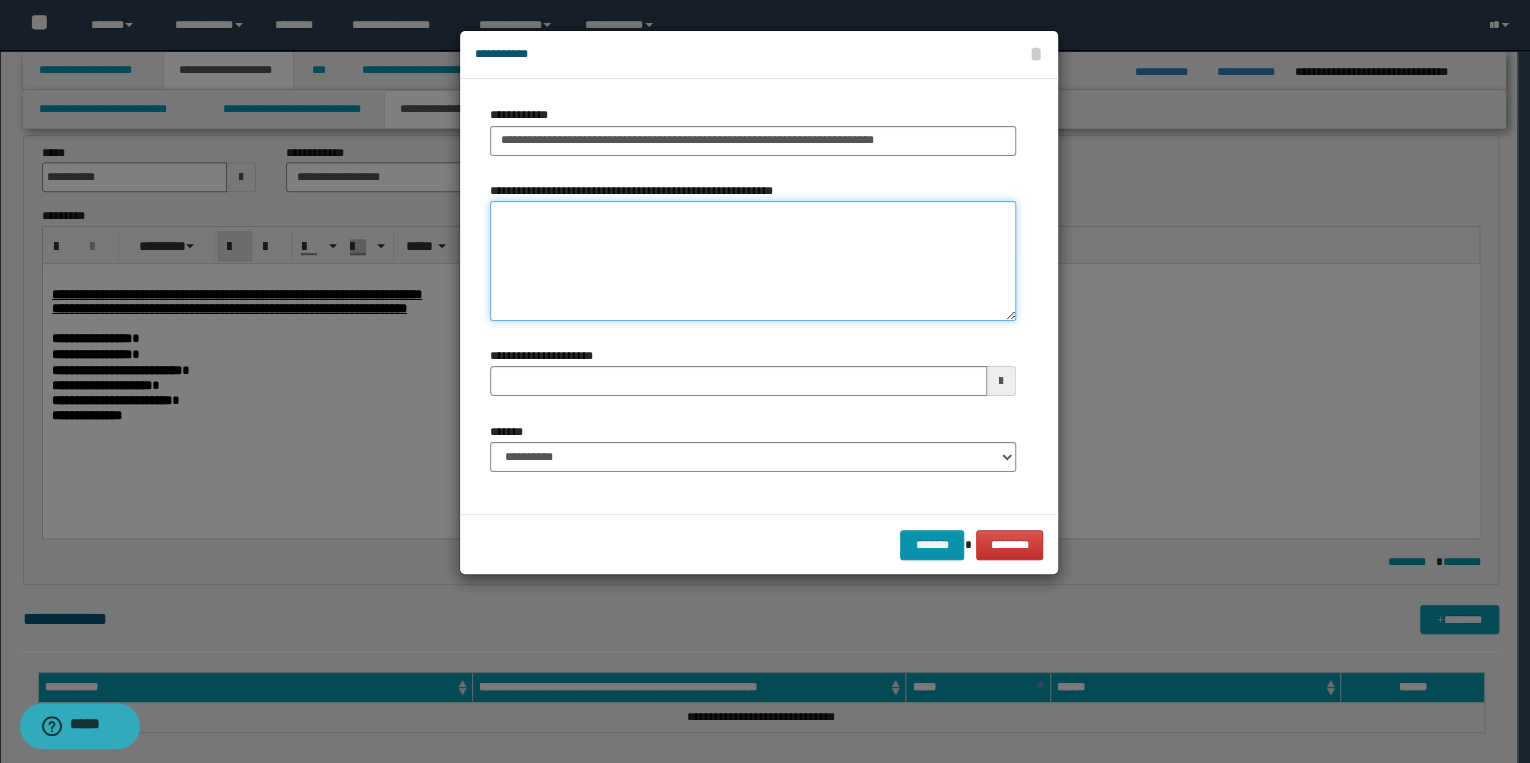 click on "**********" at bounding box center [753, 261] 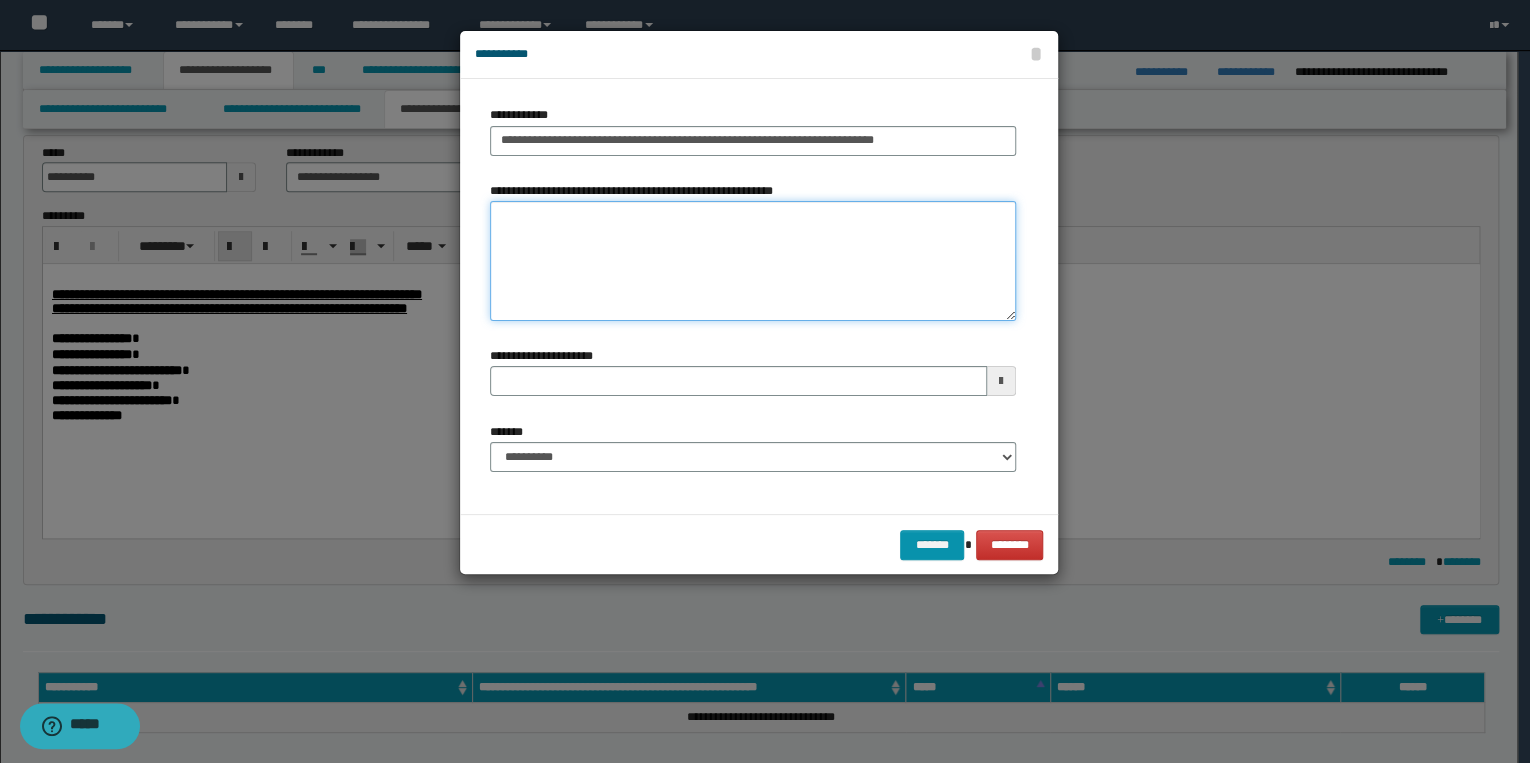 type 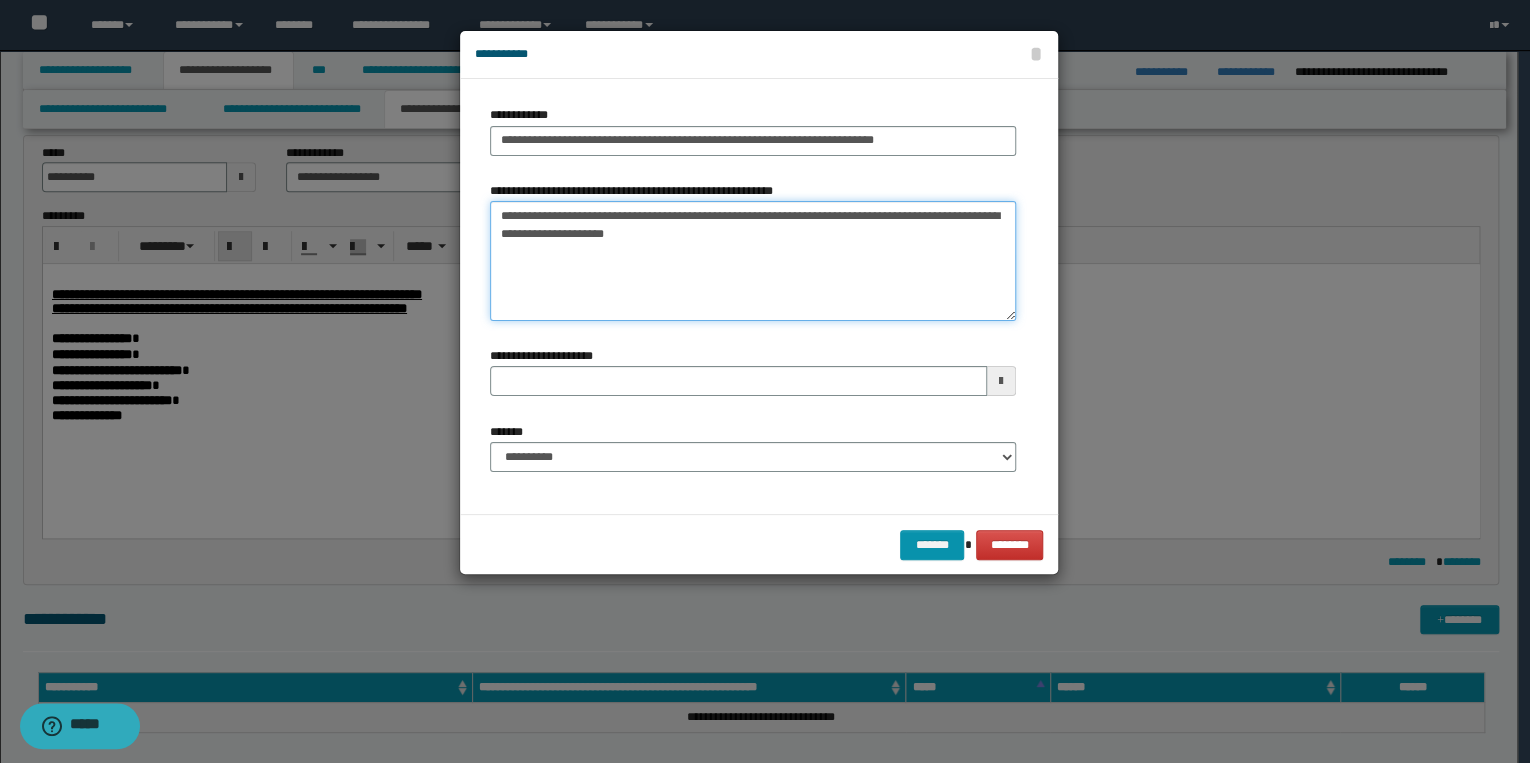 type 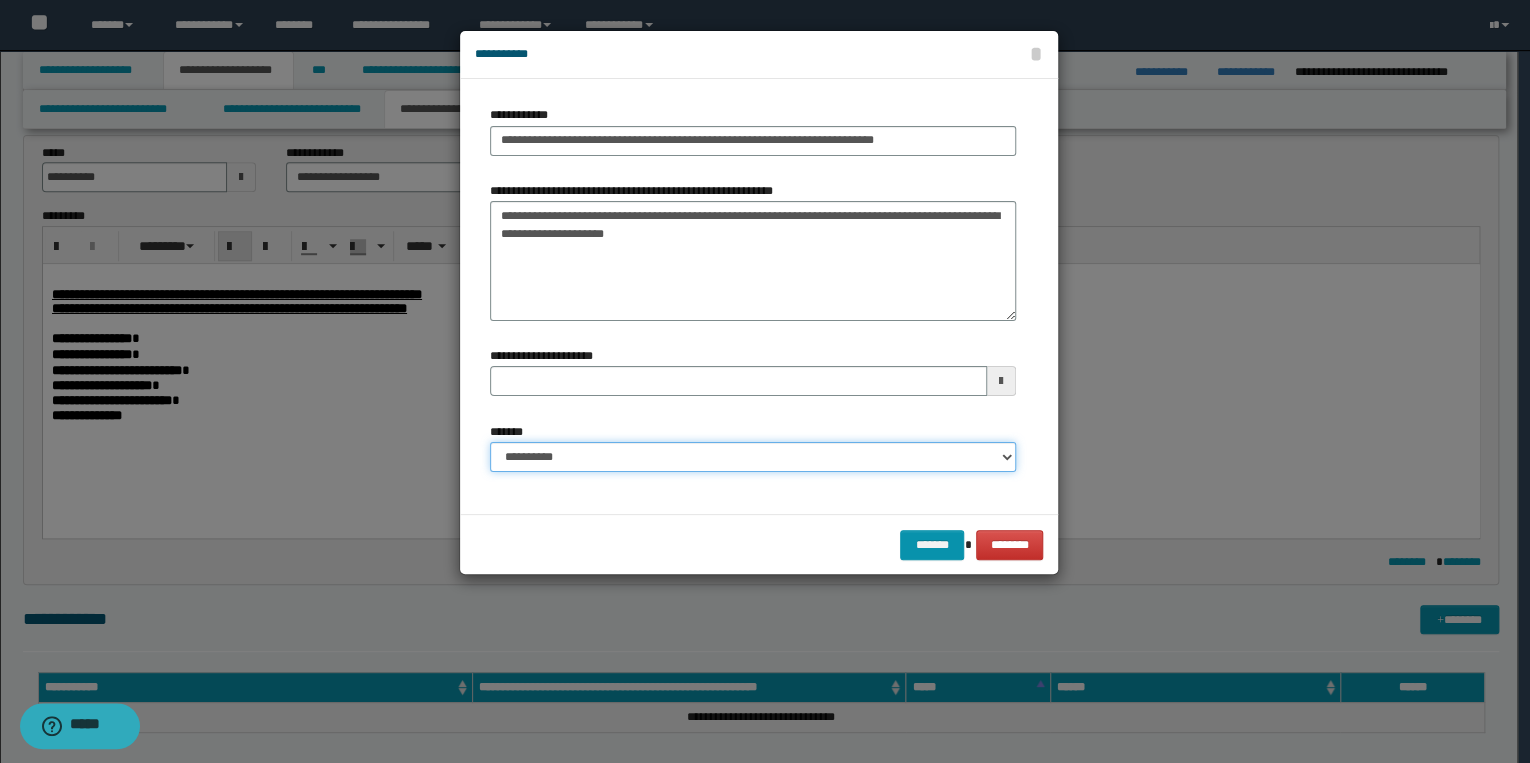 click on "**********" at bounding box center (753, 457) 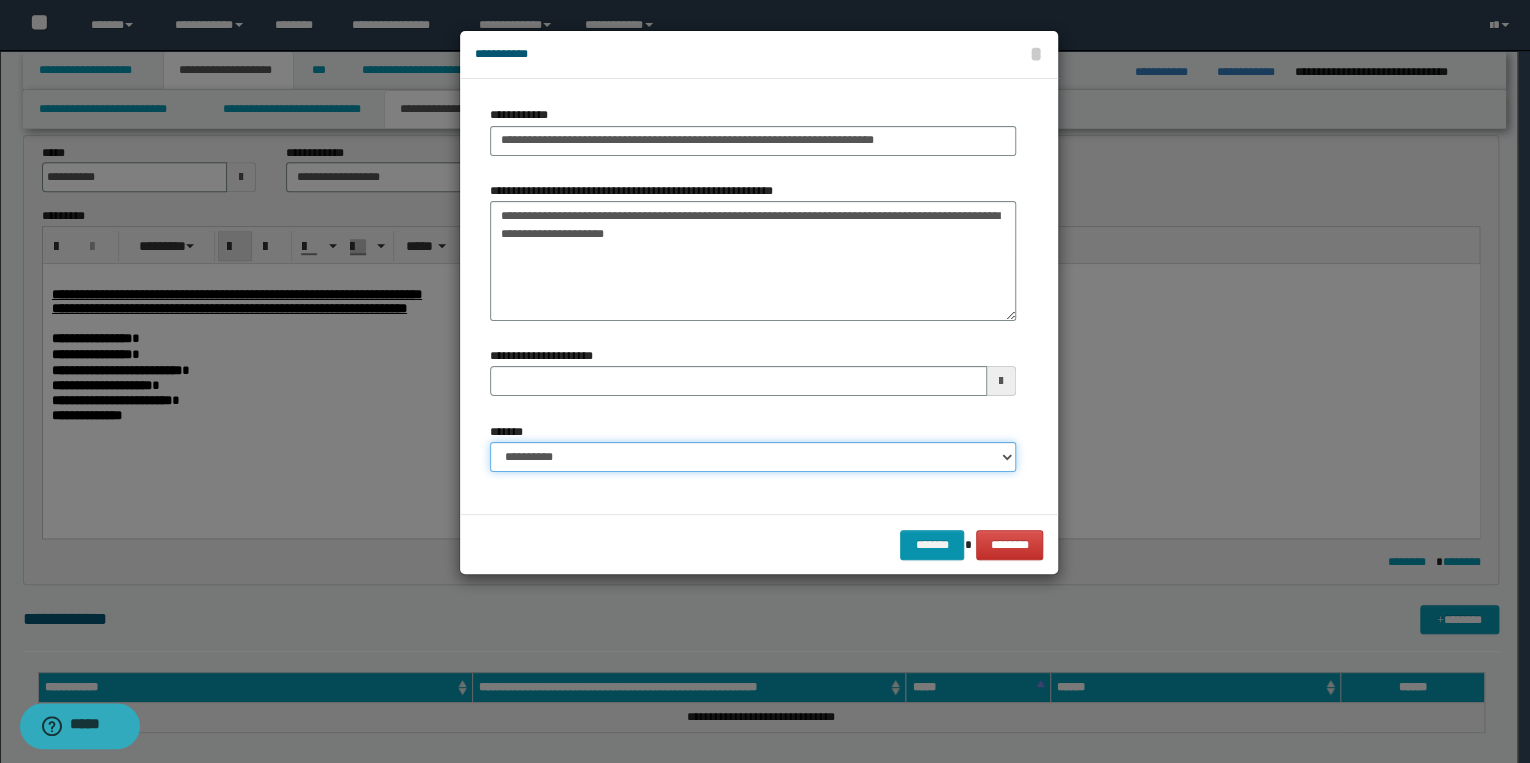 select on "*" 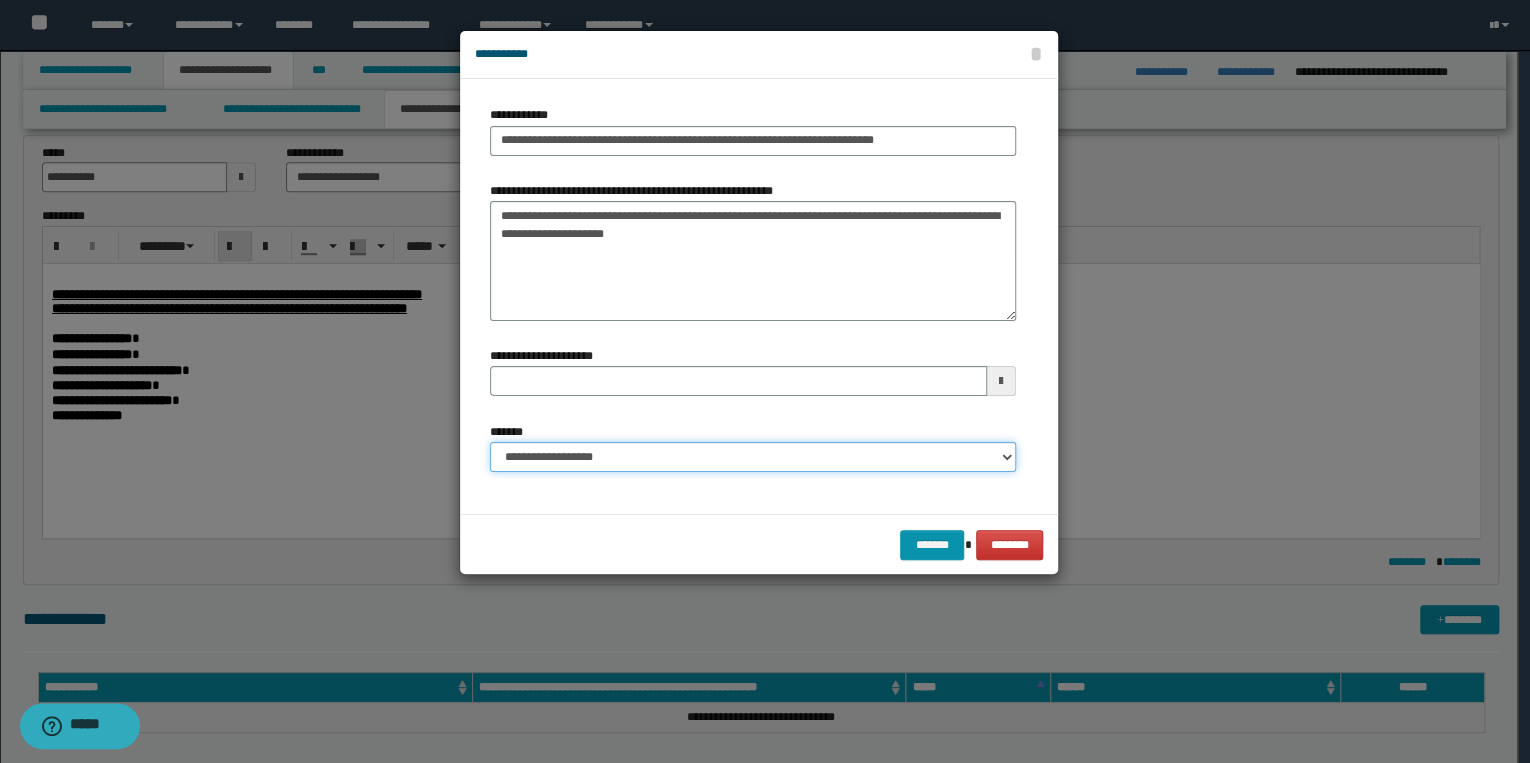 click on "**********" at bounding box center [753, 457] 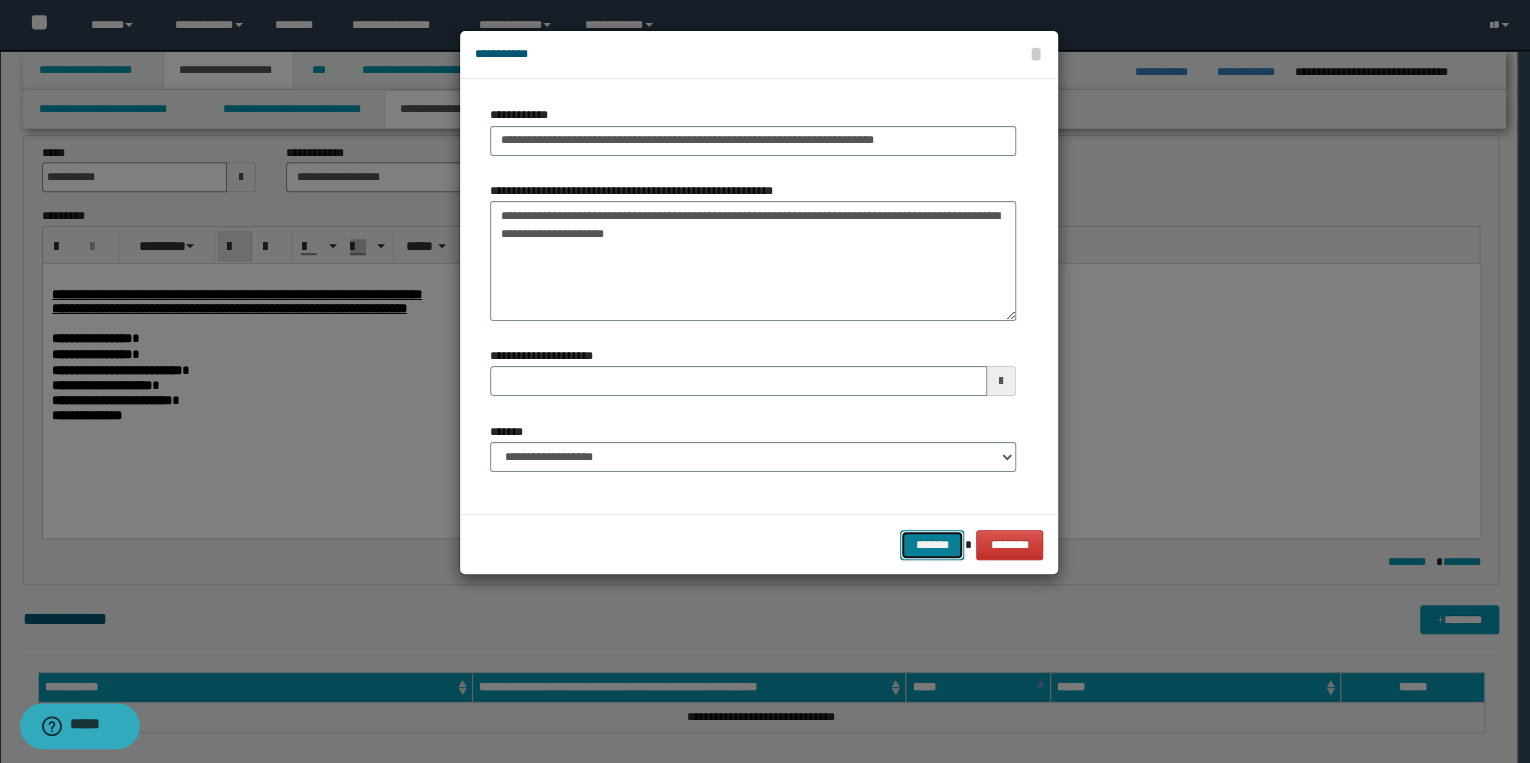 click on "*******" at bounding box center (932, 545) 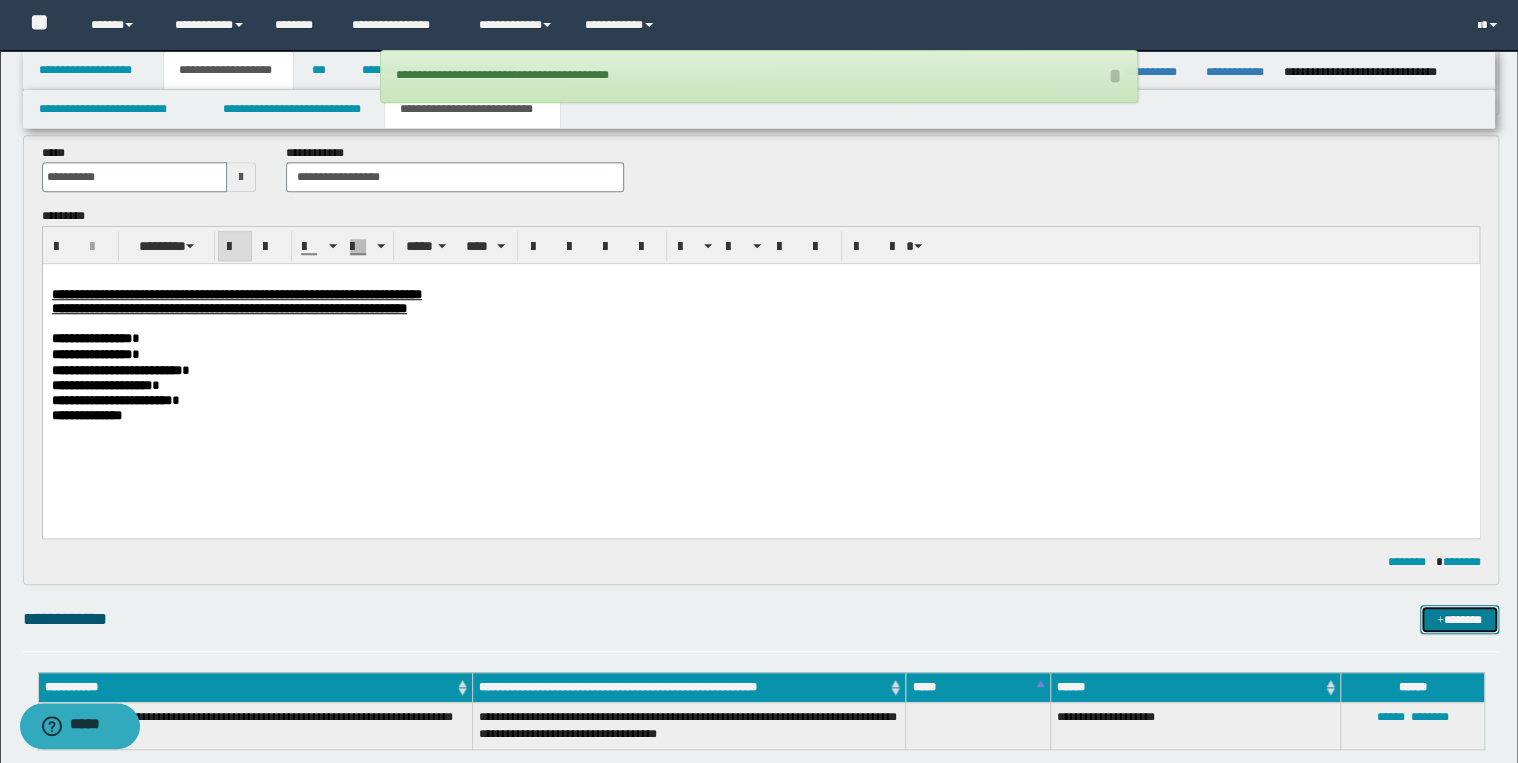 type 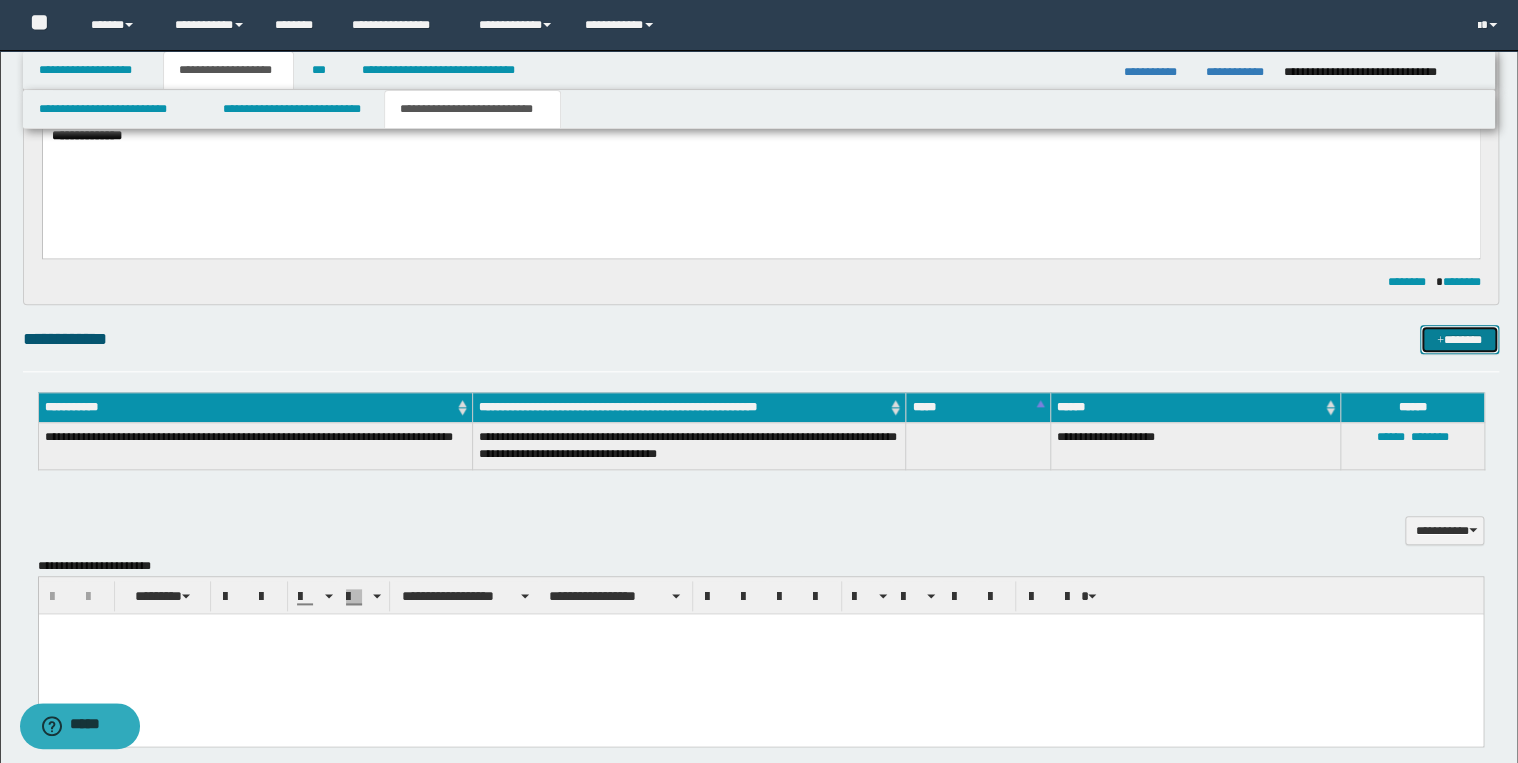 scroll, scrollTop: 960, scrollLeft: 0, axis: vertical 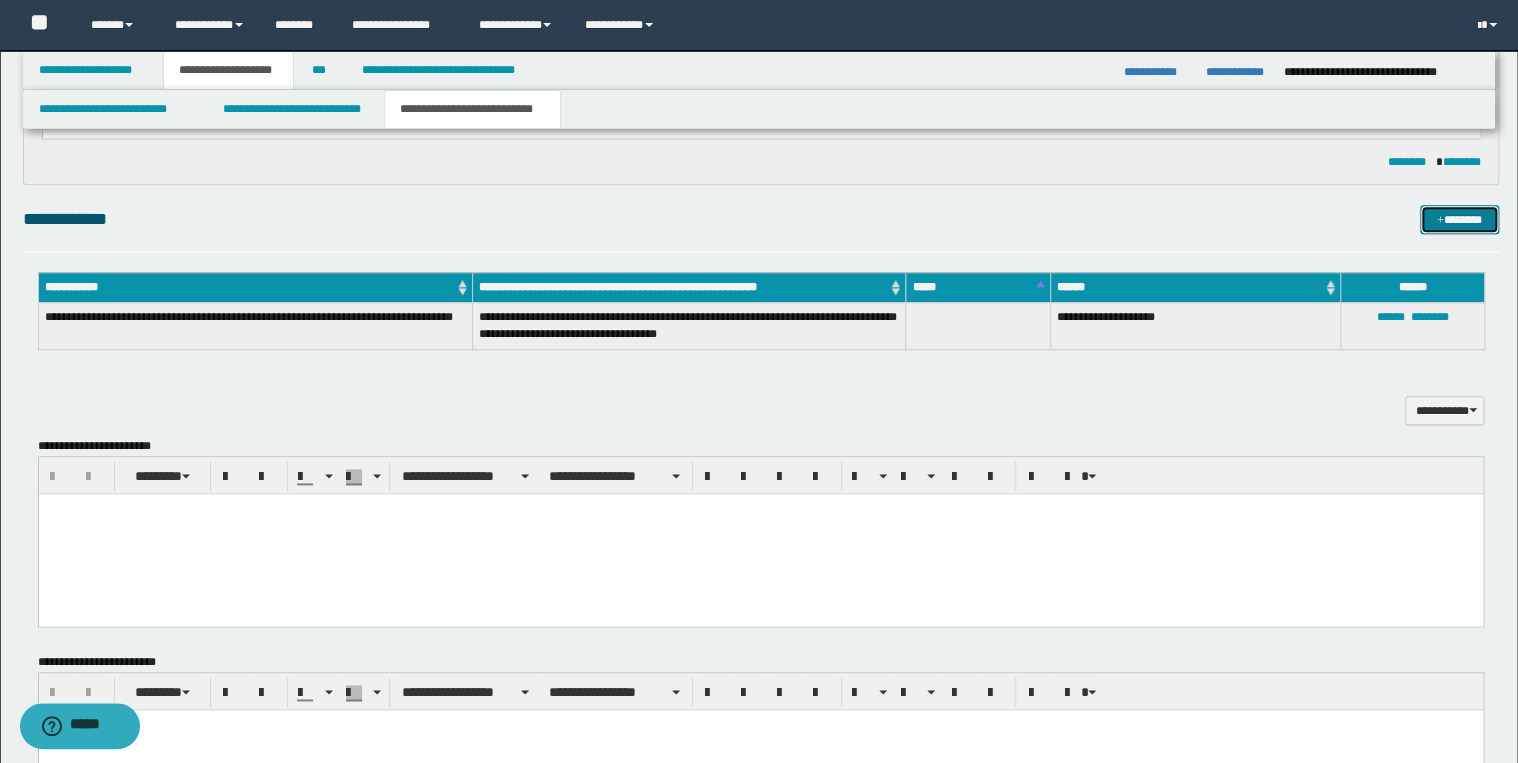 click on "*******" at bounding box center [1459, 220] 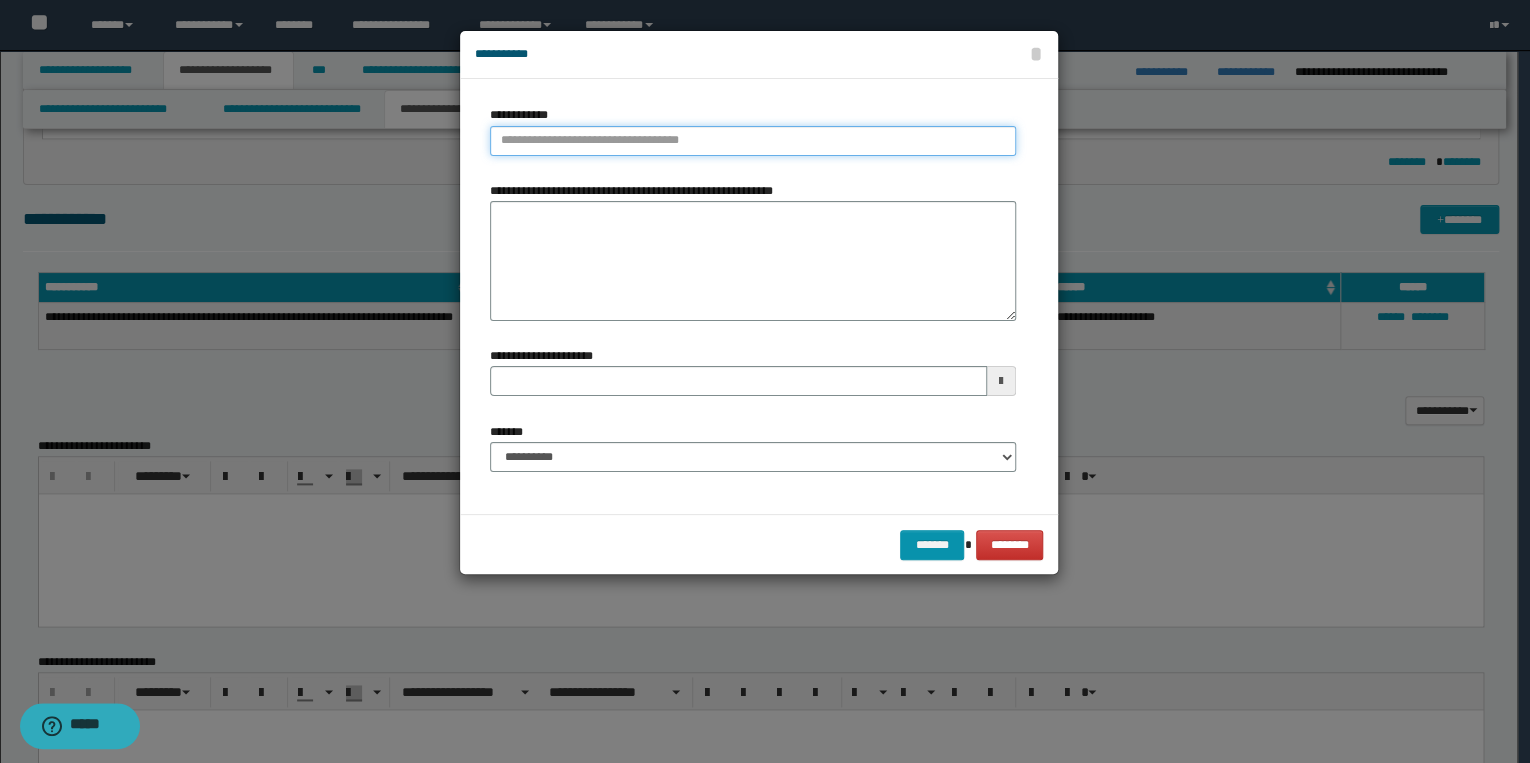 type on "**********" 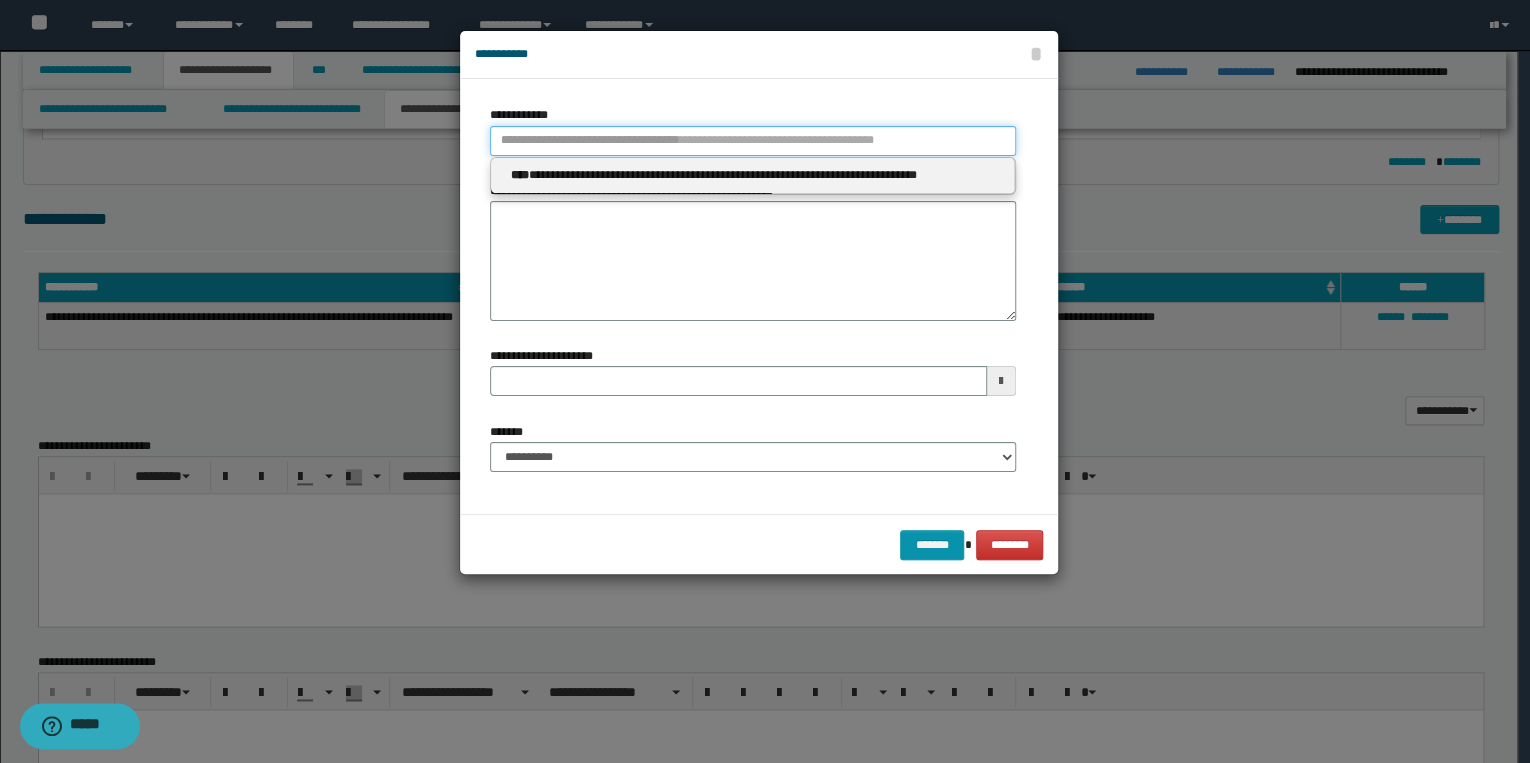 click on "**********" at bounding box center (753, 141) 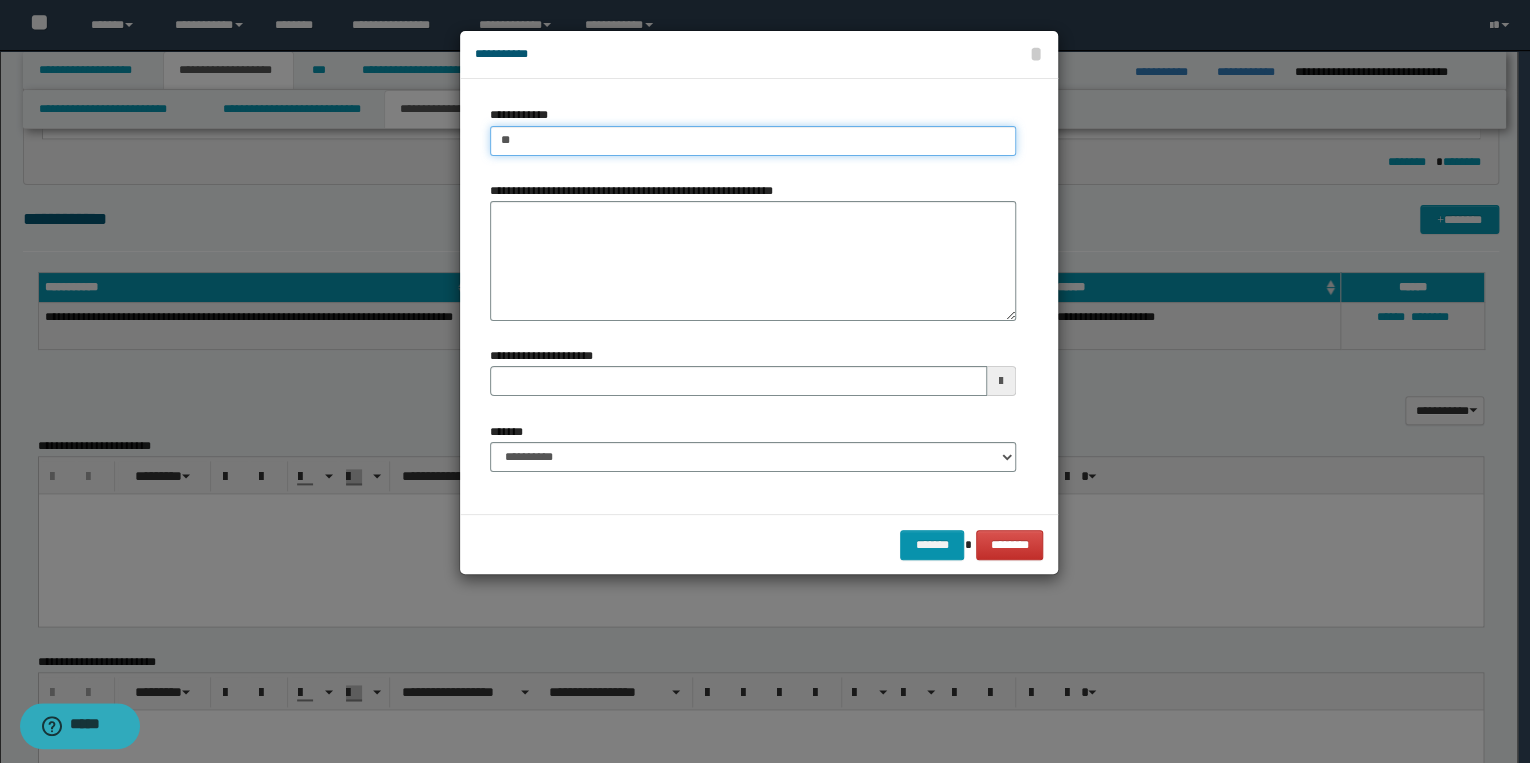 type on "***" 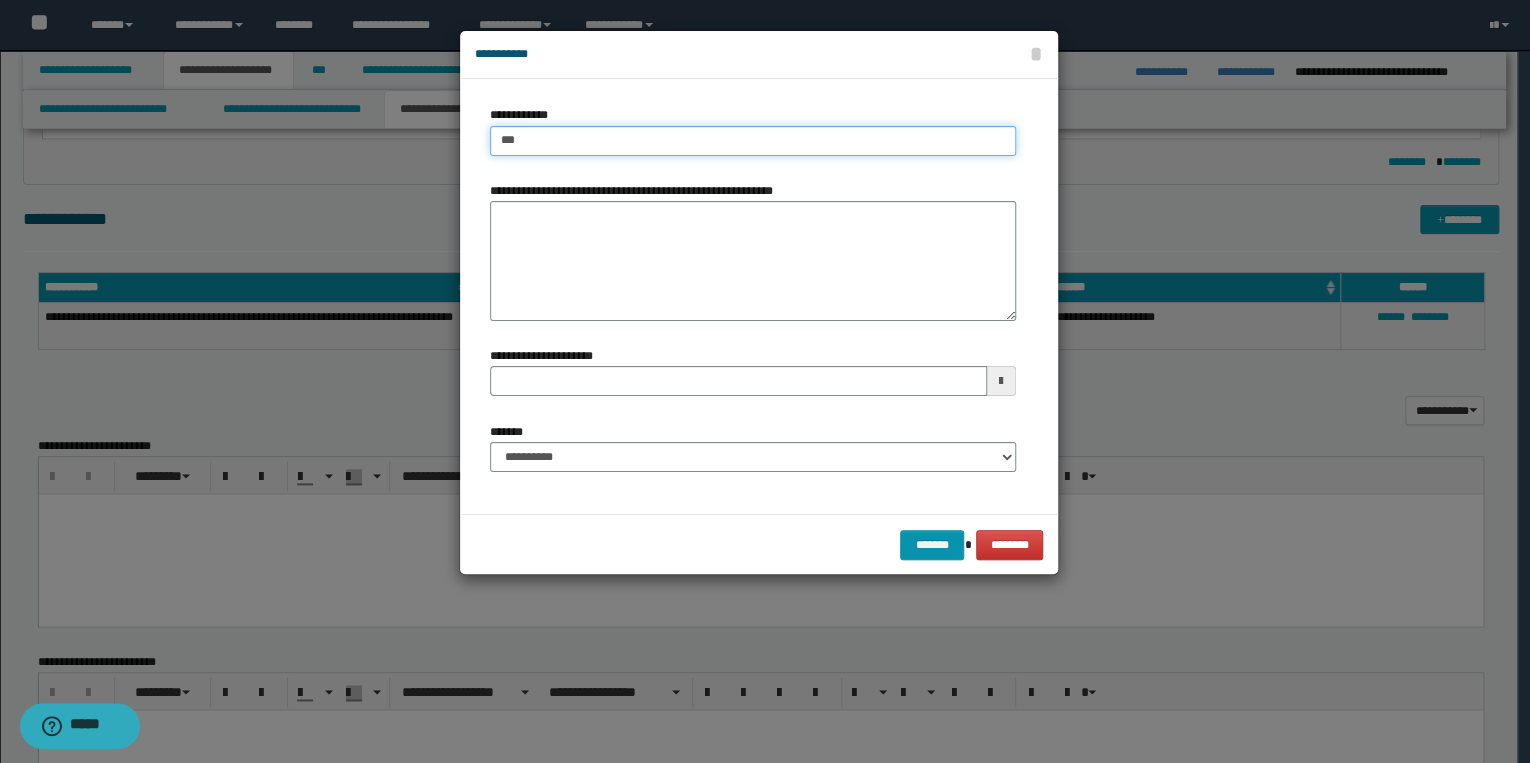 type on "***" 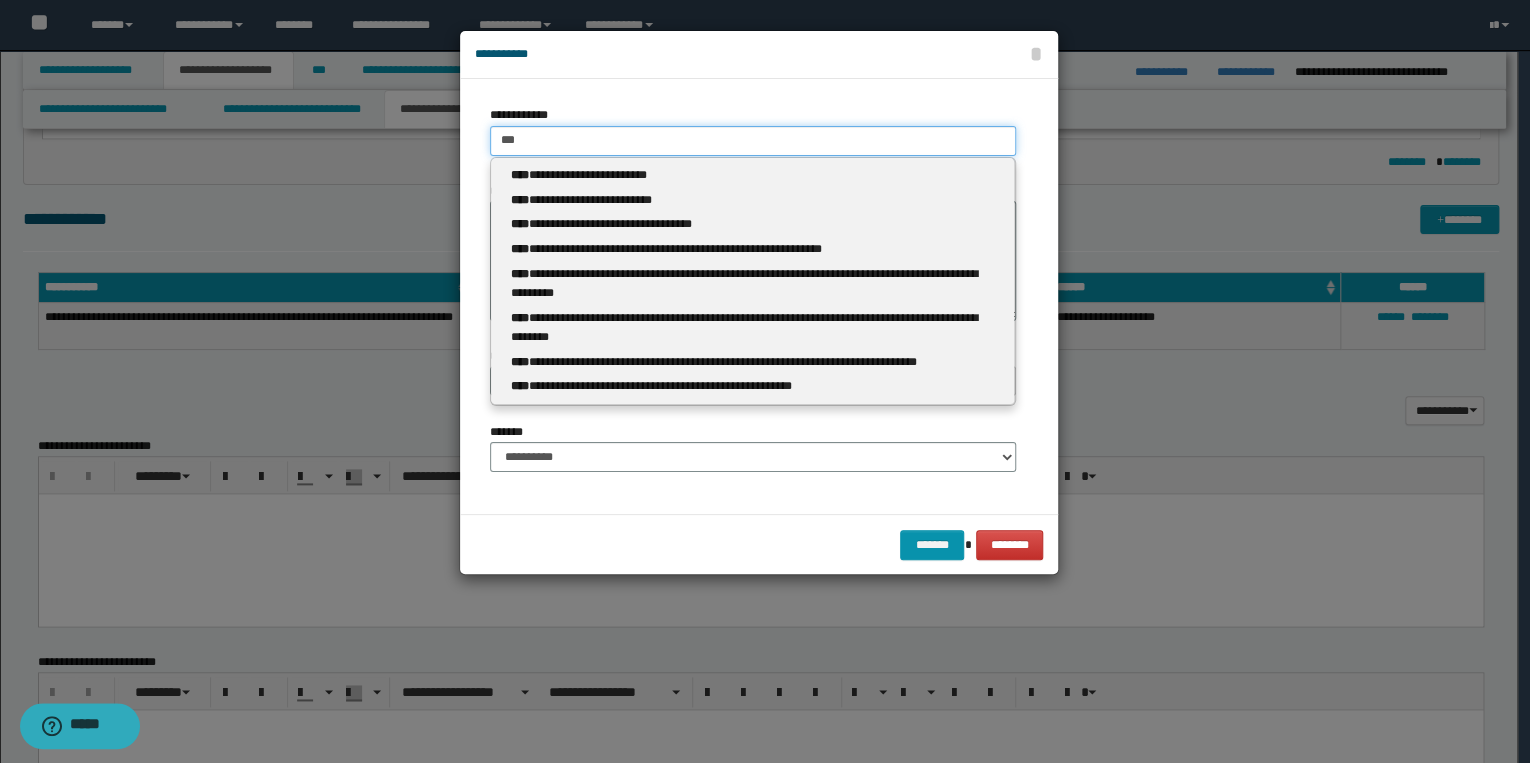 type 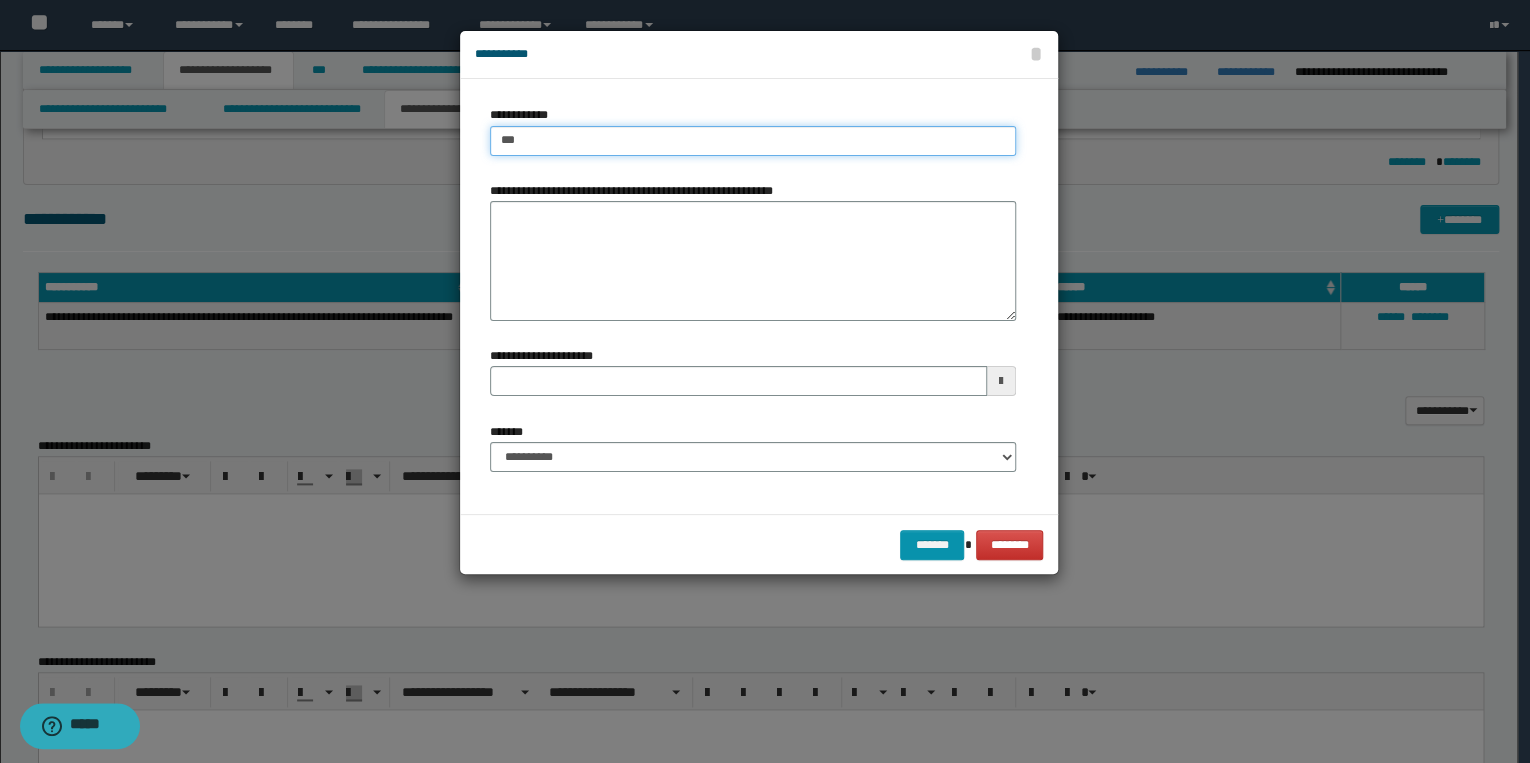 type on "****" 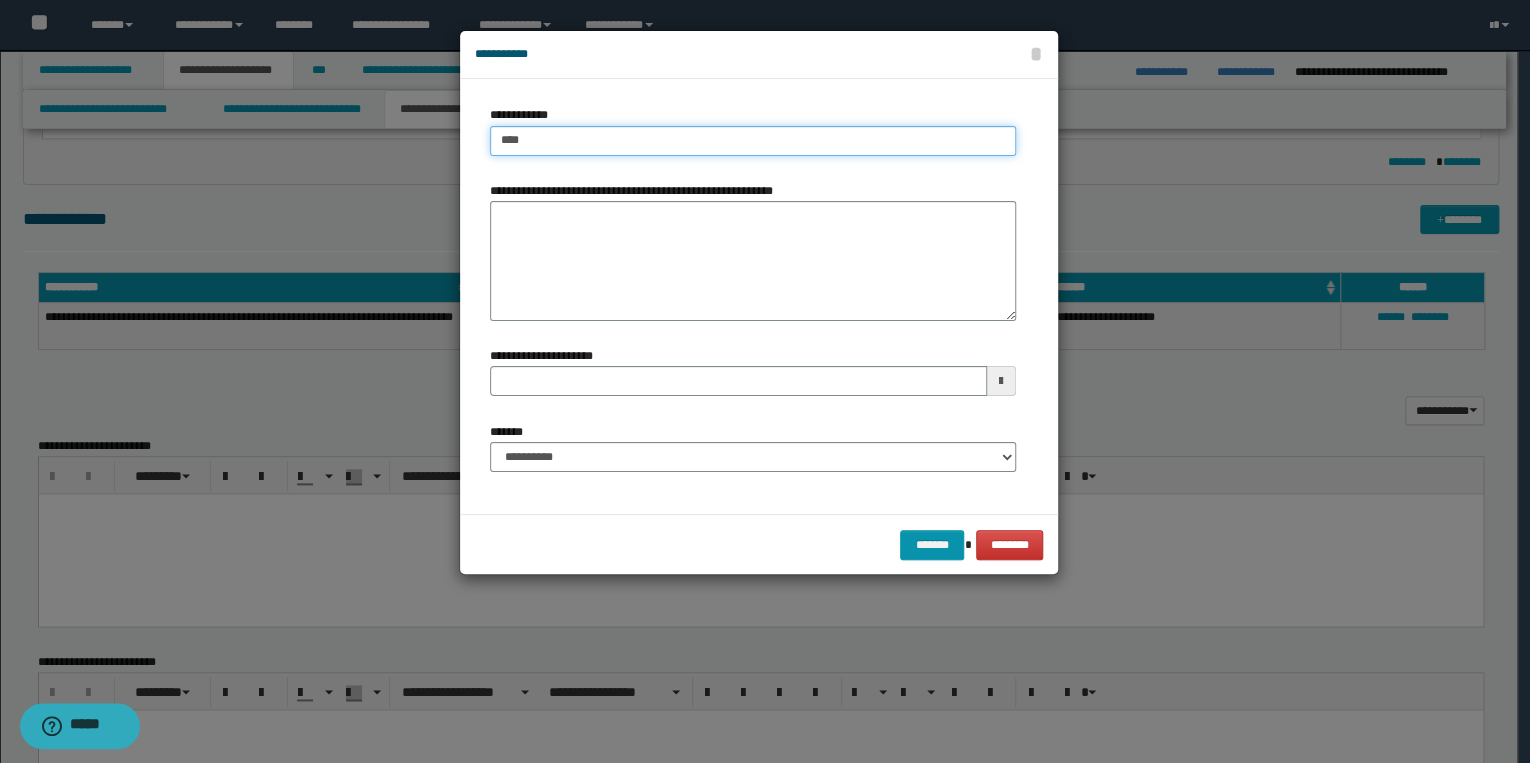 type on "****" 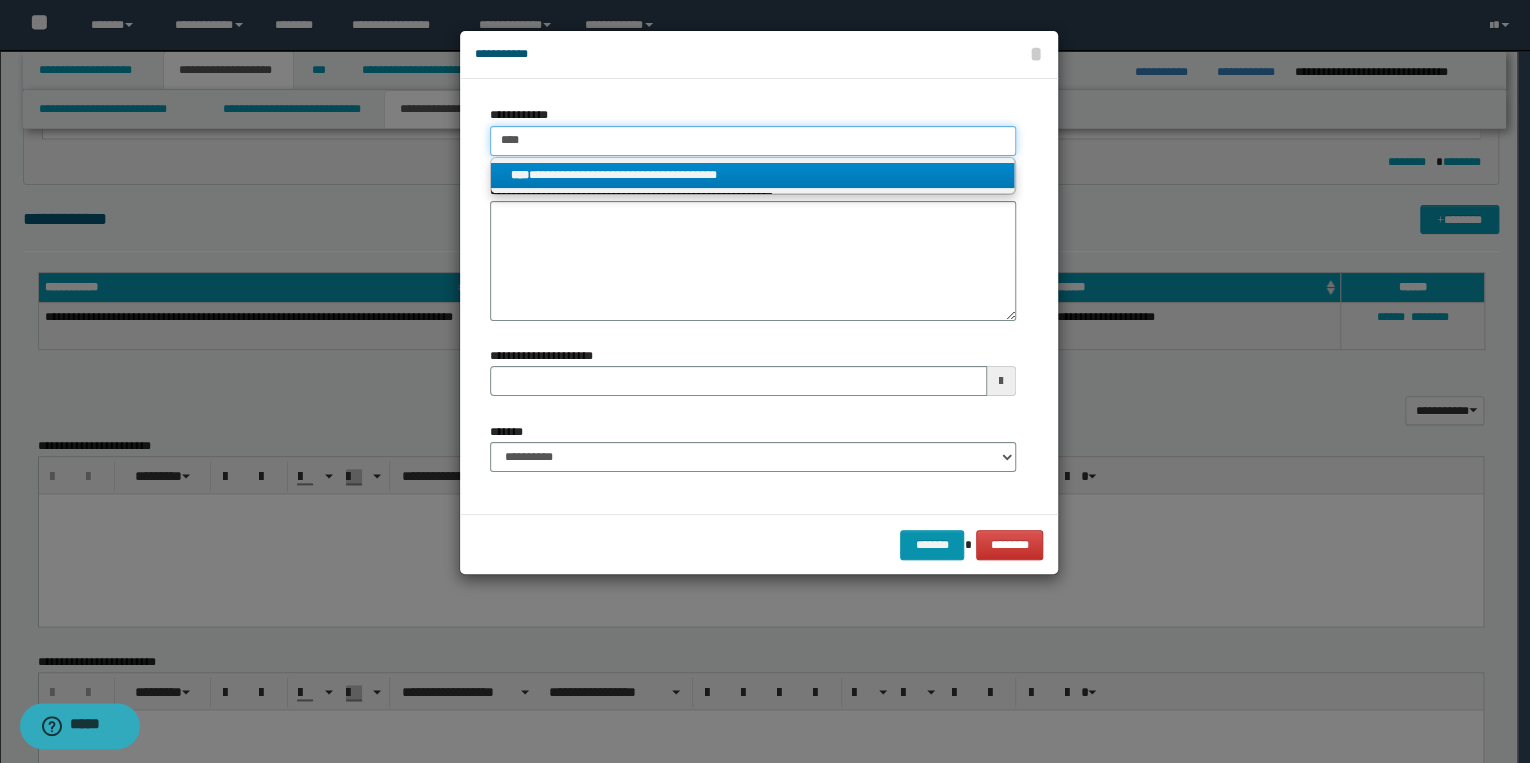 type on "****" 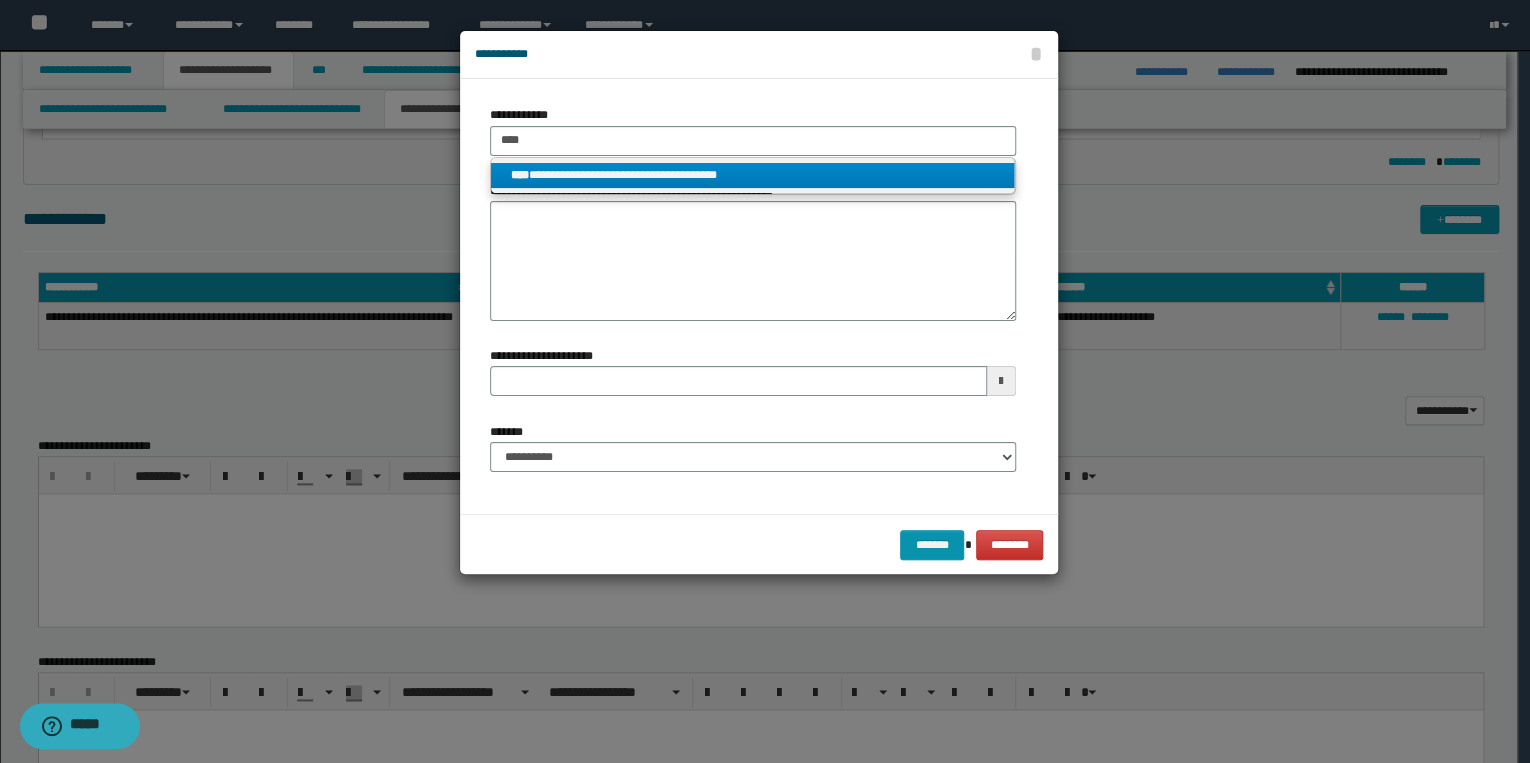 click on "**********" at bounding box center [753, 175] 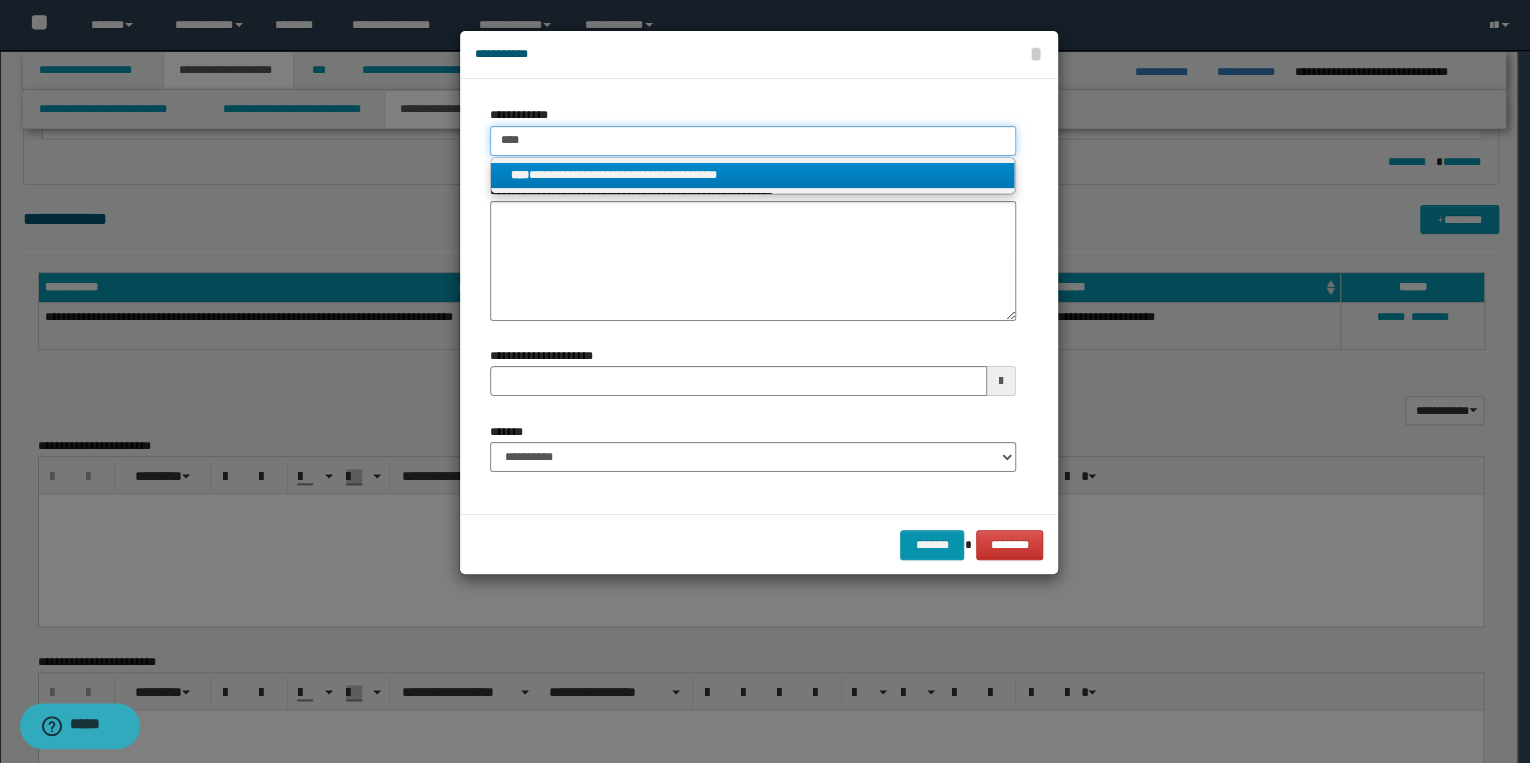 type 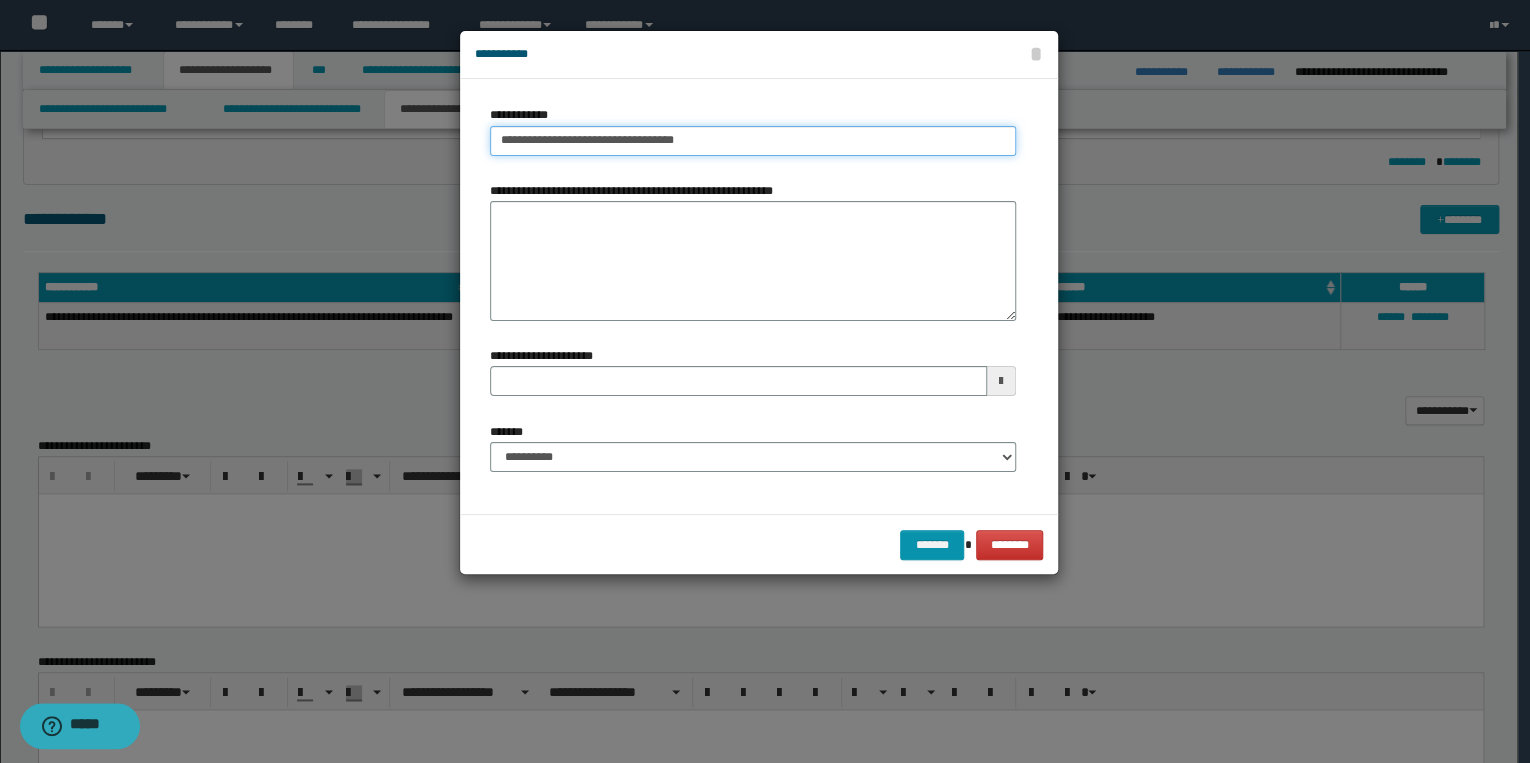 type 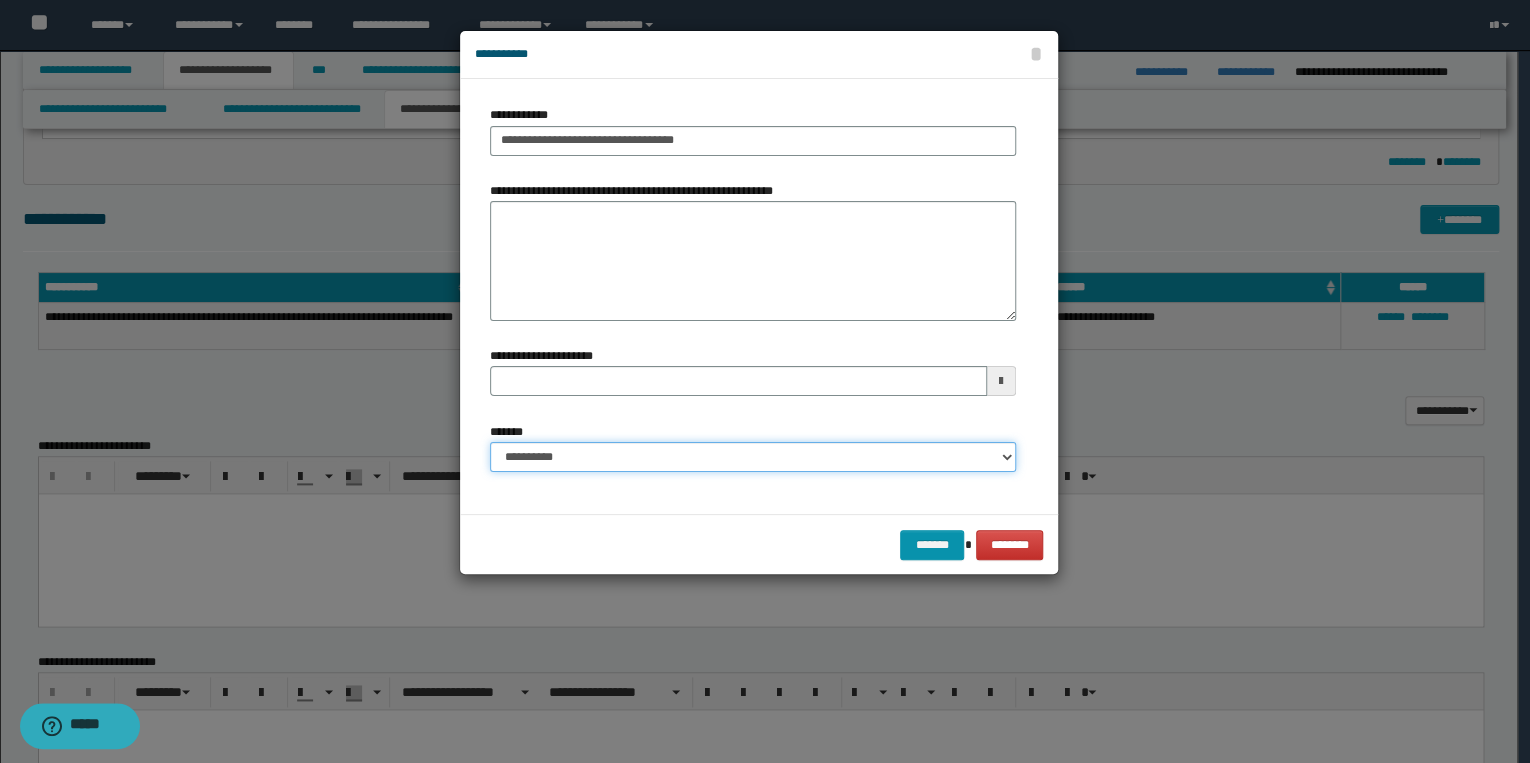 click on "**********" at bounding box center (753, 457) 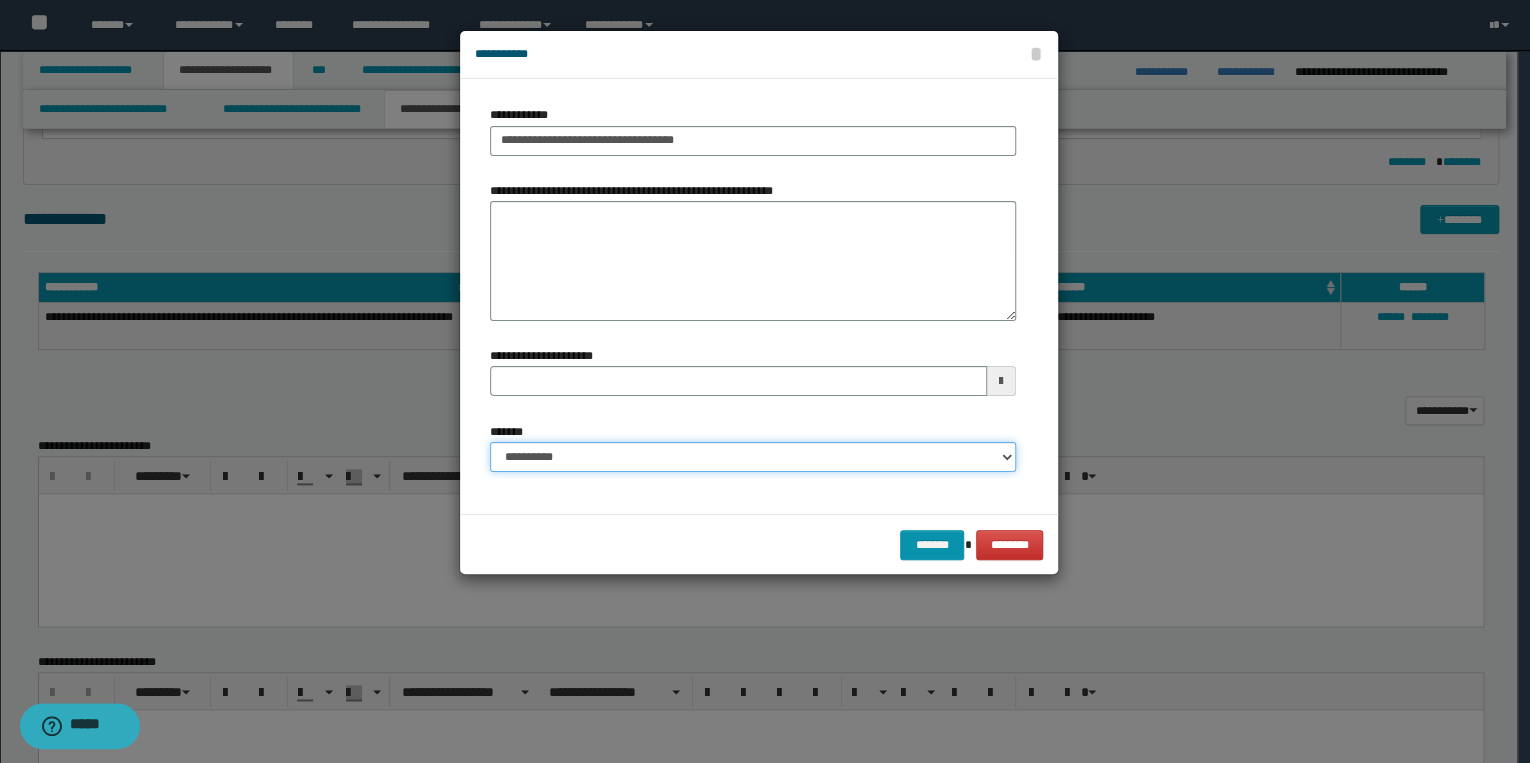select on "*" 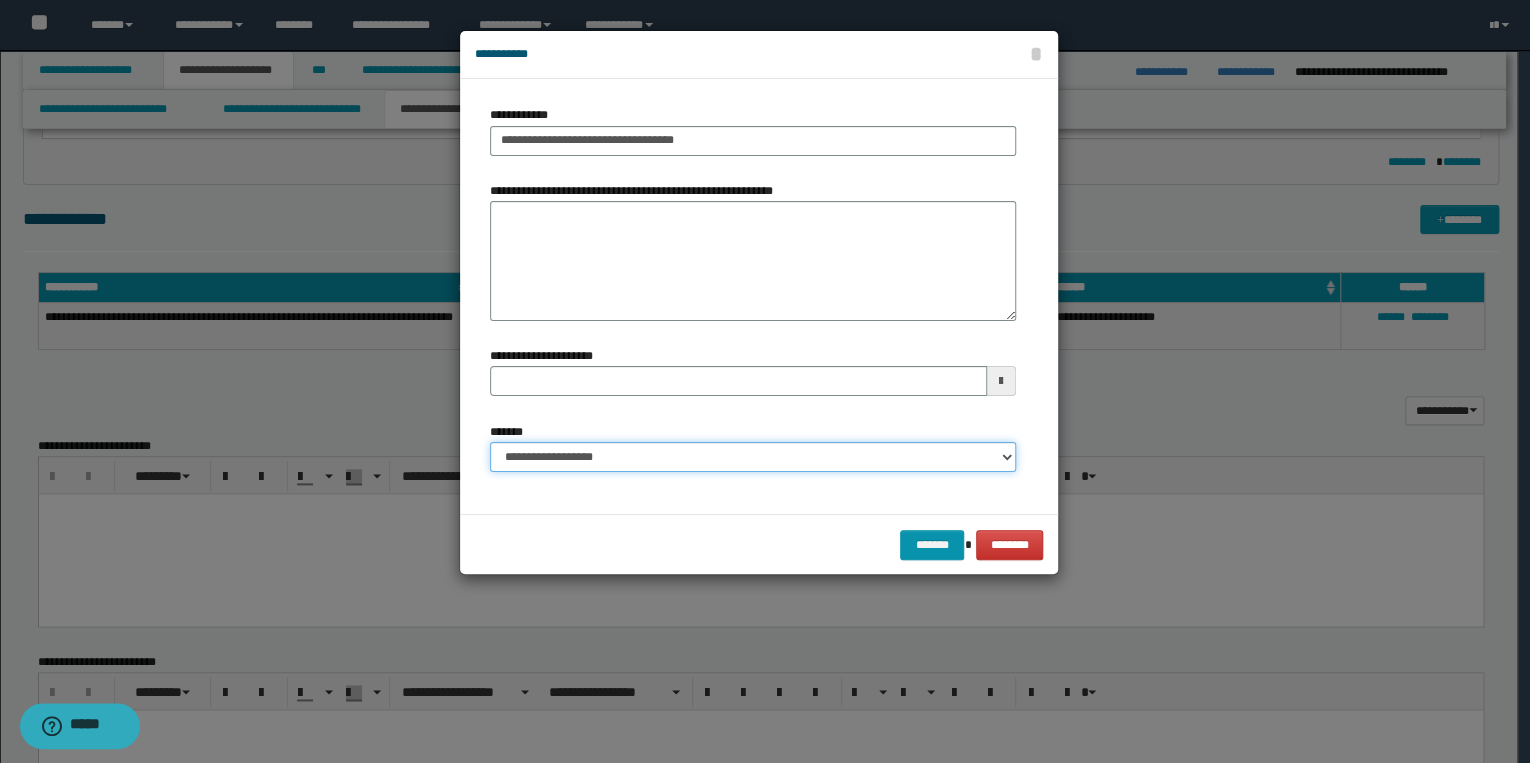 click on "**********" at bounding box center [753, 457] 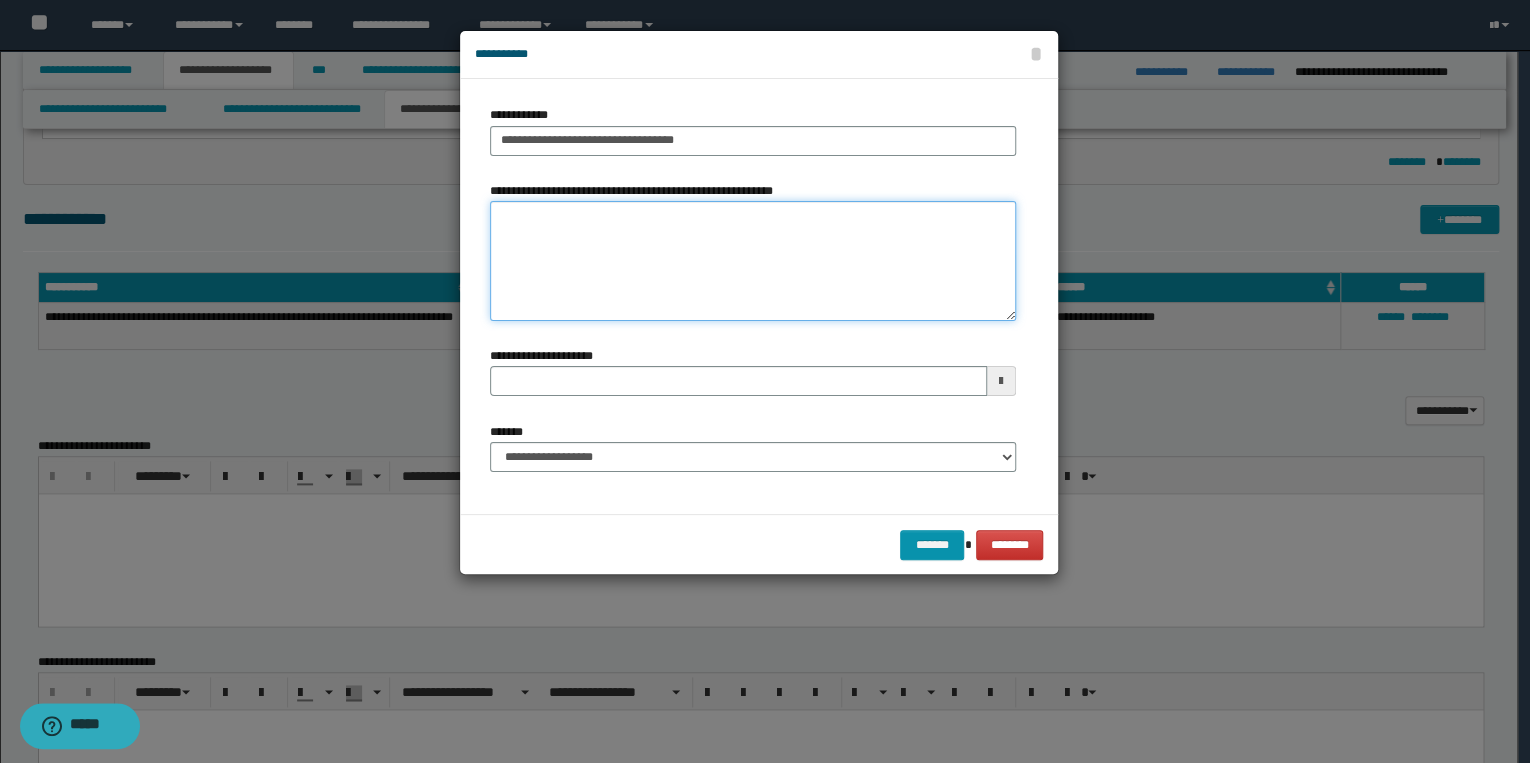 click on "**********" at bounding box center [753, 261] 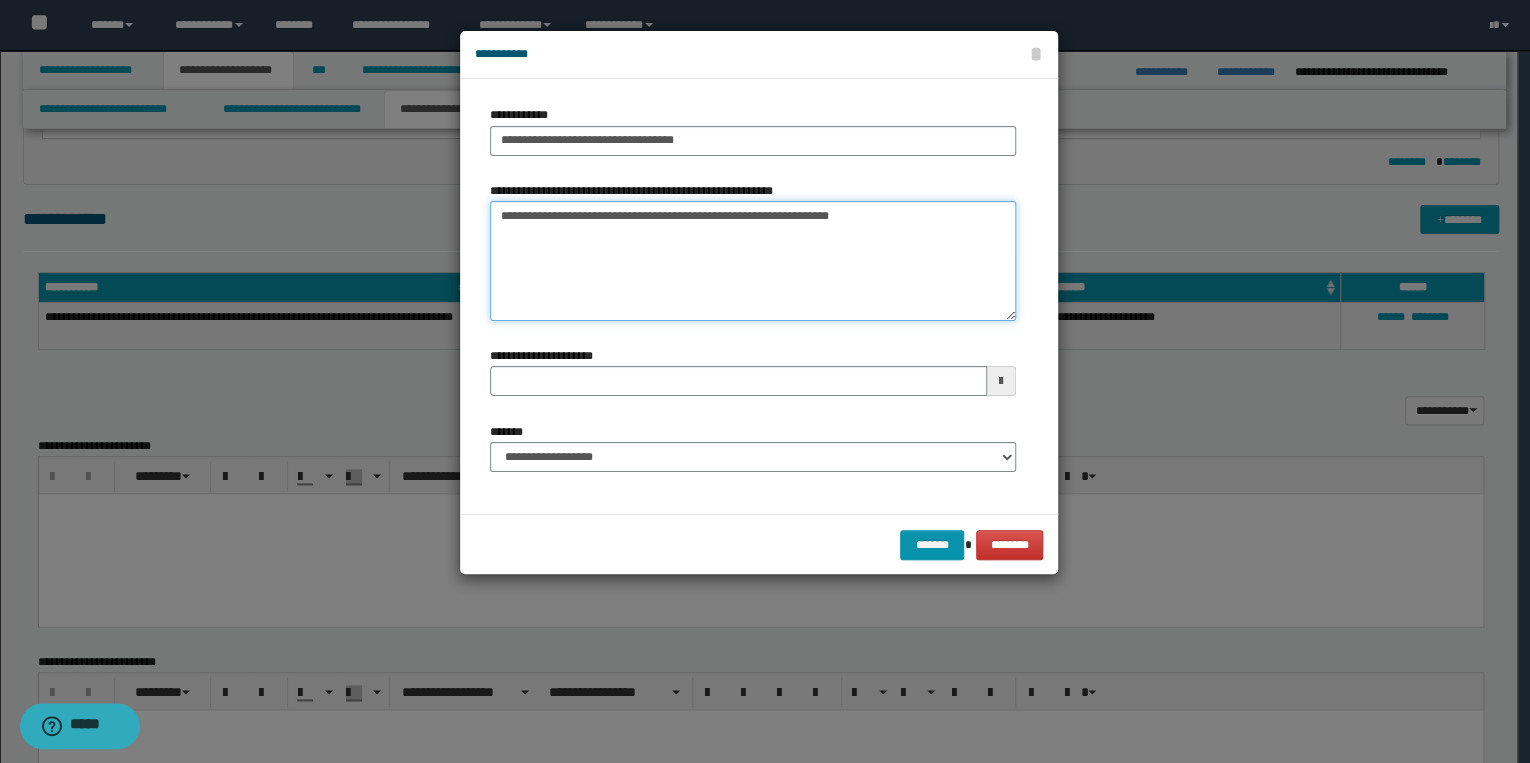 type 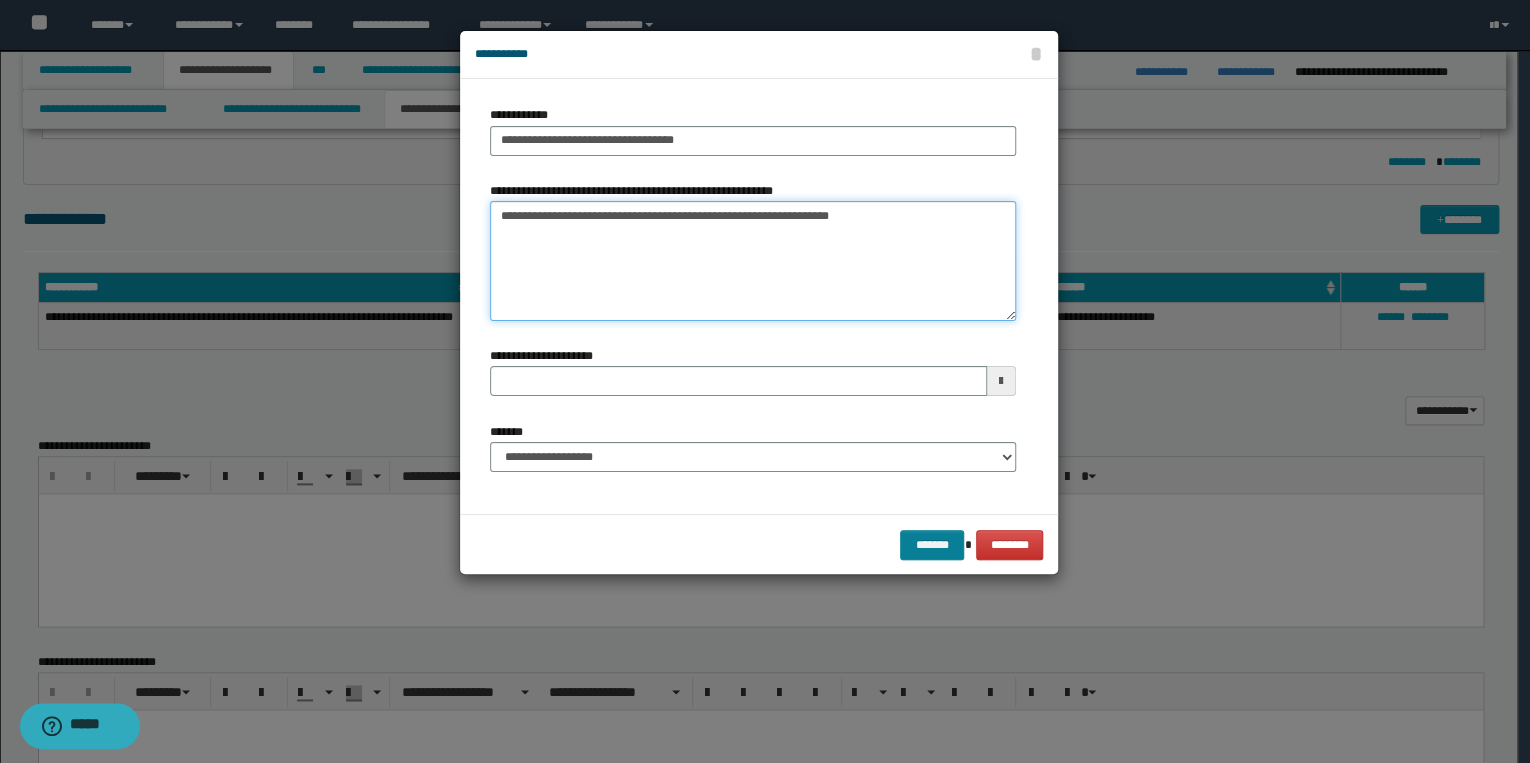 type on "**********" 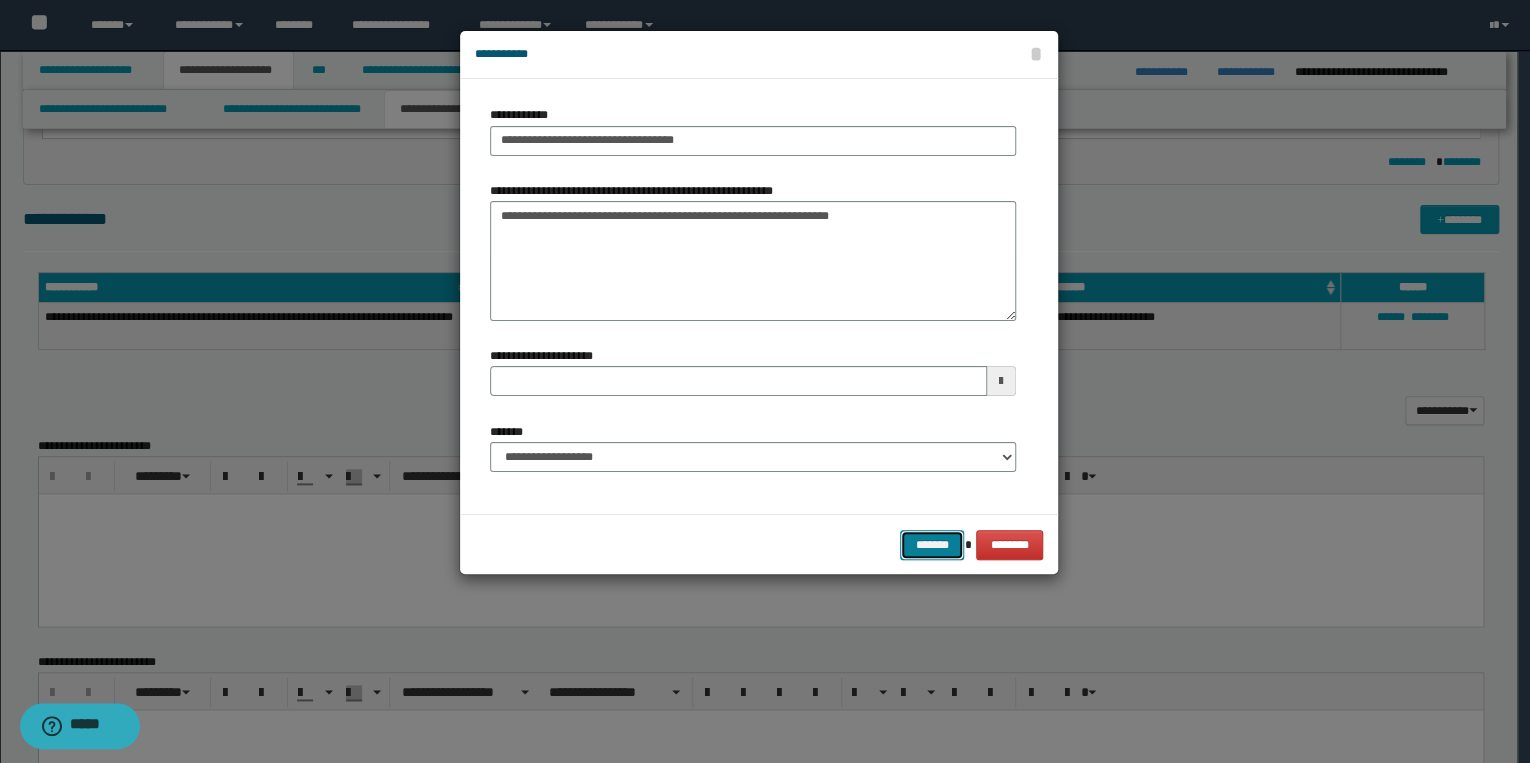 click on "*******" at bounding box center (932, 545) 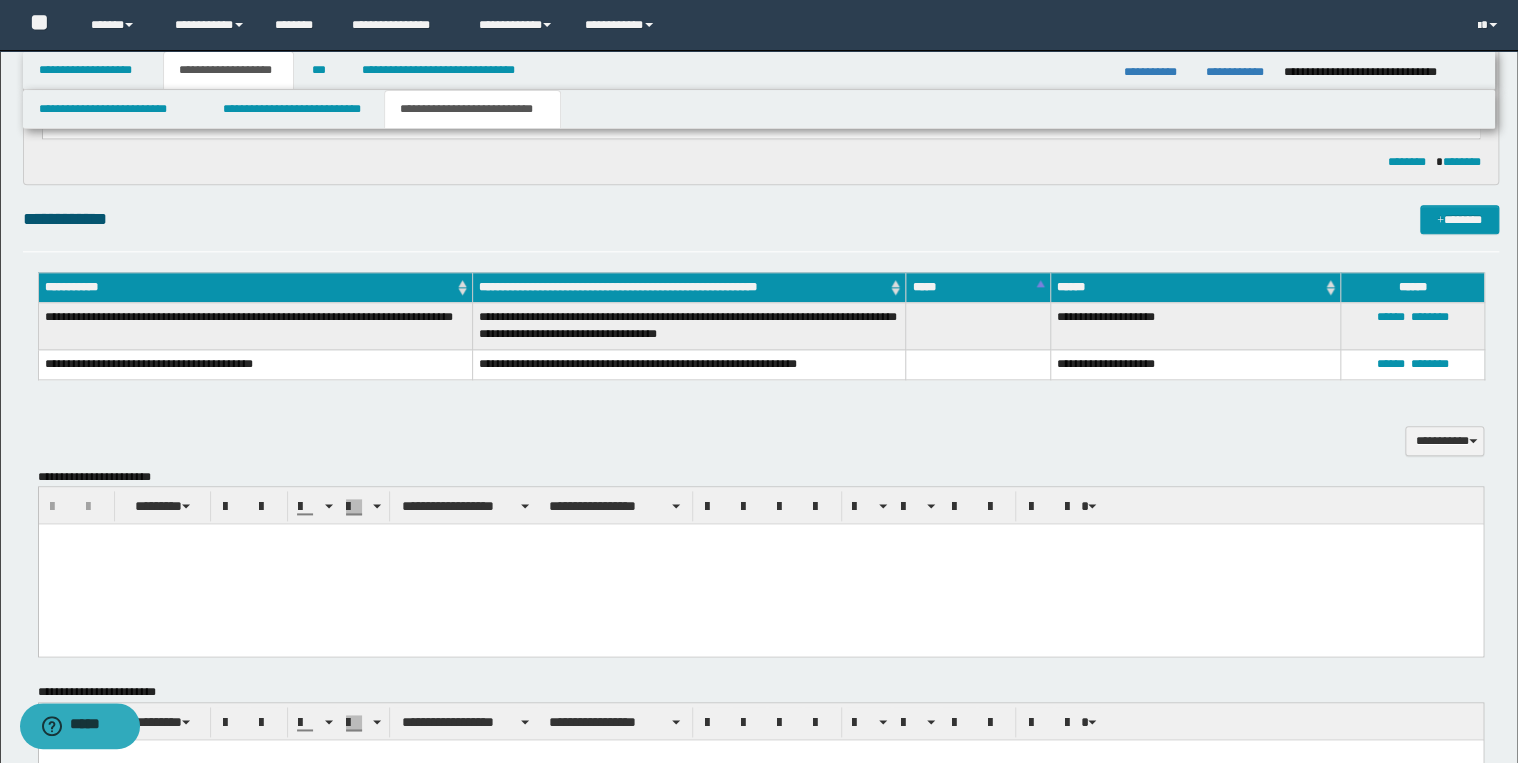 click at bounding box center [760, 564] 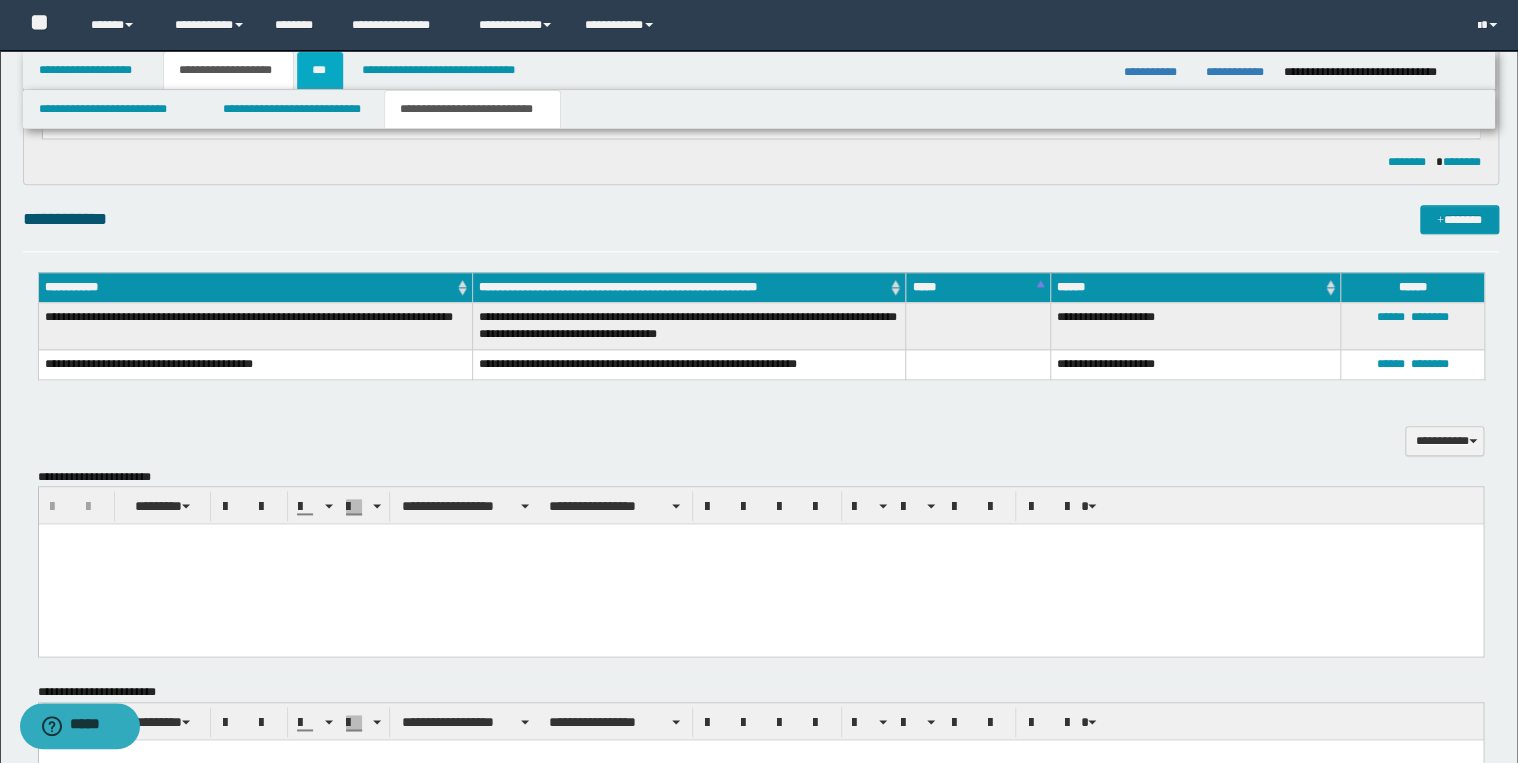 click on "***" at bounding box center (320, 70) 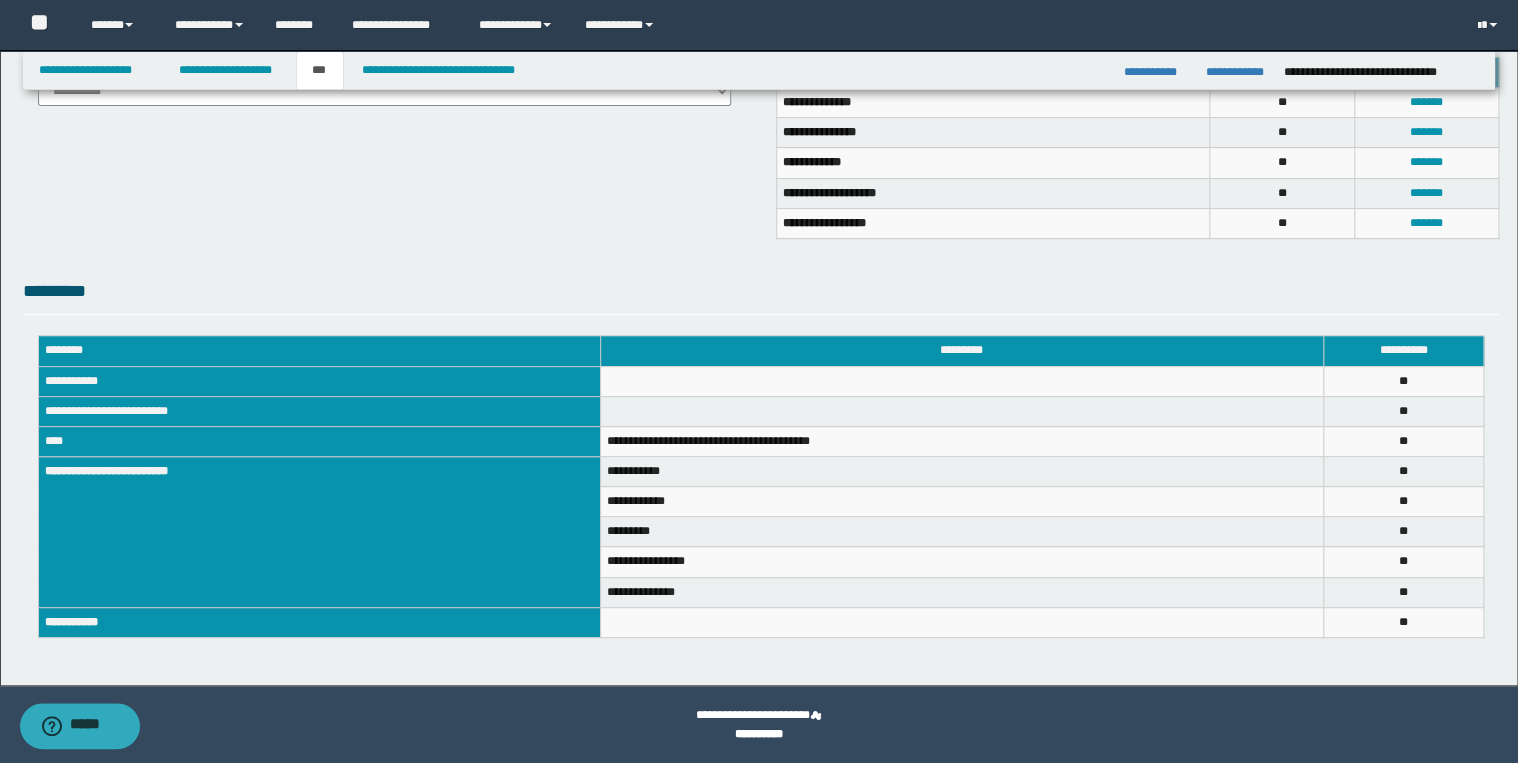 scroll, scrollTop: 0, scrollLeft: 0, axis: both 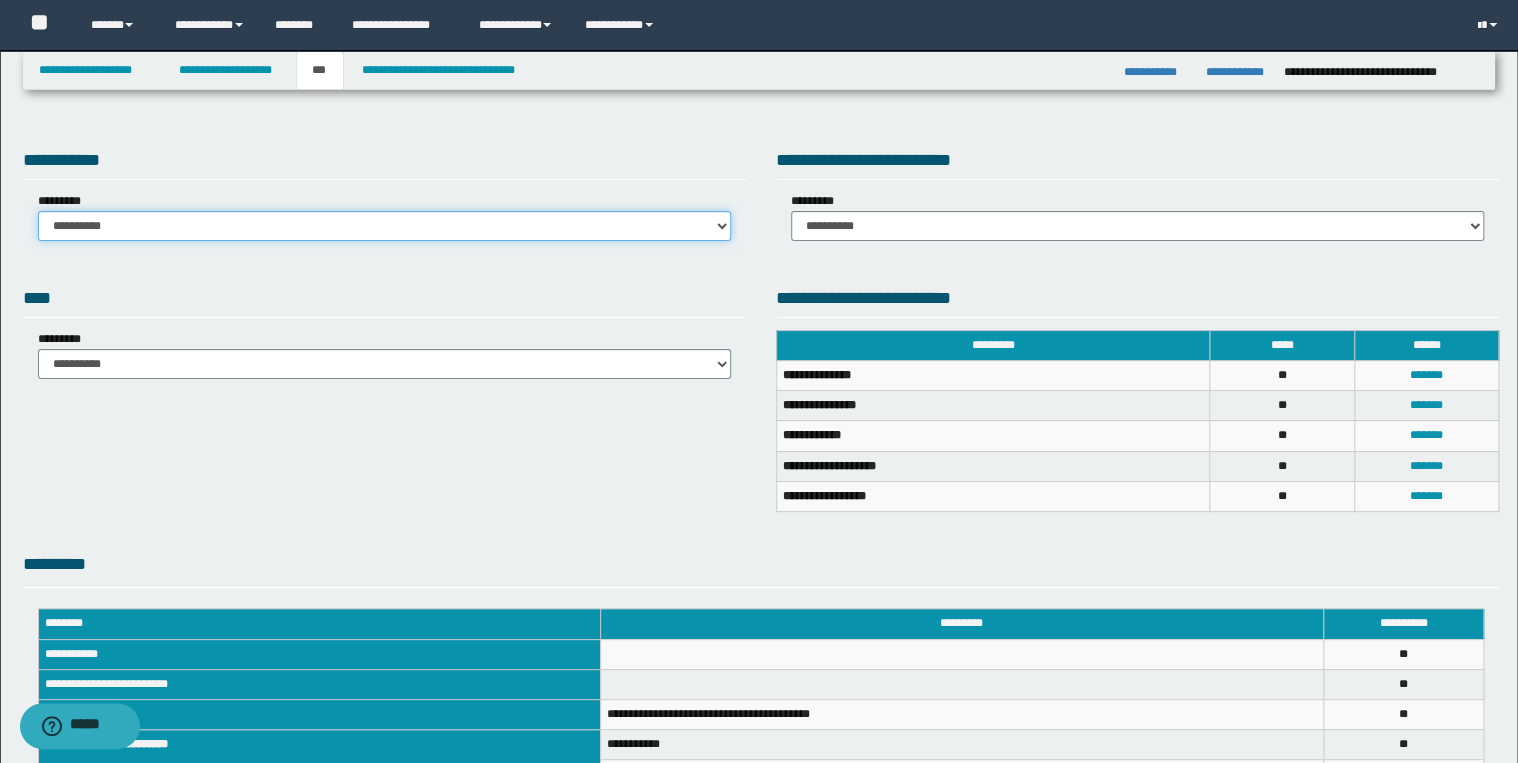 click on "**********" at bounding box center [384, 226] 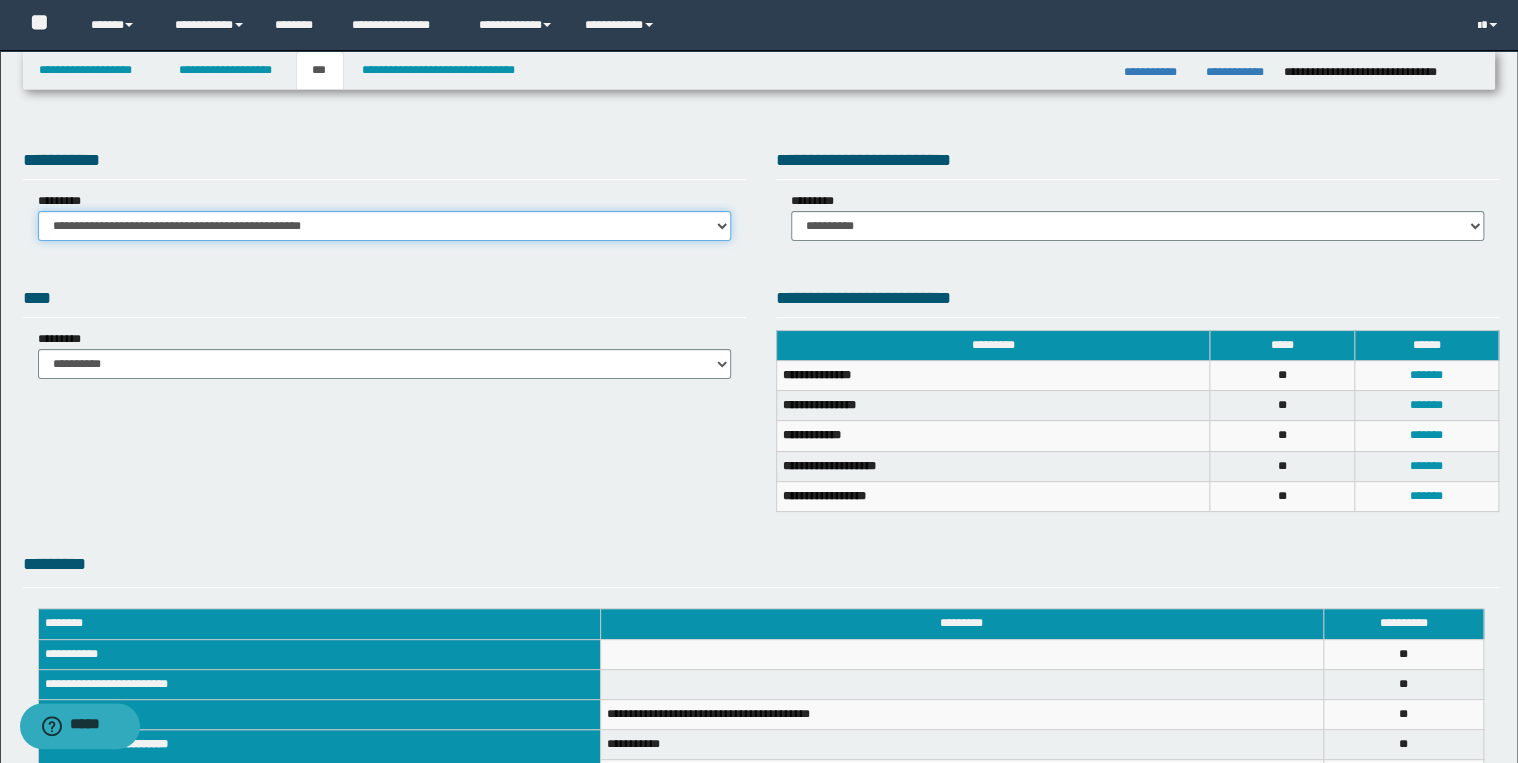 click on "**********" at bounding box center [384, 226] 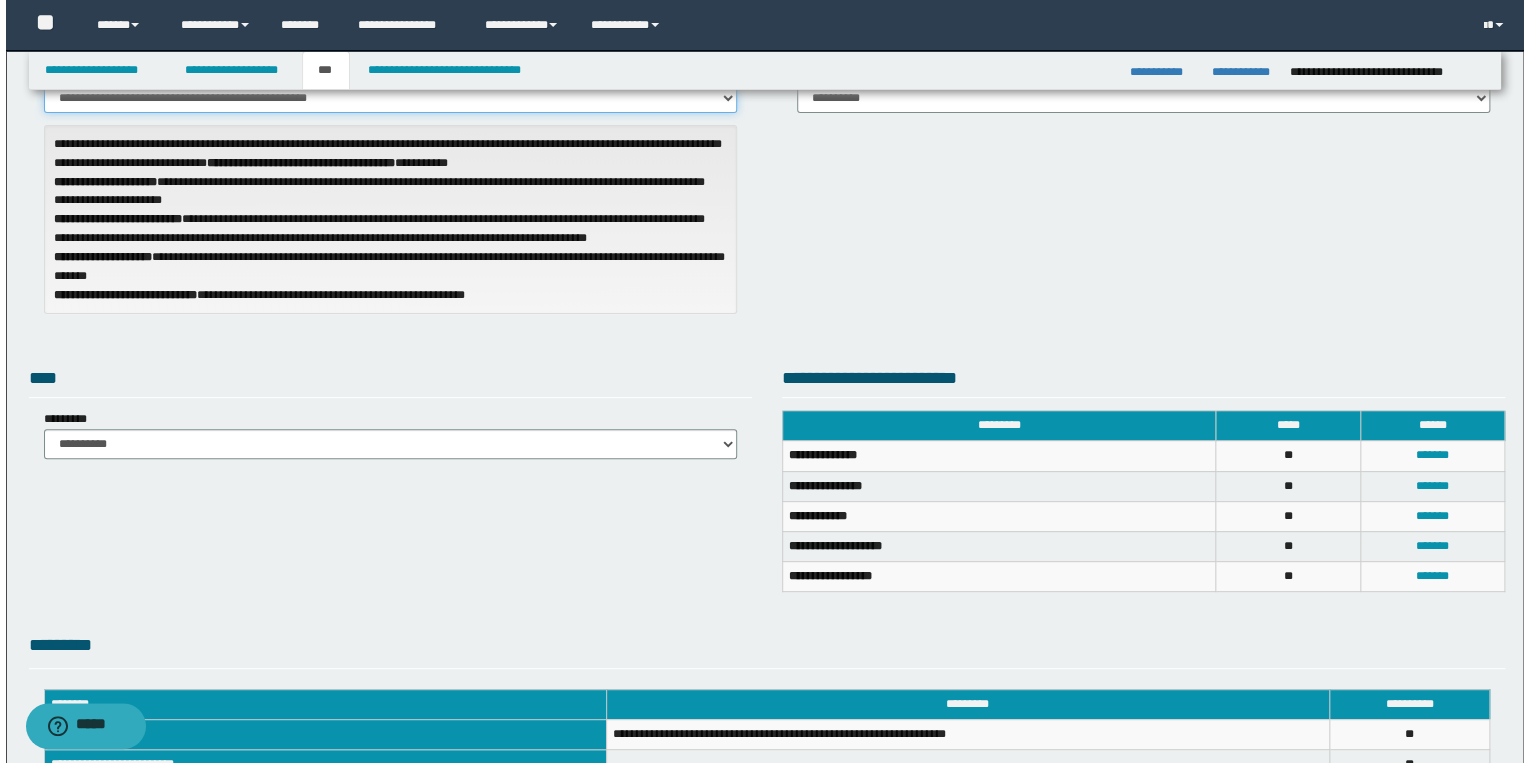 scroll, scrollTop: 320, scrollLeft: 0, axis: vertical 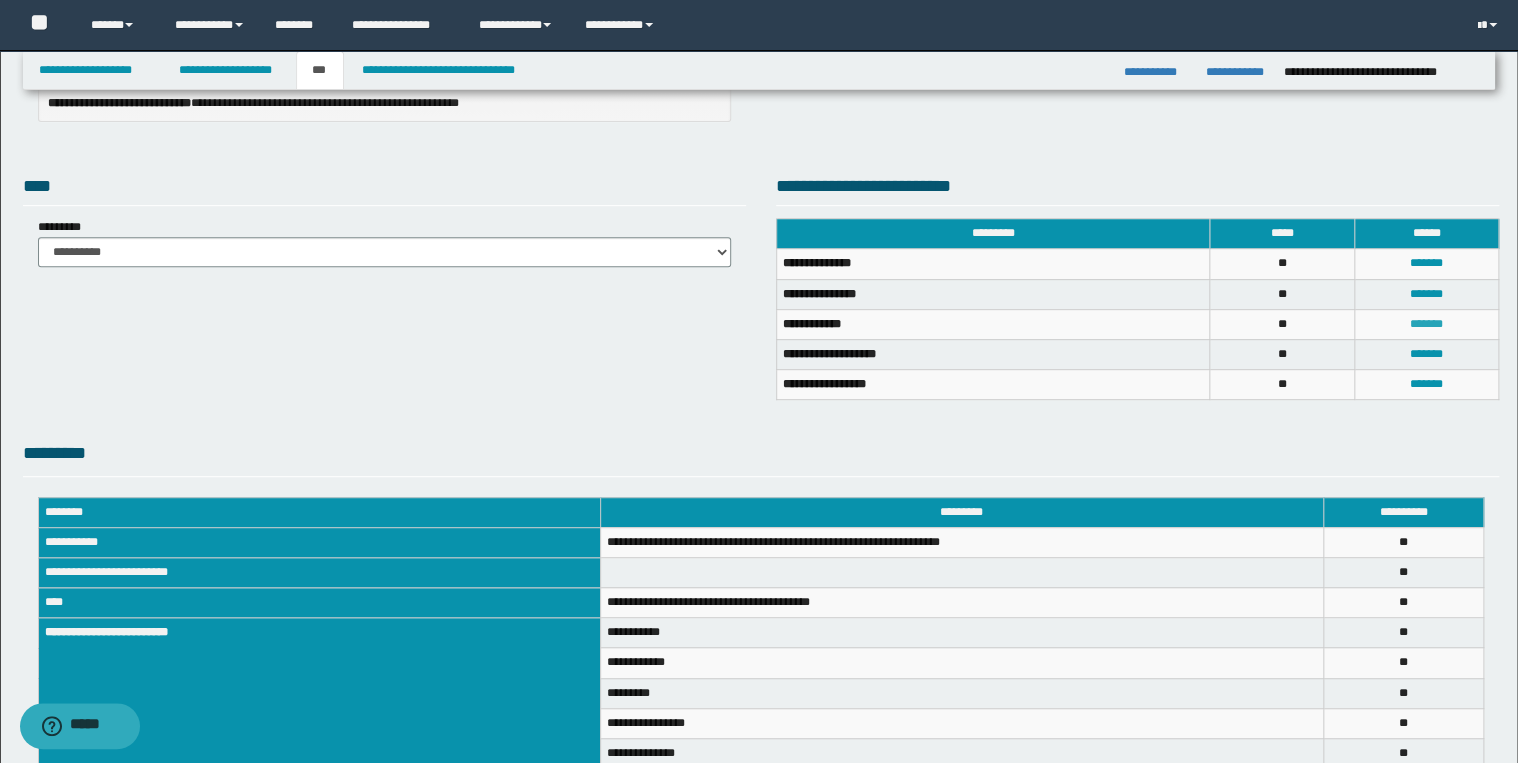 click on "*******" at bounding box center (1426, 324) 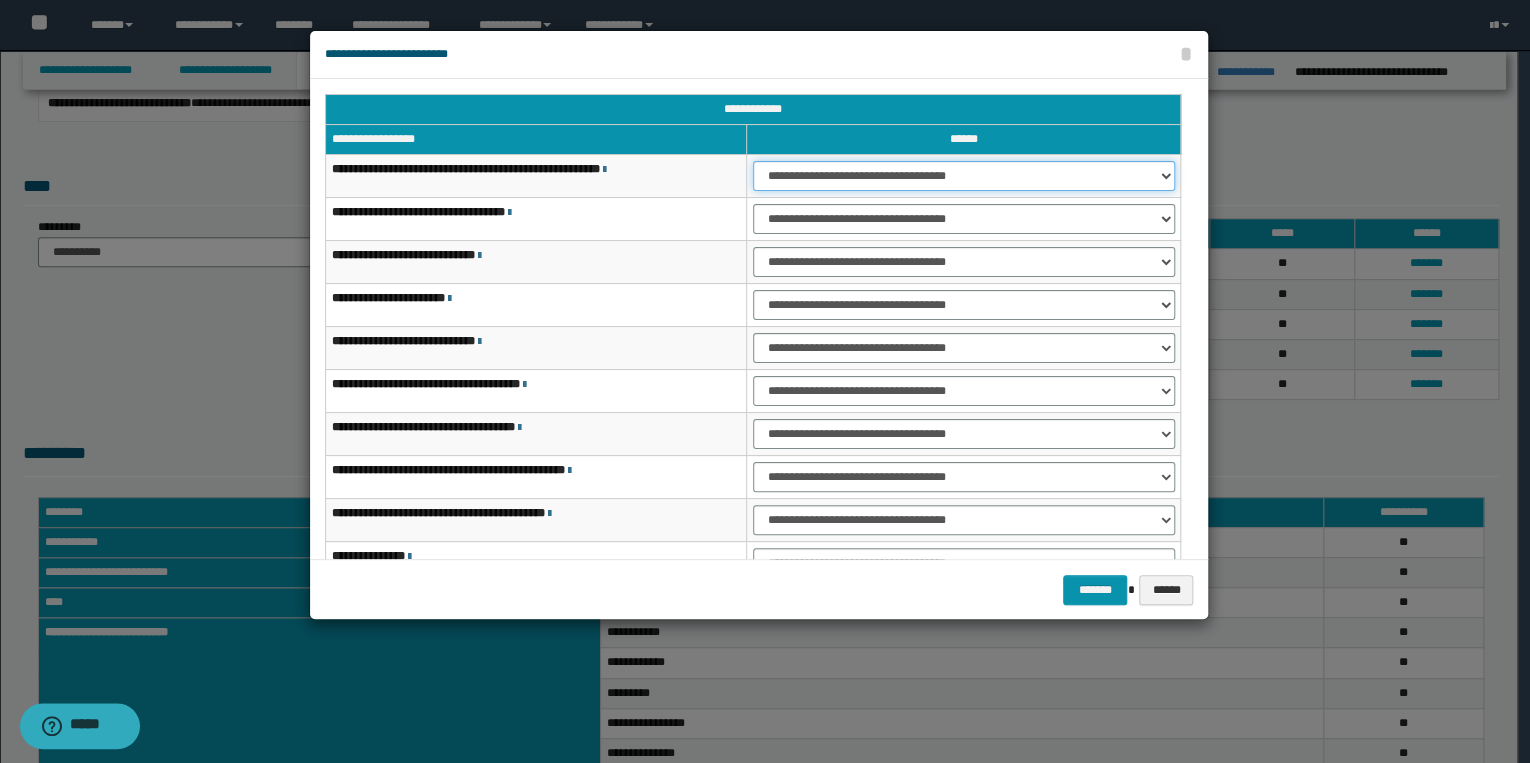 click on "**********" at bounding box center (964, 176) 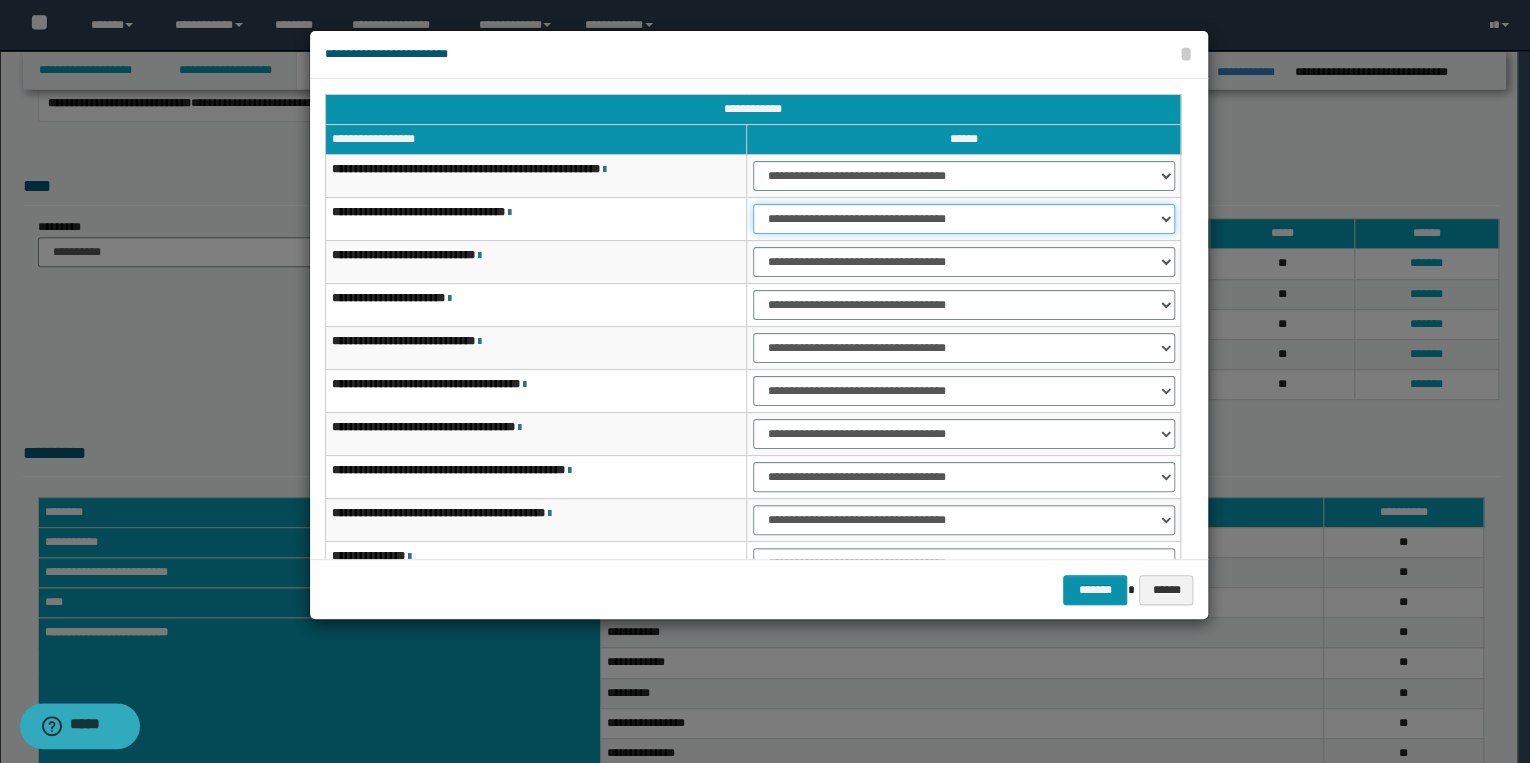 drag, startPoint x: 796, startPoint y: 216, endPoint x: 796, endPoint y: 233, distance: 17 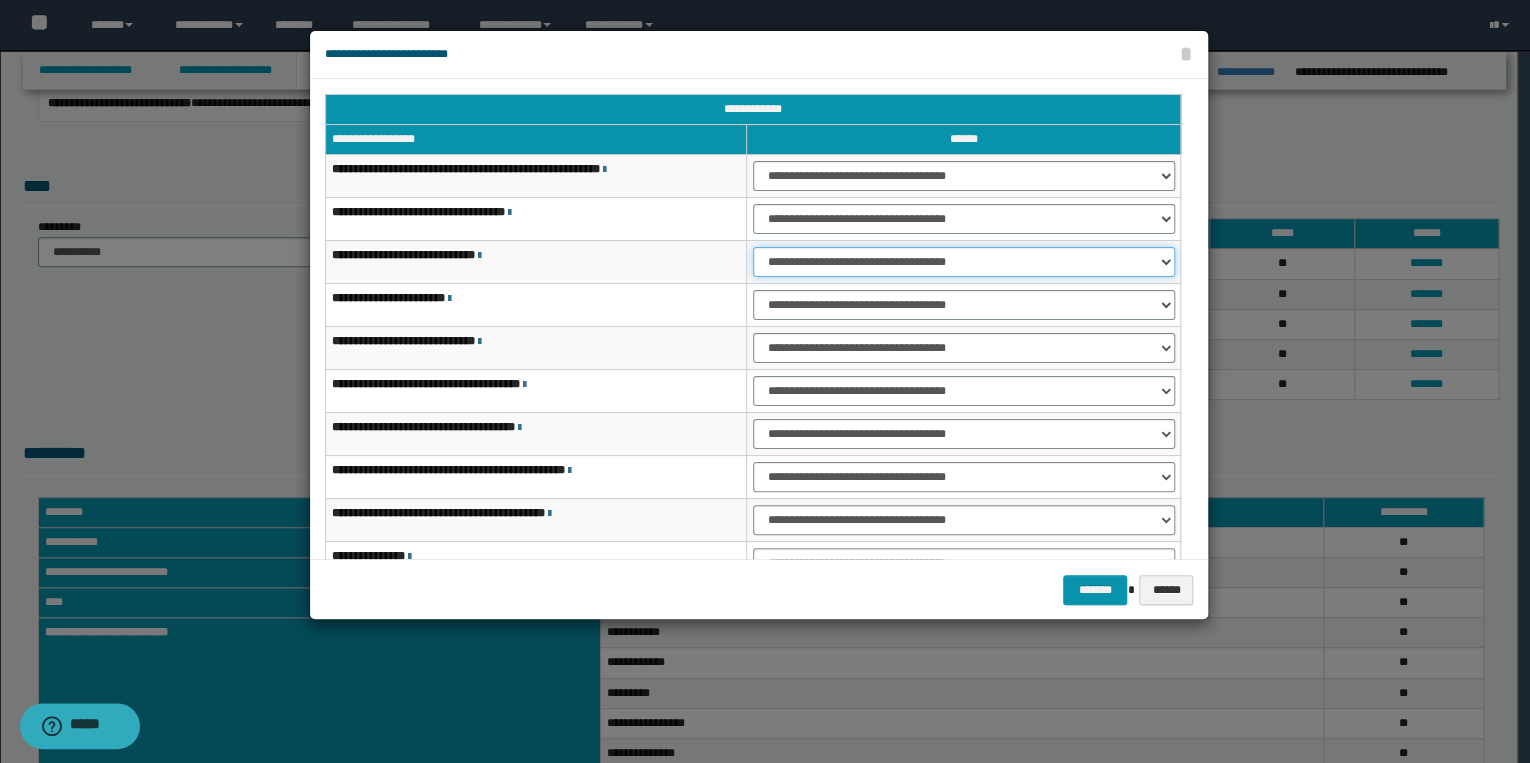 click on "**********" at bounding box center [964, 262] 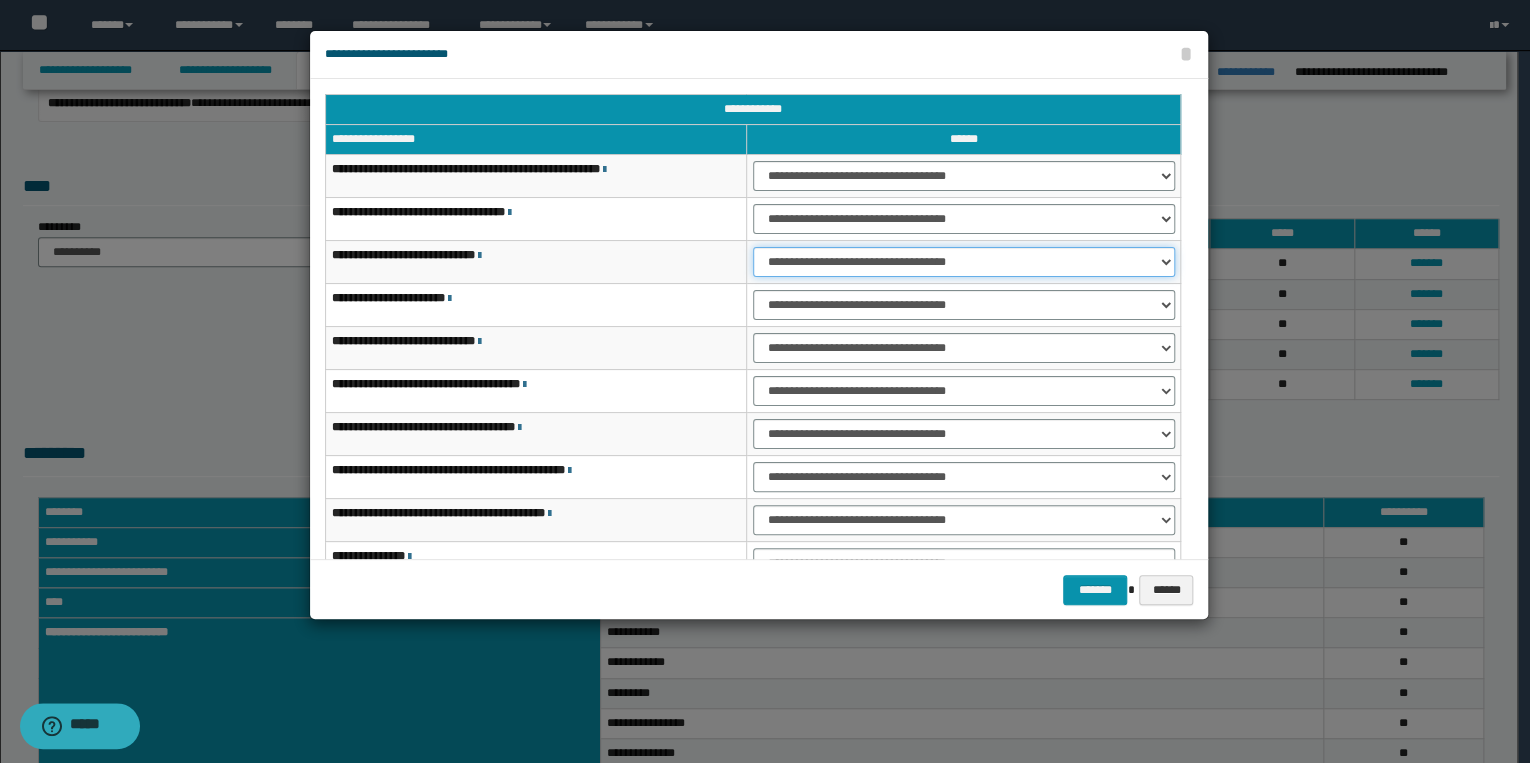 select on "***" 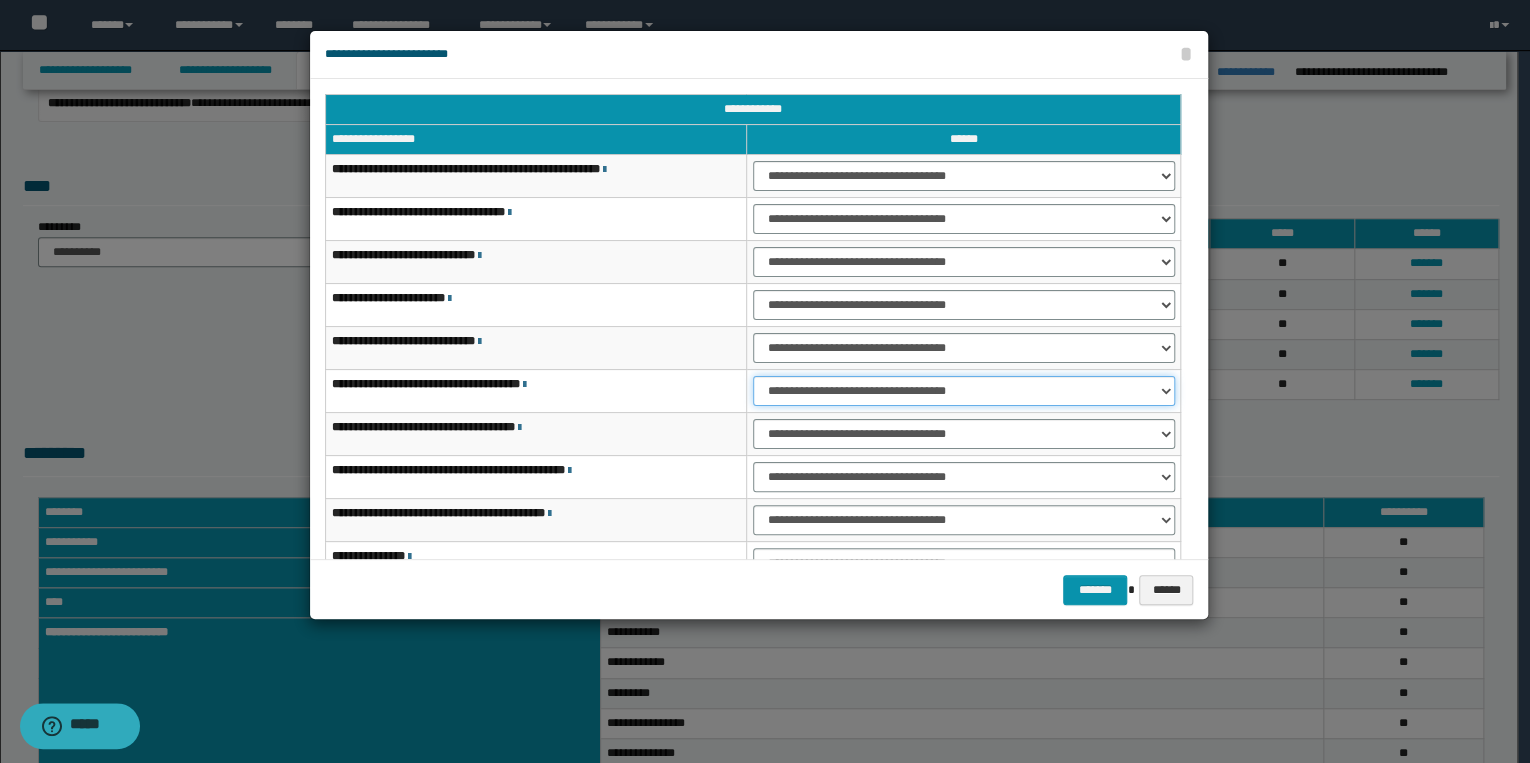 click on "**********" at bounding box center (964, 391) 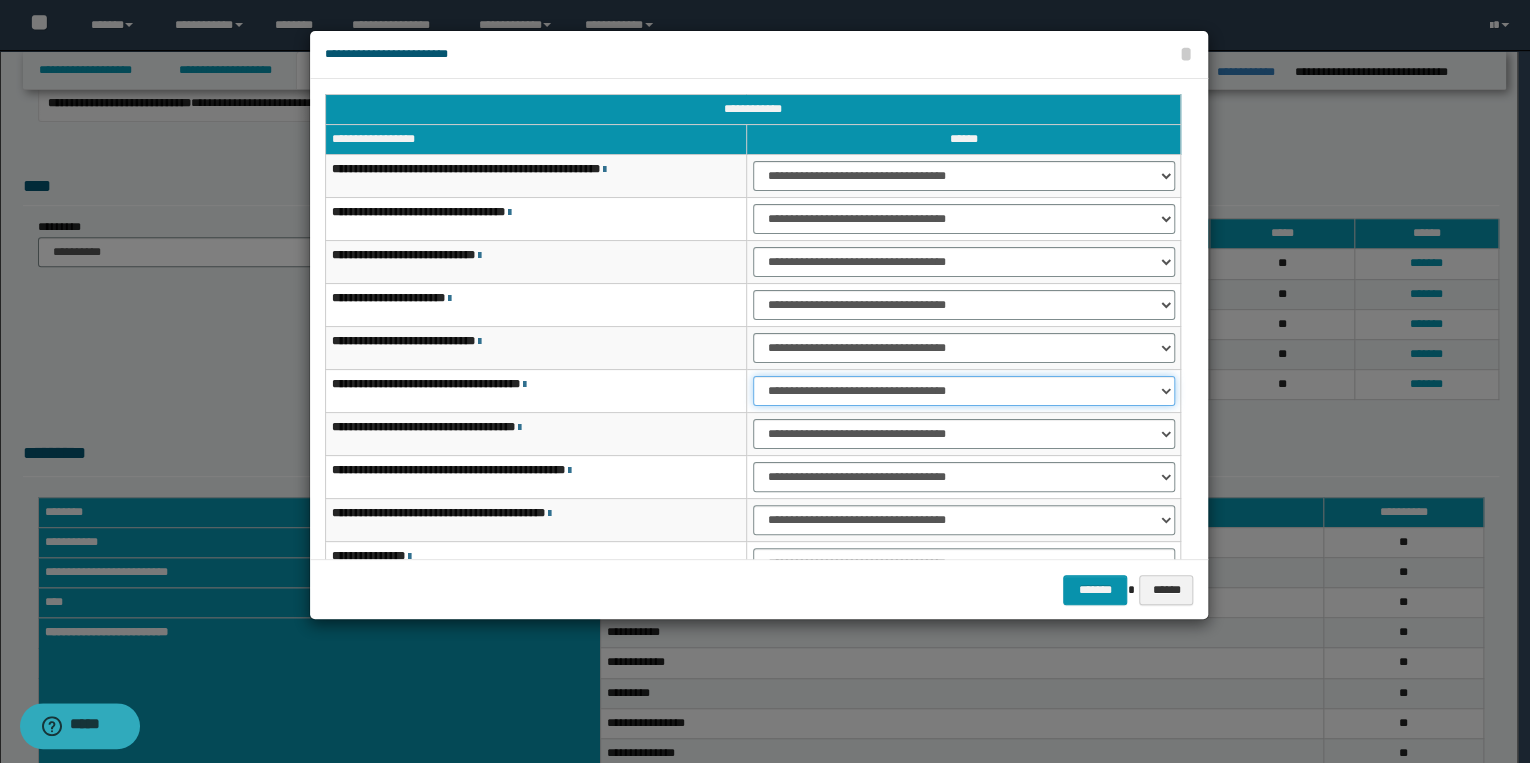 select on "***" 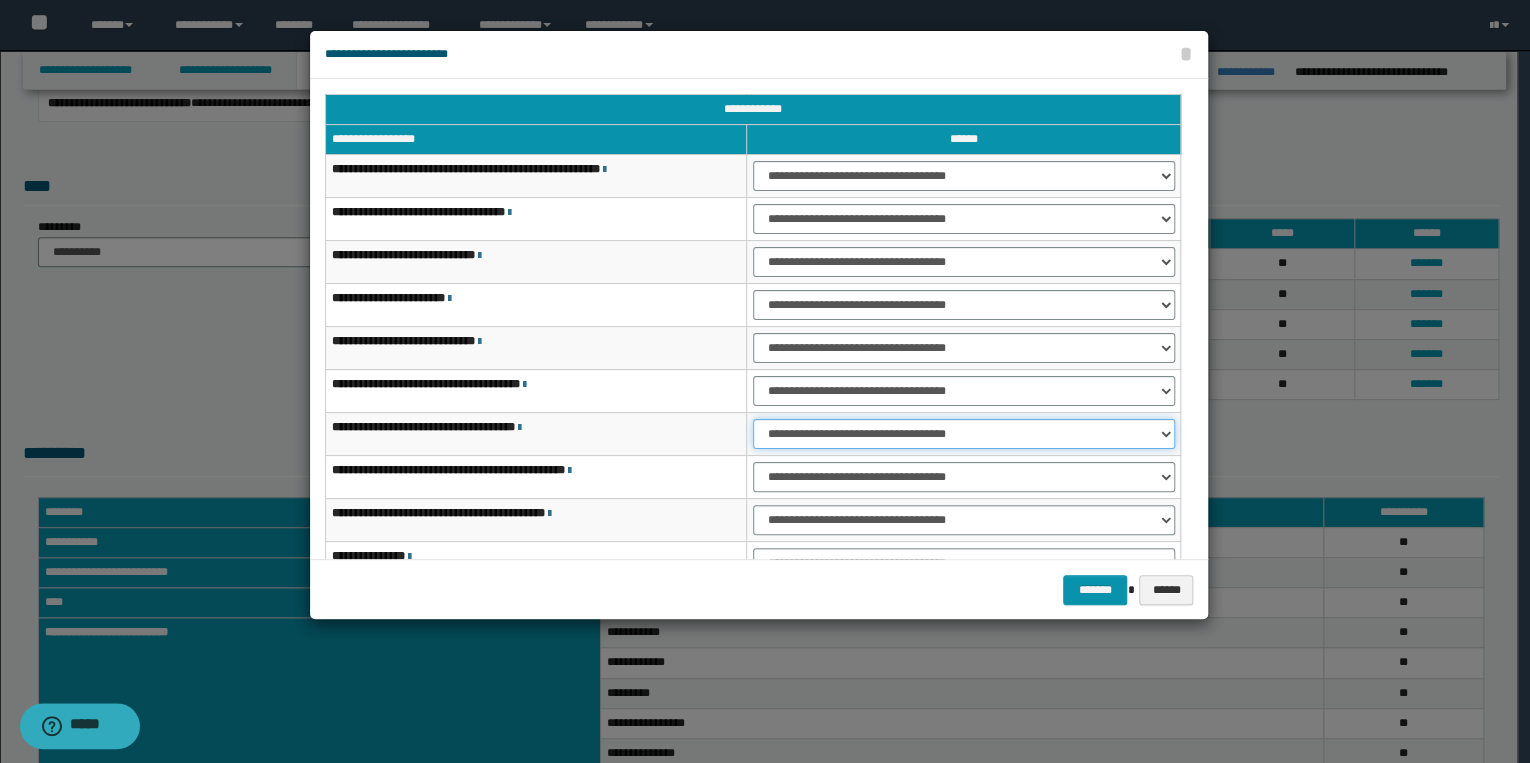 click on "**********" at bounding box center [964, 434] 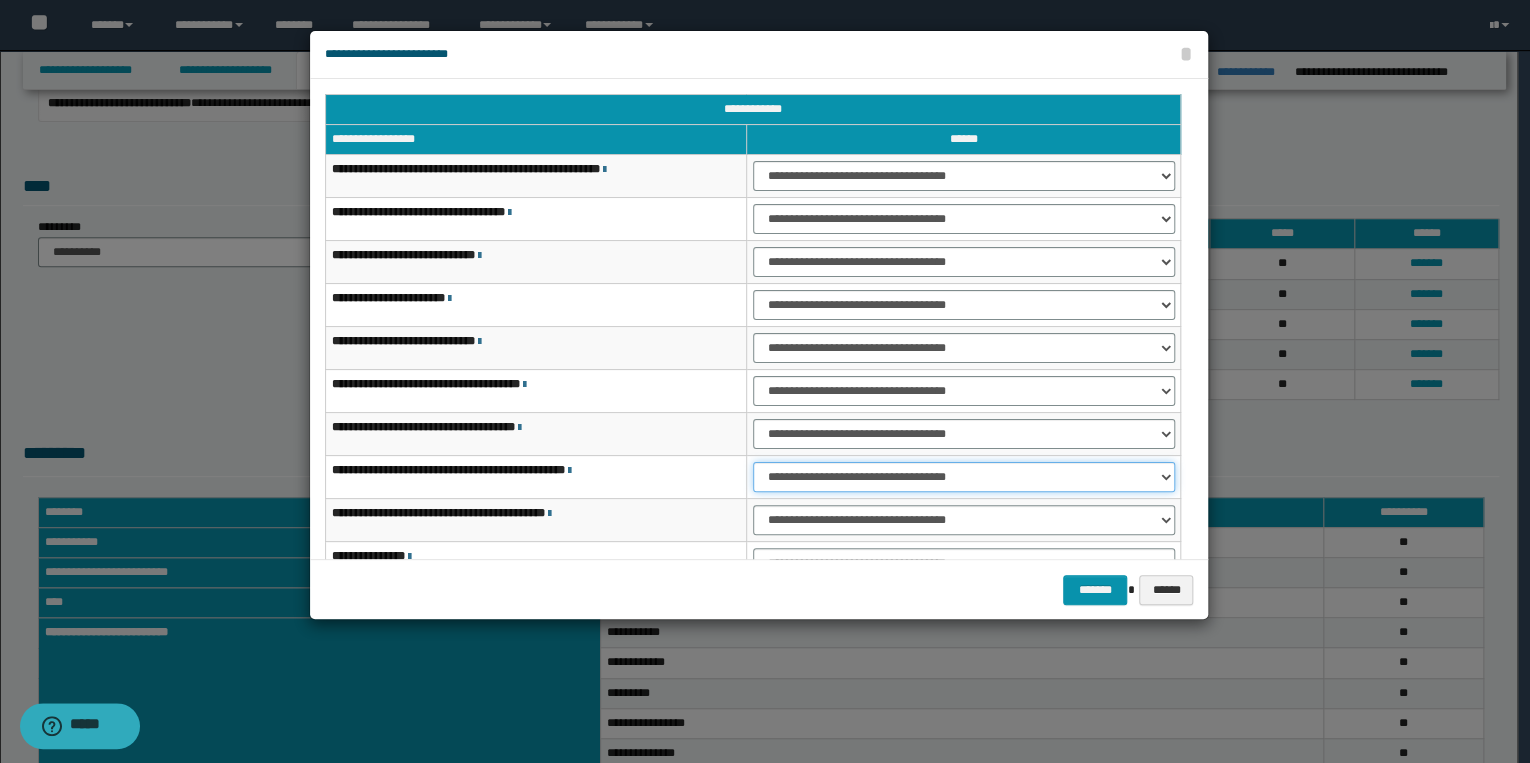 drag, startPoint x: 794, startPoint y: 474, endPoint x: 799, endPoint y: 483, distance: 10.29563 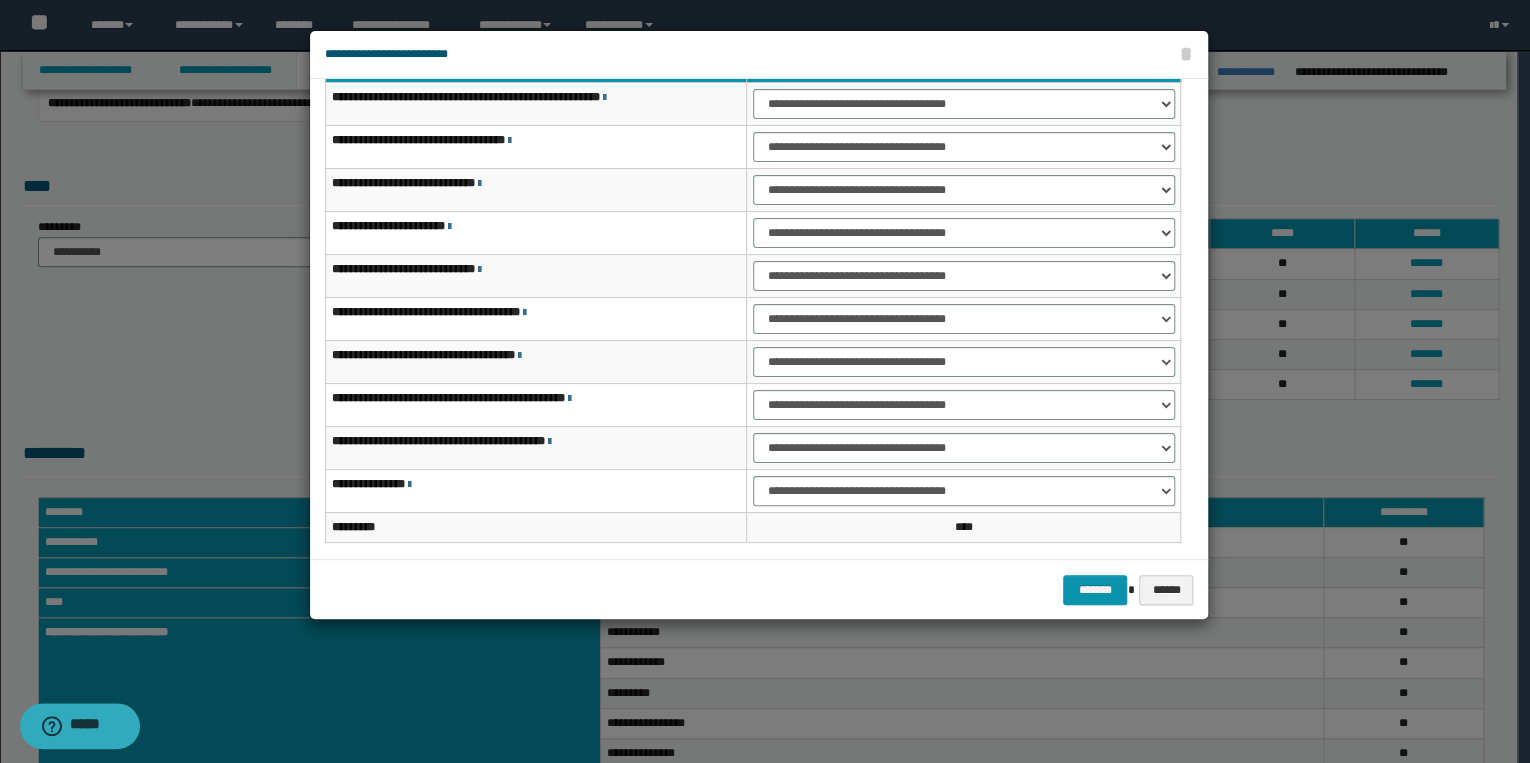 scroll, scrollTop: 118, scrollLeft: 0, axis: vertical 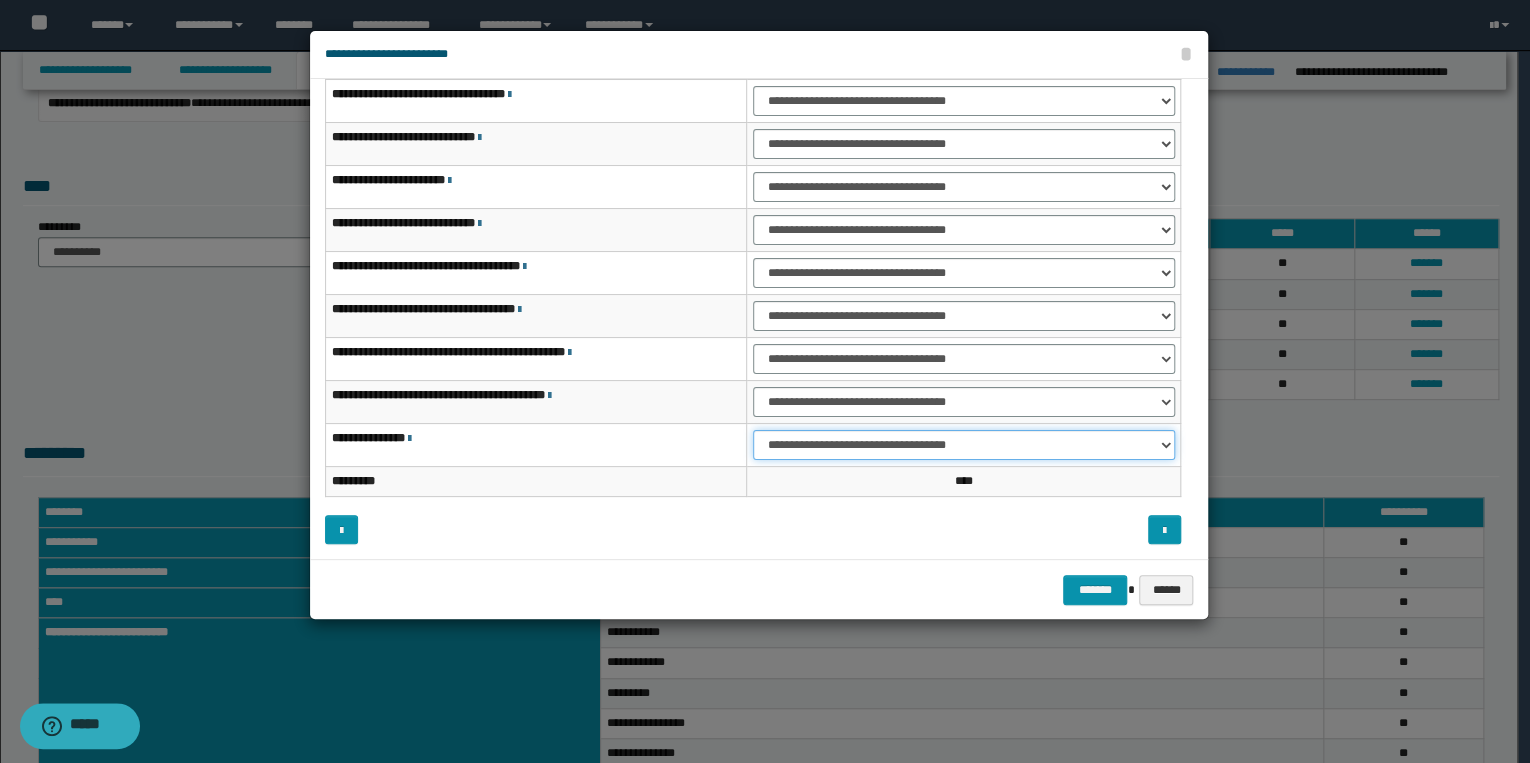 drag, startPoint x: 856, startPoint y: 437, endPoint x: 853, endPoint y: 456, distance: 19.235384 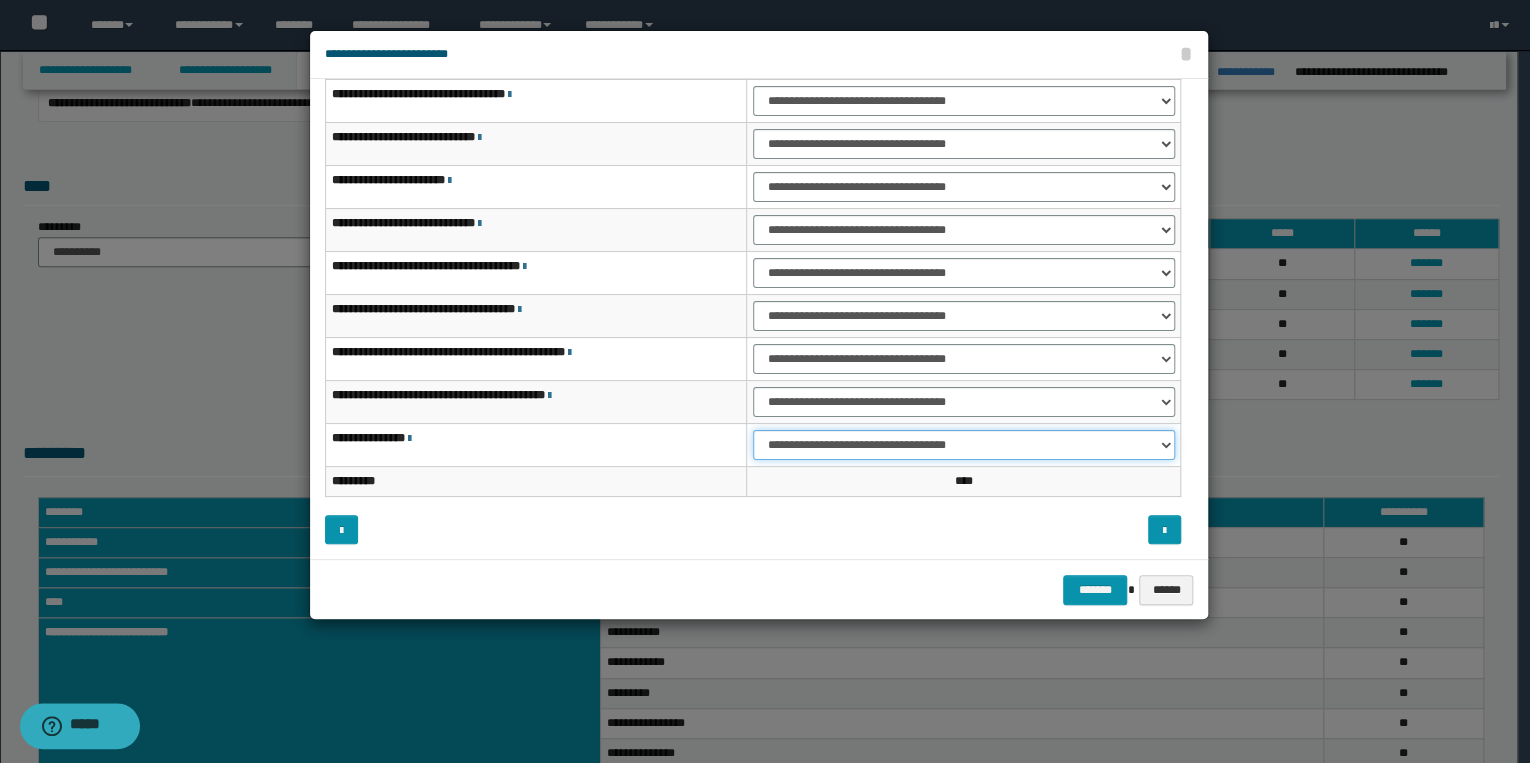 select on "***" 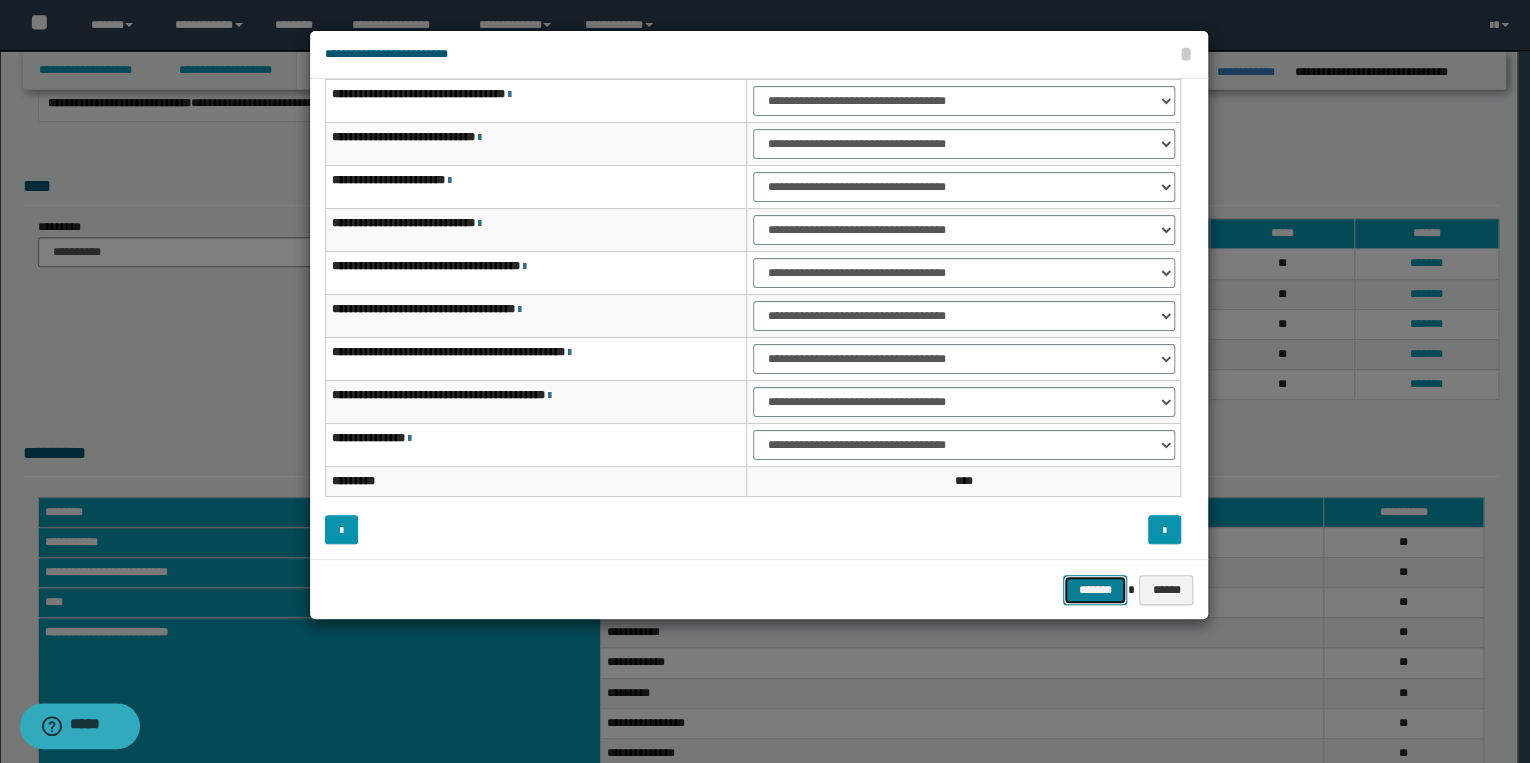 click on "*******" at bounding box center (1095, 590) 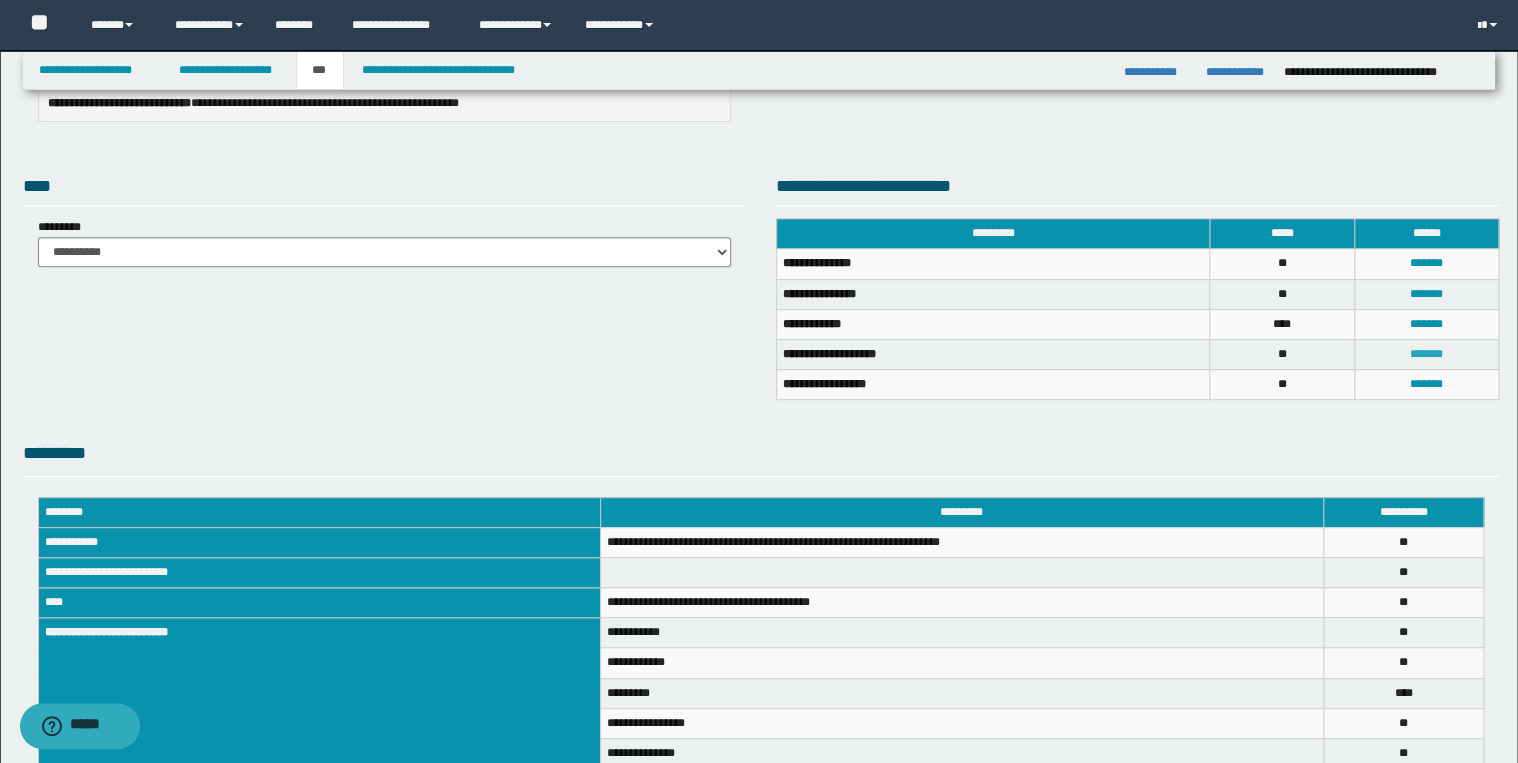 click on "*******" at bounding box center [1426, 354] 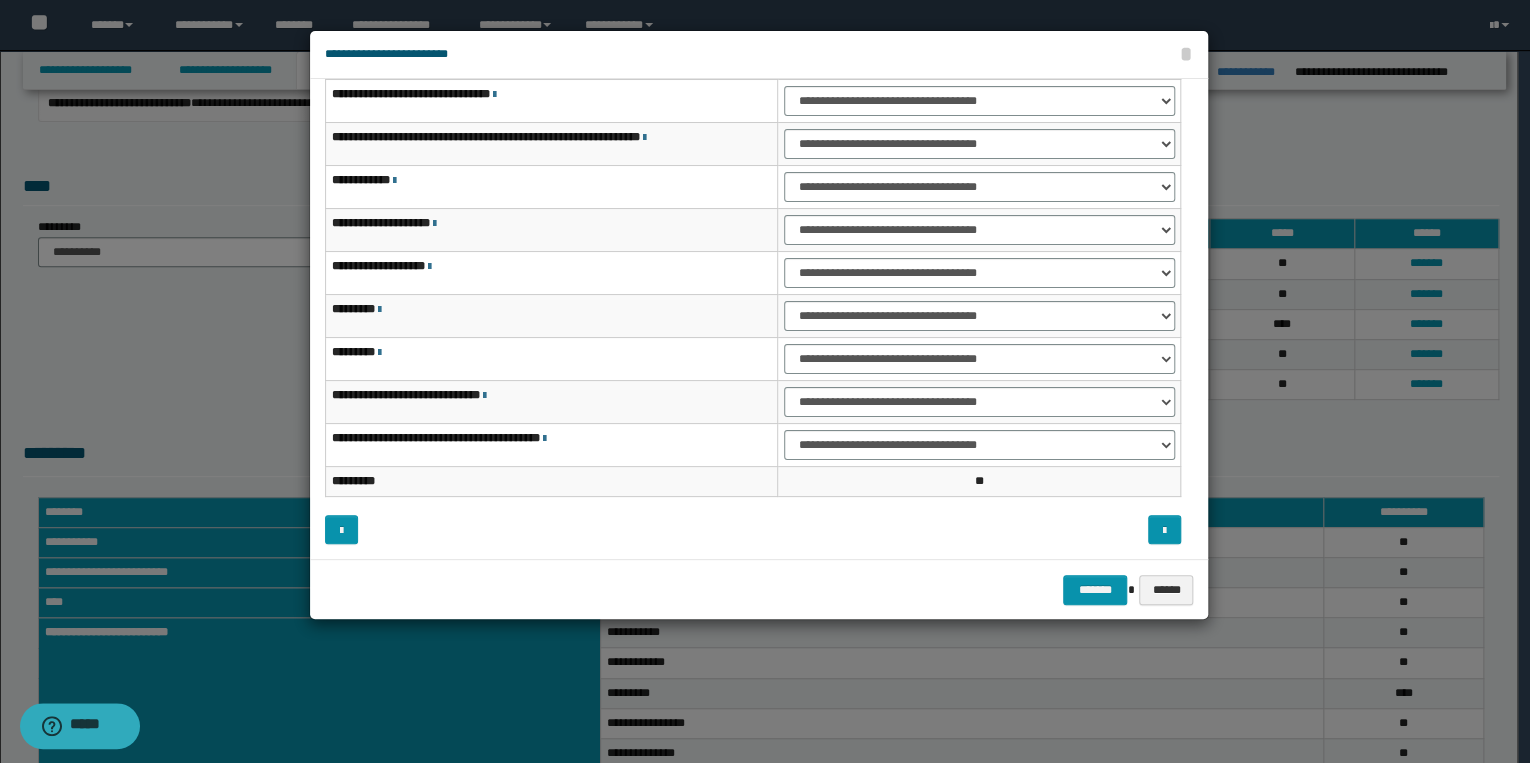 scroll, scrollTop: 0, scrollLeft: 0, axis: both 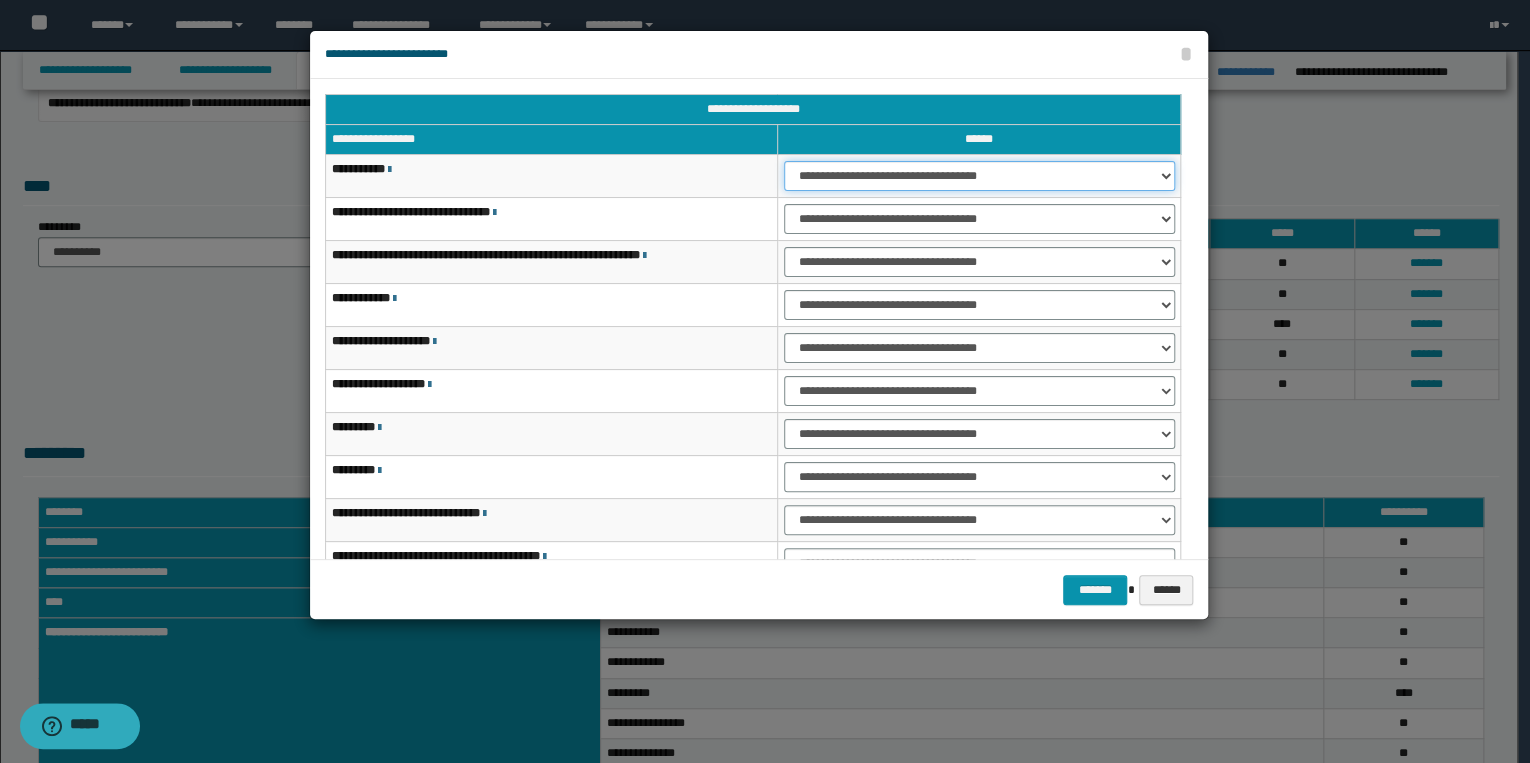 click on "**********" at bounding box center (979, 176) 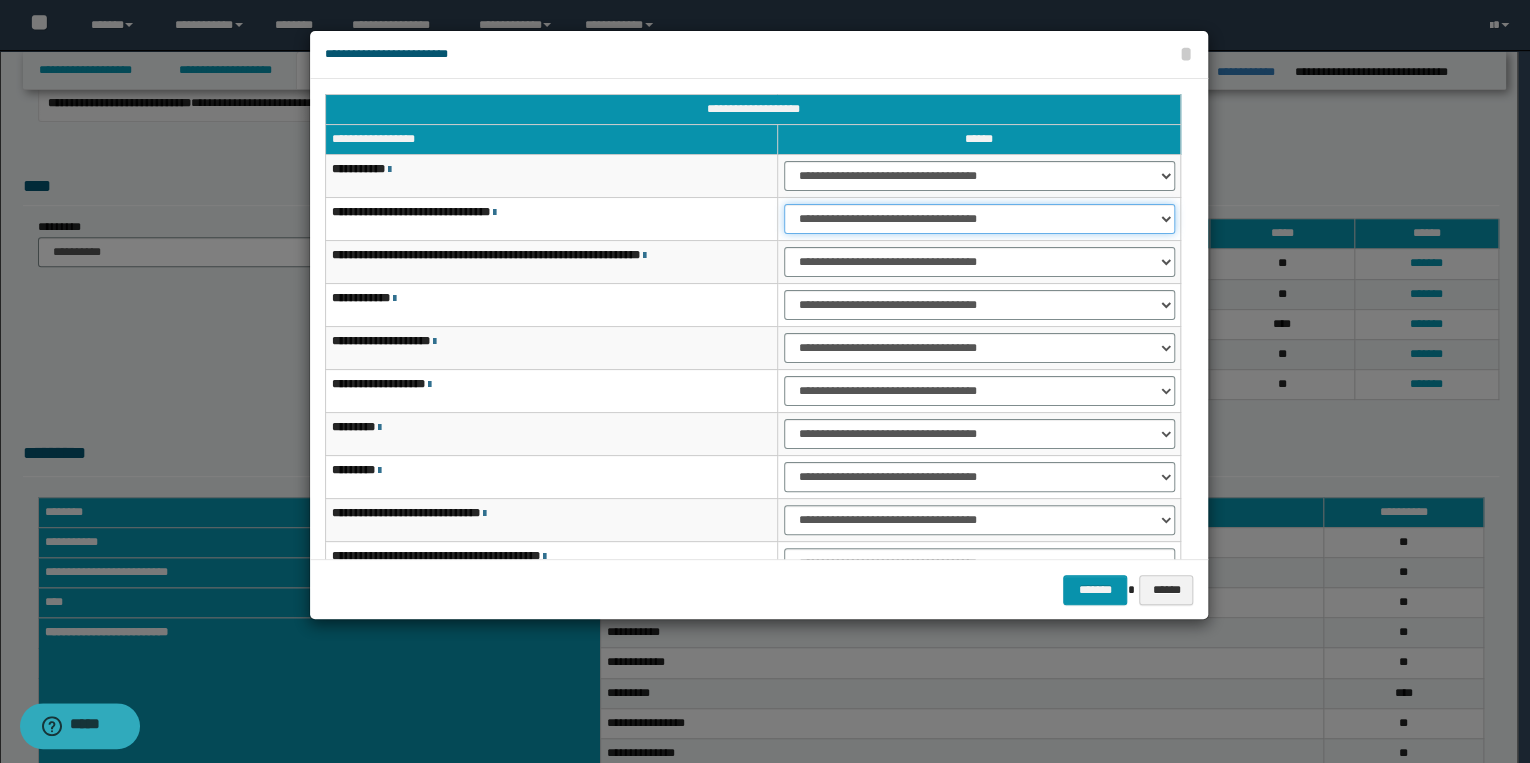 click on "**********" at bounding box center [979, 219] 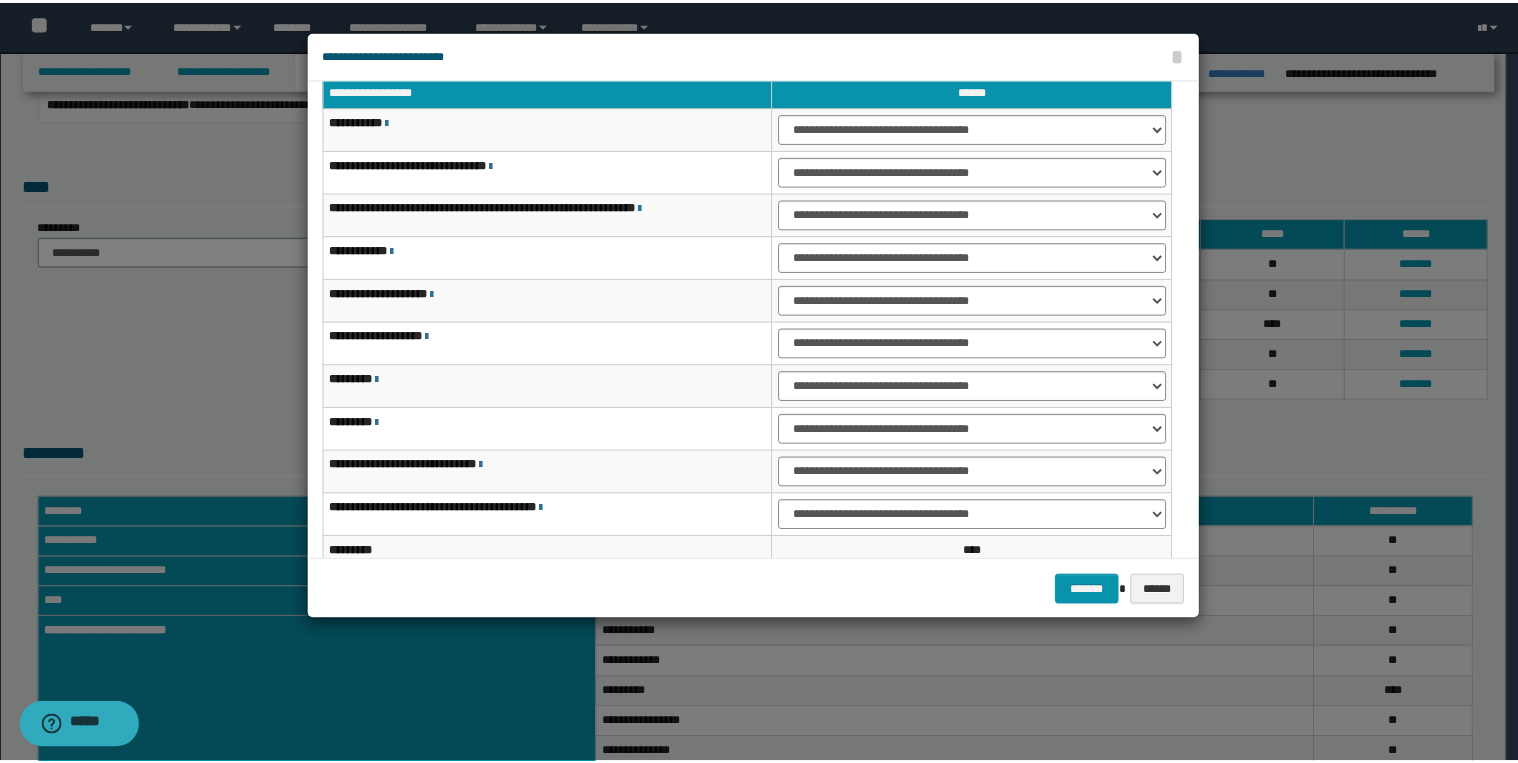 scroll, scrollTop: 118, scrollLeft: 0, axis: vertical 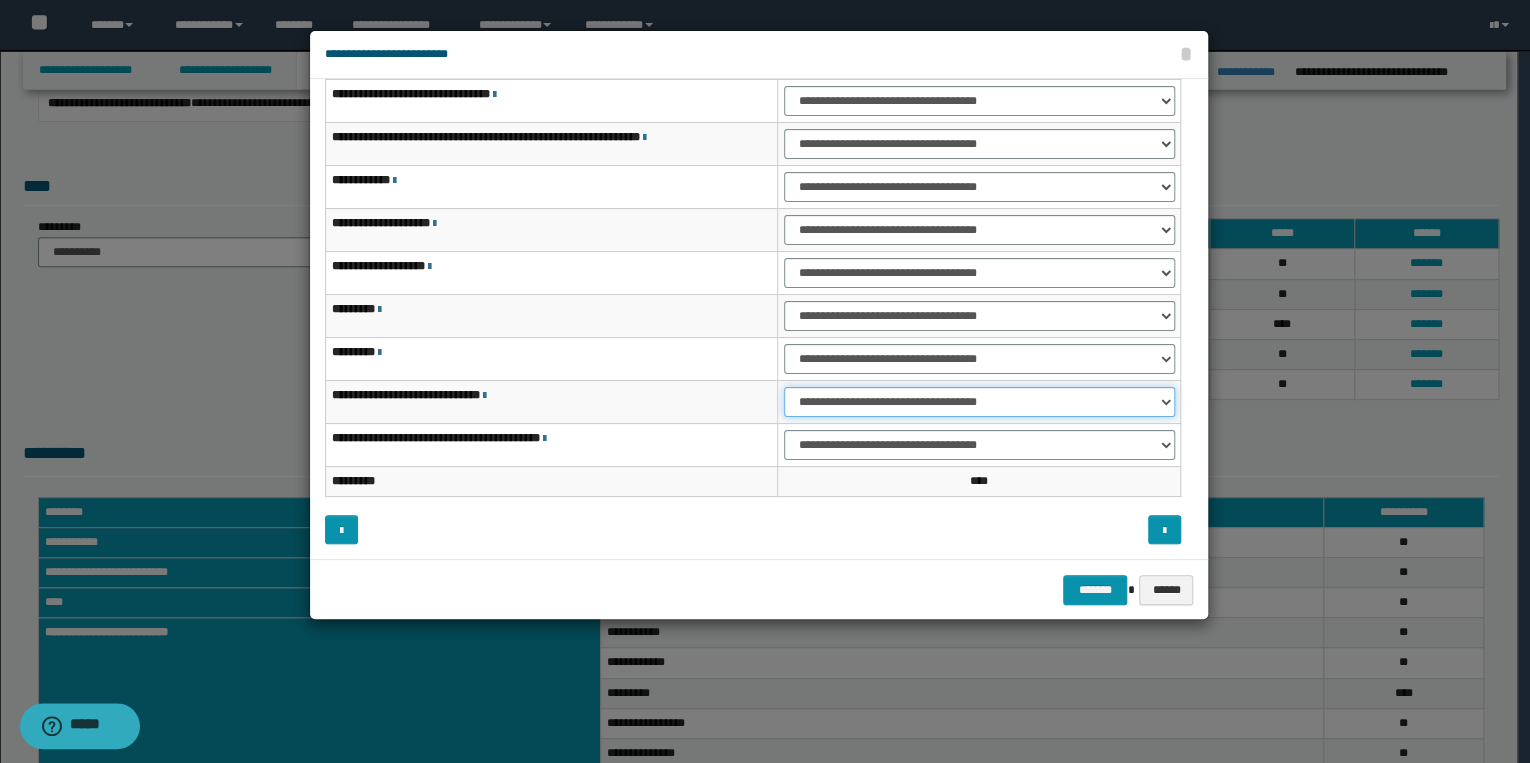 click on "**********" at bounding box center (979, 402) 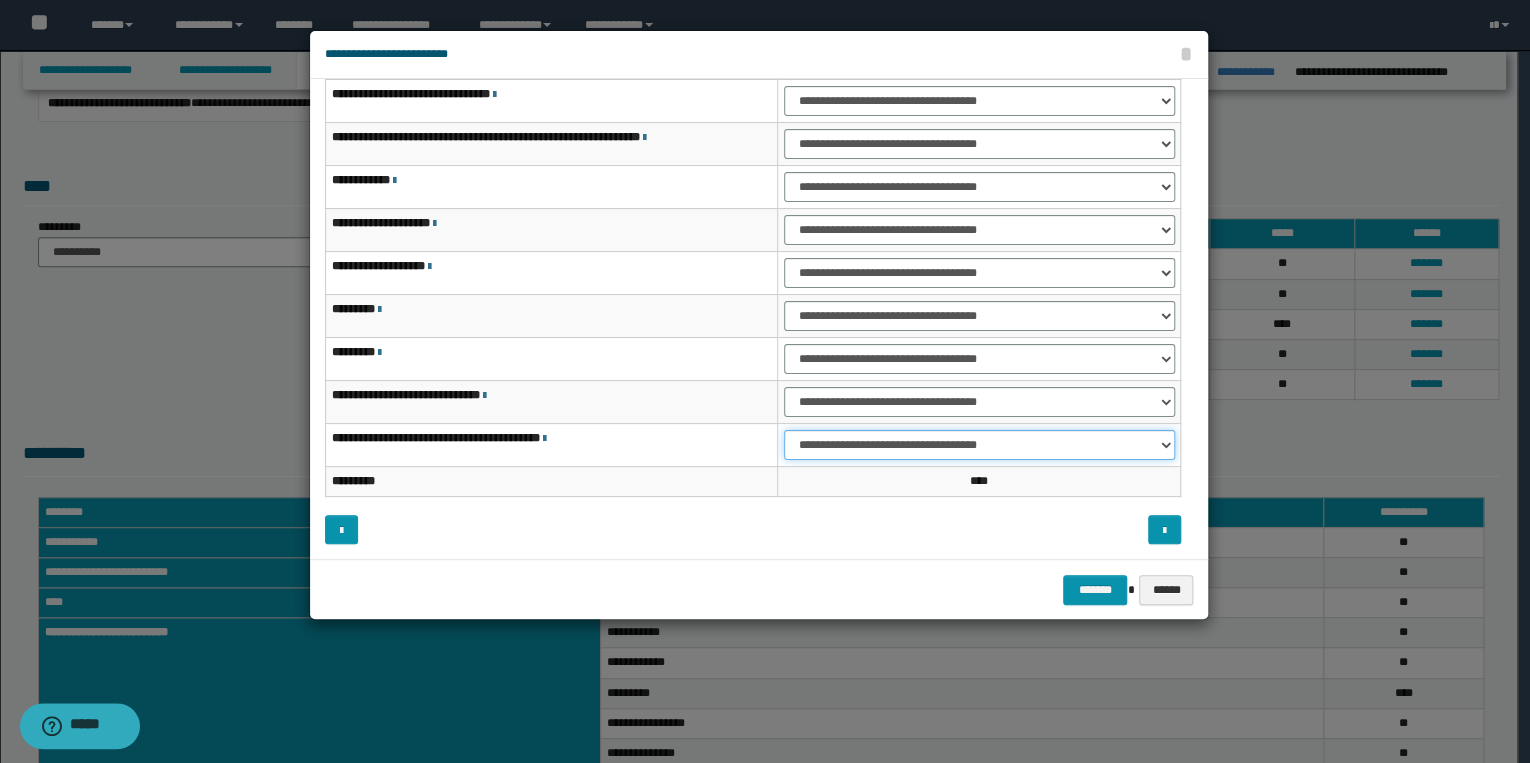 click on "**********" at bounding box center (979, 445) 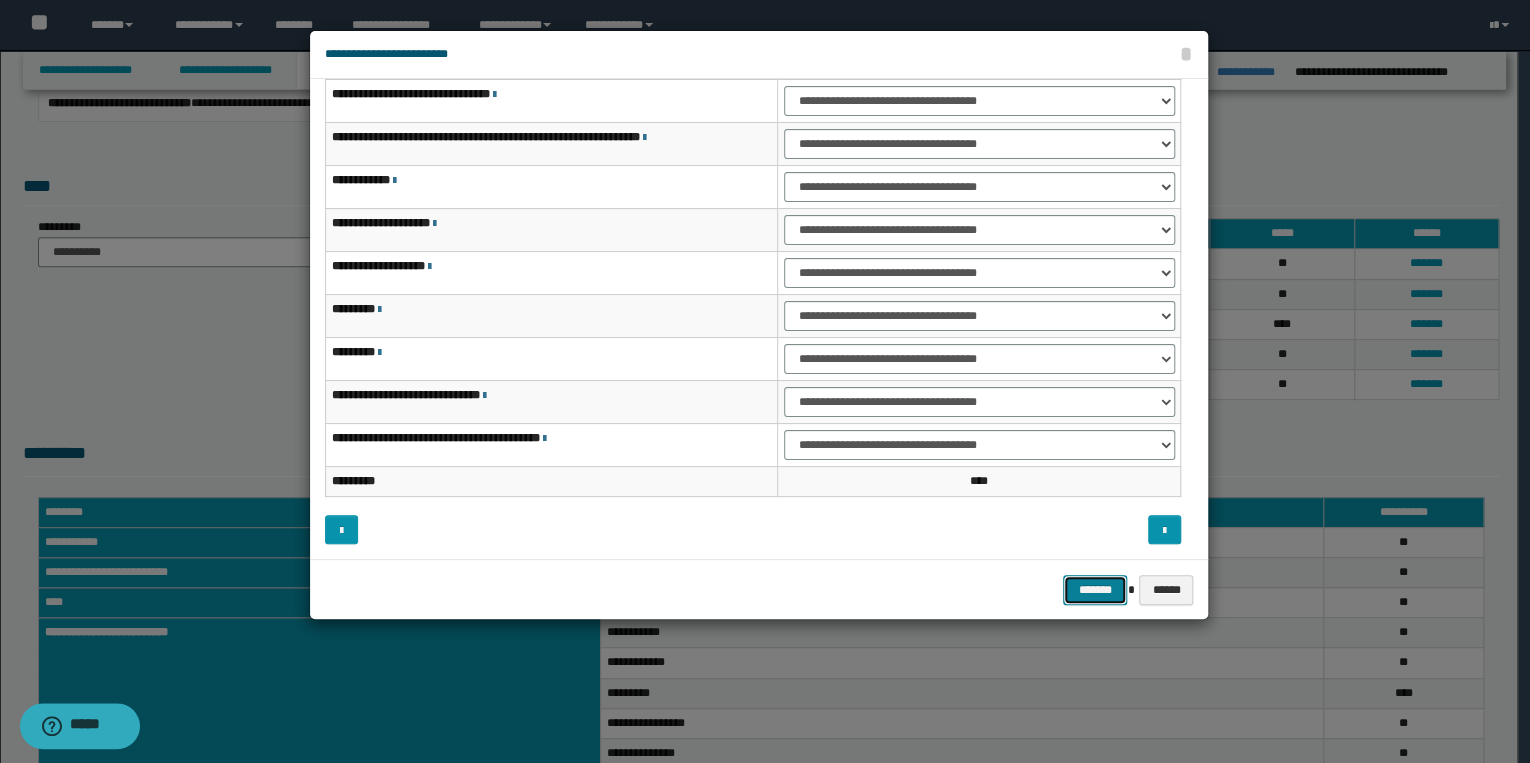 click on "*******" at bounding box center (1095, 590) 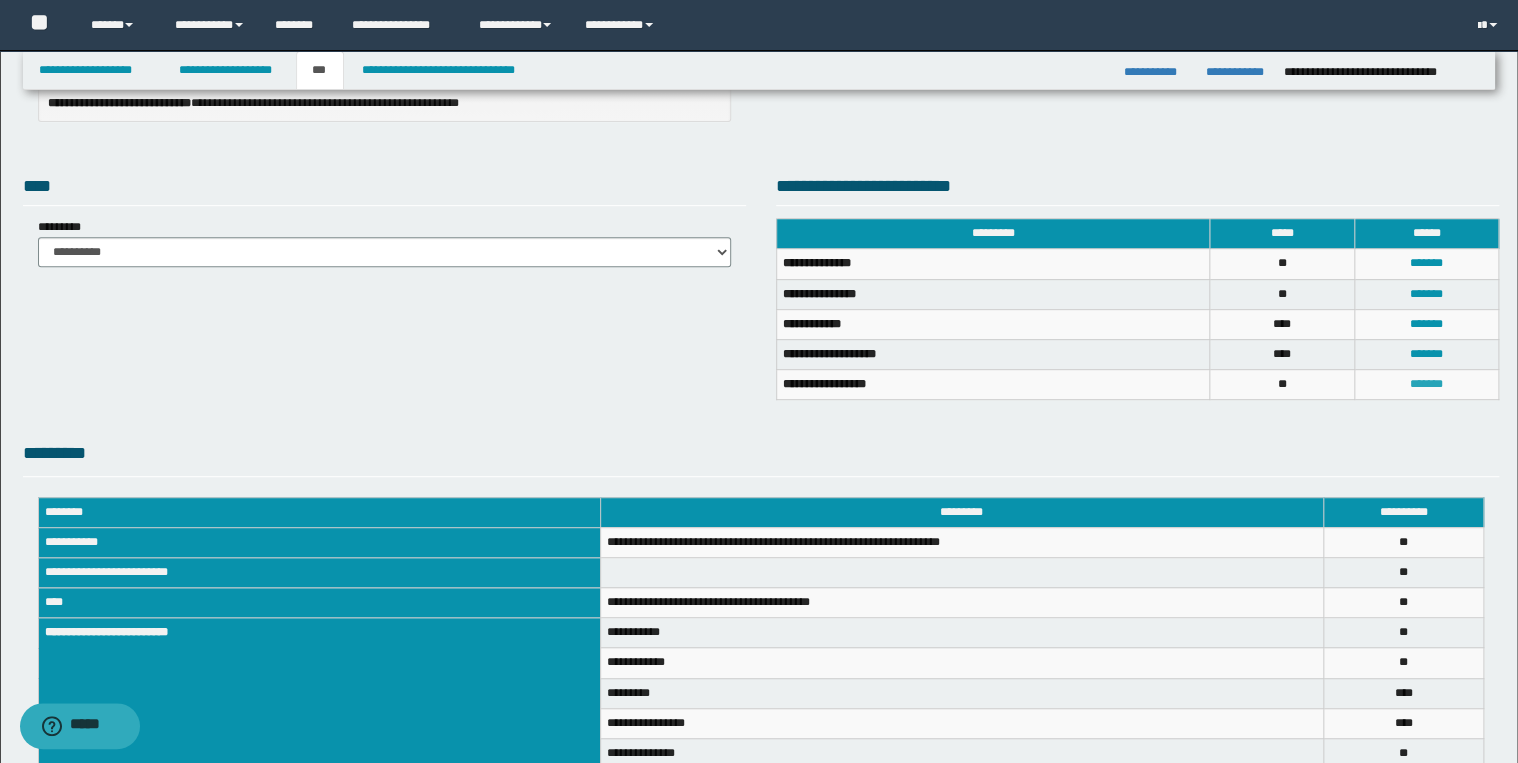 click on "*******" at bounding box center (1426, 384) 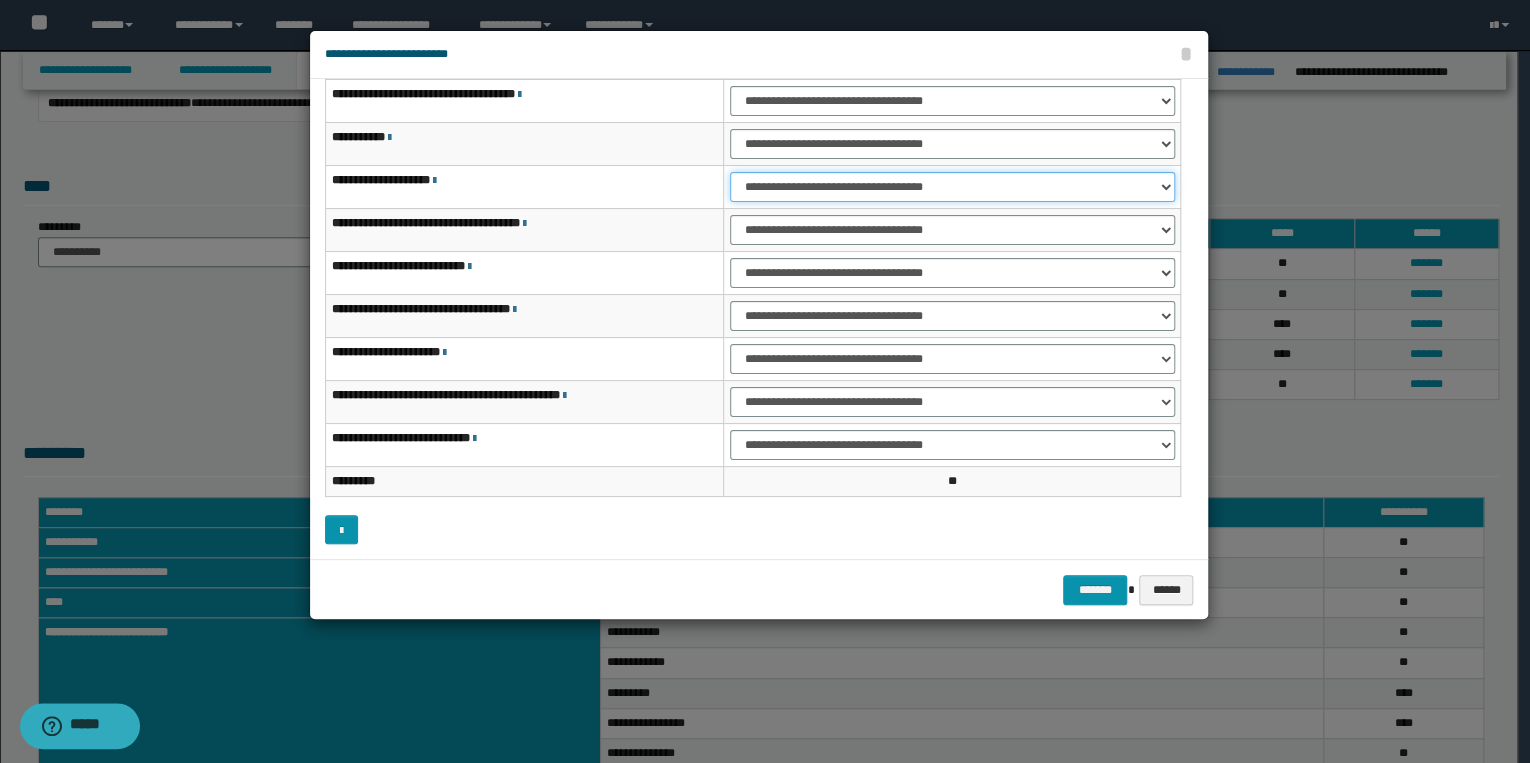 click on "**********" at bounding box center (952, 187) 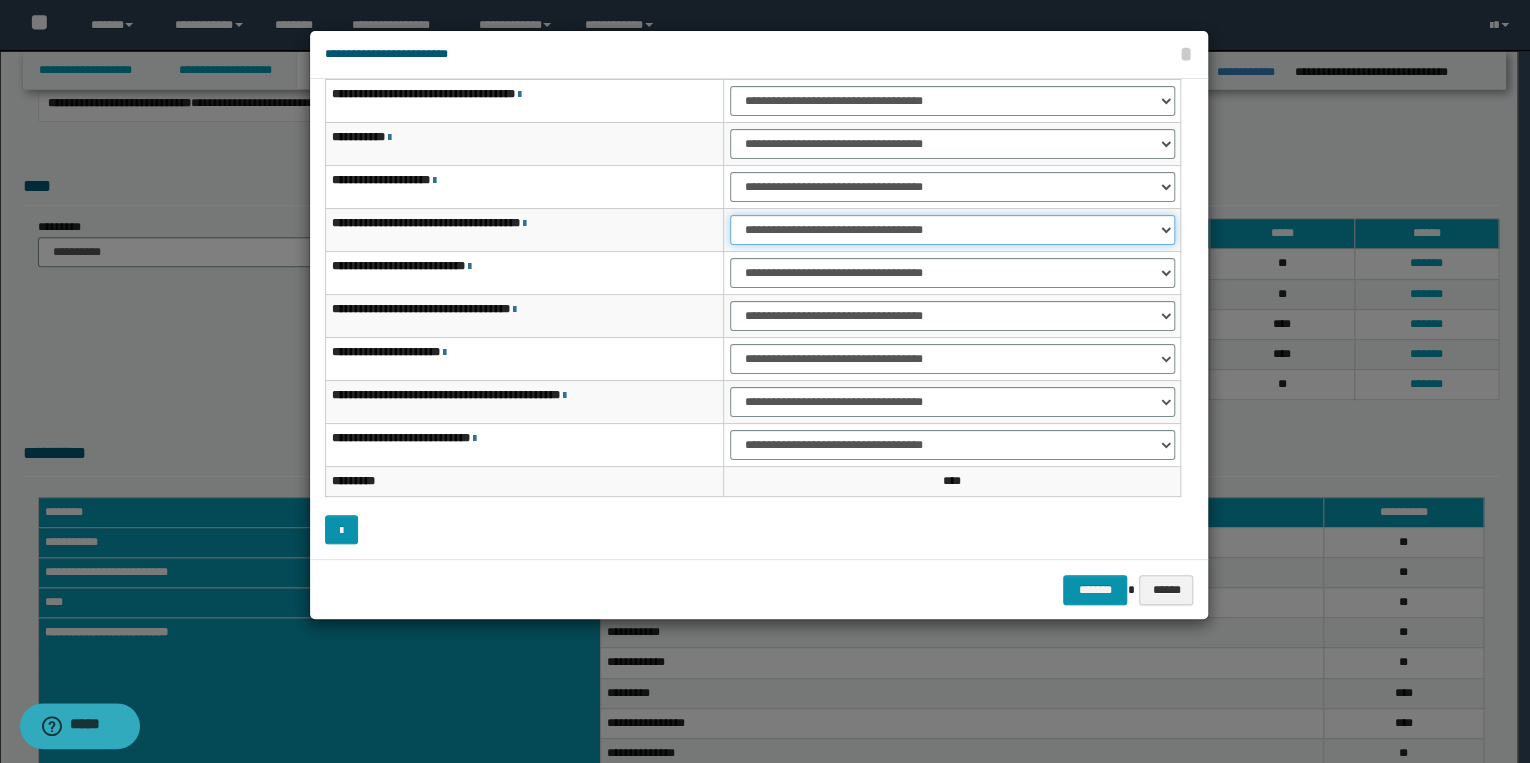 click on "**********" at bounding box center [952, 230] 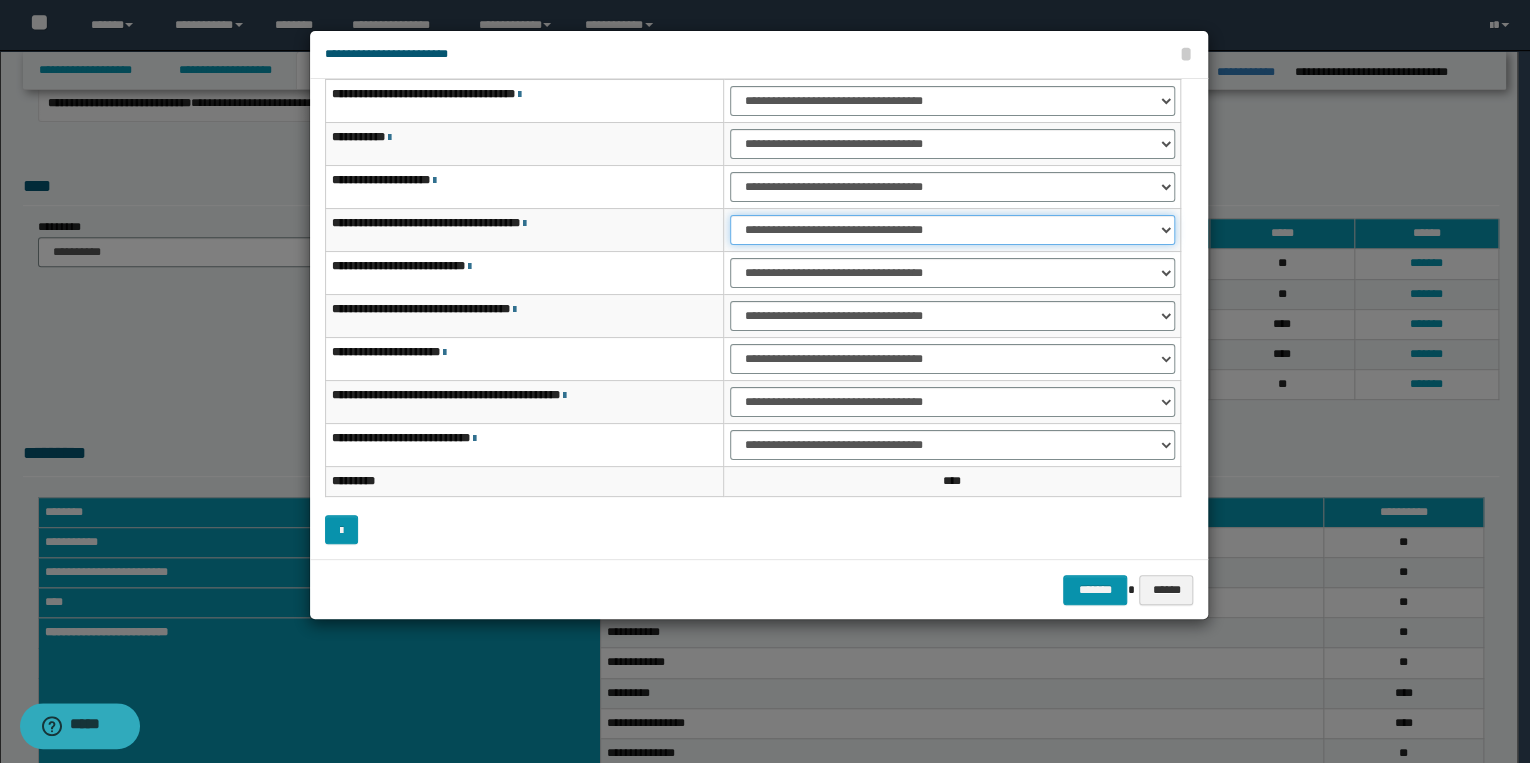select on "***" 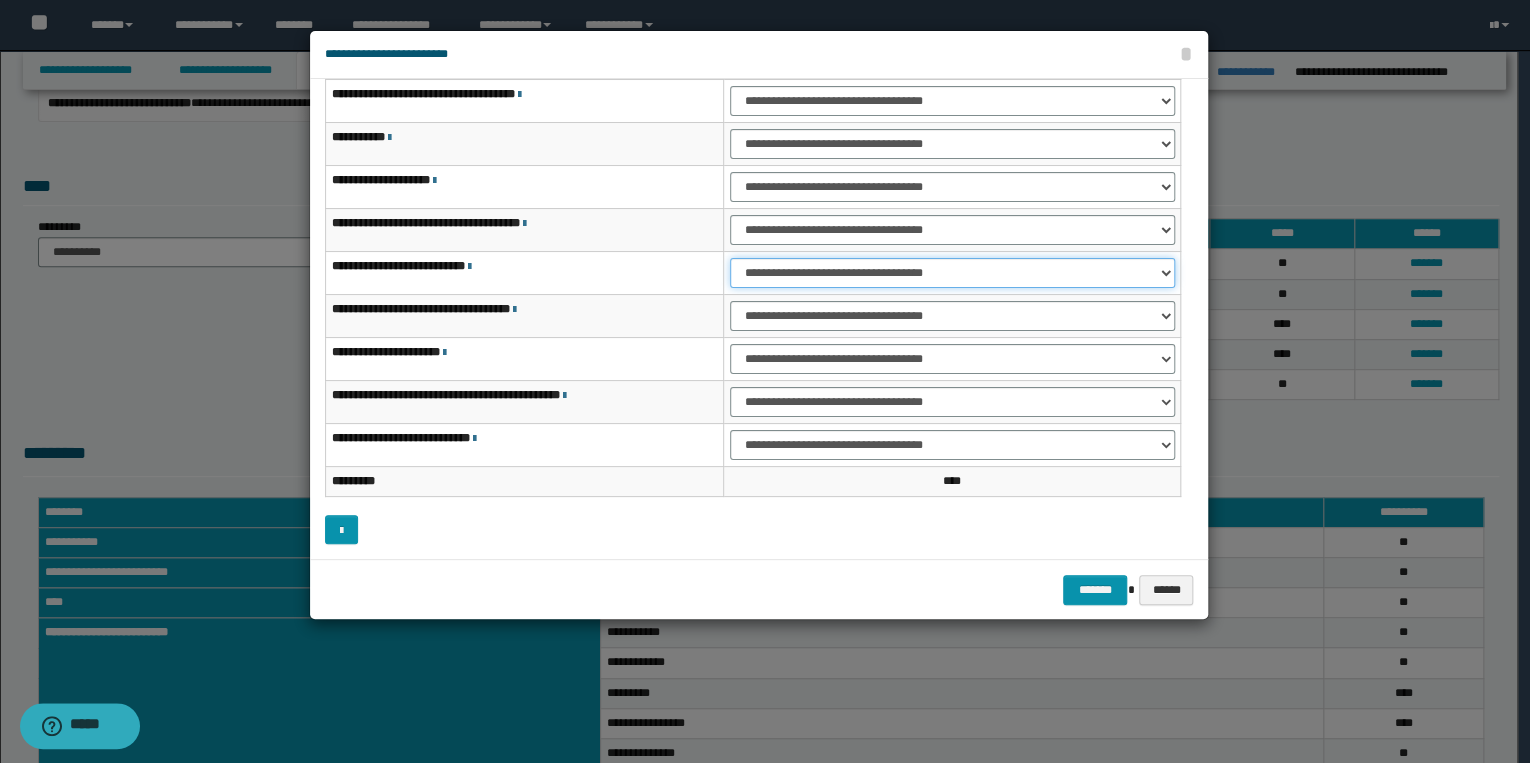 click on "**********" at bounding box center [952, 273] 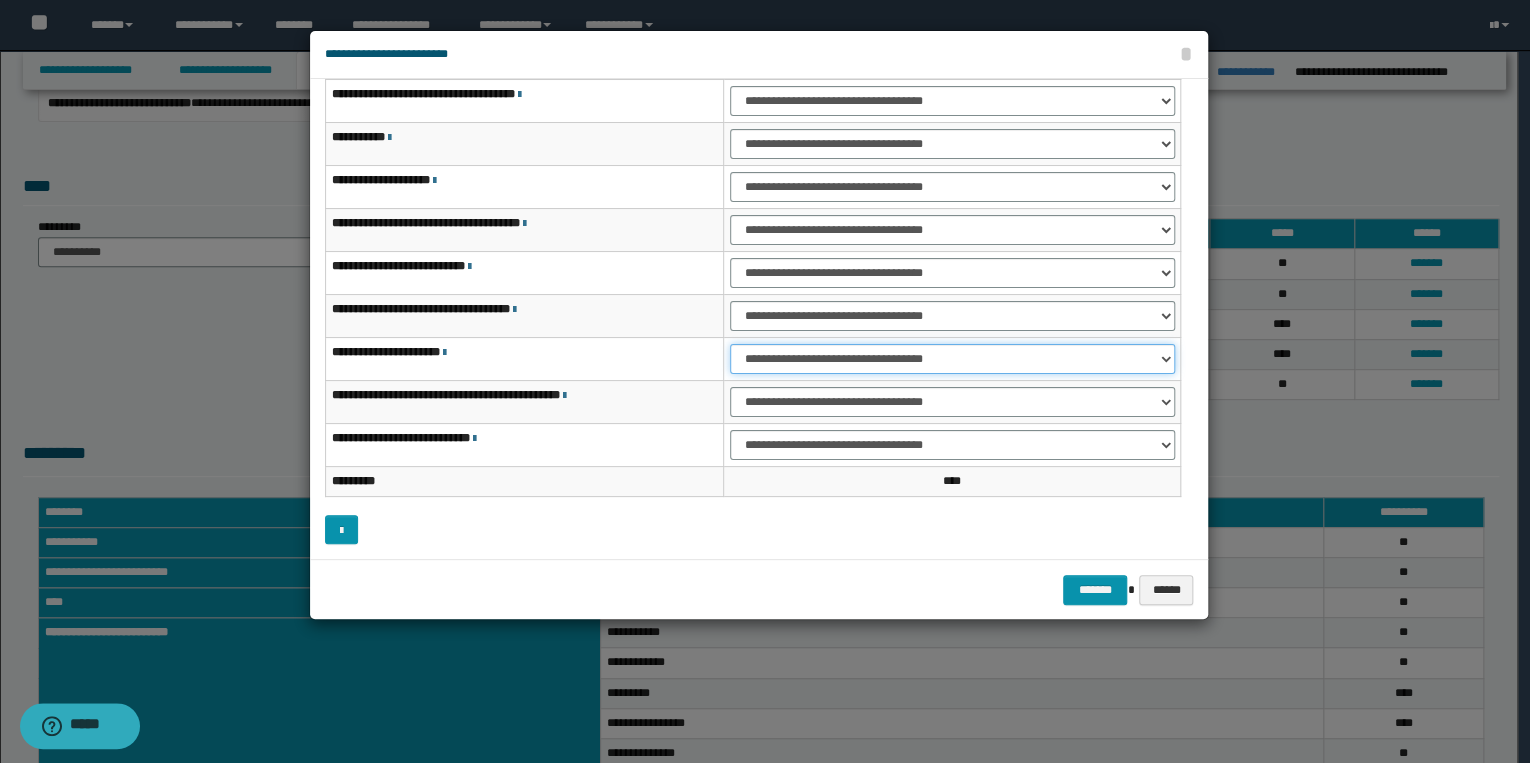 click on "**********" at bounding box center (952, 359) 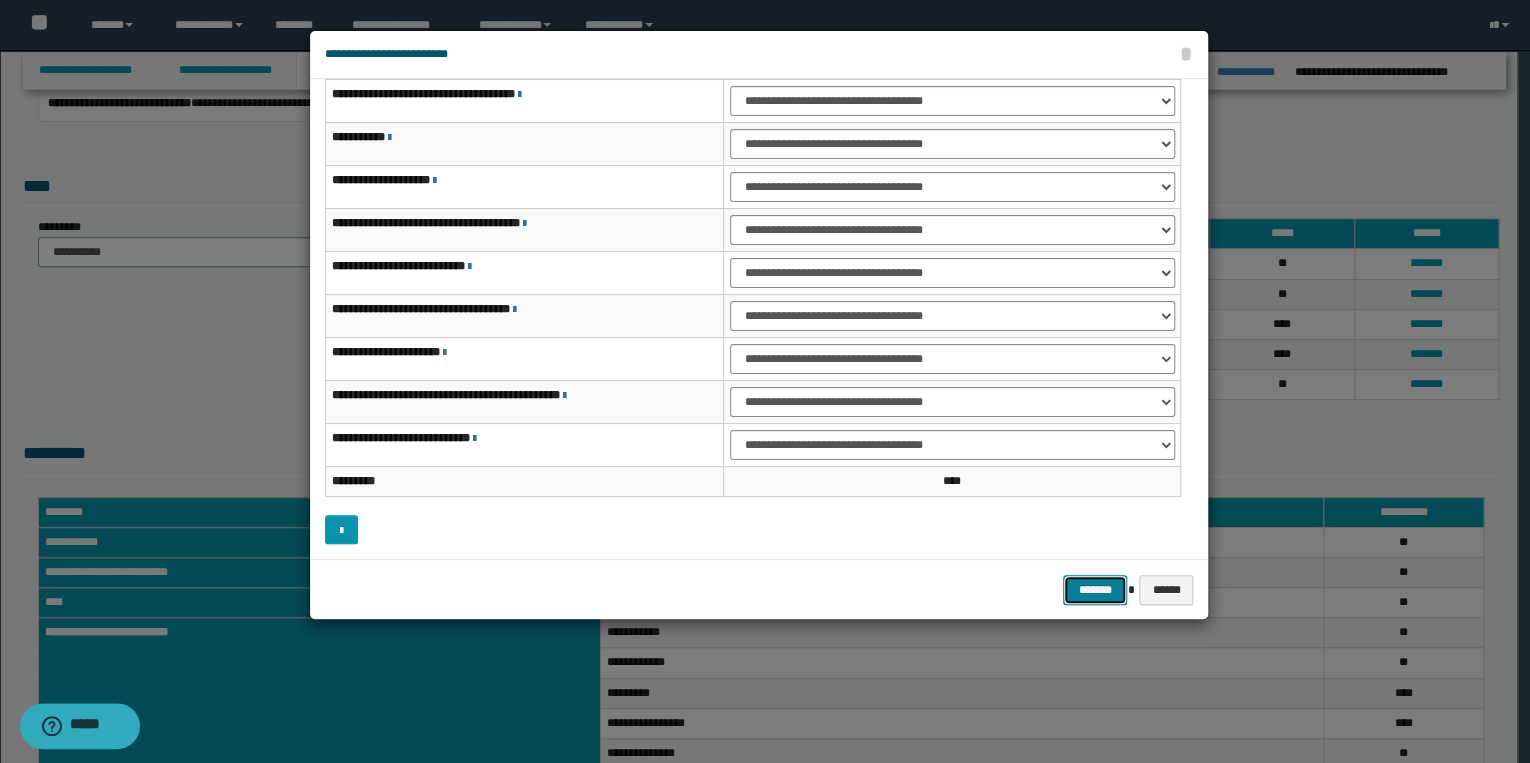 click on "*******" at bounding box center [1095, 590] 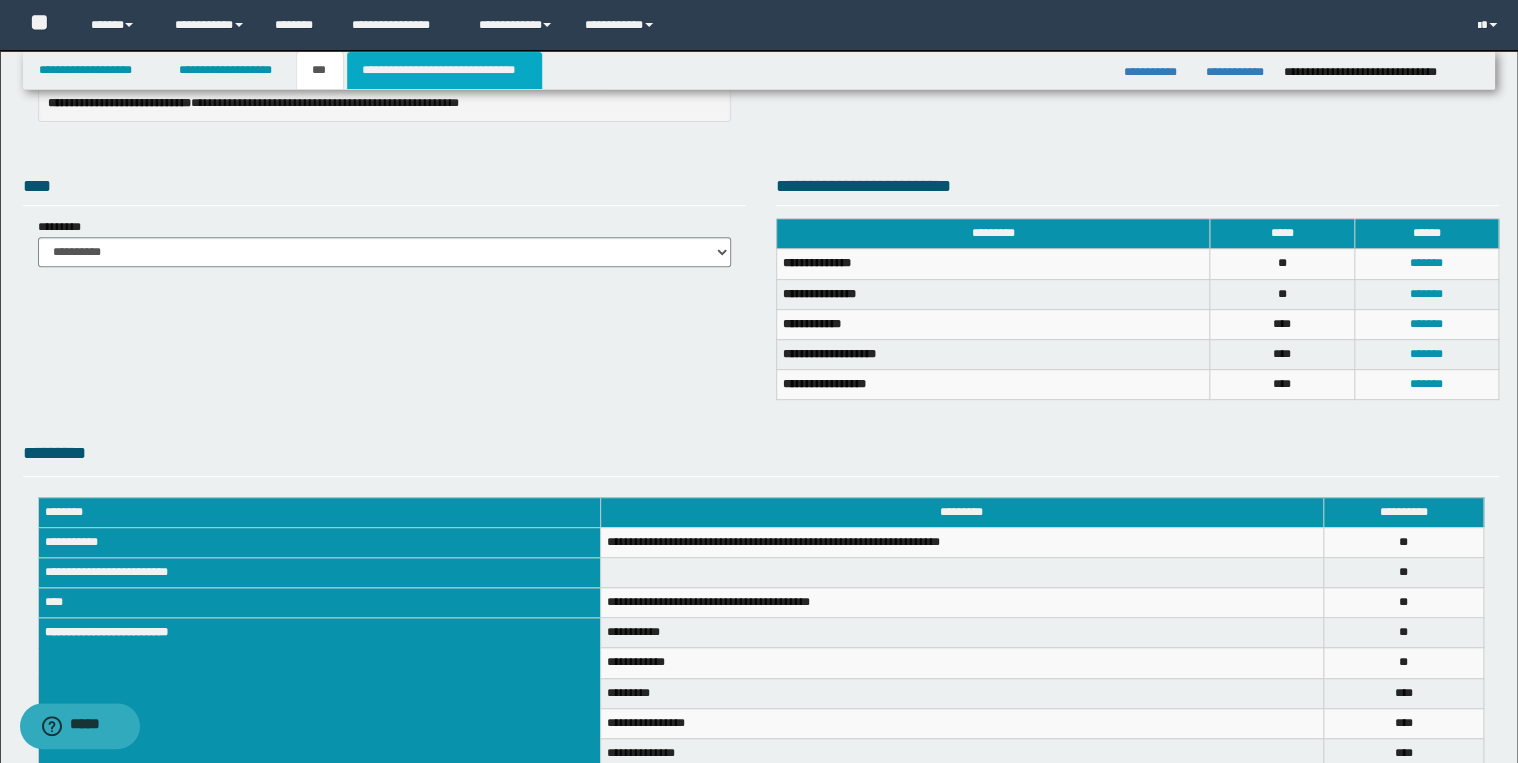 click on "**********" at bounding box center [444, 70] 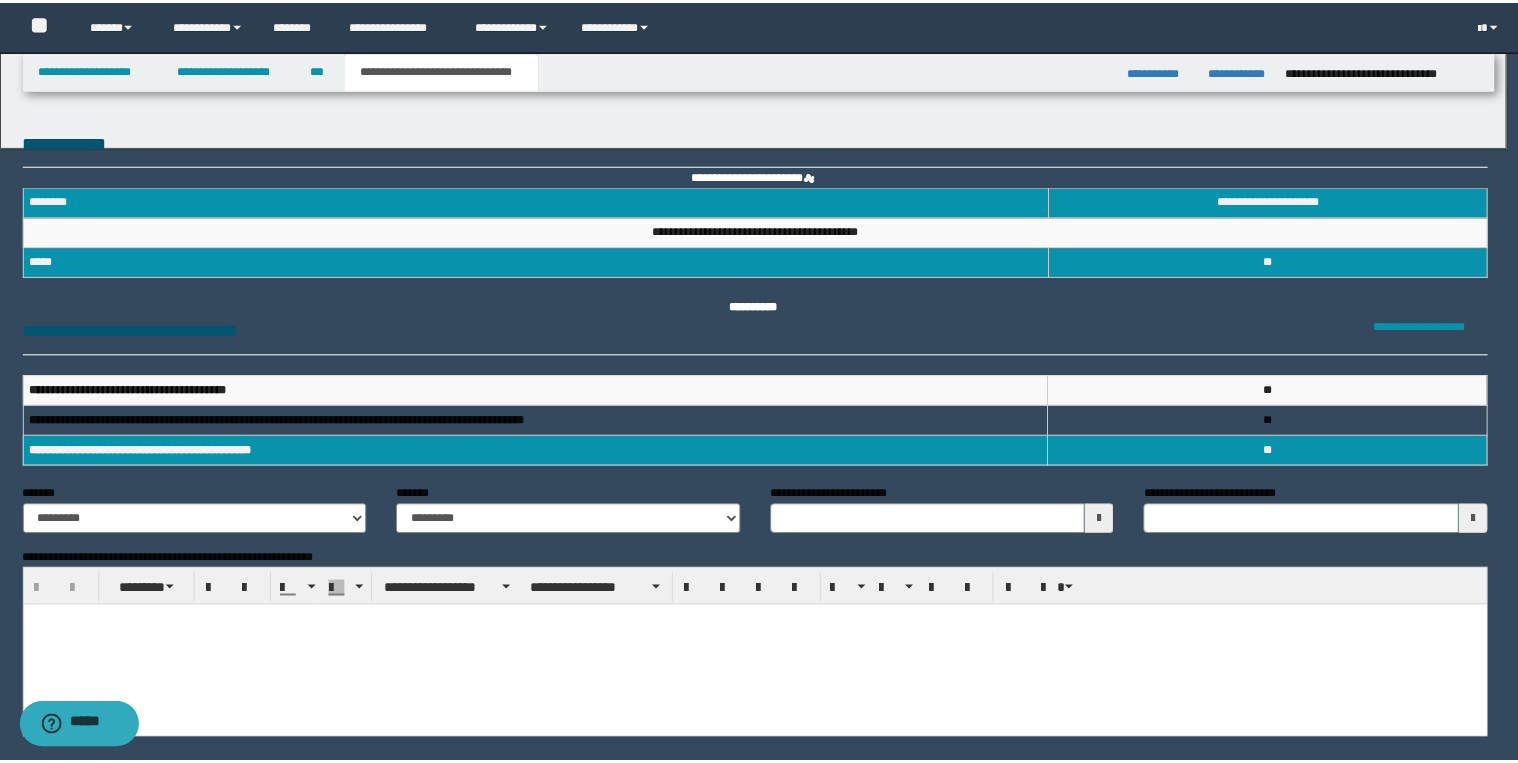scroll, scrollTop: 0, scrollLeft: 0, axis: both 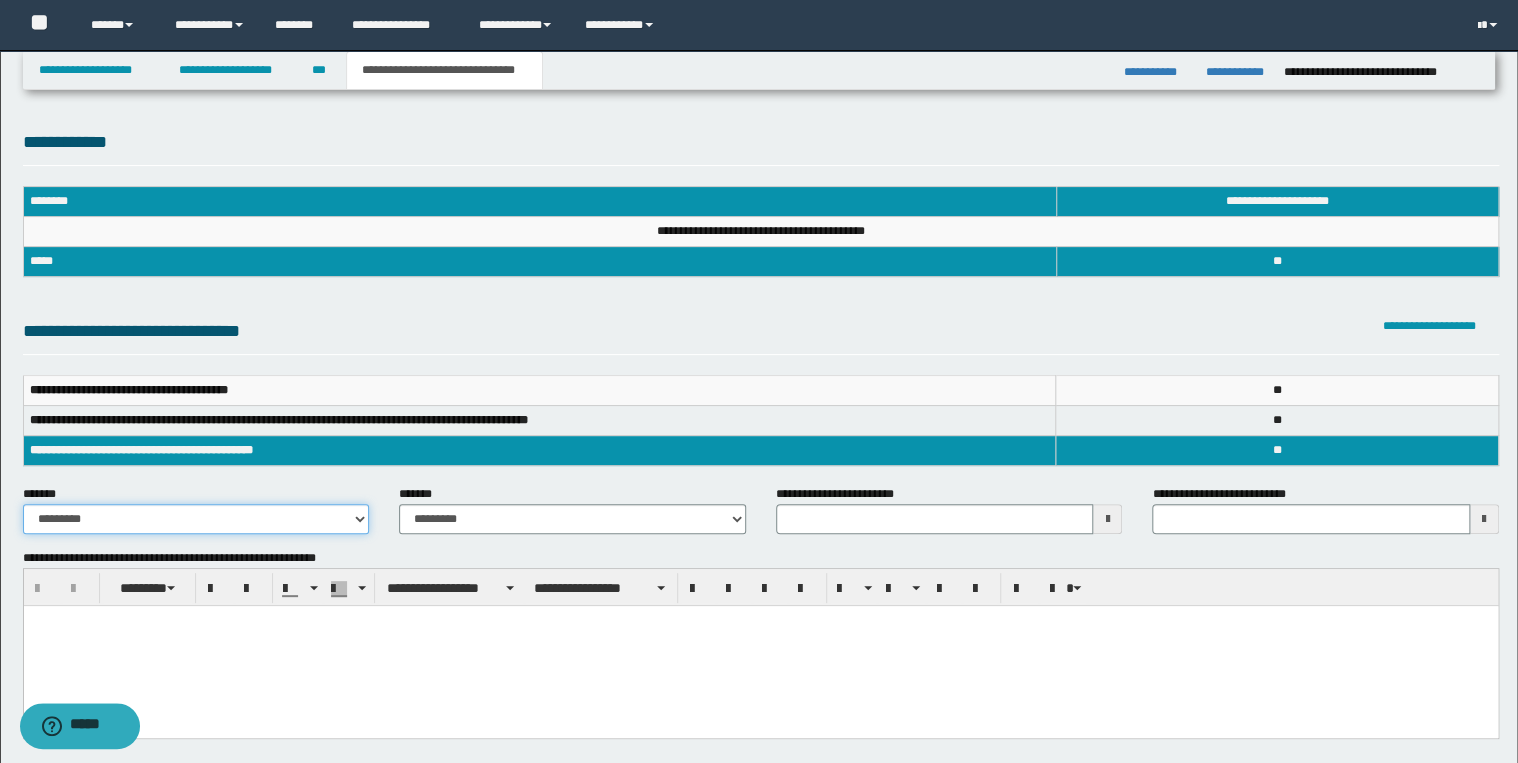 click on "**********" at bounding box center [196, 519] 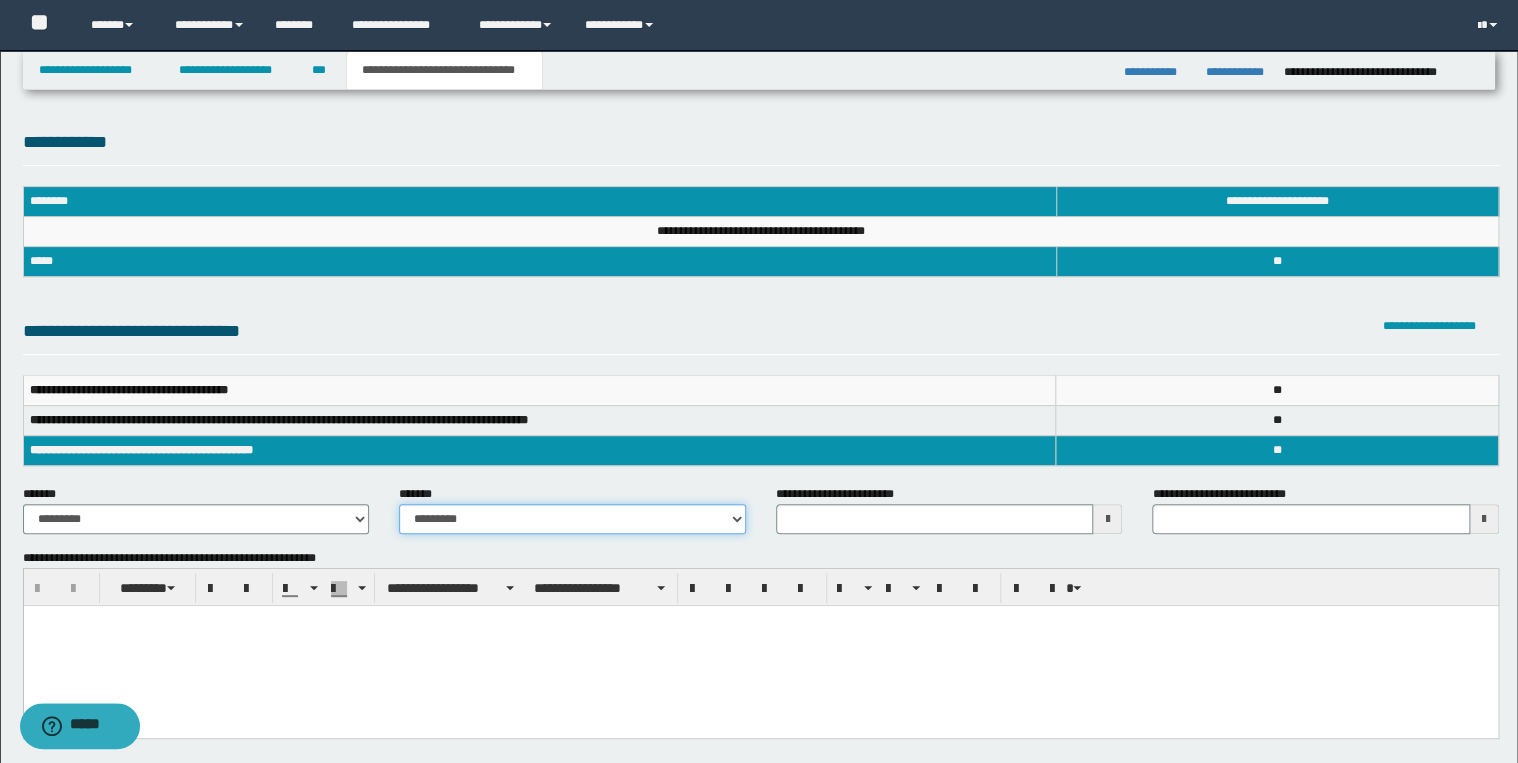 drag, startPoint x: 502, startPoint y: 522, endPoint x: 506, endPoint y: 536, distance: 14.56022 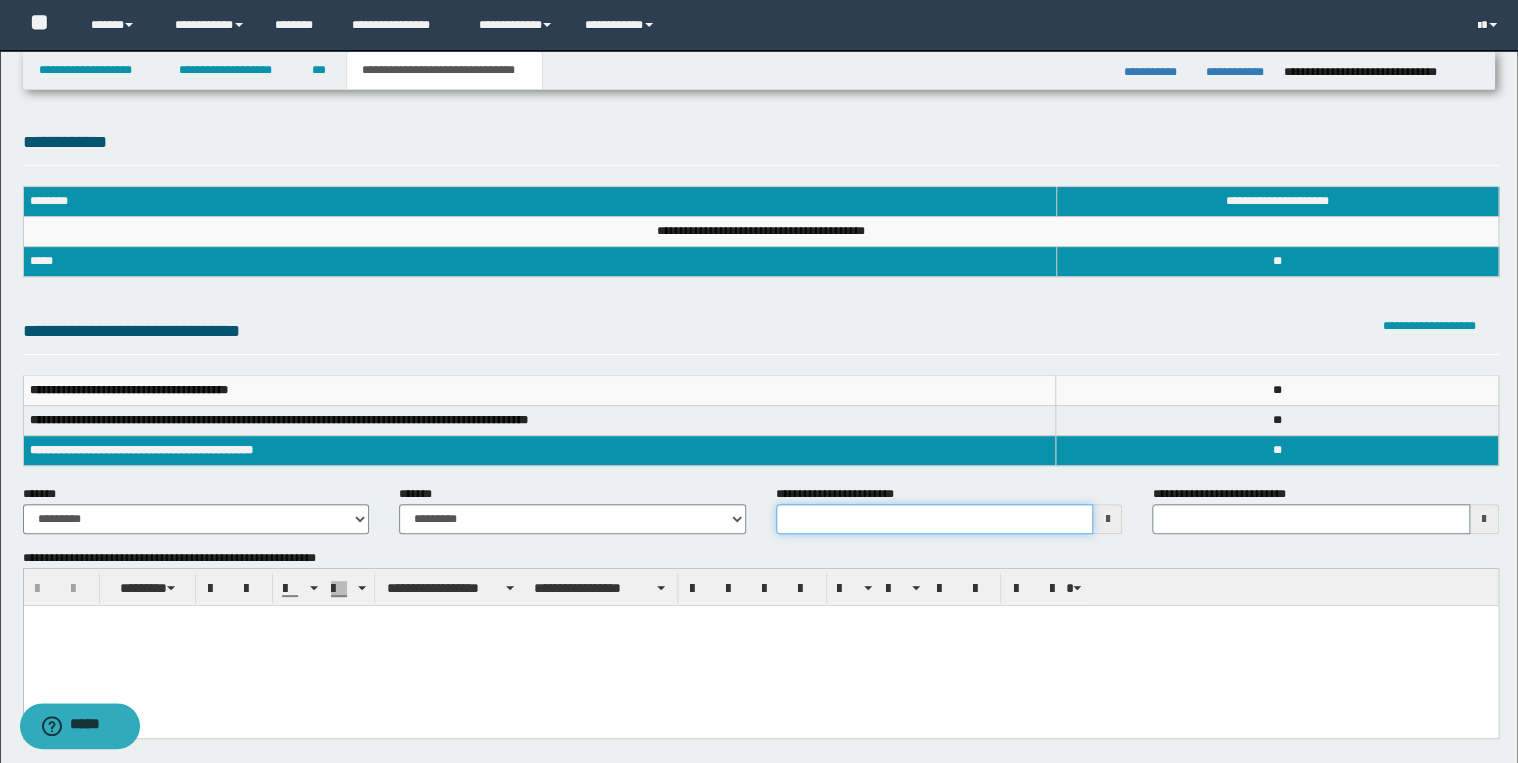 click on "**********" at bounding box center (935, 519) 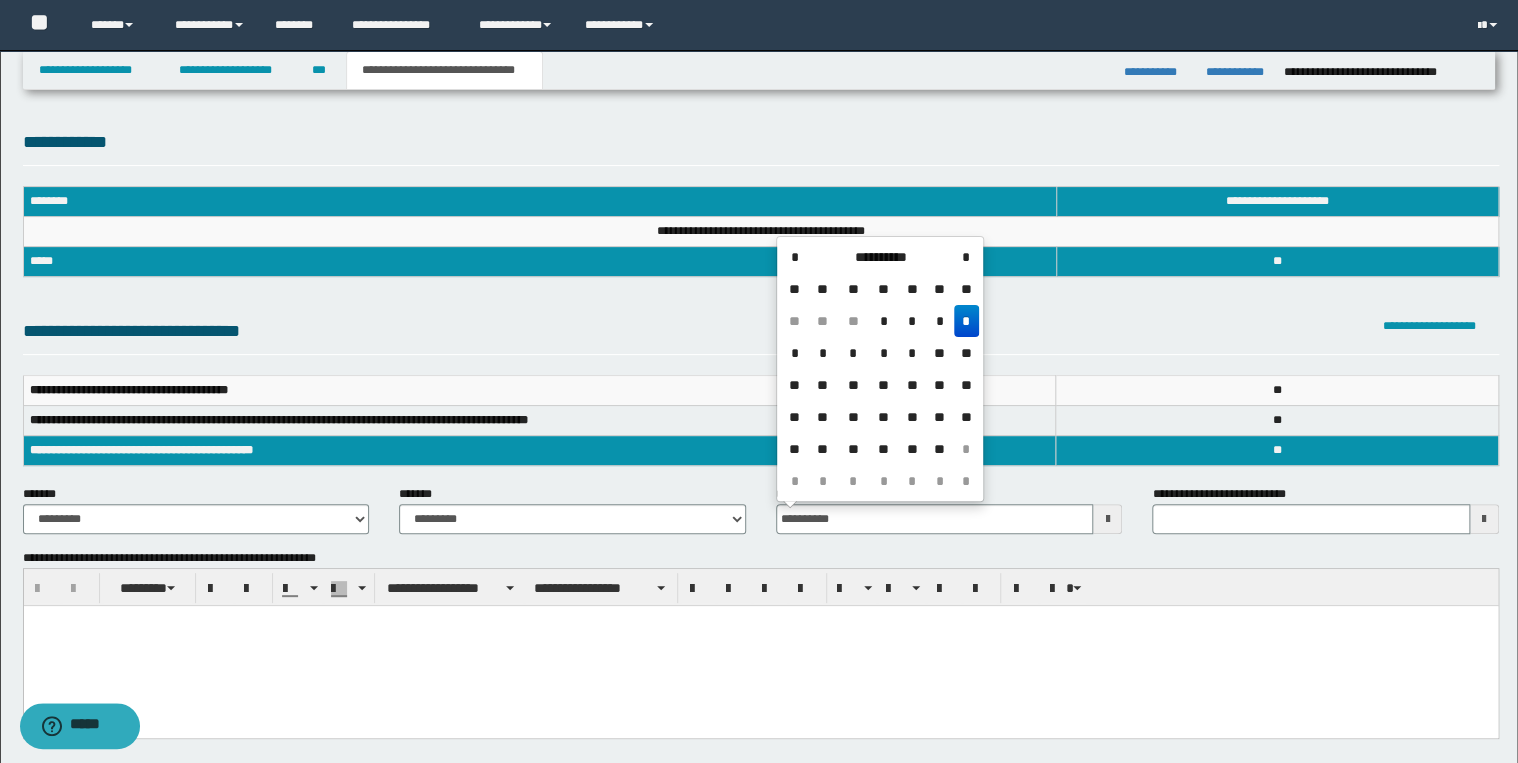 click on "*" at bounding box center [966, 321] 